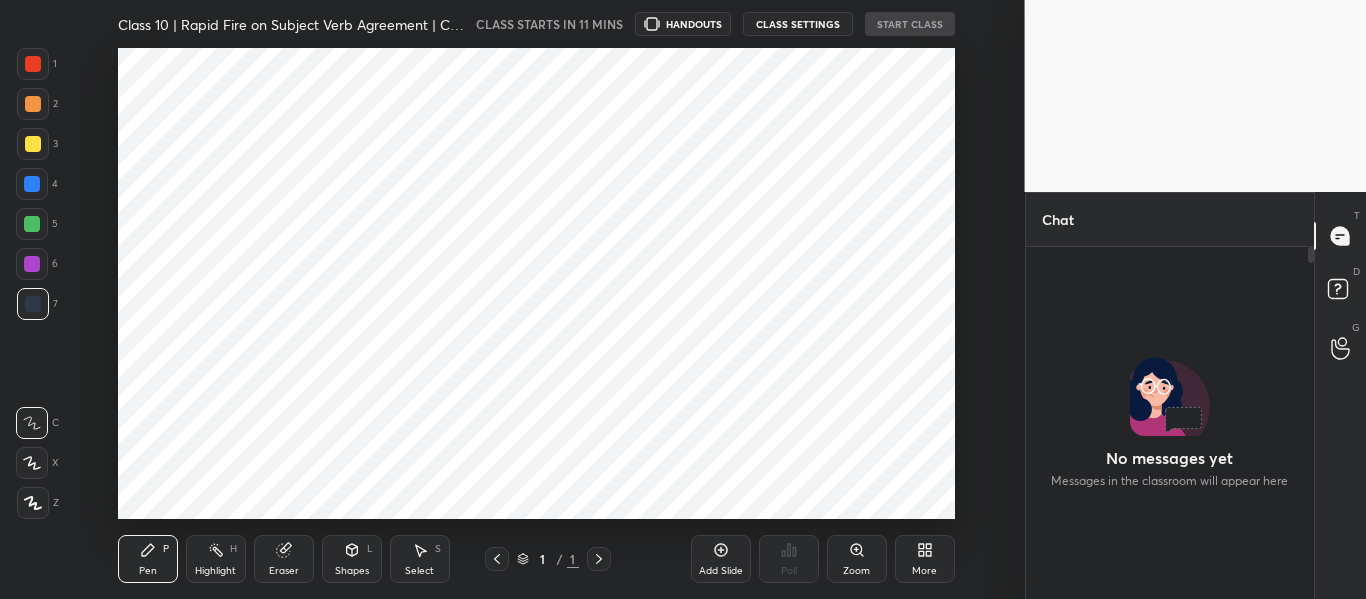 scroll, scrollTop: 0, scrollLeft: 0, axis: both 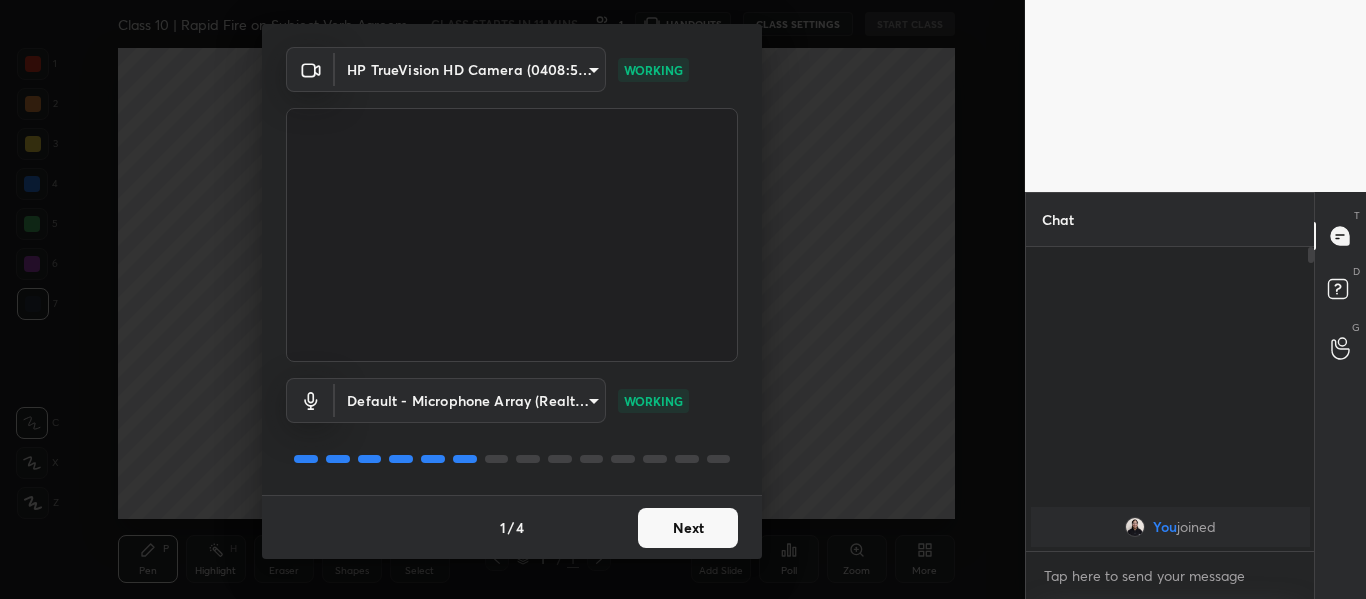 click on "Next" at bounding box center (688, 528) 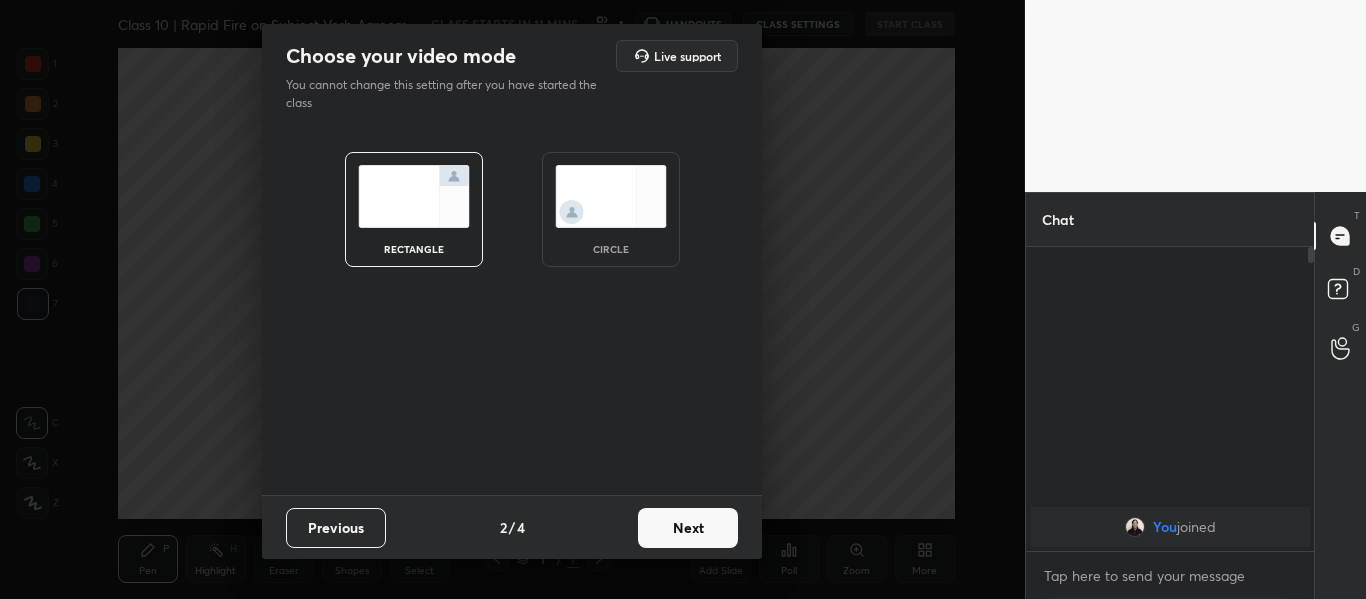 click on "Next" at bounding box center [688, 528] 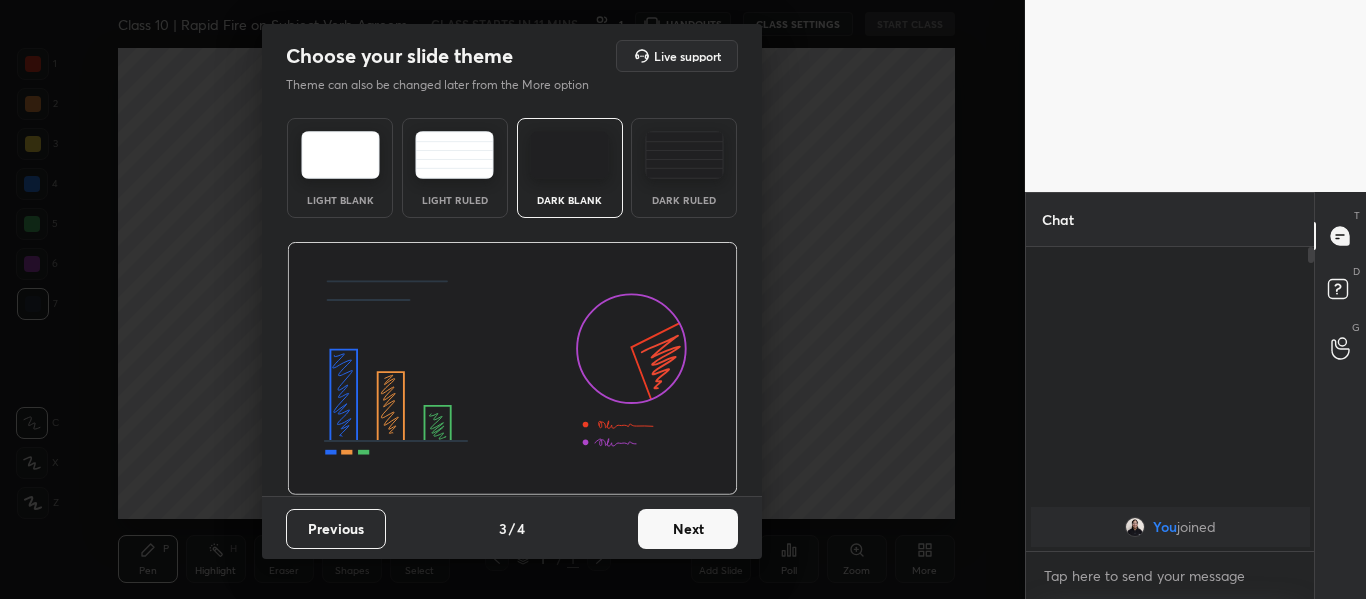 click at bounding box center [684, 155] 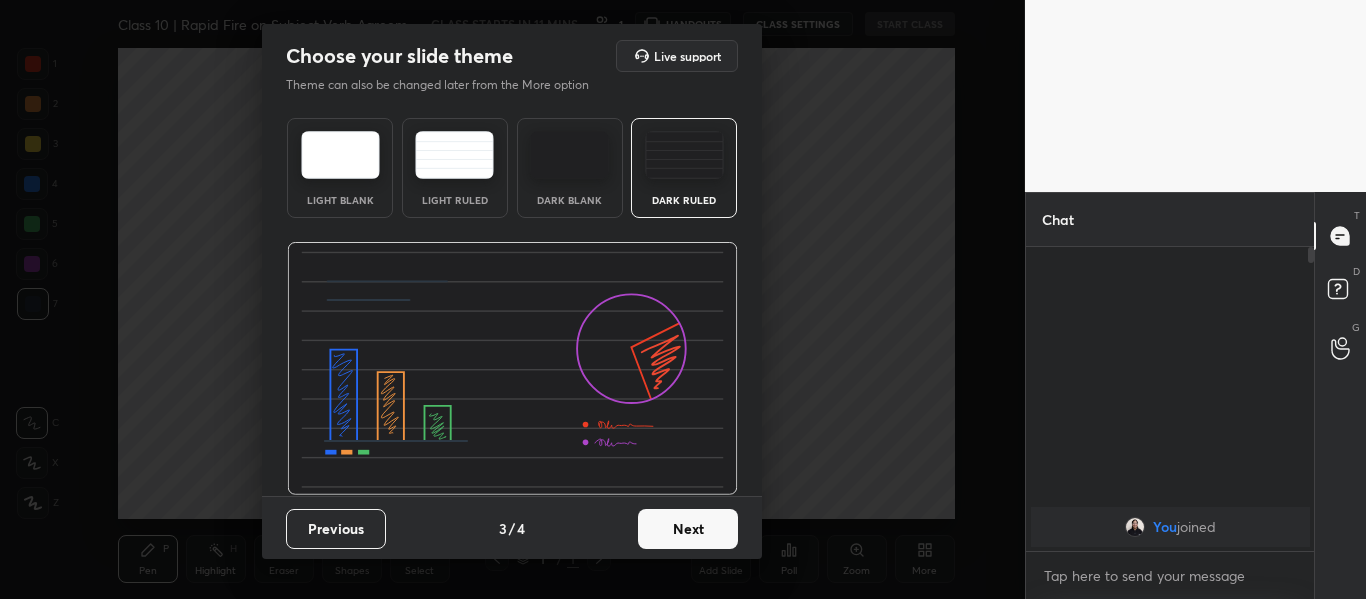 click on "Next" at bounding box center (688, 529) 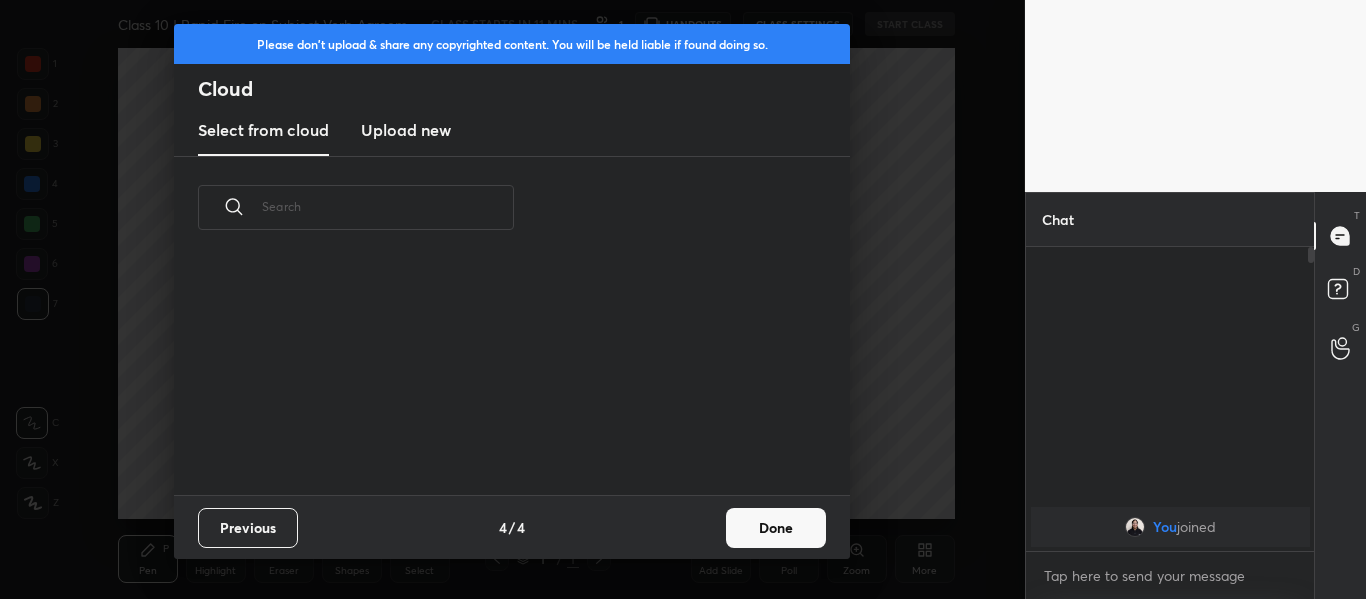 scroll, scrollTop: 7, scrollLeft: 11, axis: both 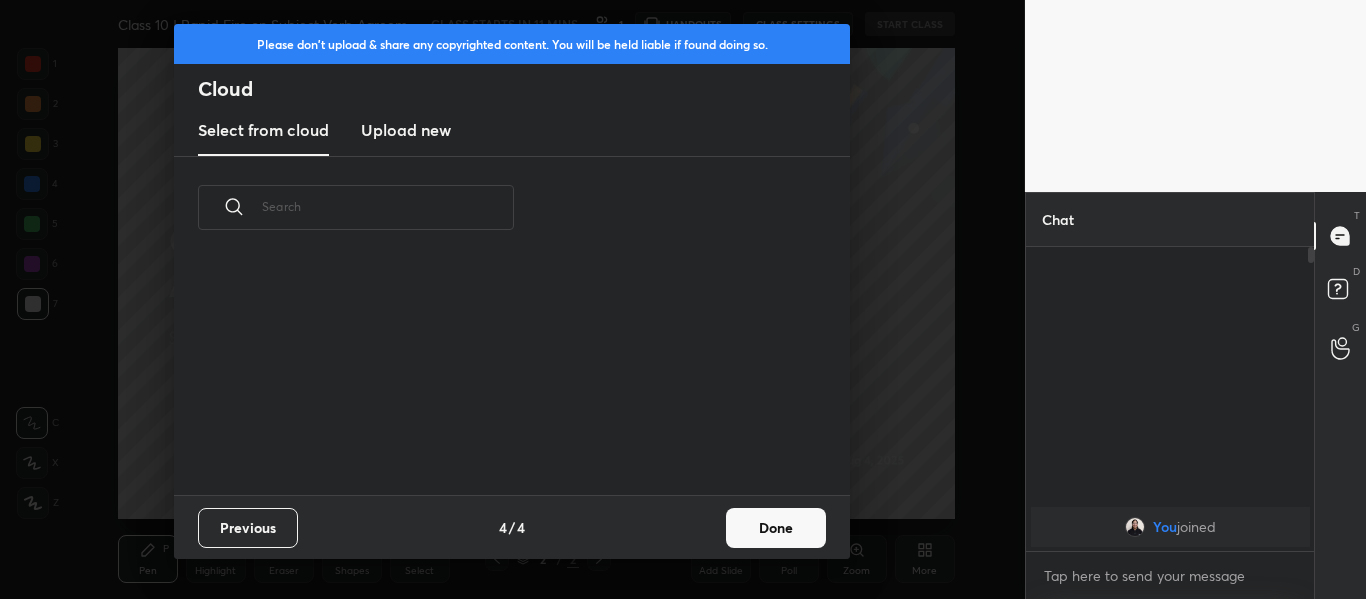 click on "Upload new" at bounding box center [406, 130] 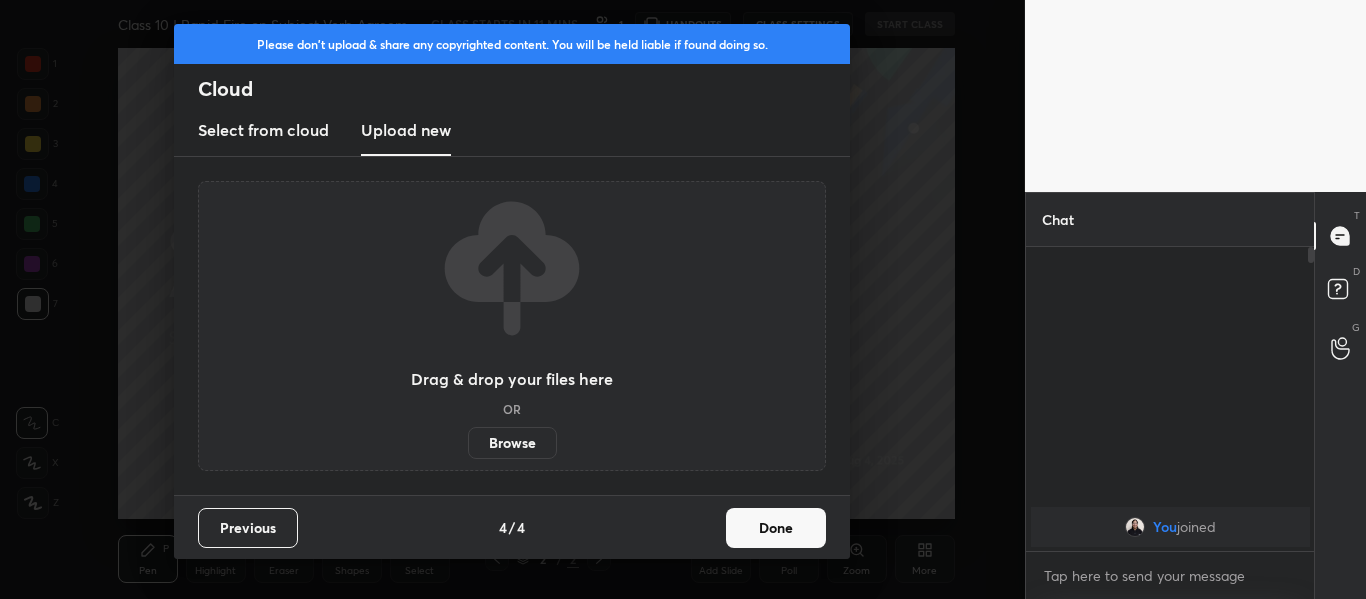 click on "Browse" at bounding box center [512, 443] 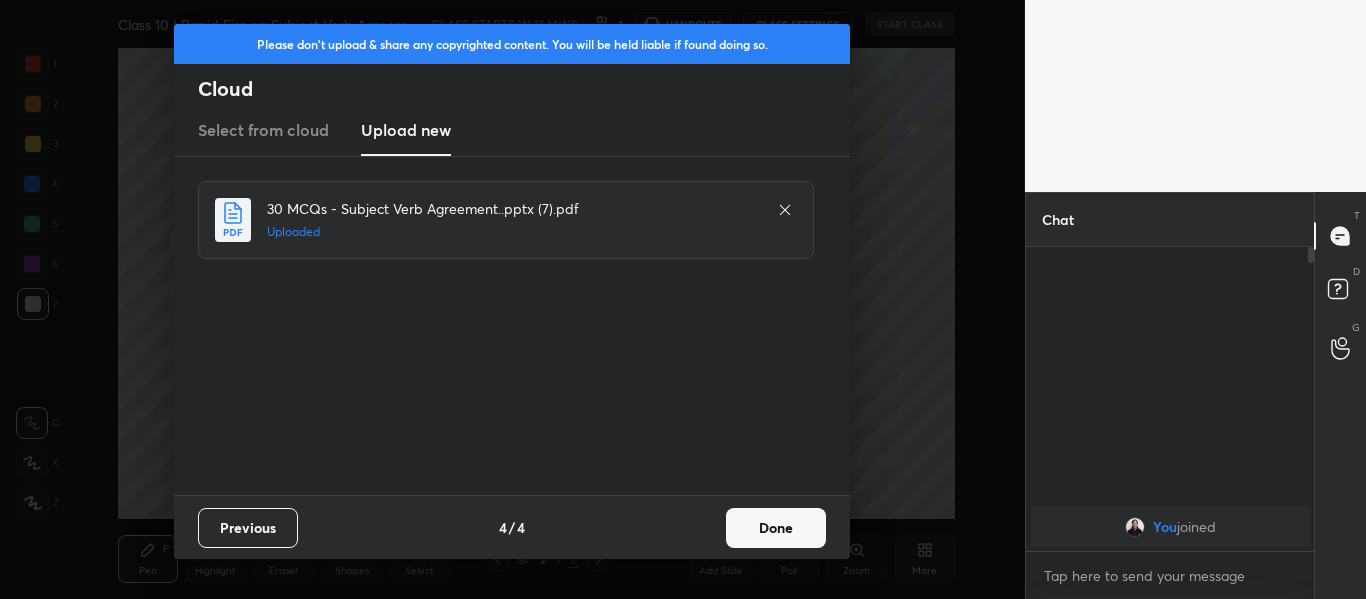 click on "Done" at bounding box center (776, 528) 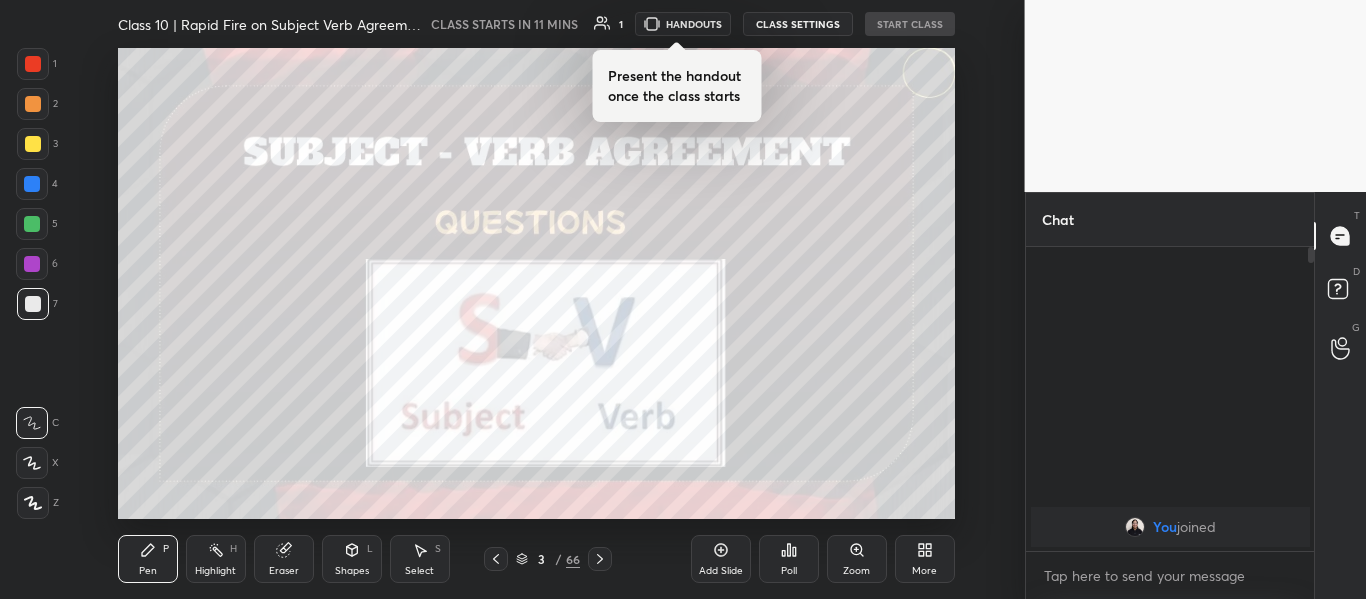 click at bounding box center [33, 64] 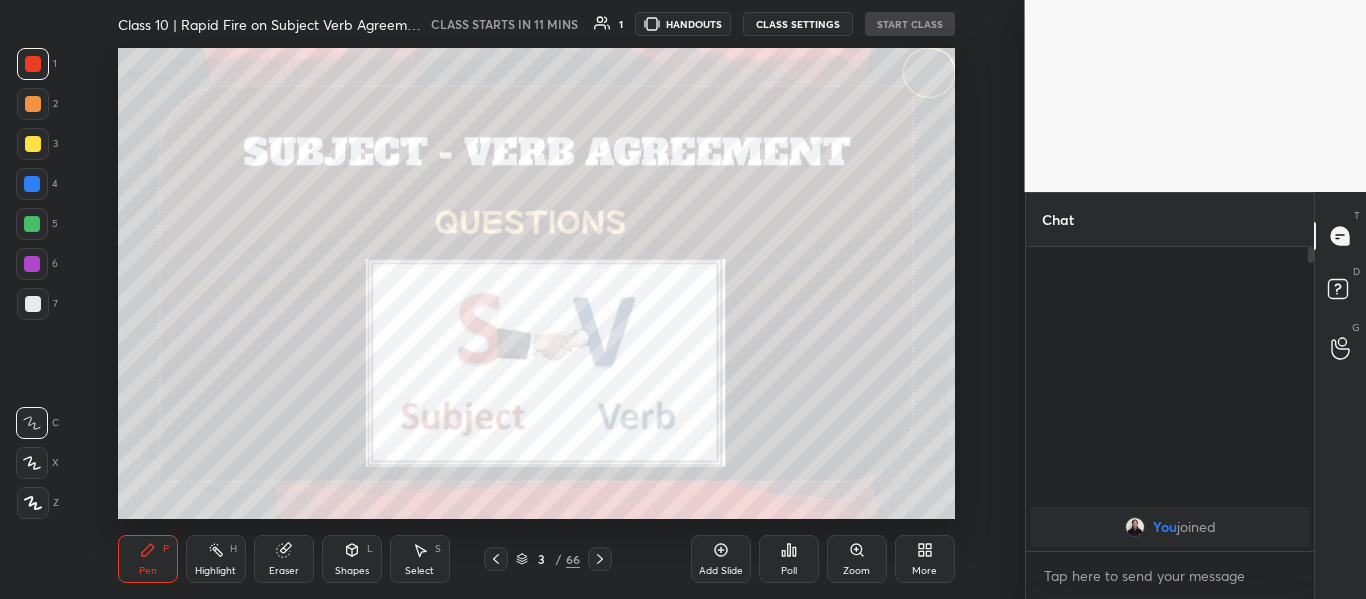 click at bounding box center [33, 503] 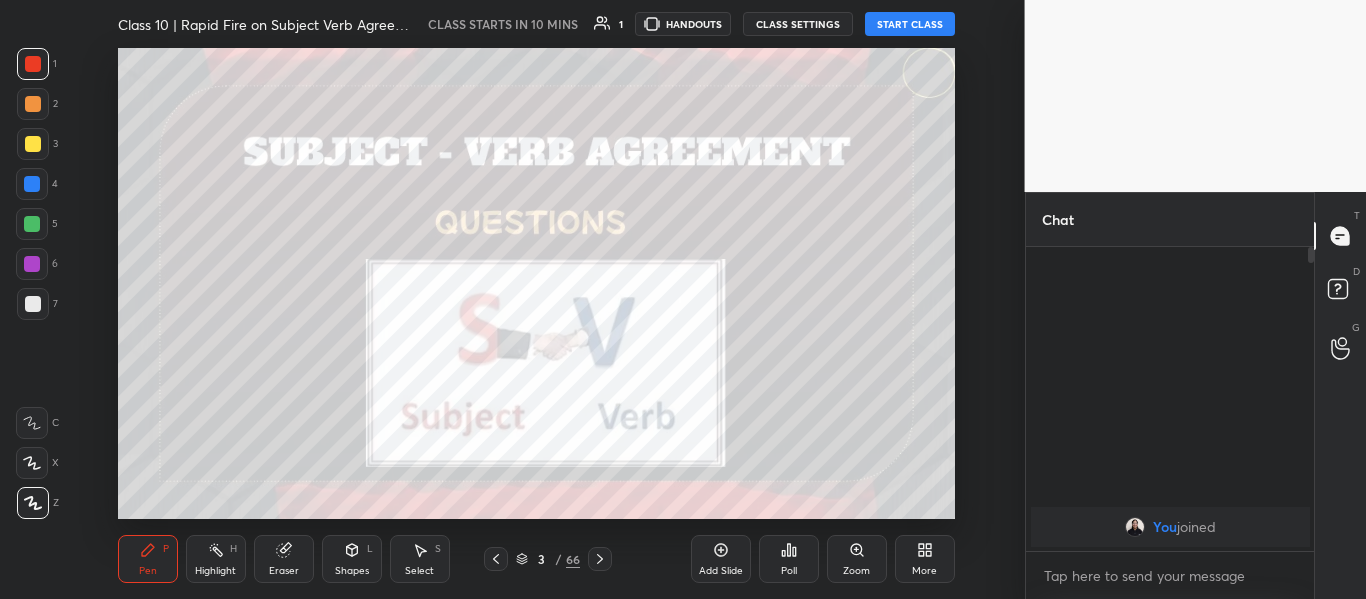 click on "[NUMBER] [NUMBER] [NUMBER] [NUMBER] [NUMBER] [NUMBER] [NUMBER] C X Z C X Z E E Erase all   H H Class 10 | Rapid Fire on Subject Verb Agreement | Code OP05 CLASS STARTS IN 10 MINS 1 HANDOUTS CLASS SETTINGS START CLASS Setting up your live class Back Class 10 | Rapid Fire on Subject Verb Agreement | Code OP05 [PERSON] [PERSON] Pen P Highlight H Eraser Shapes L Select S 3 / 66 Add Slide Poll Zoom More Chat You  joined 1 NEW MESSAGE Enable hand raising Enable raise hand to speak to learners. Once enabled, chat will be turned off temporarily. Enable x   introducing Raise a hand with a doubt Now learners can raise their hand along with a doubt  How it works? Doubts asked by learners will show up here Raise hand disabled You have disabled Raise hand currently. Enable it to invite learners to speak Enable Can't raise hand Looks like educator just invited you to speak. Please wait before you can raise your hand again. Got it T Messages (T) D Doubts (D) G Raise Hand (G) Report an issue Reason for reporting Buffering Chat not working Audio - Video sync issue ​" at bounding box center (683, 299) 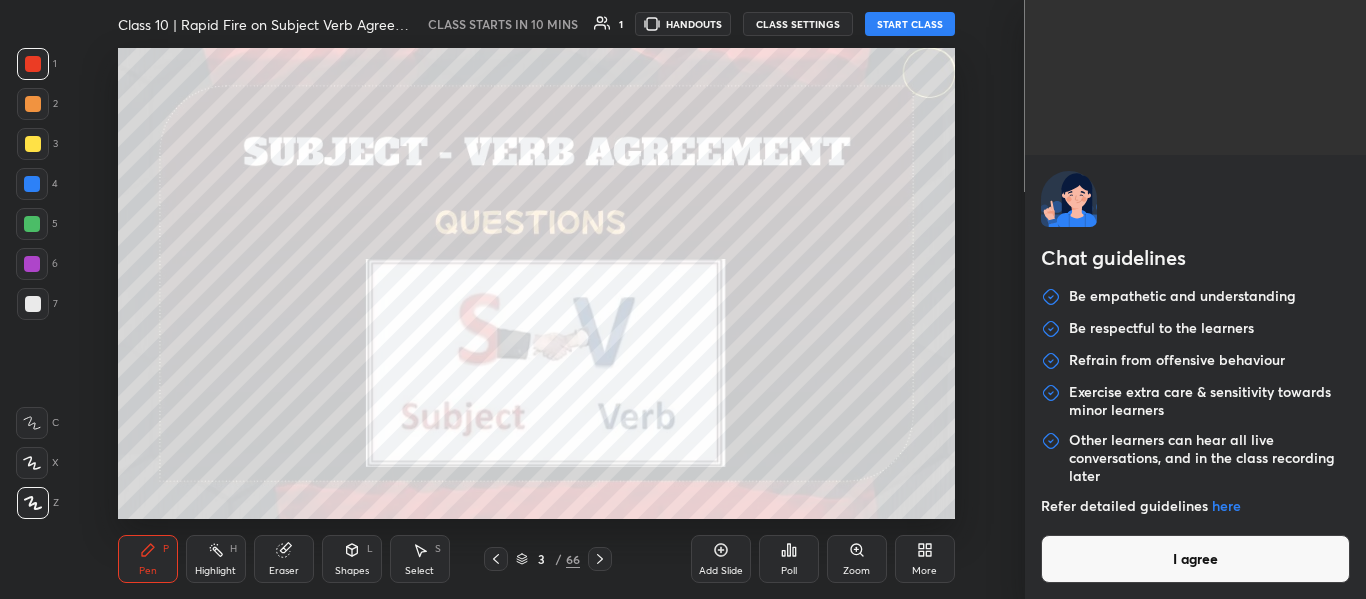 click on "I agree" at bounding box center (1196, 559) 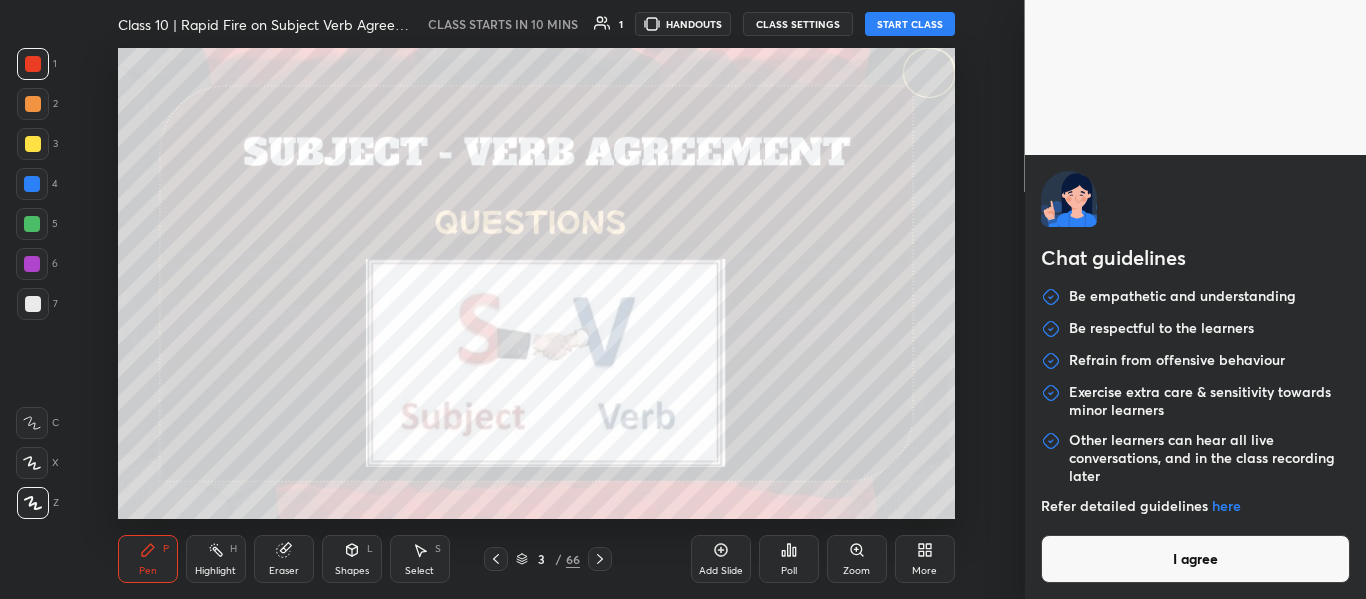 type on "x" 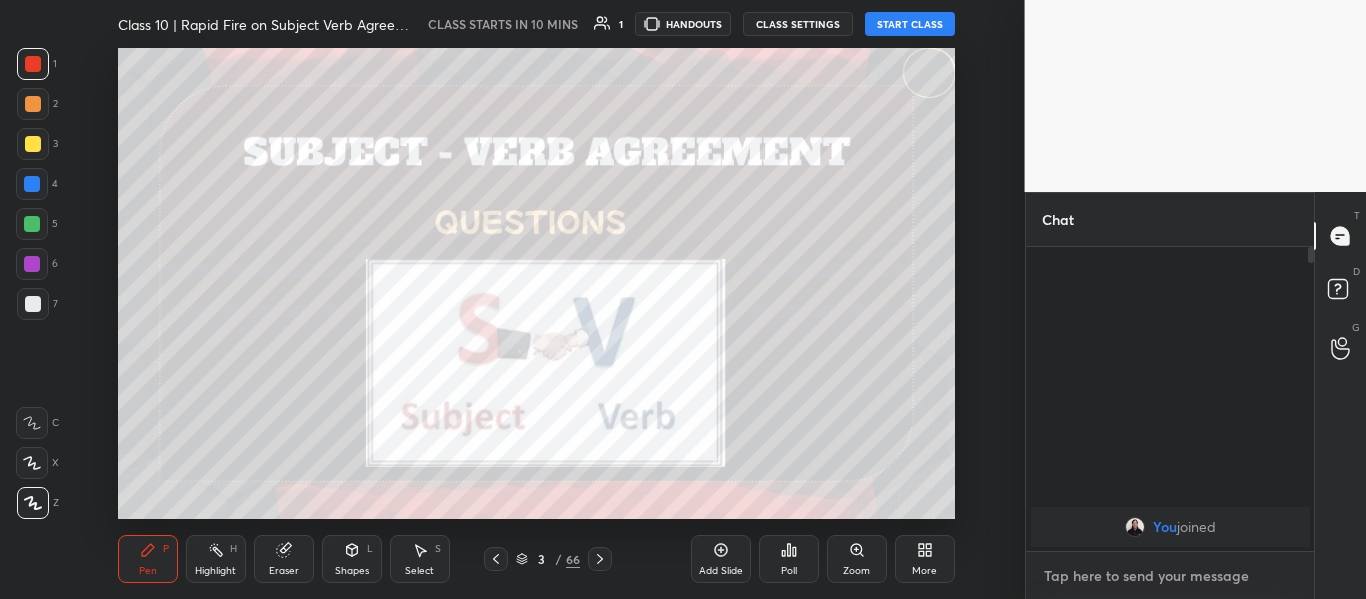 paste on "http://t.me/[PERSON]" 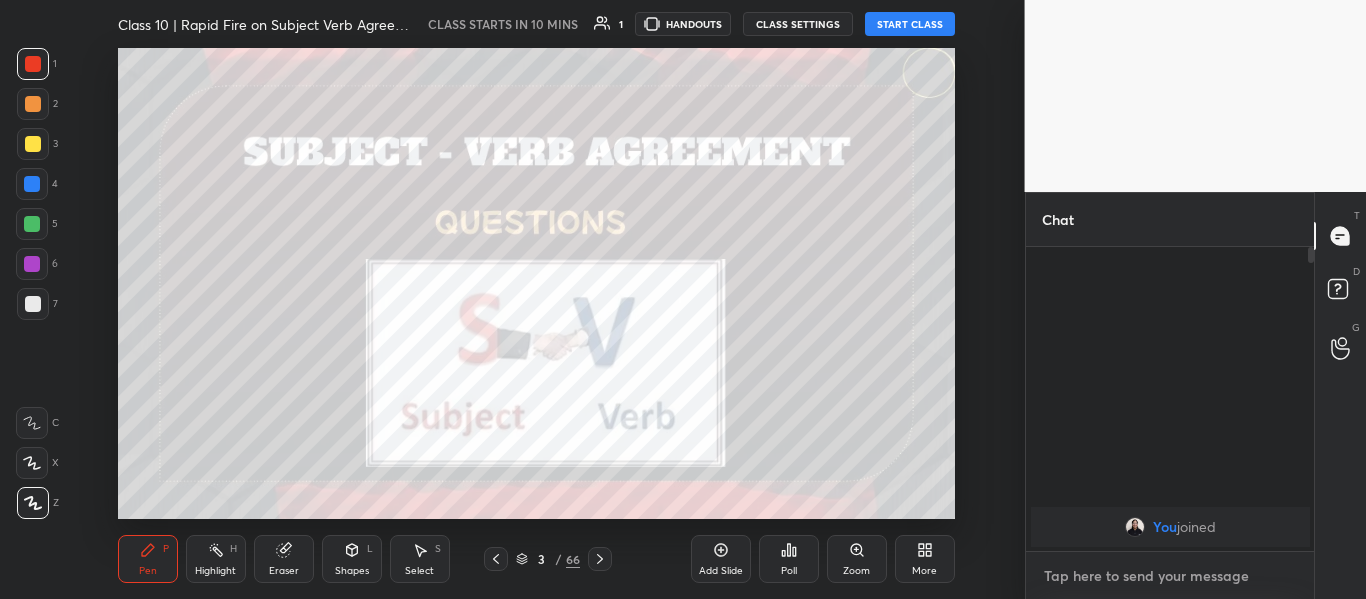 type on "http://t.me/[PERSON]" 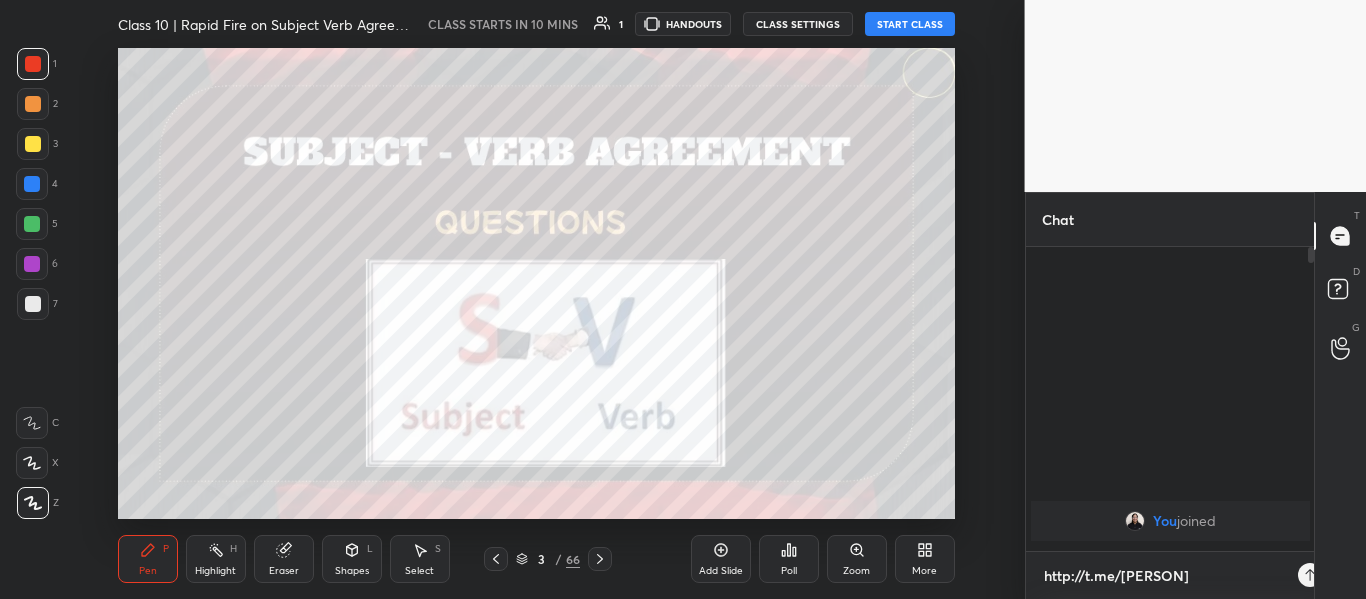 scroll, scrollTop: 292, scrollLeft: 282, axis: both 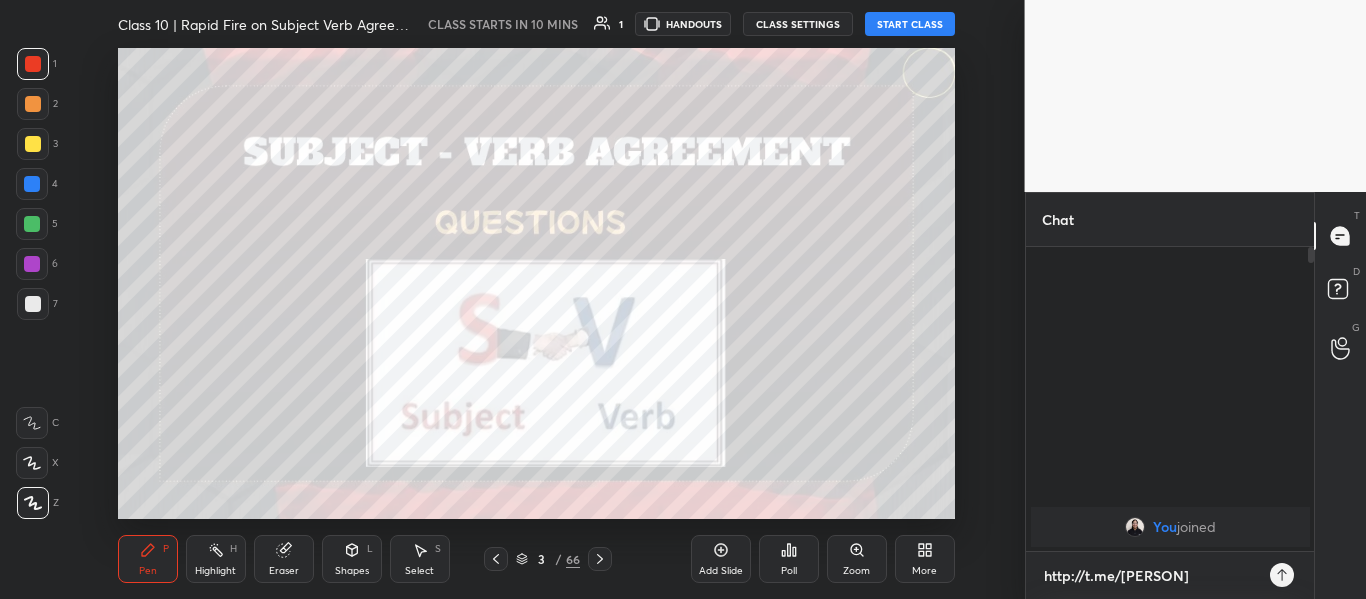 type 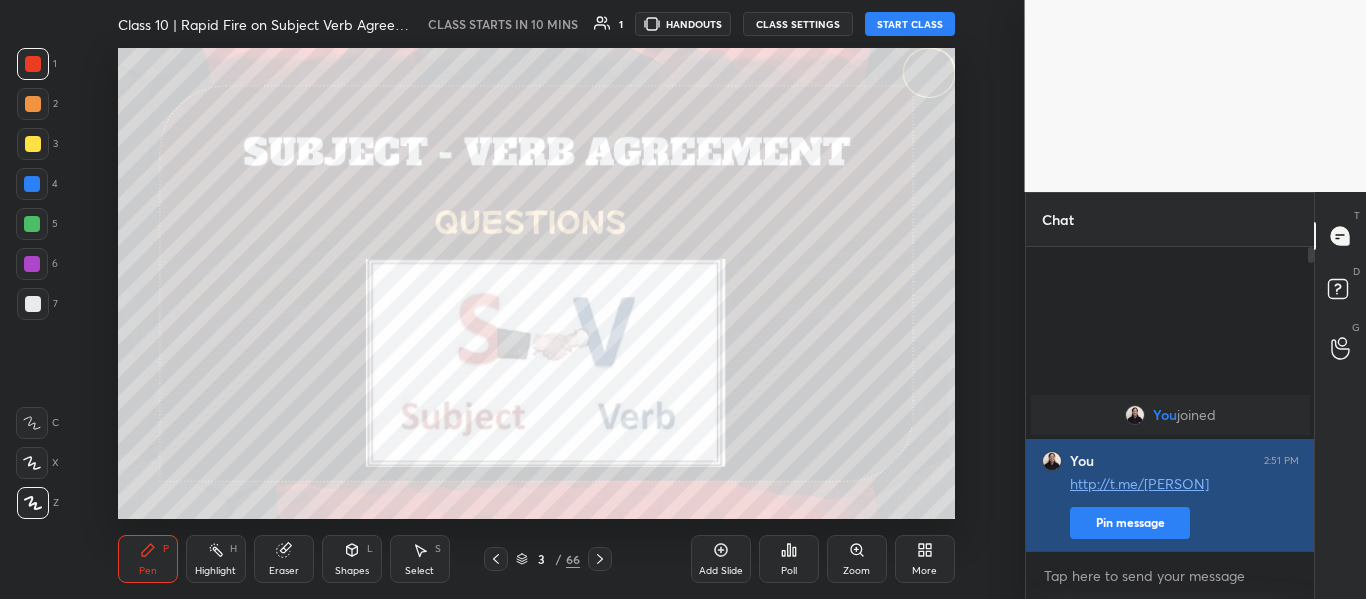 click on "Pin message" at bounding box center [1130, 523] 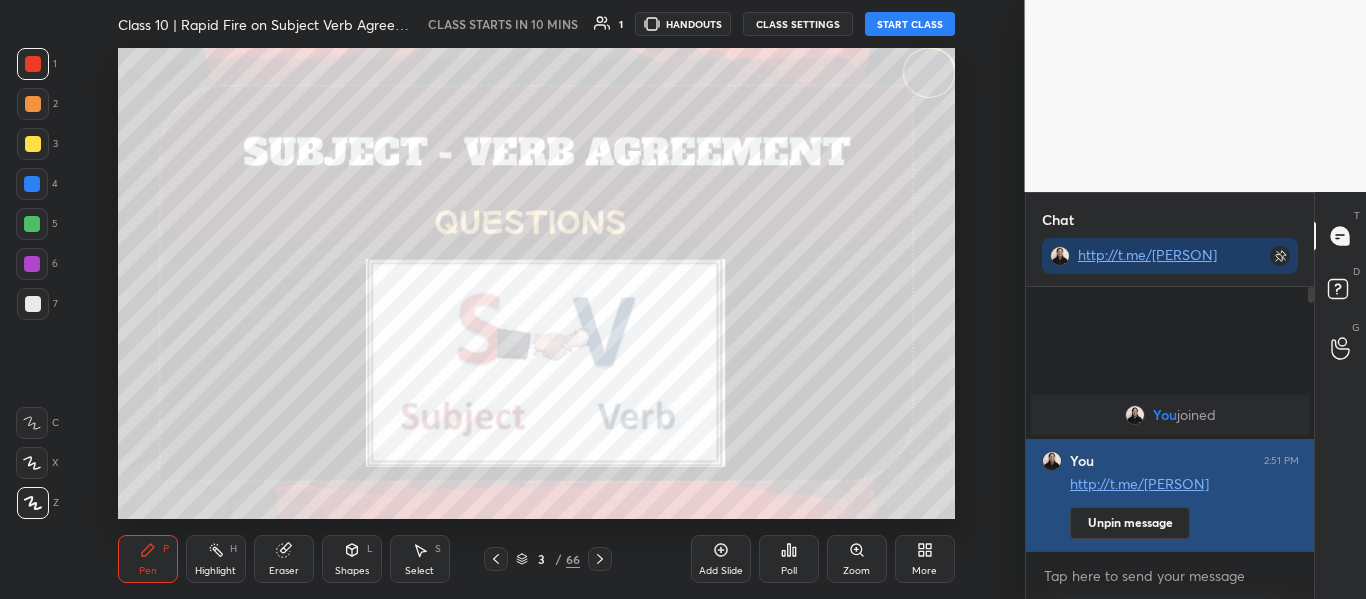 scroll, scrollTop: 258, scrollLeft: 282, axis: both 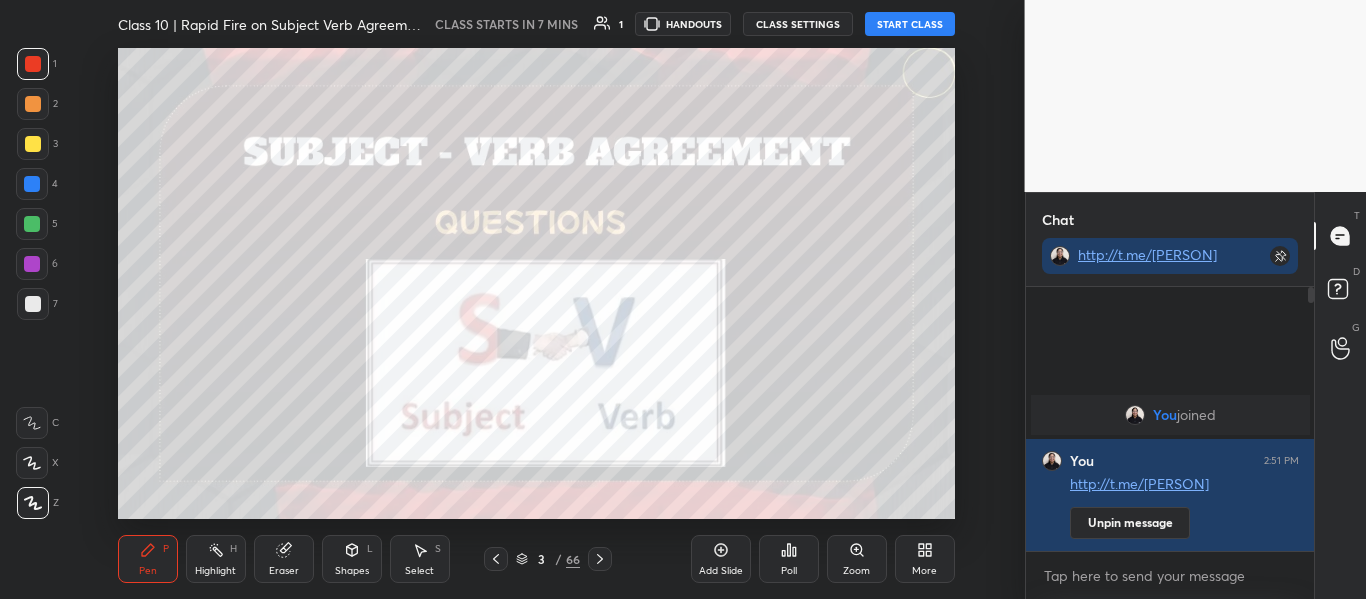 click on "START CLASS" at bounding box center (910, 24) 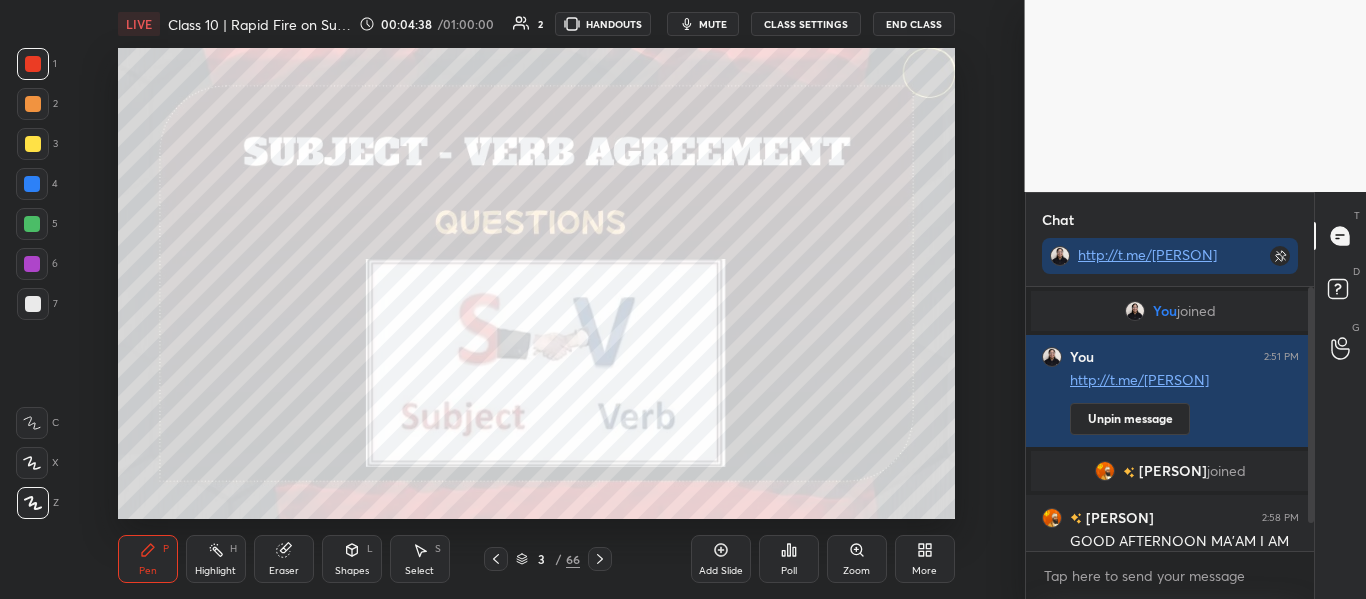 click on "T Messages (T) D Doubts (D) G Raise Hand (G)" at bounding box center [1340, 395] 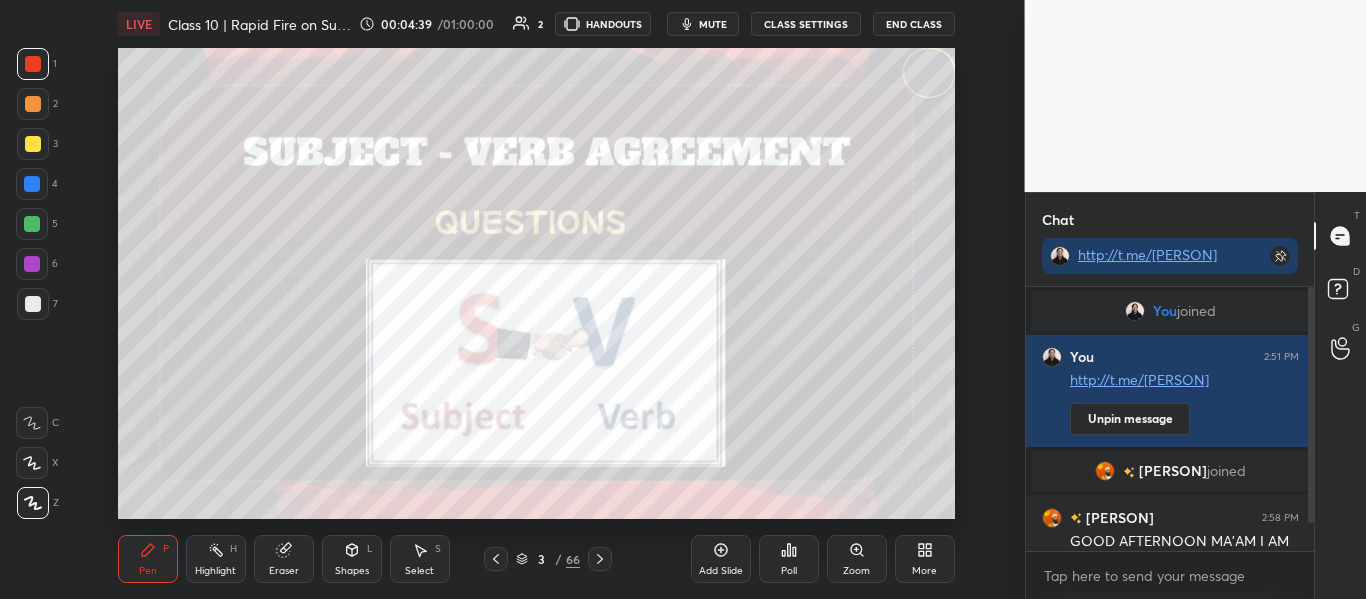 scroll, scrollTop: 69, scrollLeft: 0, axis: vertical 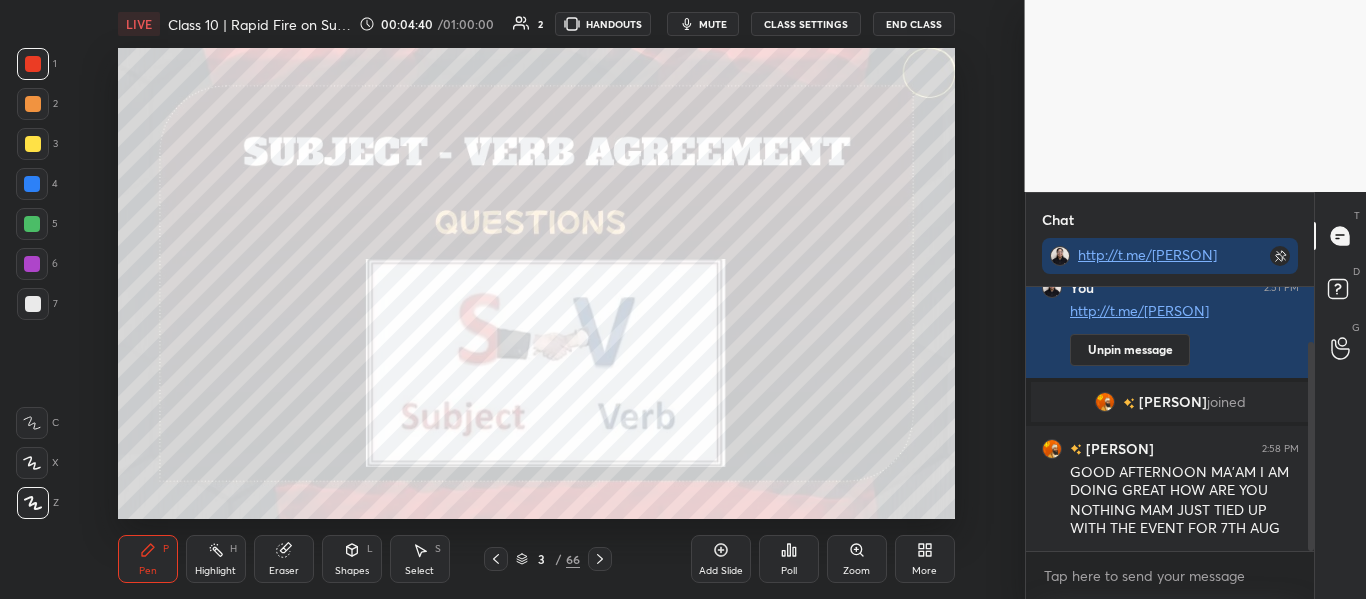 drag, startPoint x: 1310, startPoint y: 444, endPoint x: 1306, endPoint y: 630, distance: 186.043 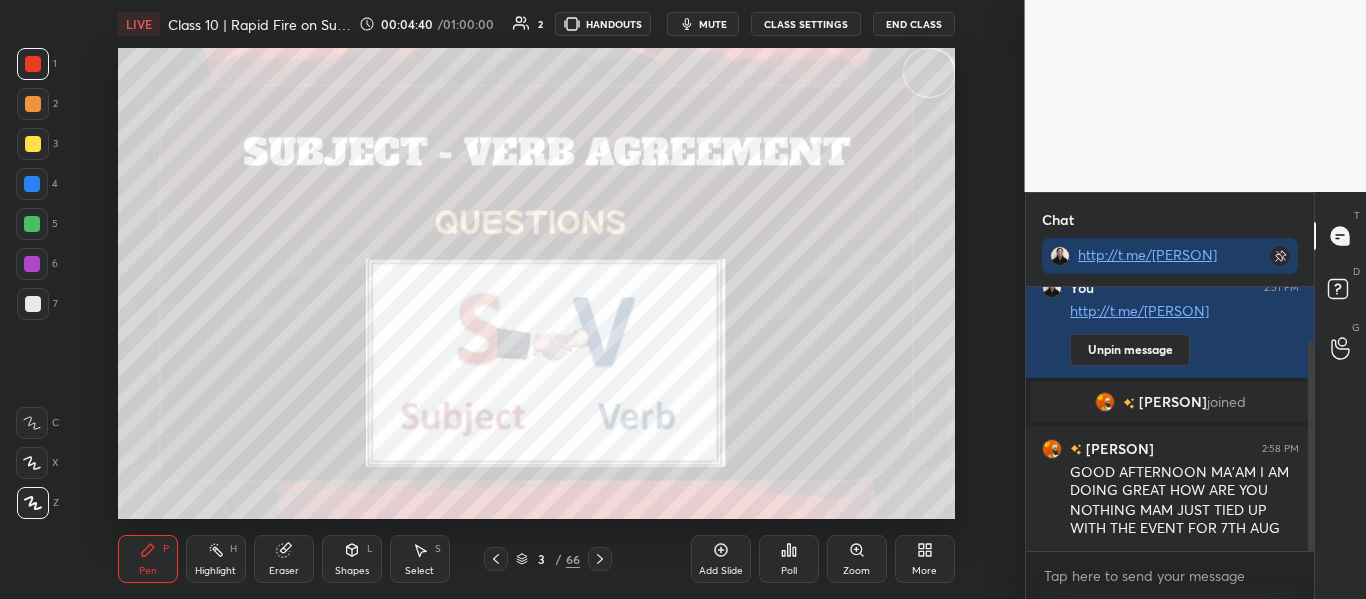 click on "1 2 3 4 5 6 7 C X Z C X Z E E Erase all   H H LIVE Class 10 | Rapid Fire on Subject Verb Agreement | Code OP05 00:04:40 /  01:00:00 2 HANDOUTS mute CLASS SETTINGS End Class Setting up your live class Poll for   secs No correct answer Start poll Back Class 10 | Rapid Fire on Subject Verb Agreement | Code OP05 [PERSON] [PERSON] Pen P Highlight H Eraser Shapes L Select S 3 / 66 Add Slide Poll Zoom More Chat http://t.me/[PERSON] You  joined You 2:51 PM http://t.me/[PERSON] Unpin message [PERSON]  joined [PERSON] 2:58 PM GOOD AFTERNOON MA'AM I AM DOING GREAT HOW ARE YOU NOTHING MAM JUST TIED UP WITH THE EVENT FOR 7TH AUG JUMP TO LATEST Enable hand raising Enable raise hand to speak to learners. Once enabled, chat will be turned off temporarily. Enable x   introducing Raise a hand with a doubt Now learners can raise their hand along with a doubt  How it works? Doubts asked by learners will show up here NEW DOUBTS ASKED No one has raised a hand yet Can't raise hand Got it T Messages (T) D Doubts (D) G Buffering" at bounding box center [683, 0] 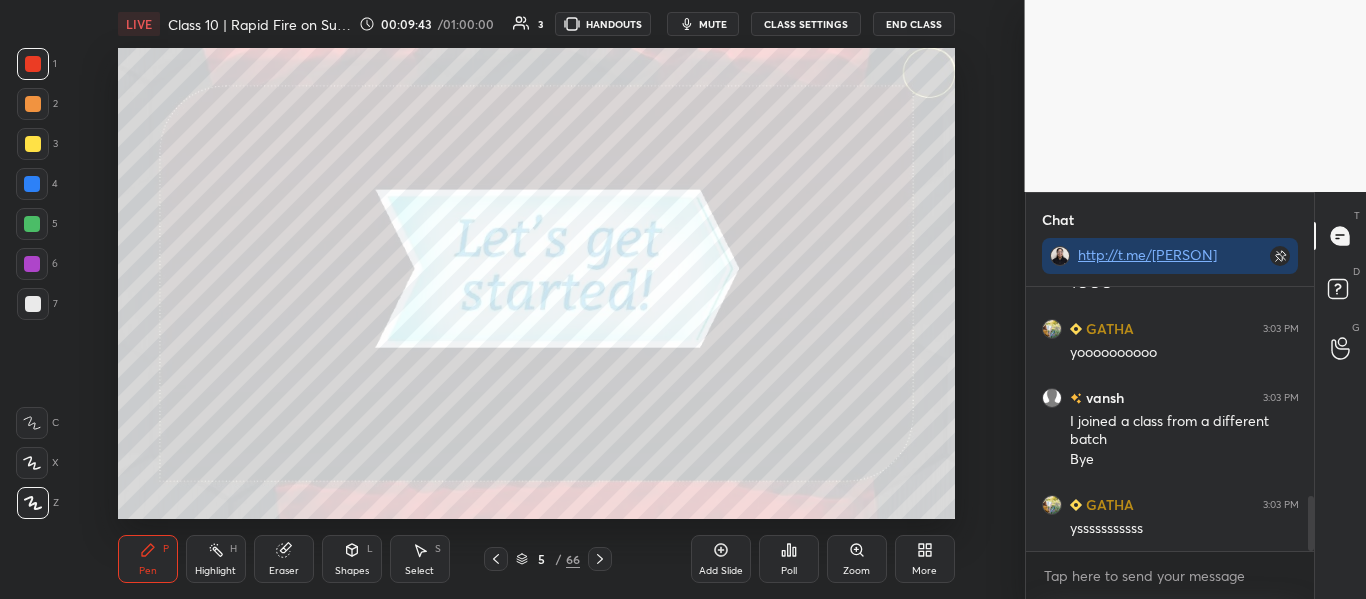 scroll, scrollTop: 999, scrollLeft: 0, axis: vertical 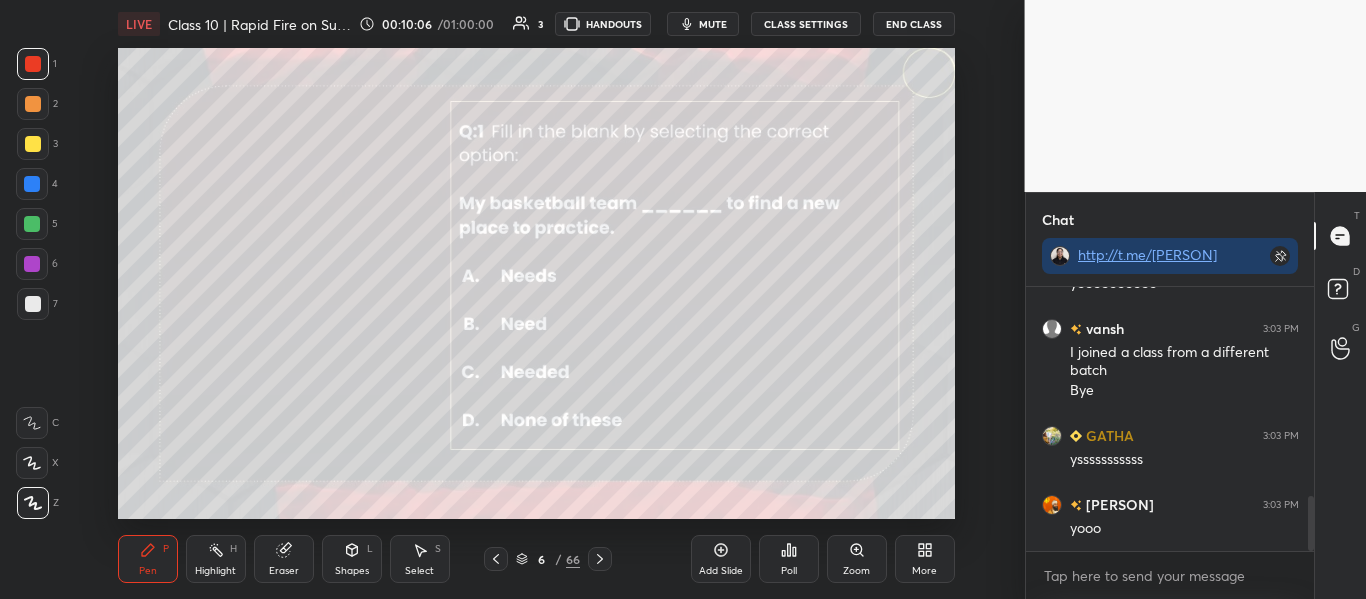 click on "Poll" at bounding box center [789, 559] 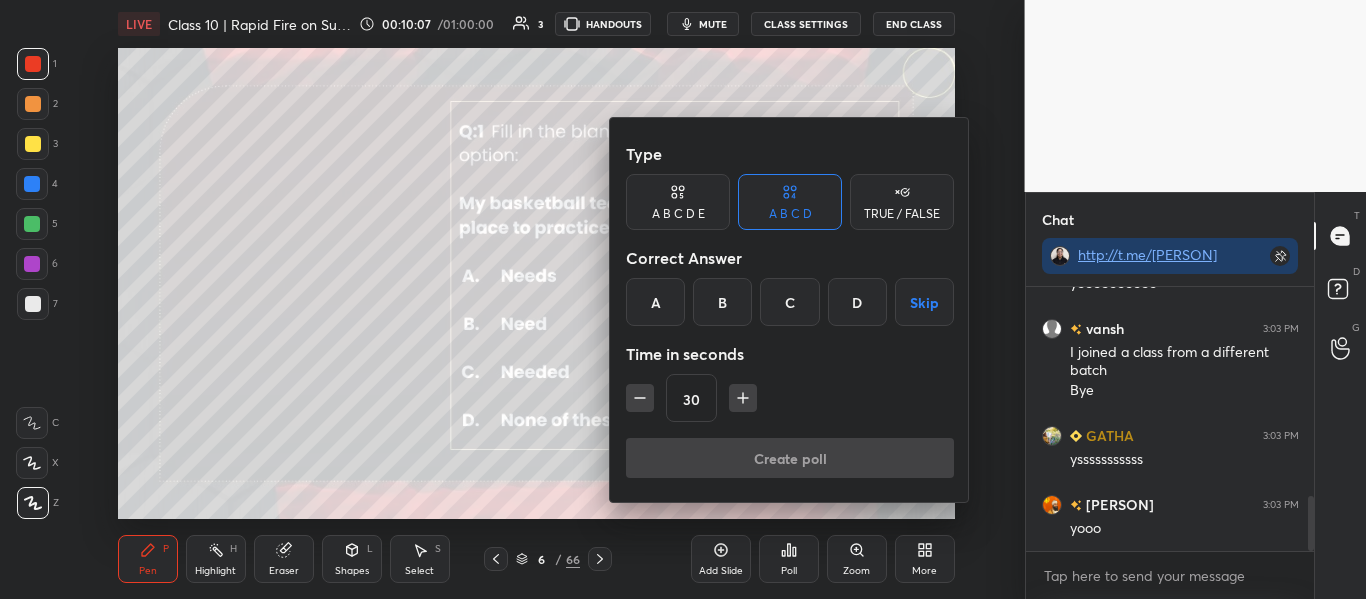 click on "A" at bounding box center (655, 302) 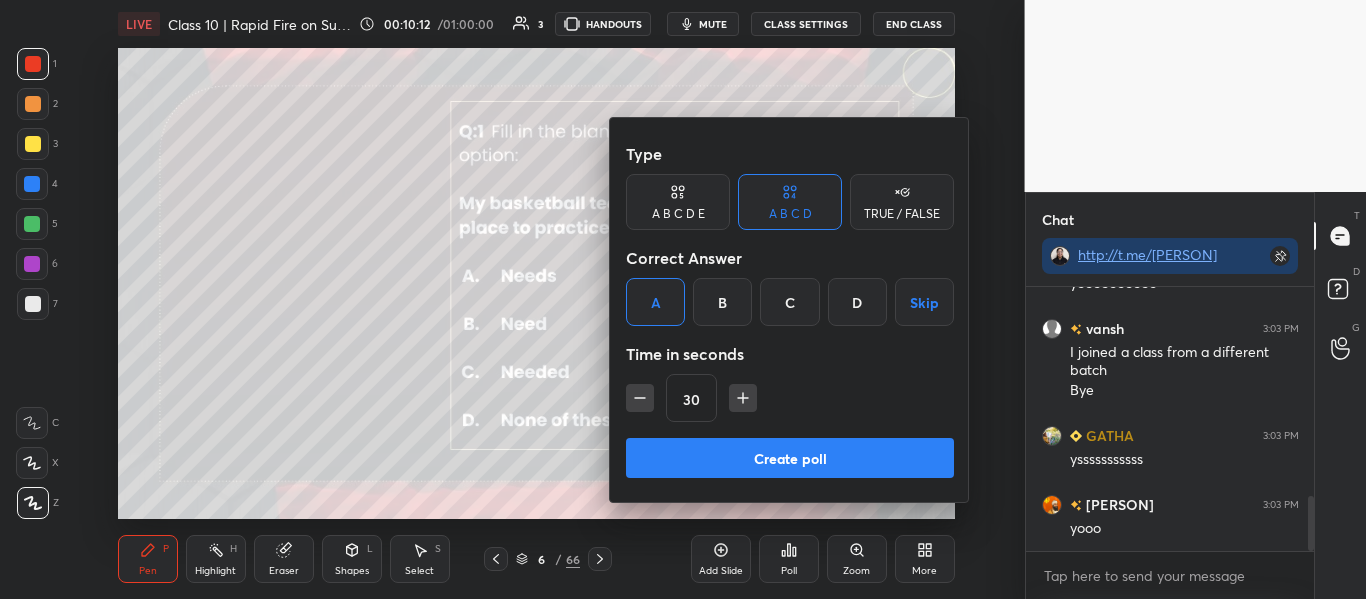 click on "Create poll" at bounding box center (790, 458) 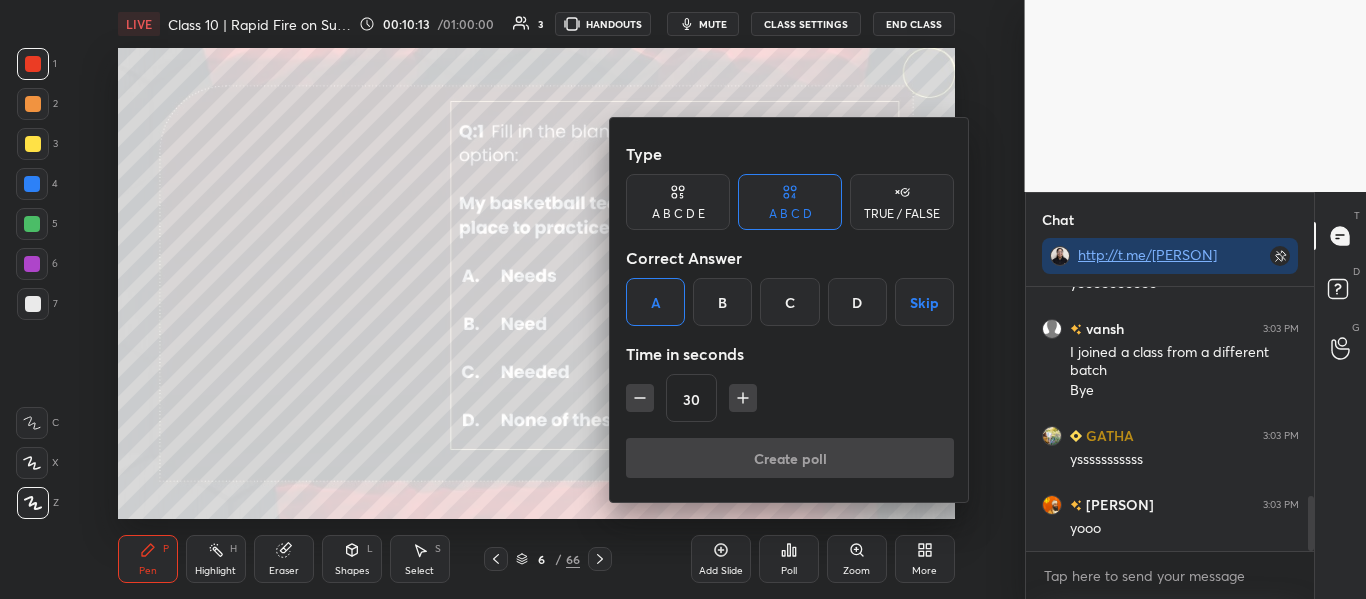 scroll, scrollTop: 216, scrollLeft: 282, axis: both 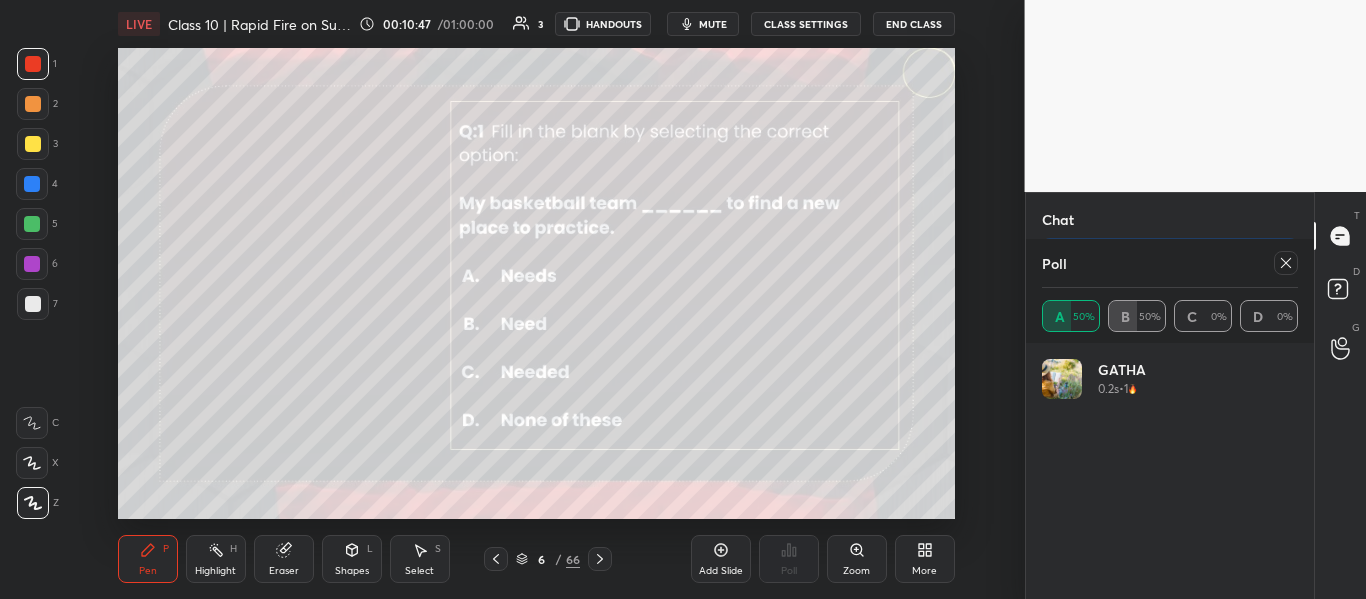 click at bounding box center (1286, 263) 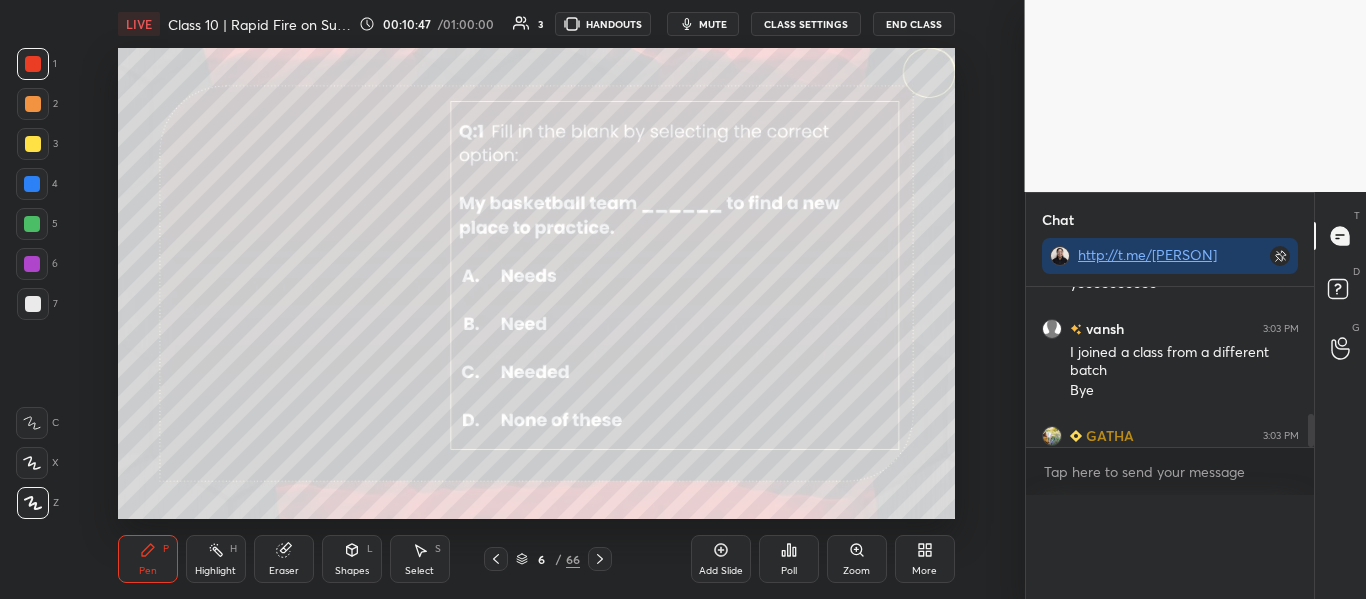 scroll, scrollTop: 0, scrollLeft: 0, axis: both 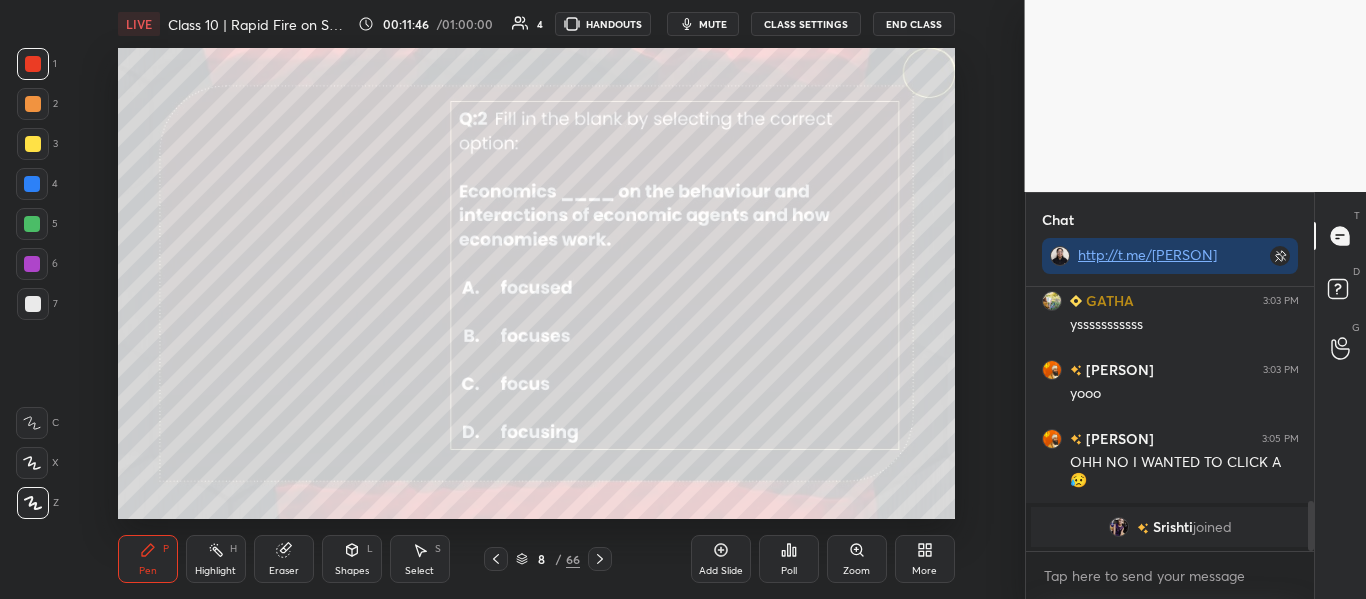 click 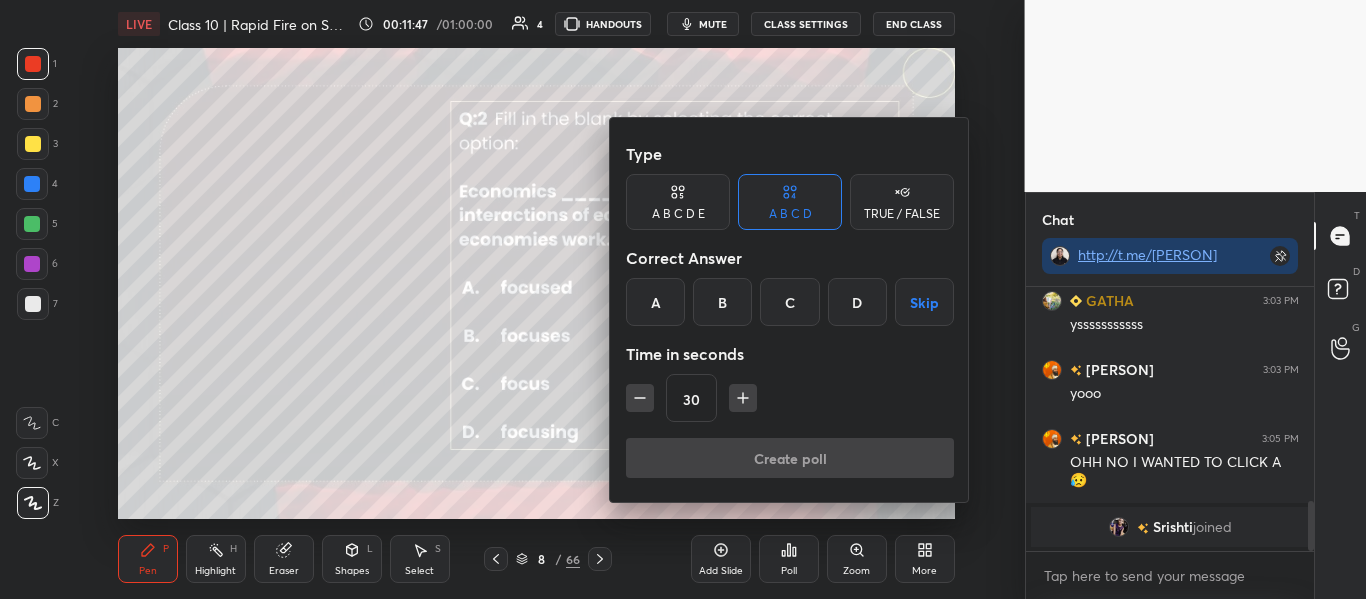 click on "B" at bounding box center (722, 302) 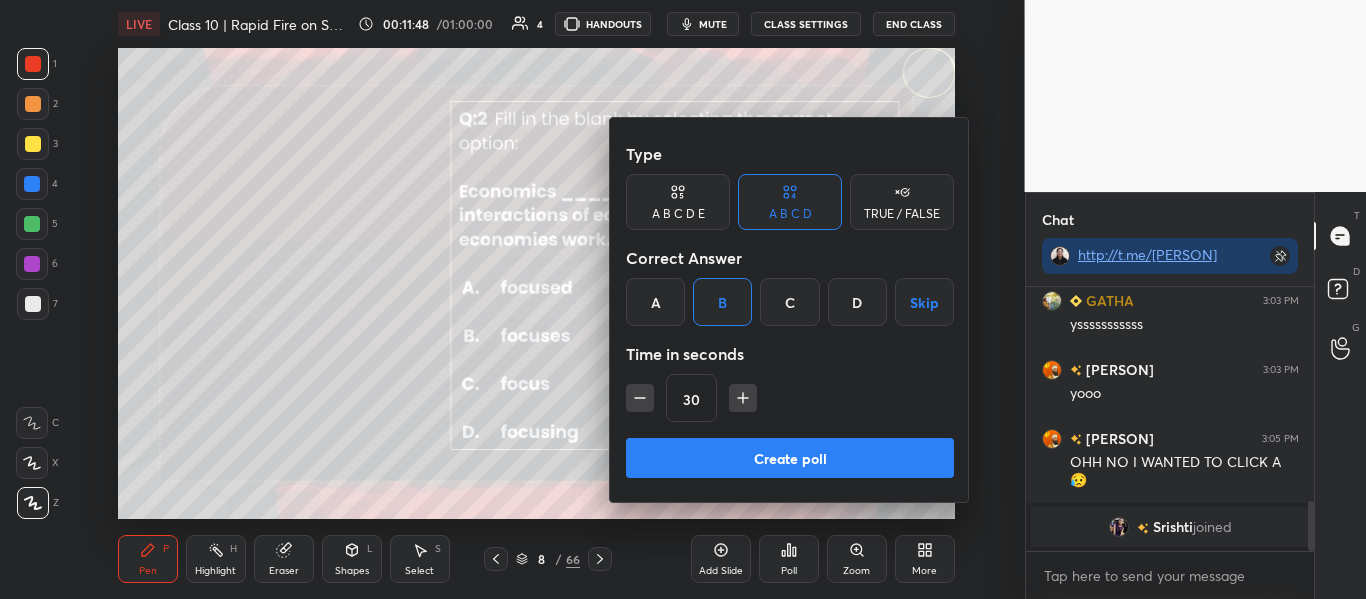 click on "Create poll" at bounding box center (790, 458) 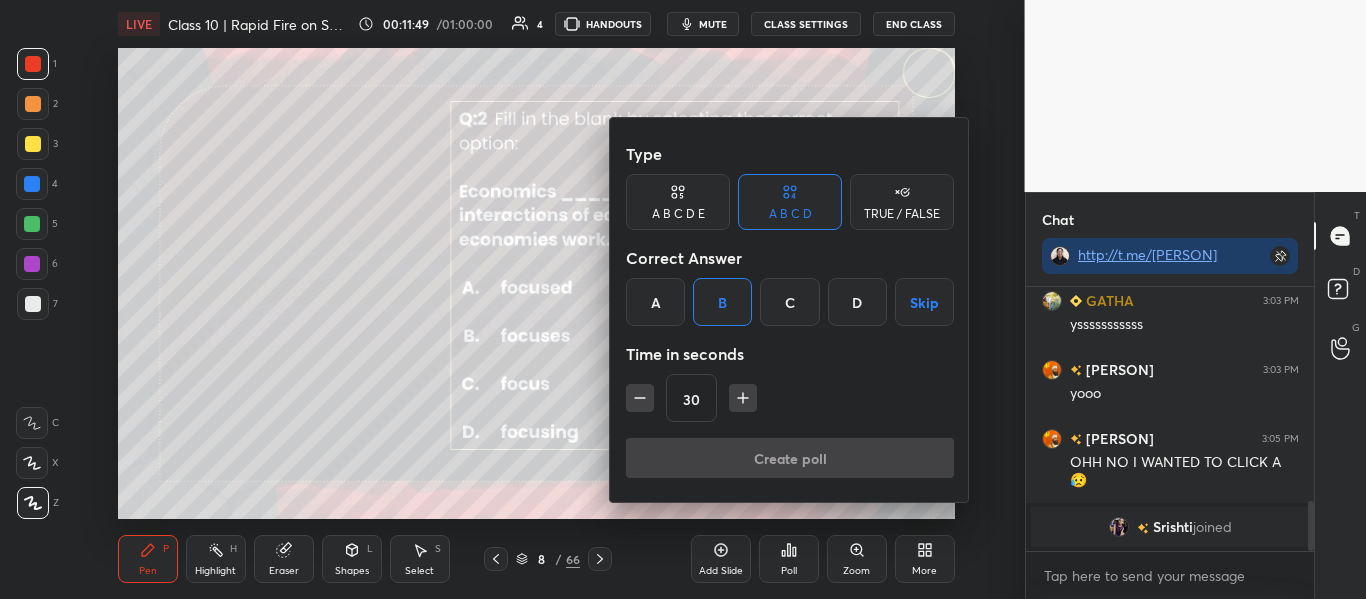 scroll, scrollTop: 216, scrollLeft: 282, axis: both 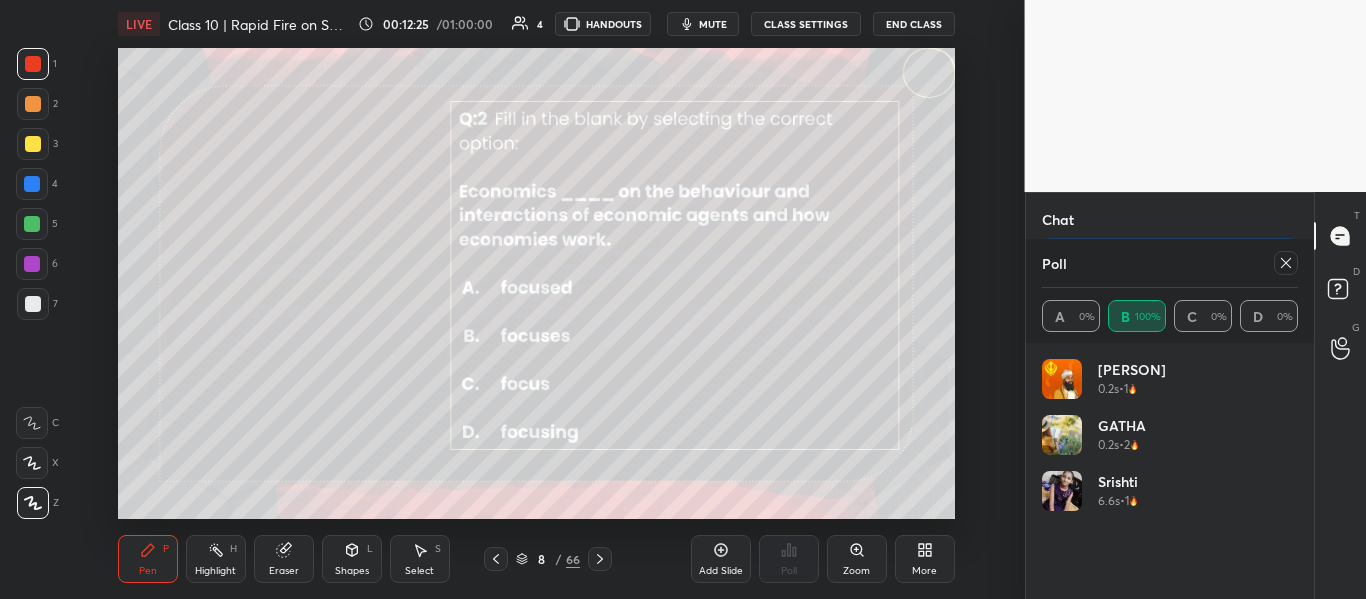 click 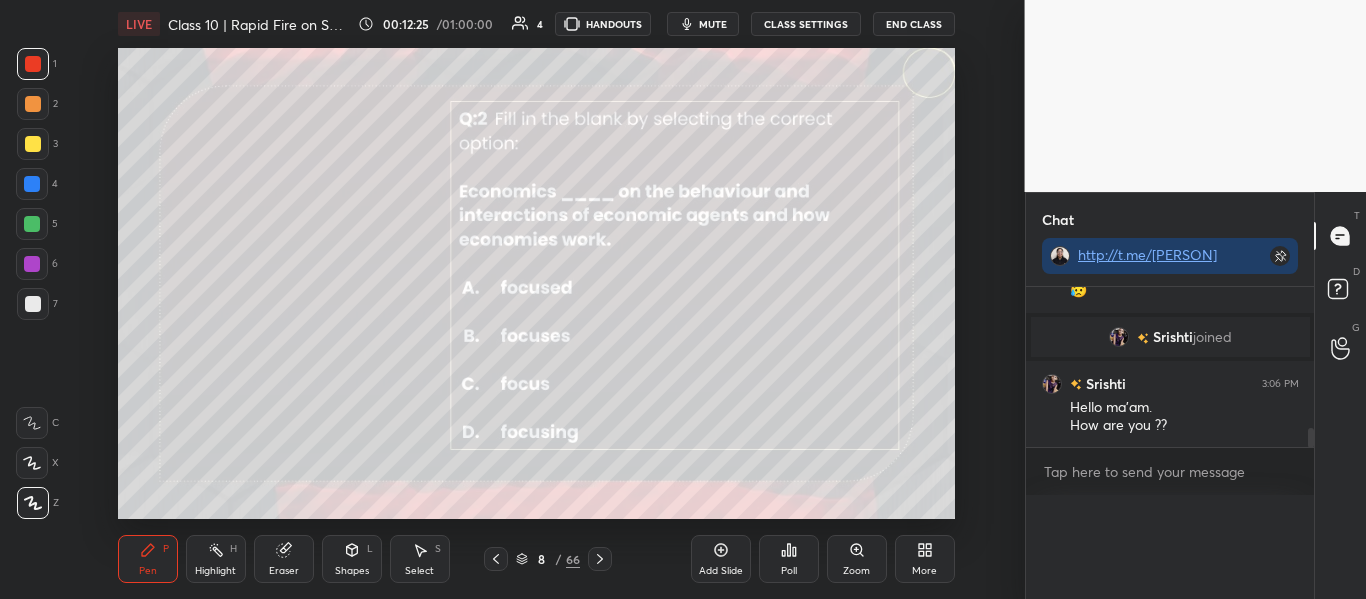 scroll, scrollTop: 0, scrollLeft: 0, axis: both 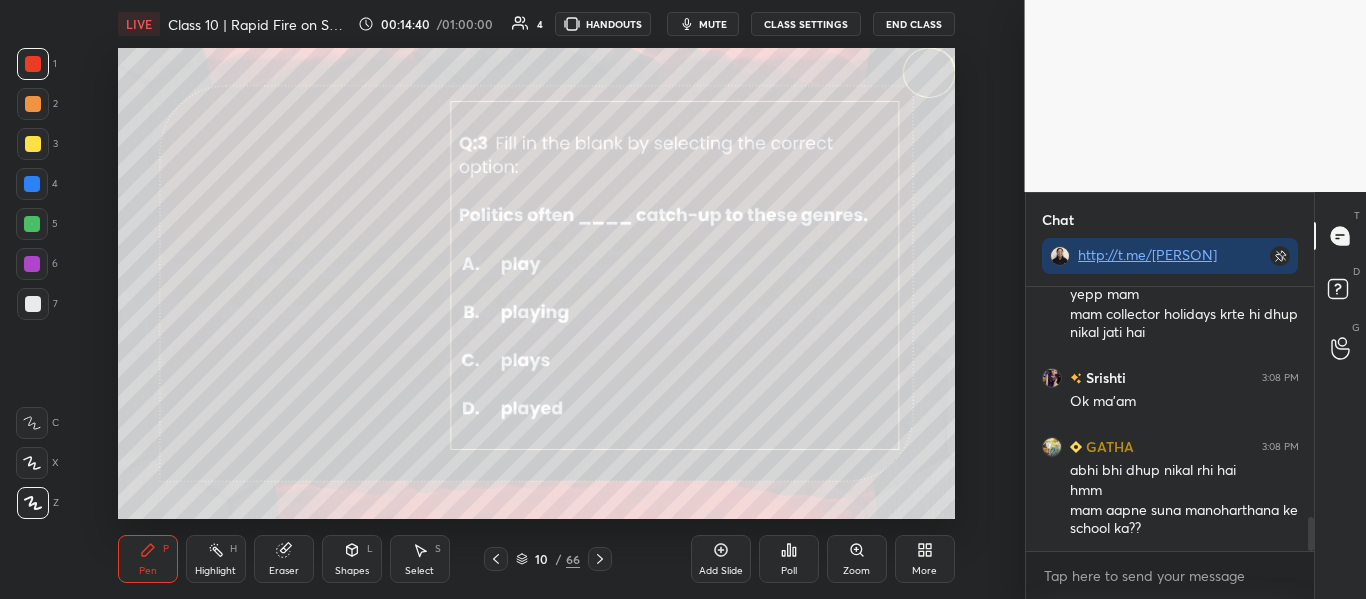 click 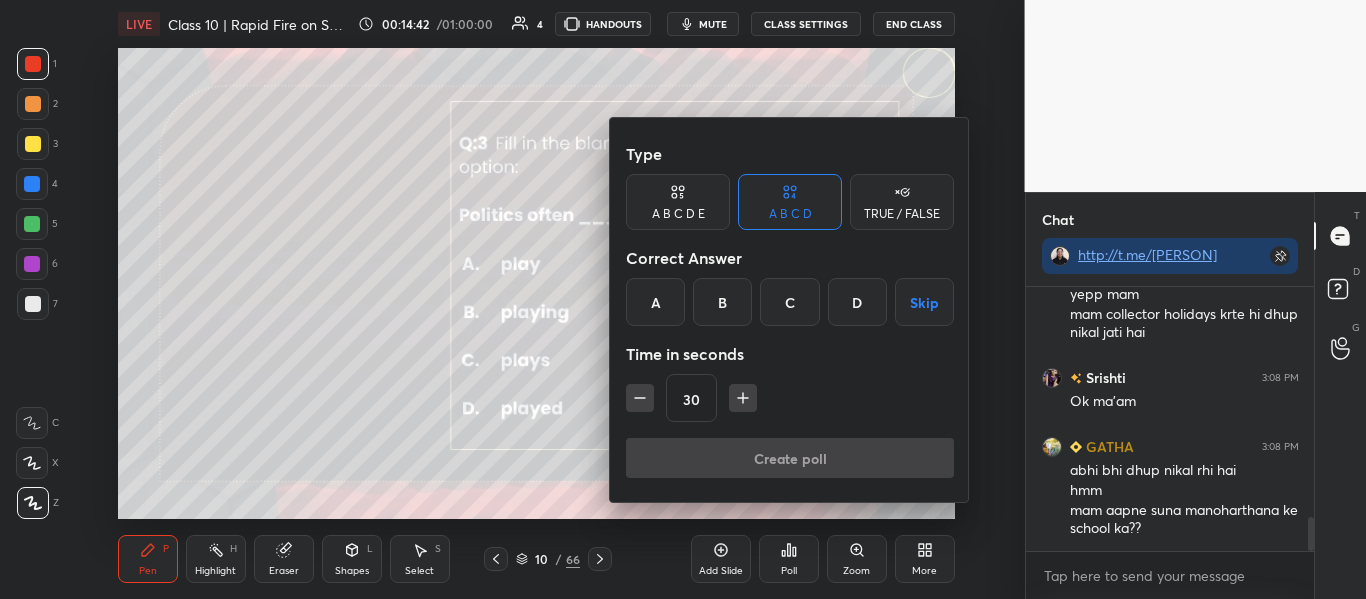 click on "C" at bounding box center (789, 302) 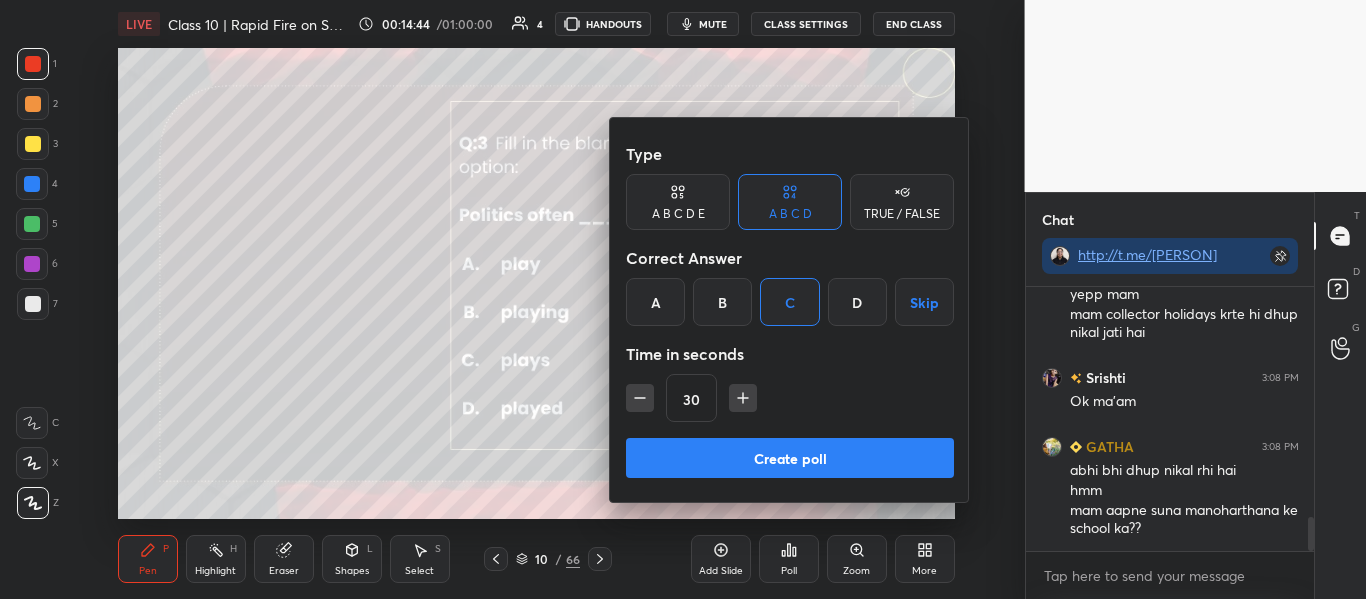 click on "Create poll" at bounding box center [790, 458] 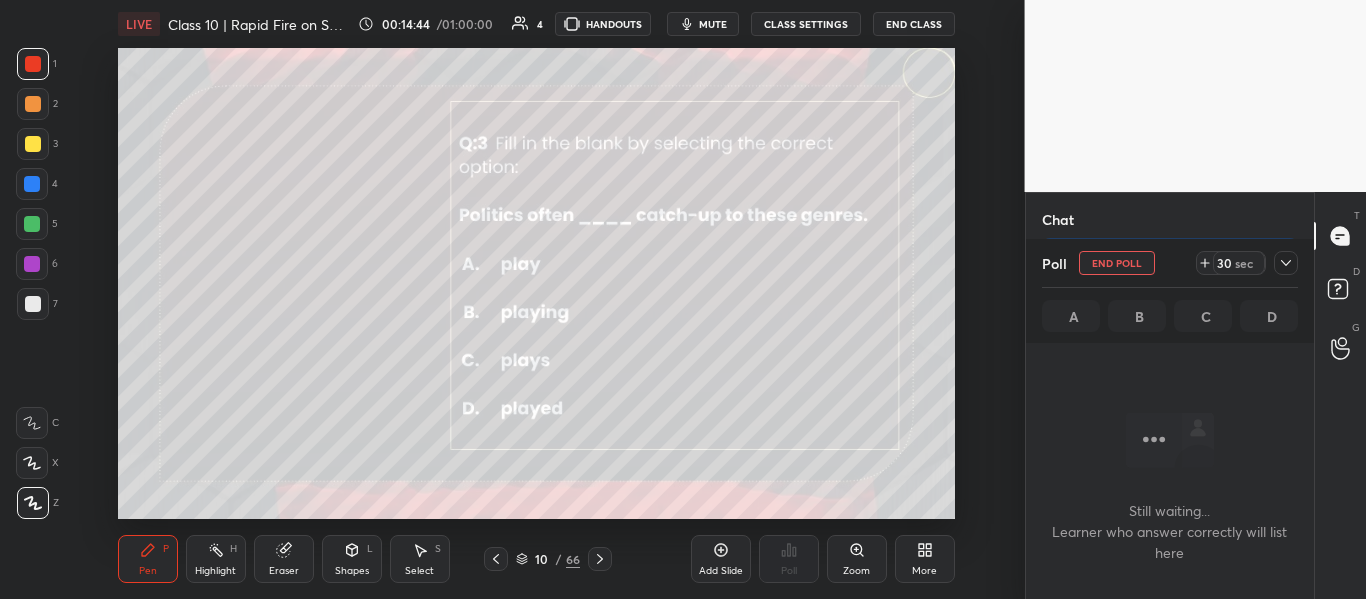 scroll, scrollTop: 216, scrollLeft: 282, axis: both 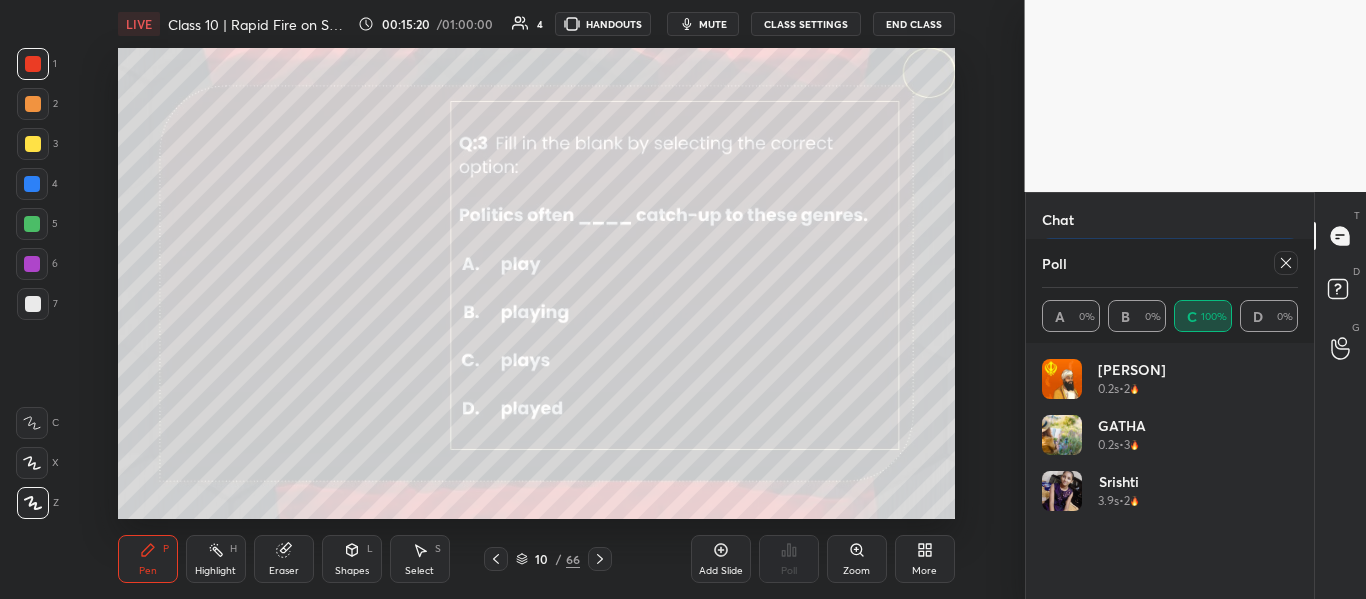 click 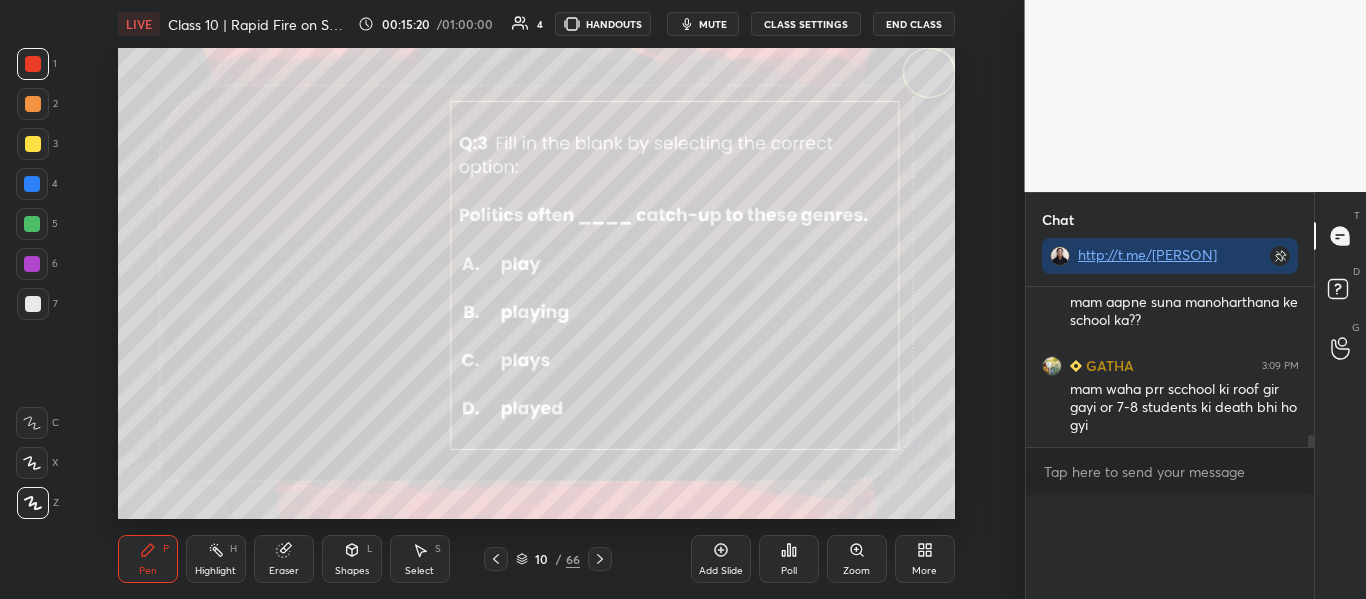 scroll, scrollTop: 0, scrollLeft: 0, axis: both 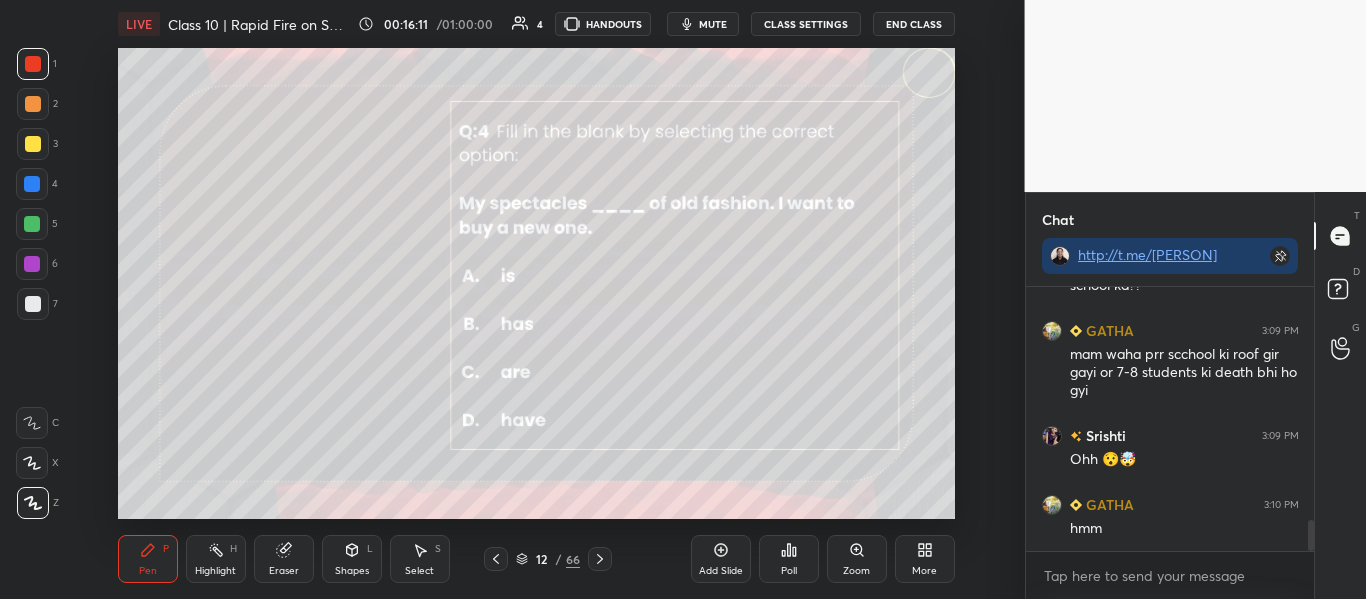 click 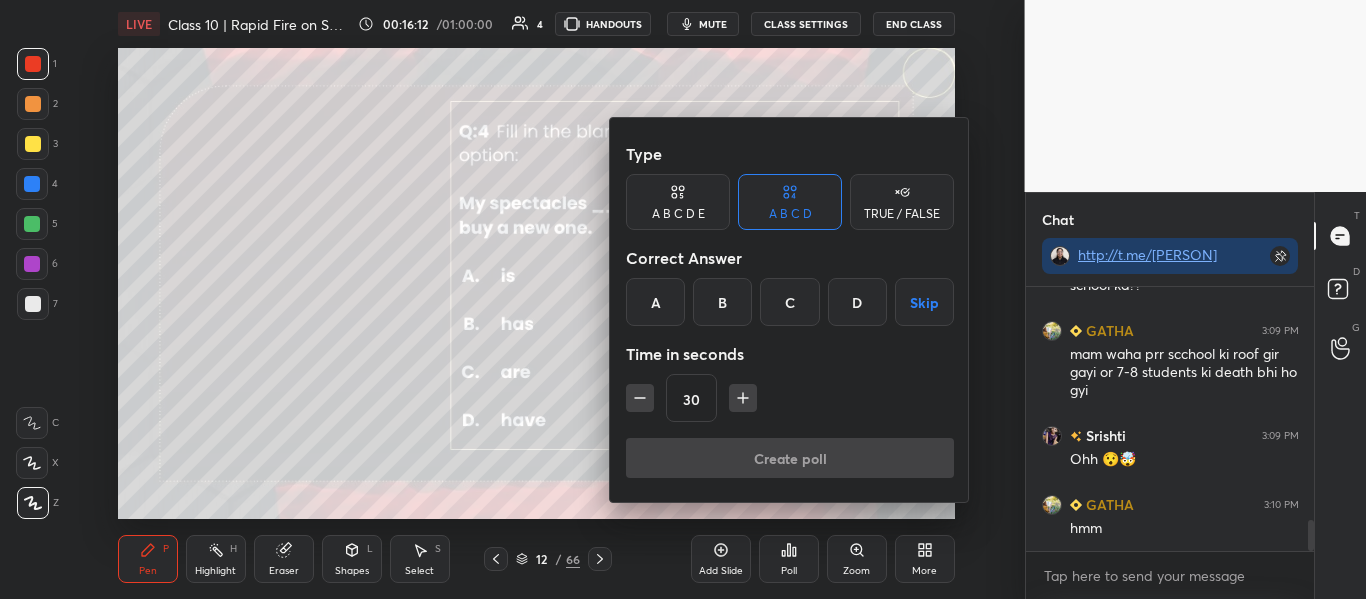 click on "C" at bounding box center [789, 302] 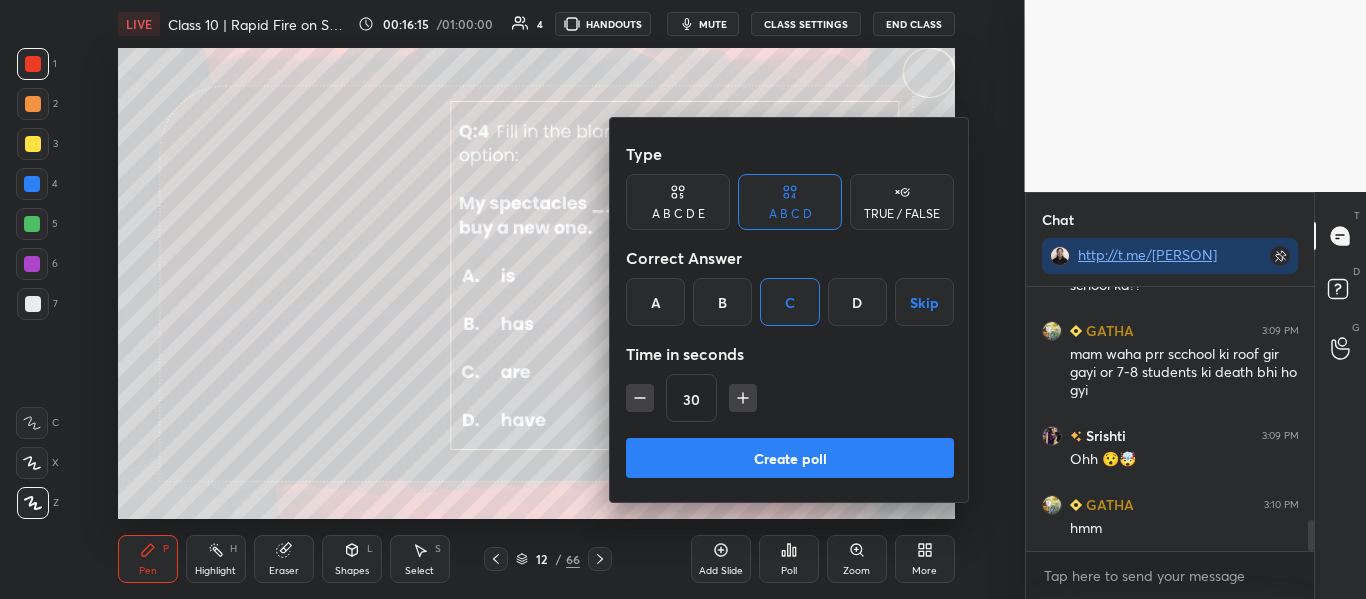 click on "Create poll" at bounding box center [790, 458] 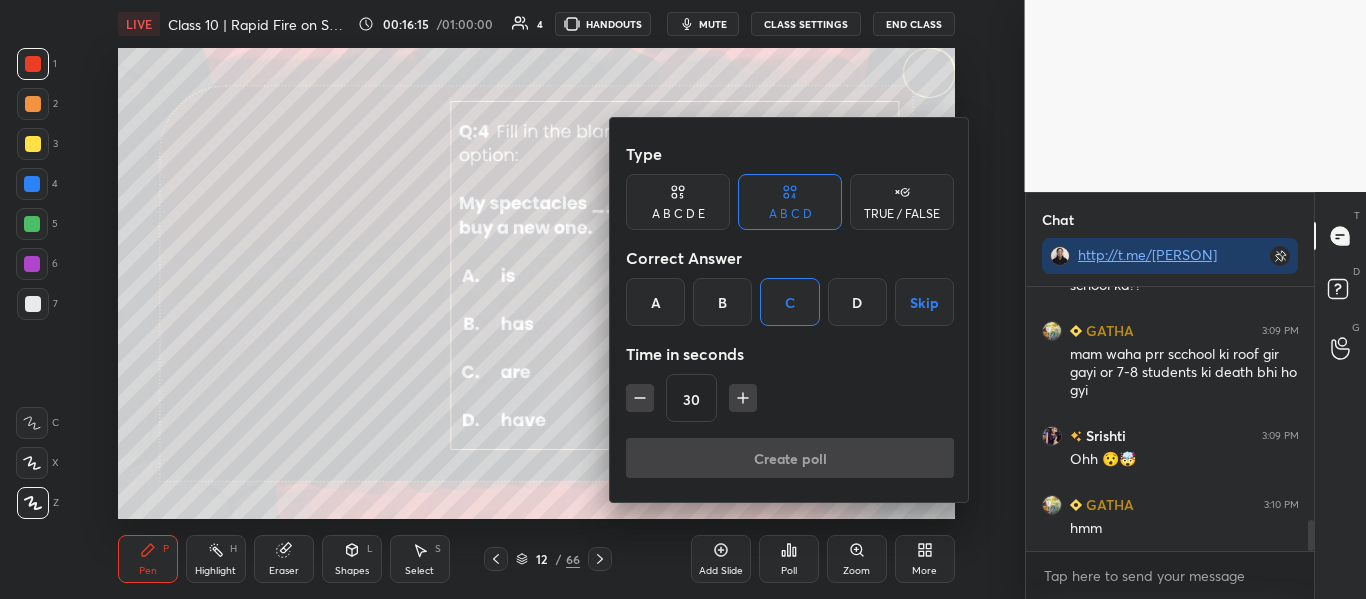 scroll, scrollTop: 216, scrollLeft: 282, axis: both 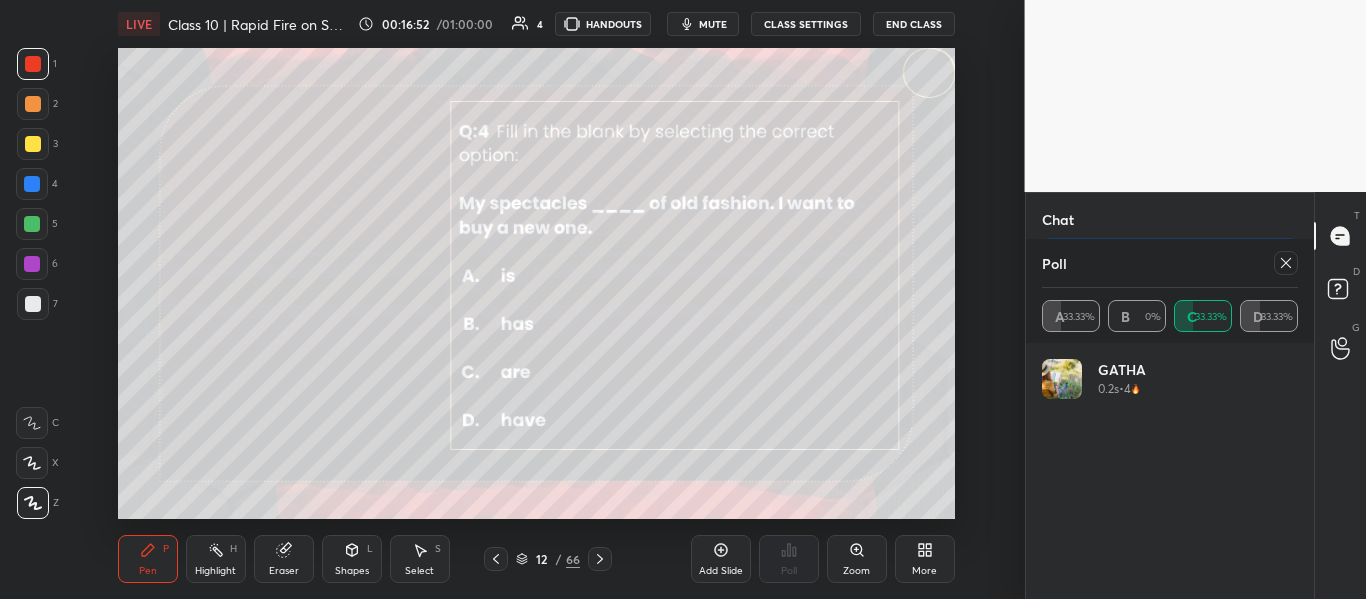 click 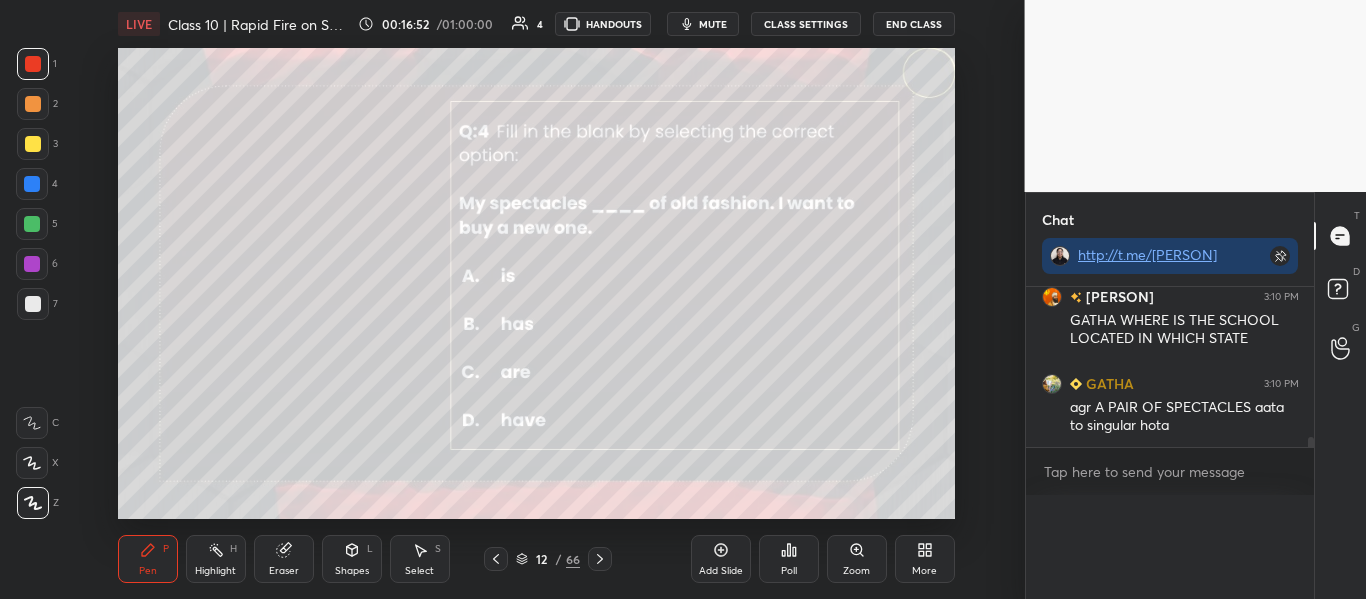 scroll, scrollTop: 0, scrollLeft: 0, axis: both 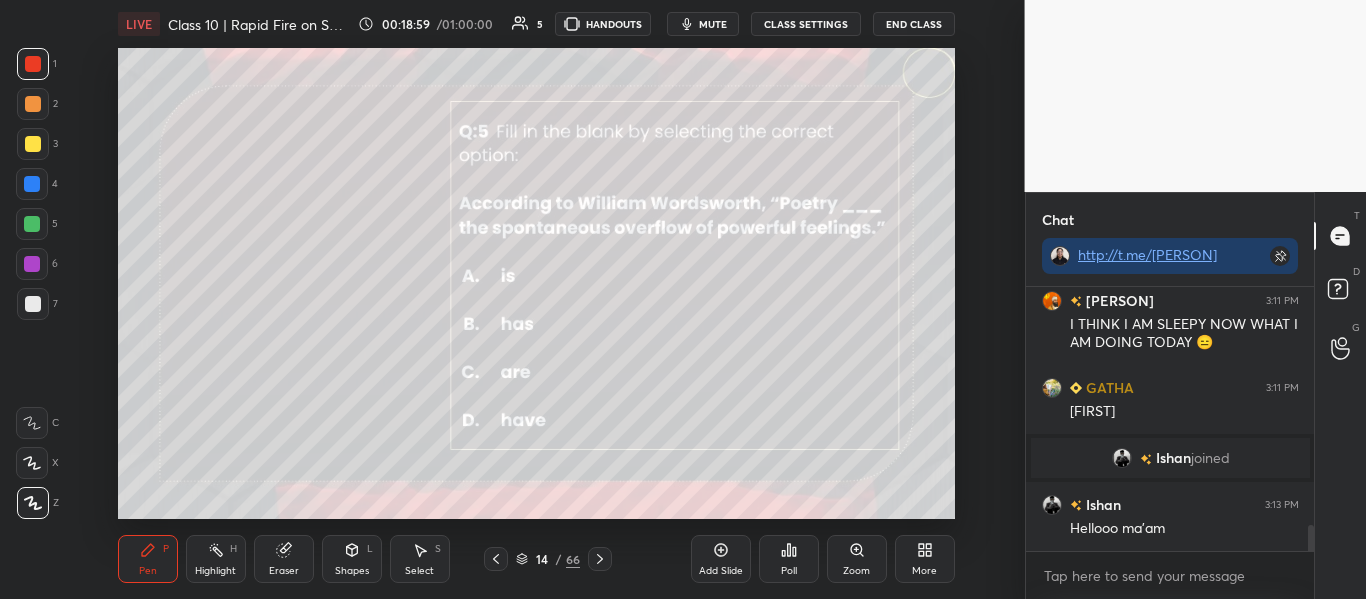 click on "Poll" at bounding box center [789, 571] 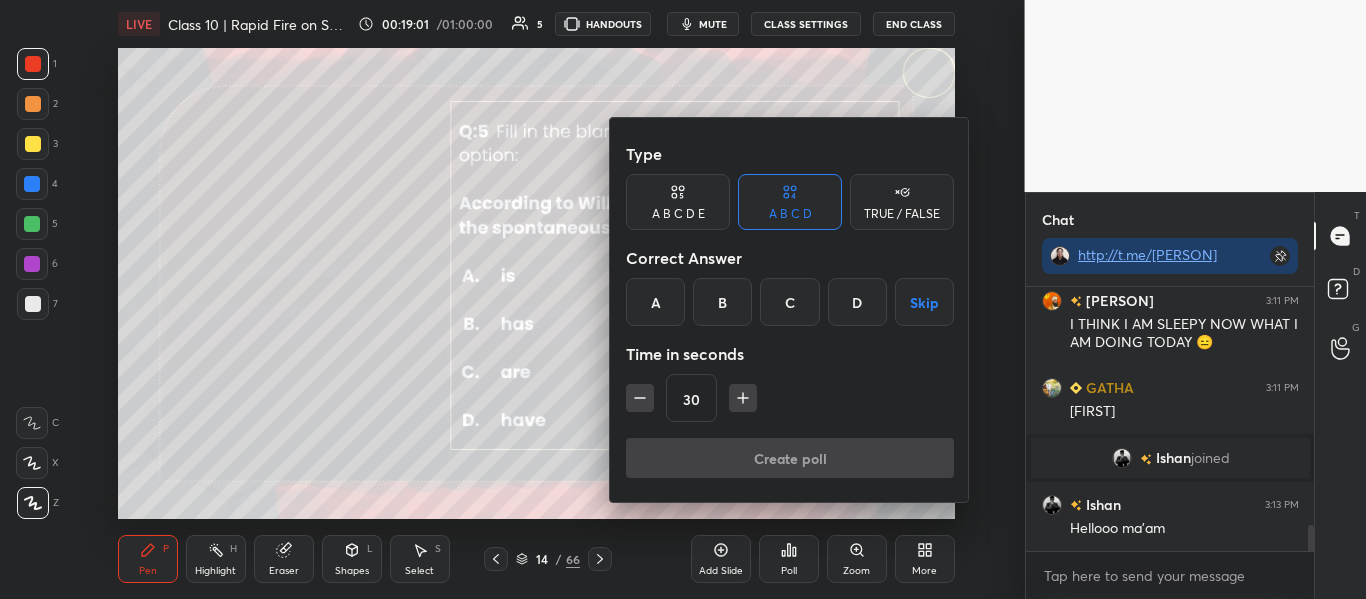 click on "A" at bounding box center (655, 302) 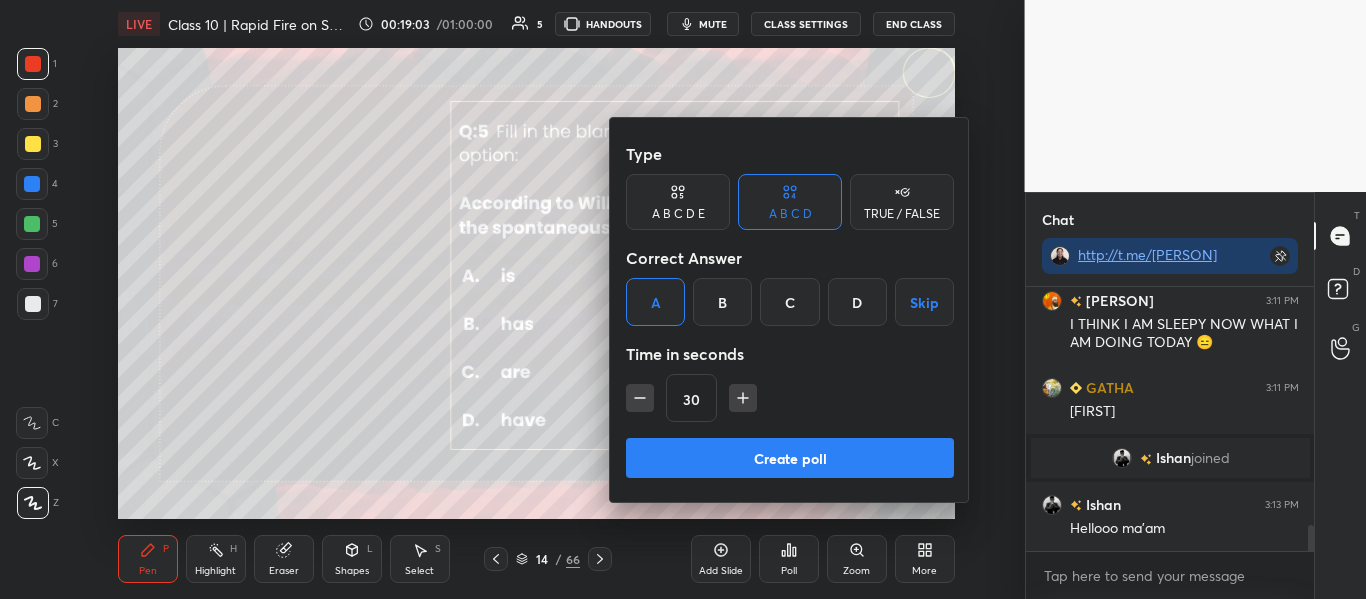 click on "Create poll" at bounding box center [790, 458] 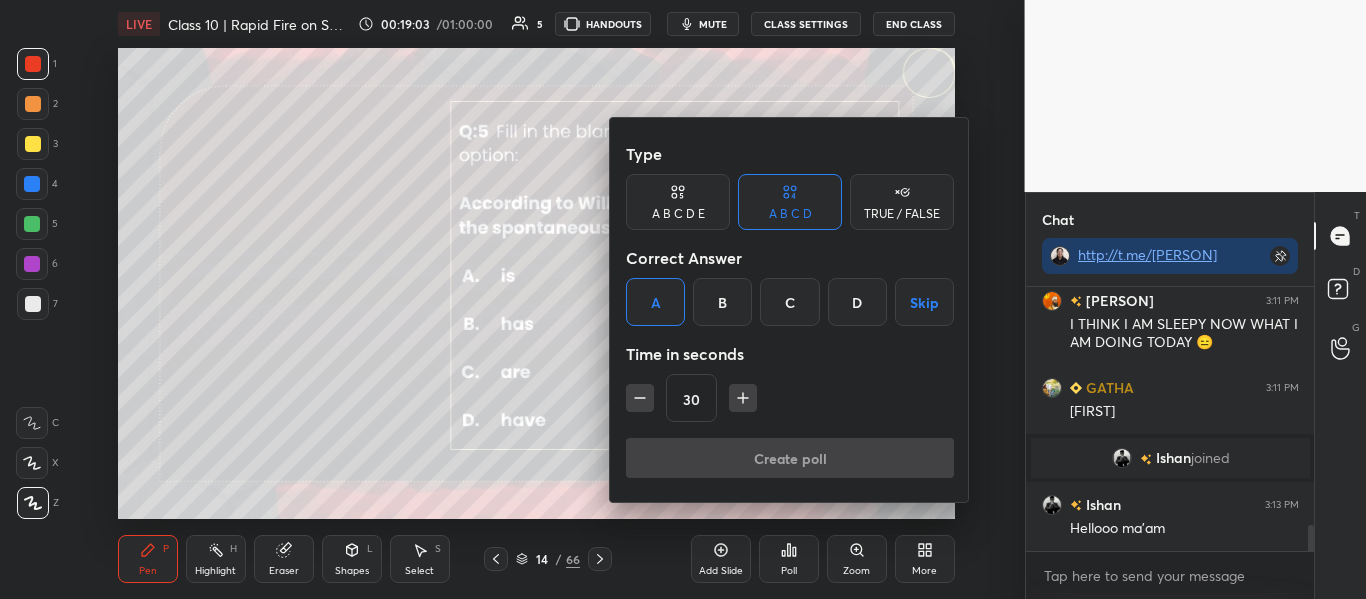 scroll, scrollTop: 216, scrollLeft: 282, axis: both 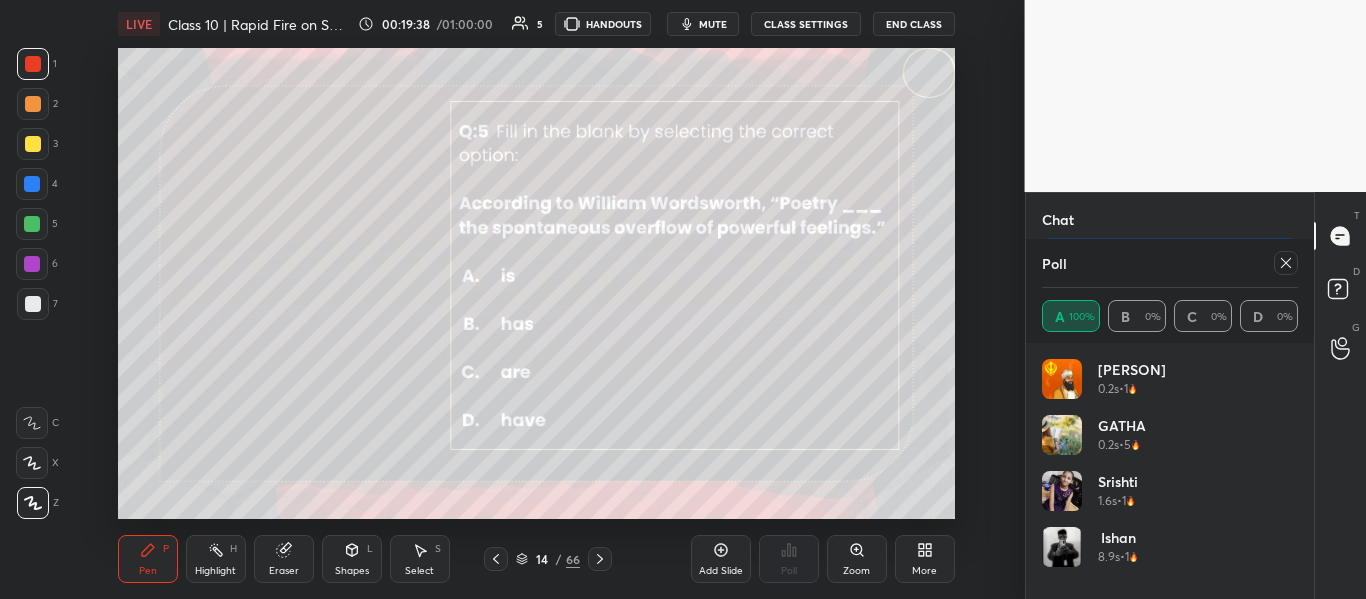 click 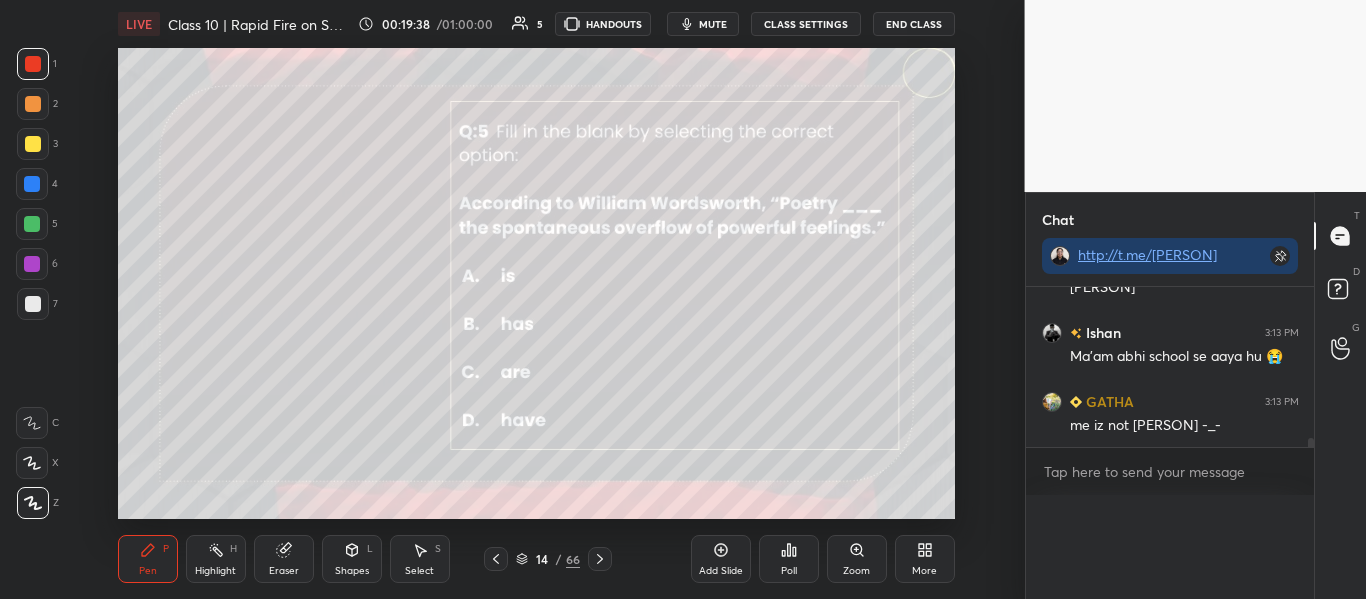 scroll, scrollTop: 0, scrollLeft: 0, axis: both 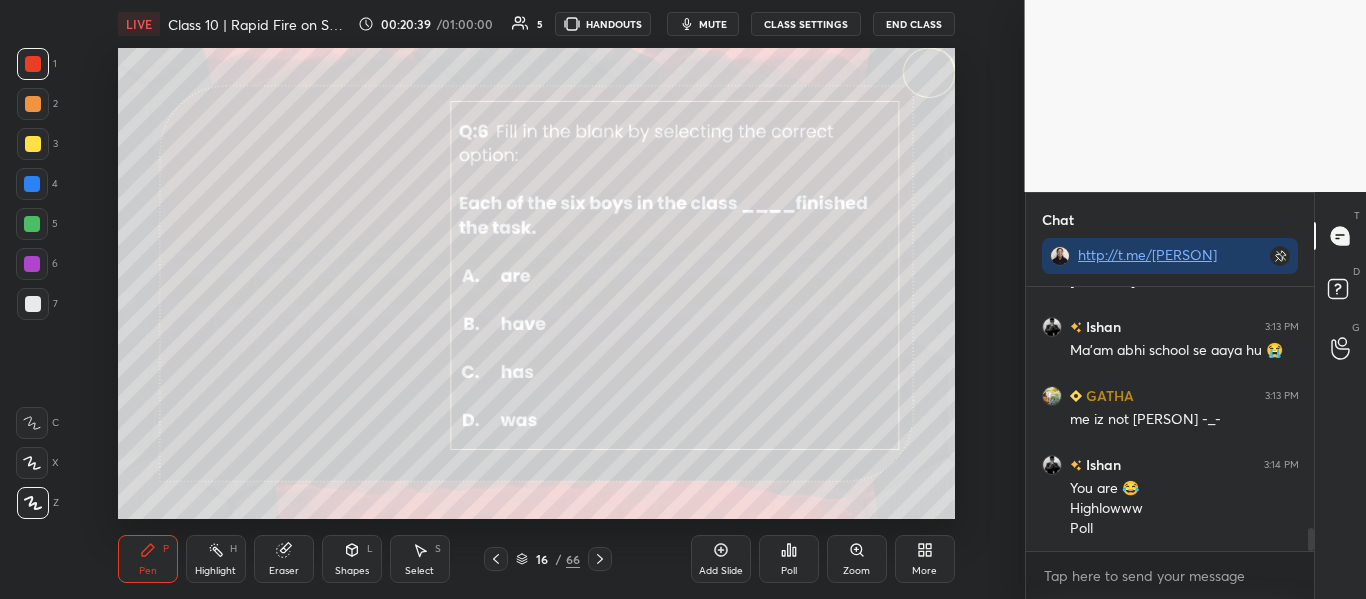 click on "Poll" at bounding box center [789, 571] 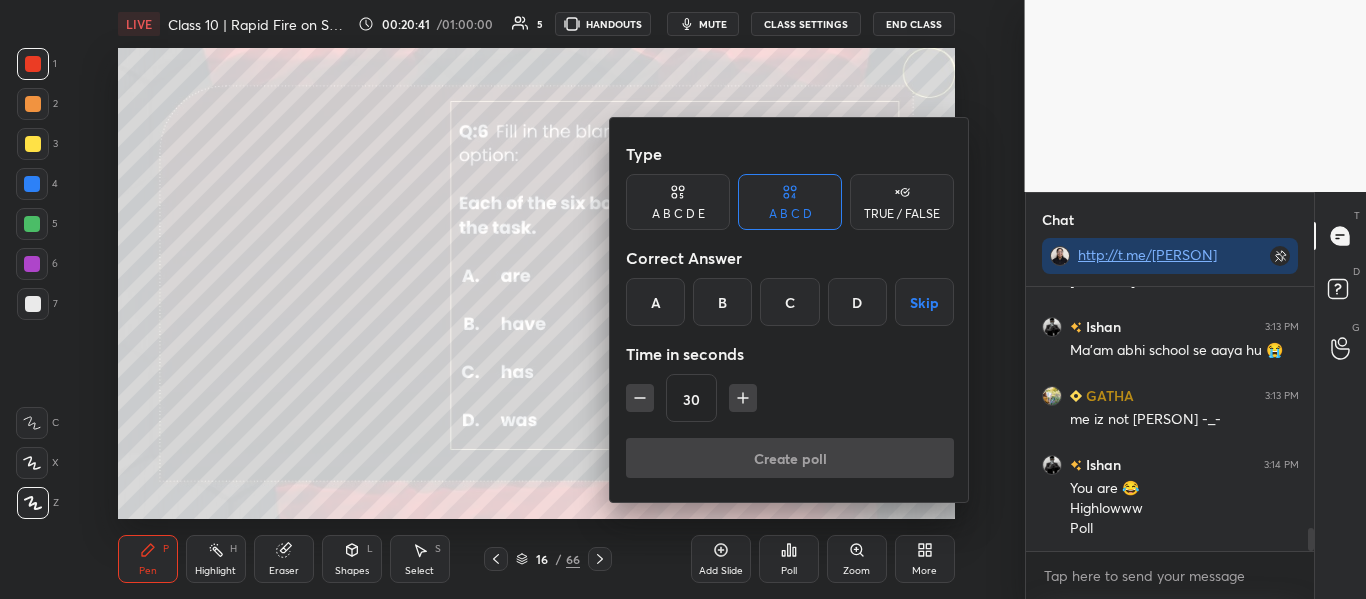 click on "C" at bounding box center [789, 302] 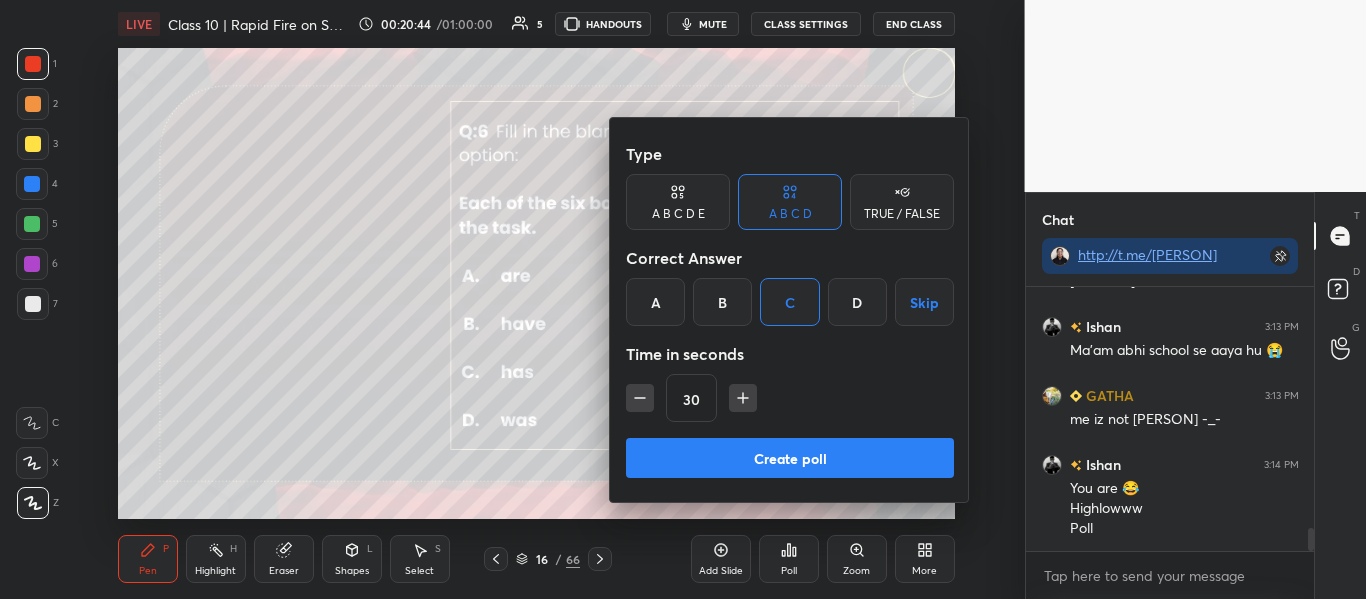 click on "Create poll" at bounding box center (790, 458) 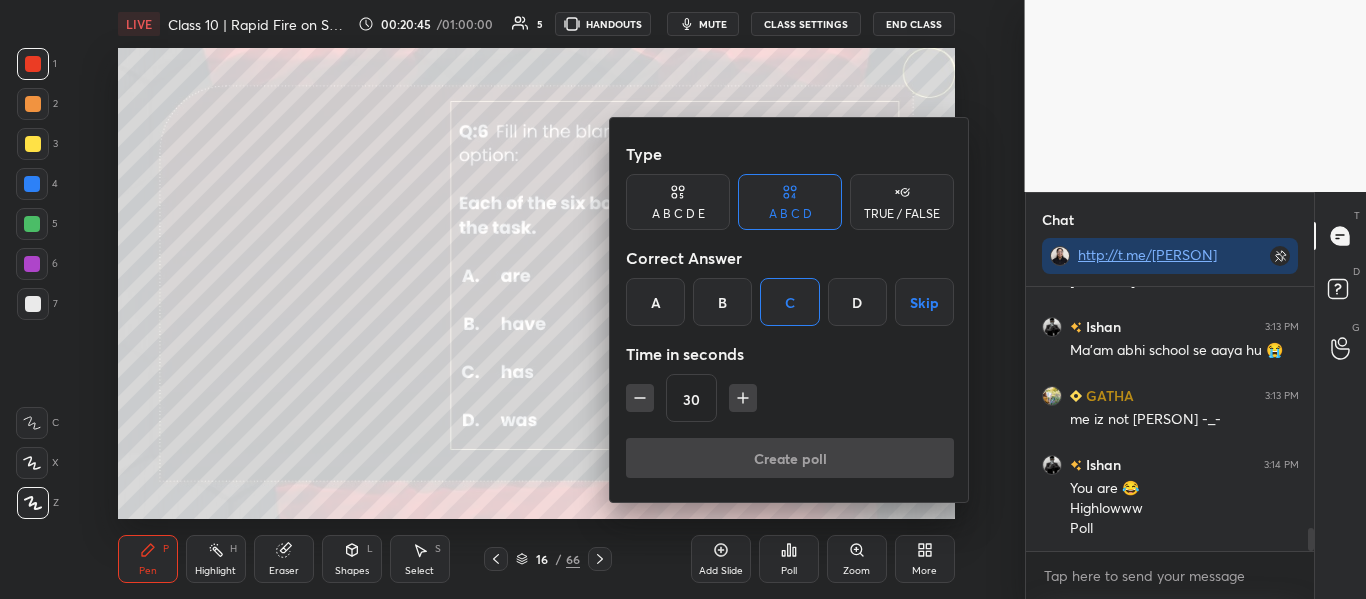 scroll, scrollTop: 216, scrollLeft: 282, axis: both 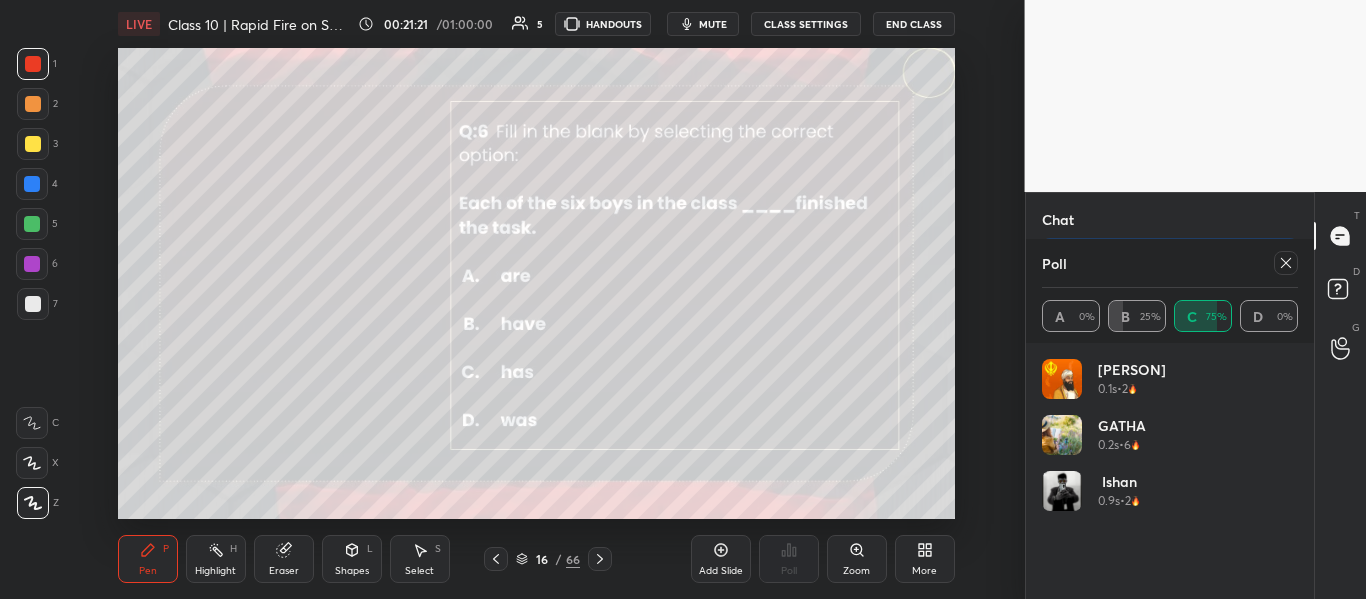 click 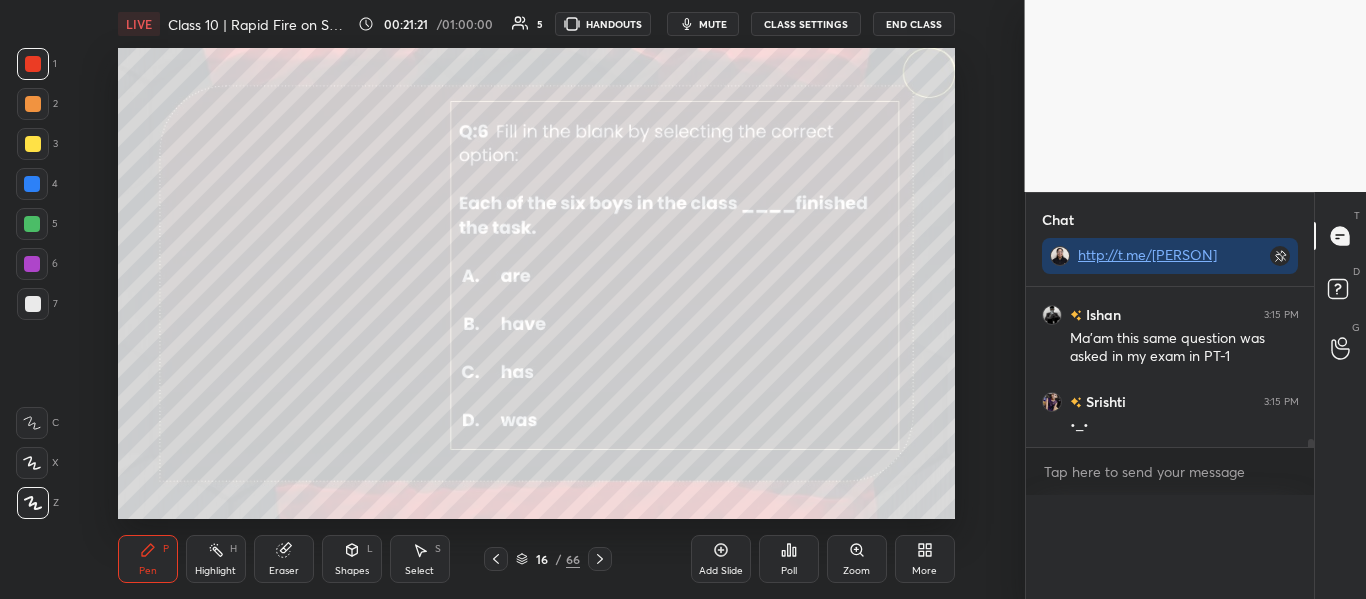 scroll, scrollTop: 0, scrollLeft: 0, axis: both 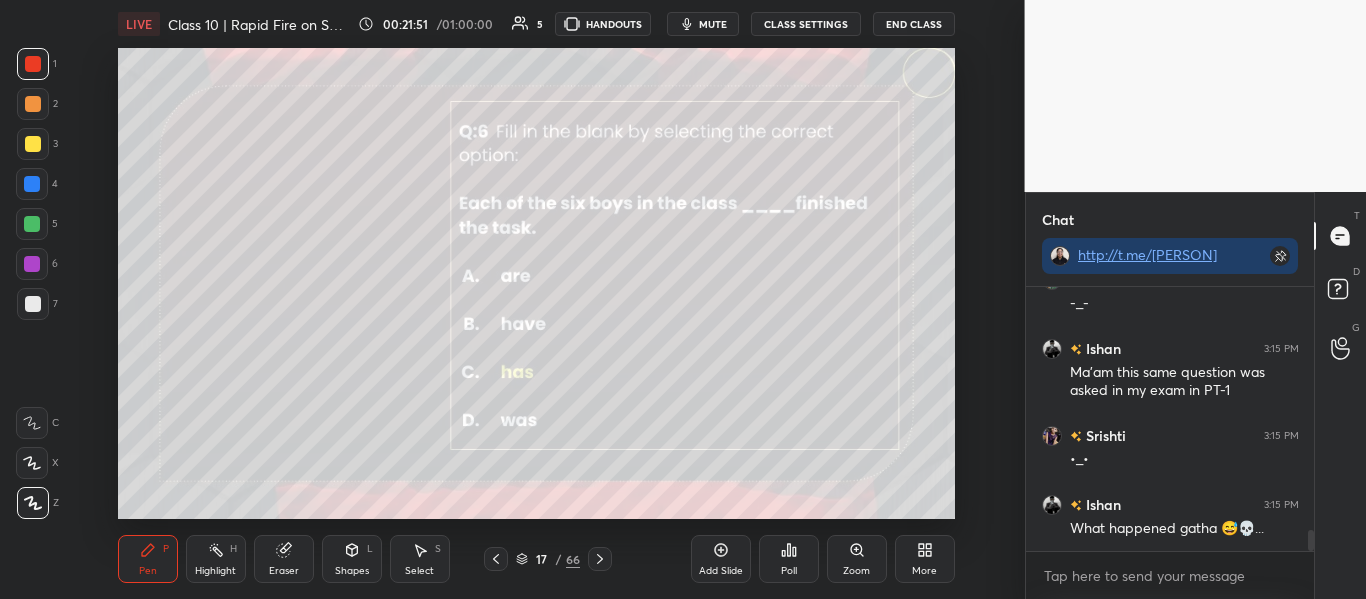 click at bounding box center [33, 304] 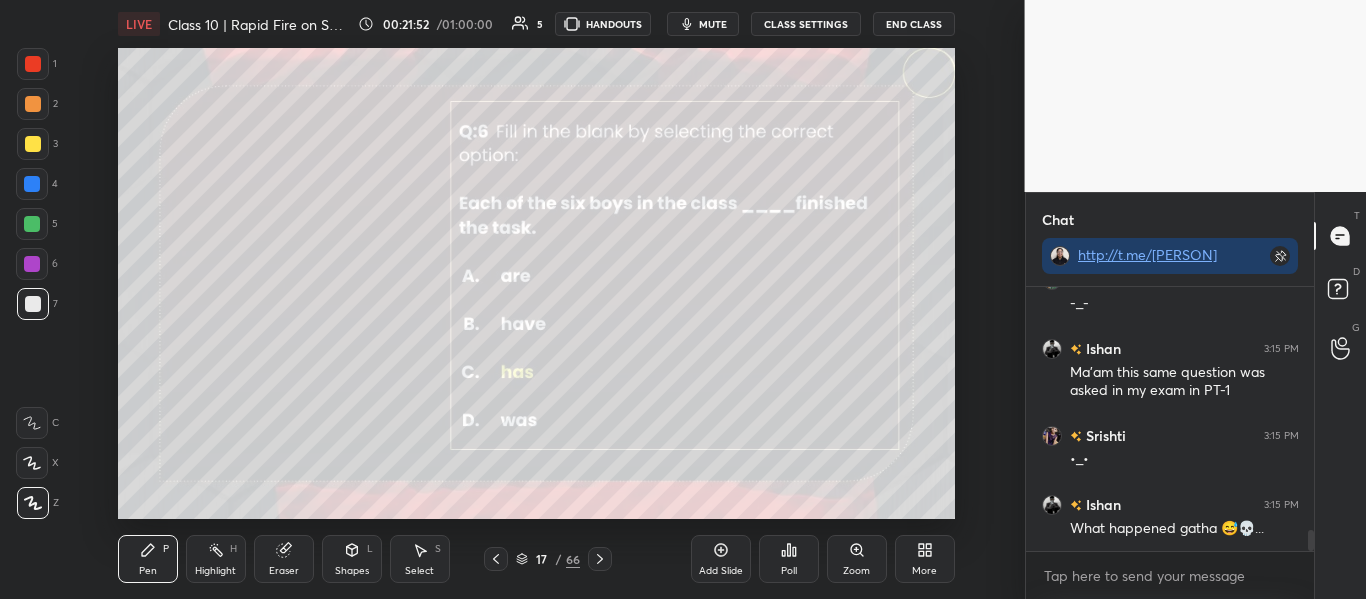 scroll, scrollTop: 3127, scrollLeft: 0, axis: vertical 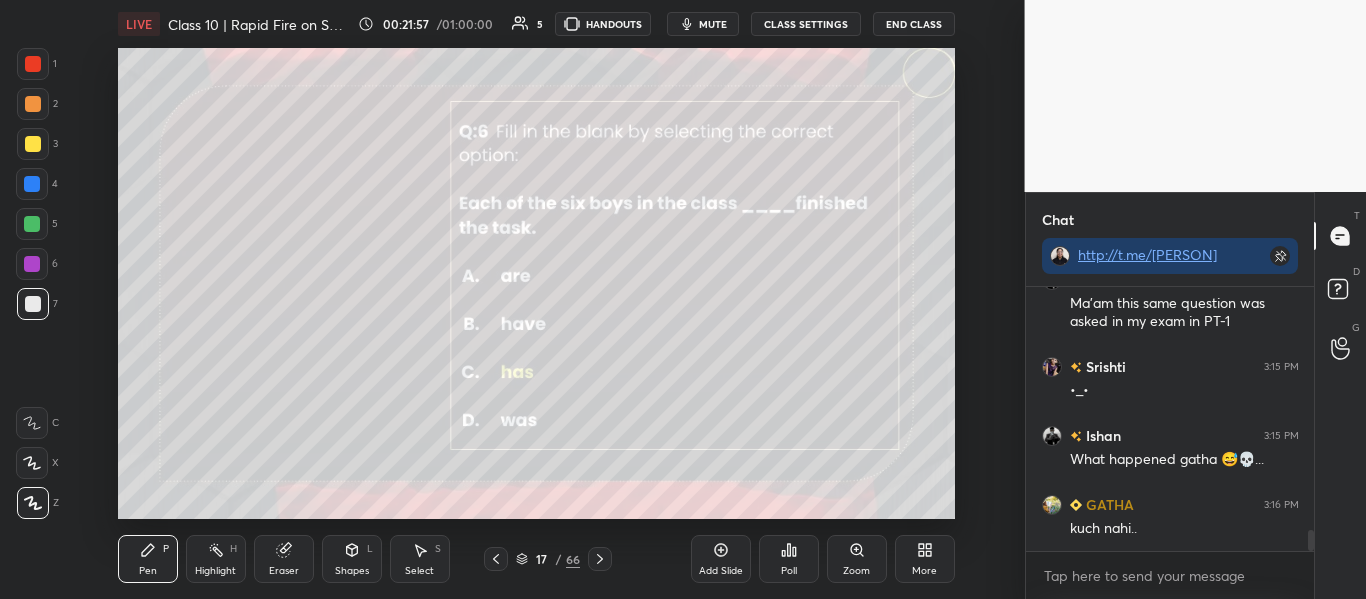 click on "3" at bounding box center [37, 148] 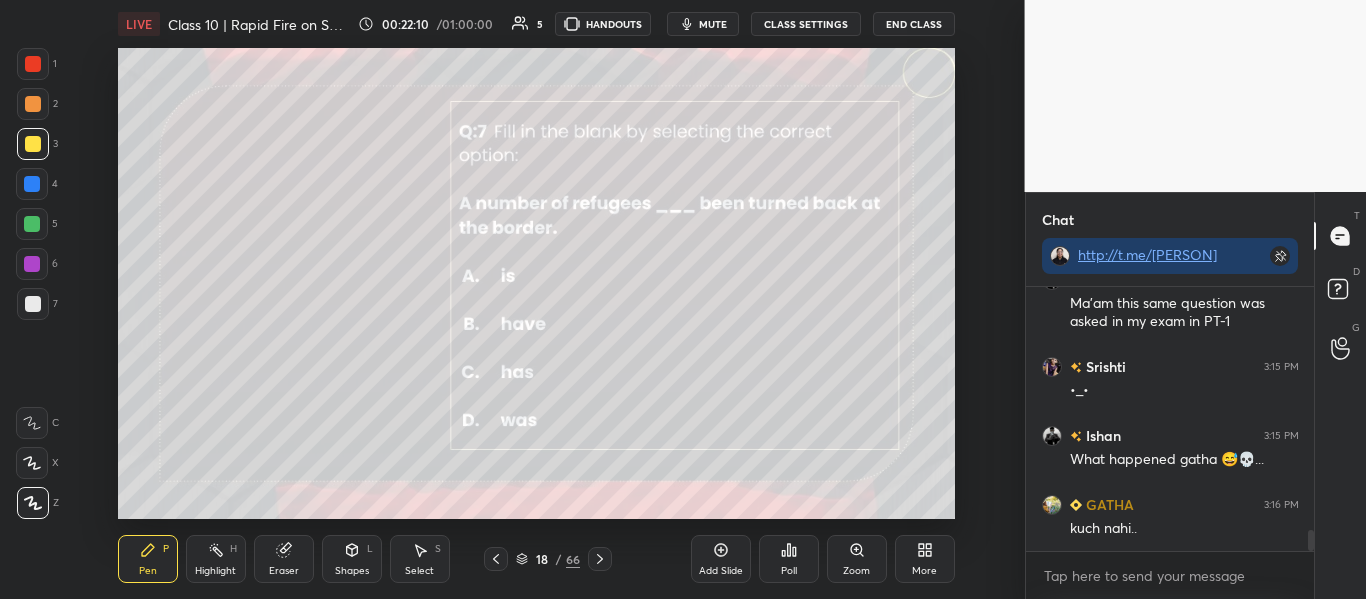 scroll, scrollTop: 3232, scrollLeft: 0, axis: vertical 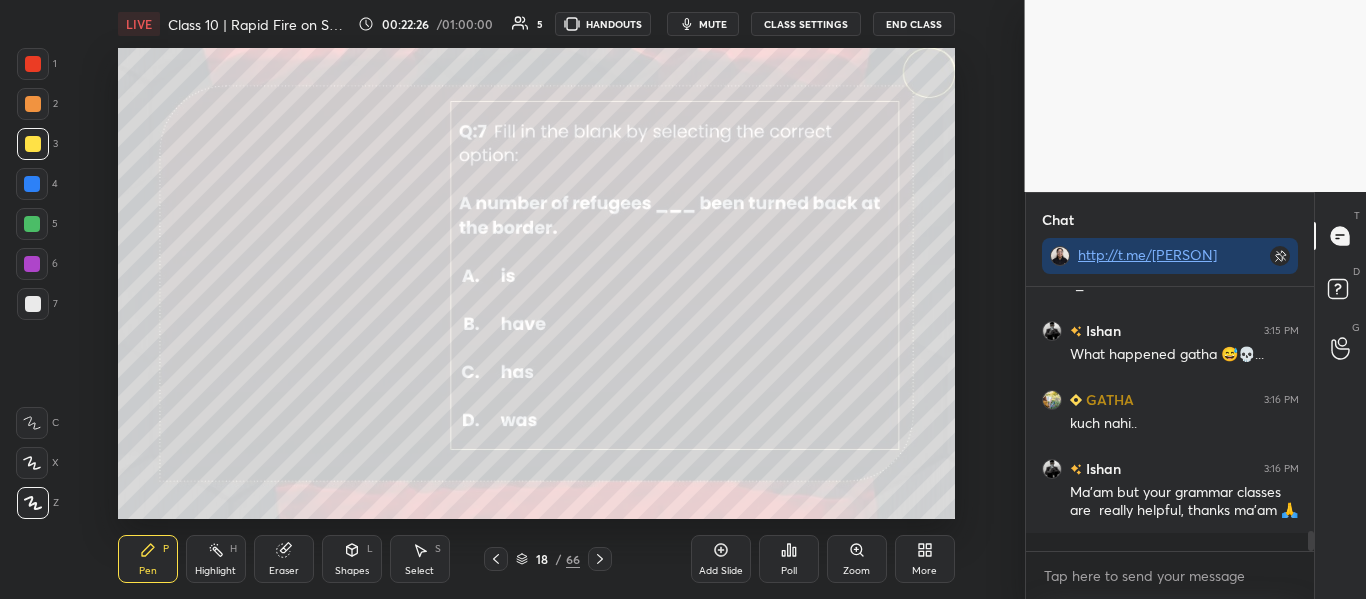 click on "Poll" at bounding box center [789, 571] 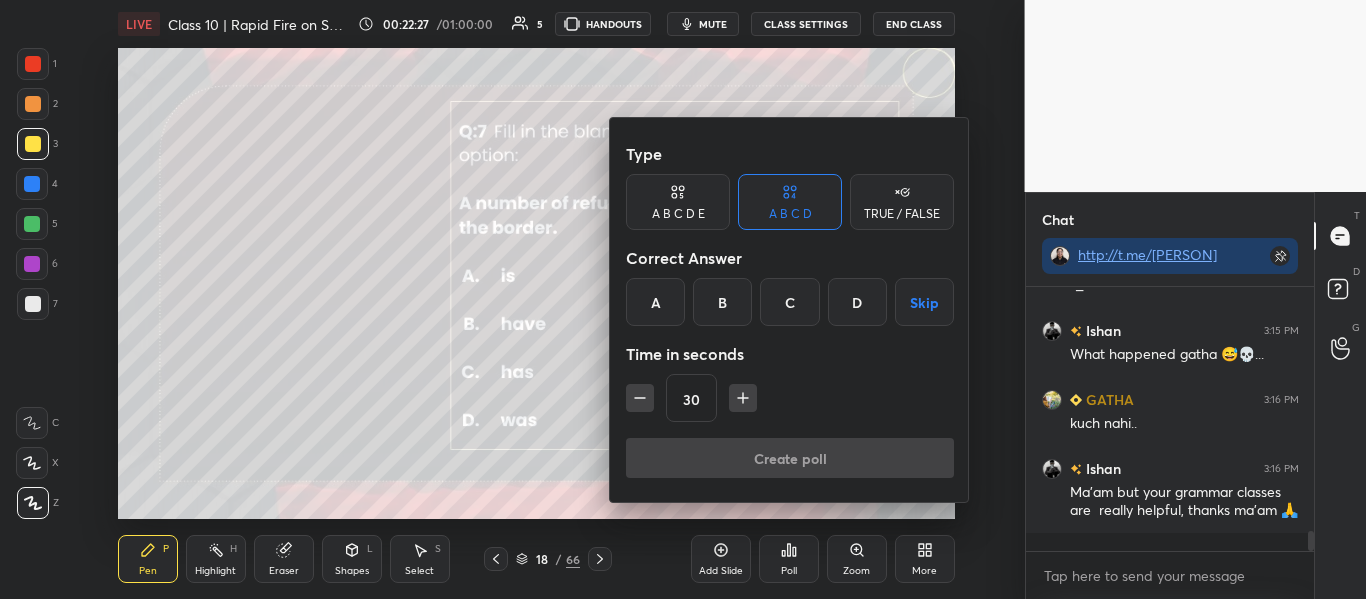 scroll, scrollTop: 217, scrollLeft: 282, axis: both 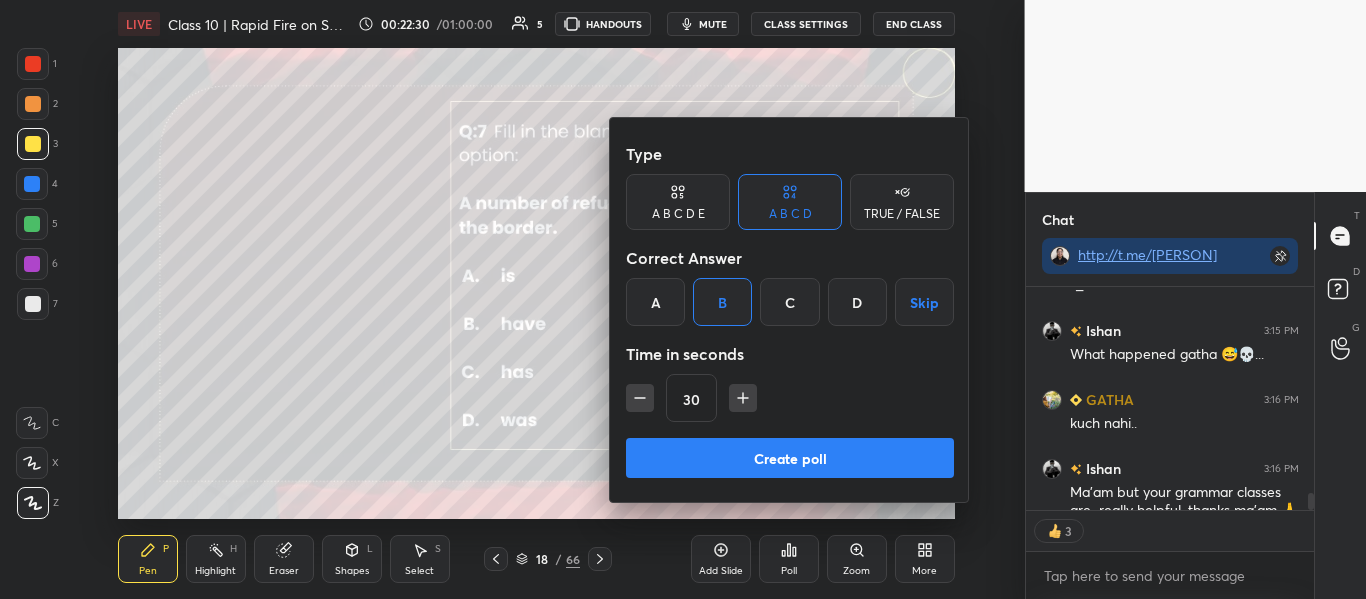 click on "Create poll" at bounding box center (790, 458) 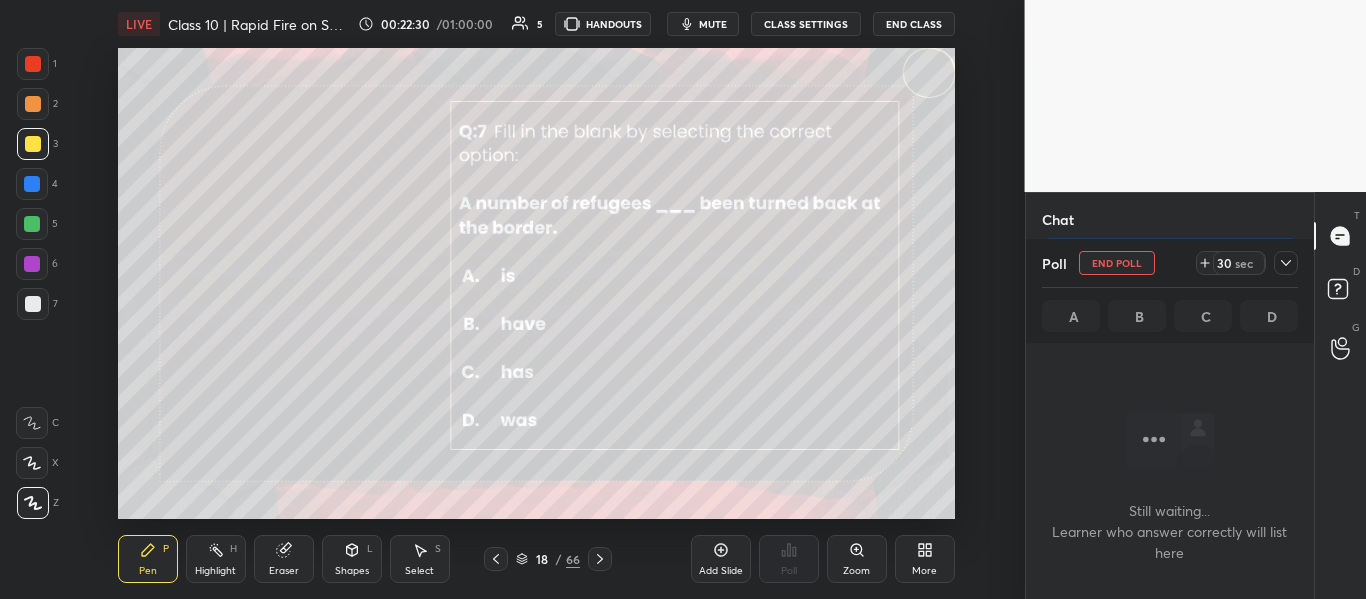 scroll, scrollTop: 123, scrollLeft: 282, axis: both 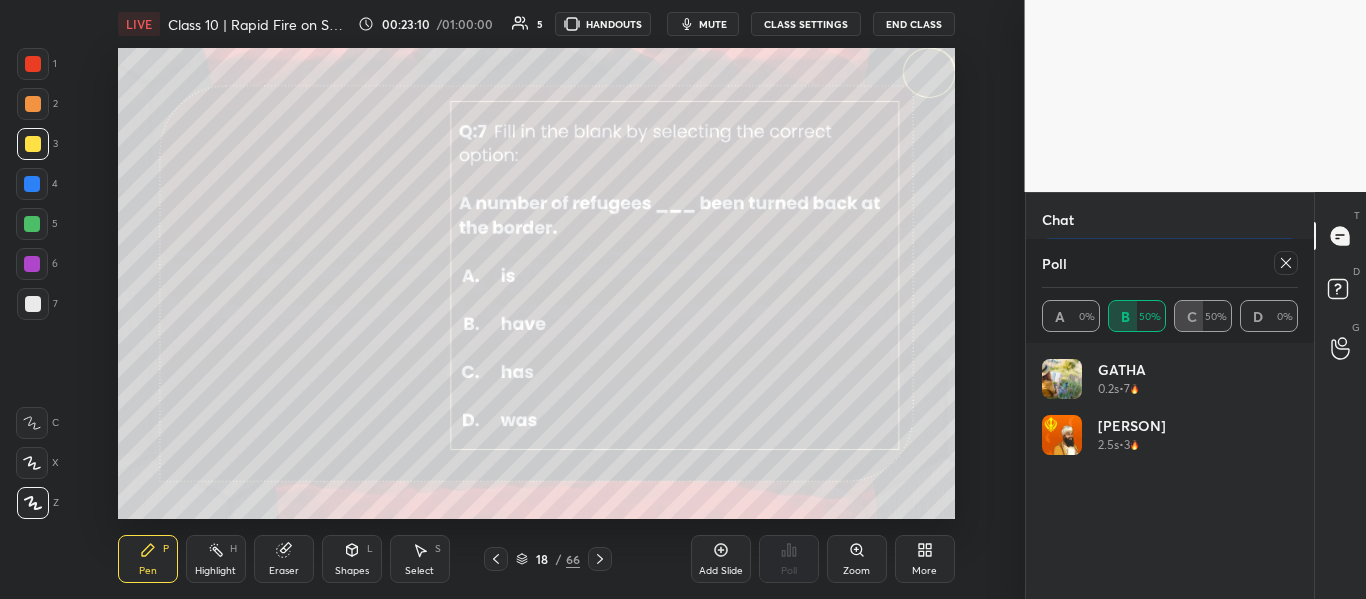 click 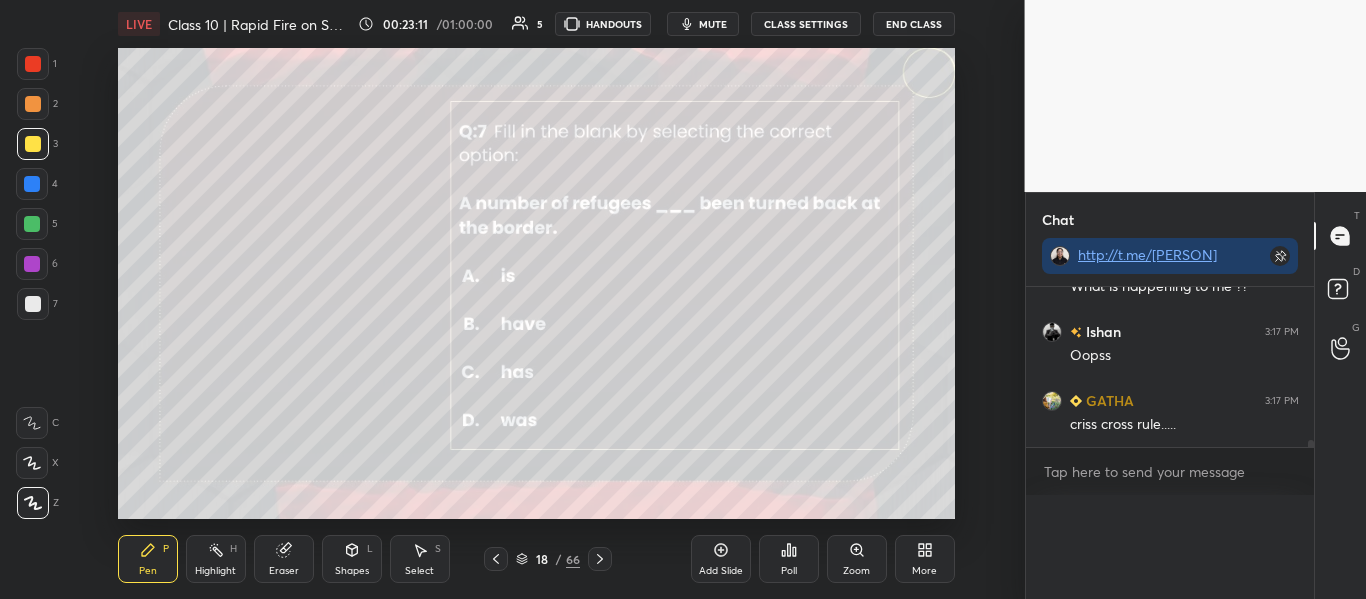 click on "Chat http://t.me/[PERSON] [PERSON] 3:16 PM Ma'am but your grammar classes are  really helpful, thanks ma'am 🙏 [PERSON] 3:17 PM Again wp.
What is happening to me ?? [PERSON] 3:17 PM Oopss GATHA 3:17 PM criss cross rule..... JUMP TO LATEST Enable hand raising Enable raise hand to speak to learners. Once enabled, chat will be turned off temporarily. Enable x   introducing Raise a hand with a doubt Now learners can raise their hand along with a doubt  How it works? Doubts asked by learners will show up here NEW DOUBTS ASKED No one has raised a hand yet Can't raise hand Looks like educator just invited you to speak. Please wait before you can raise your hand again. Got it Poll A 0% B 50% C 50% D 0% GATHA 0.2s  •  7 [PERSON] 2.5s  •  3" at bounding box center (1170, 395) 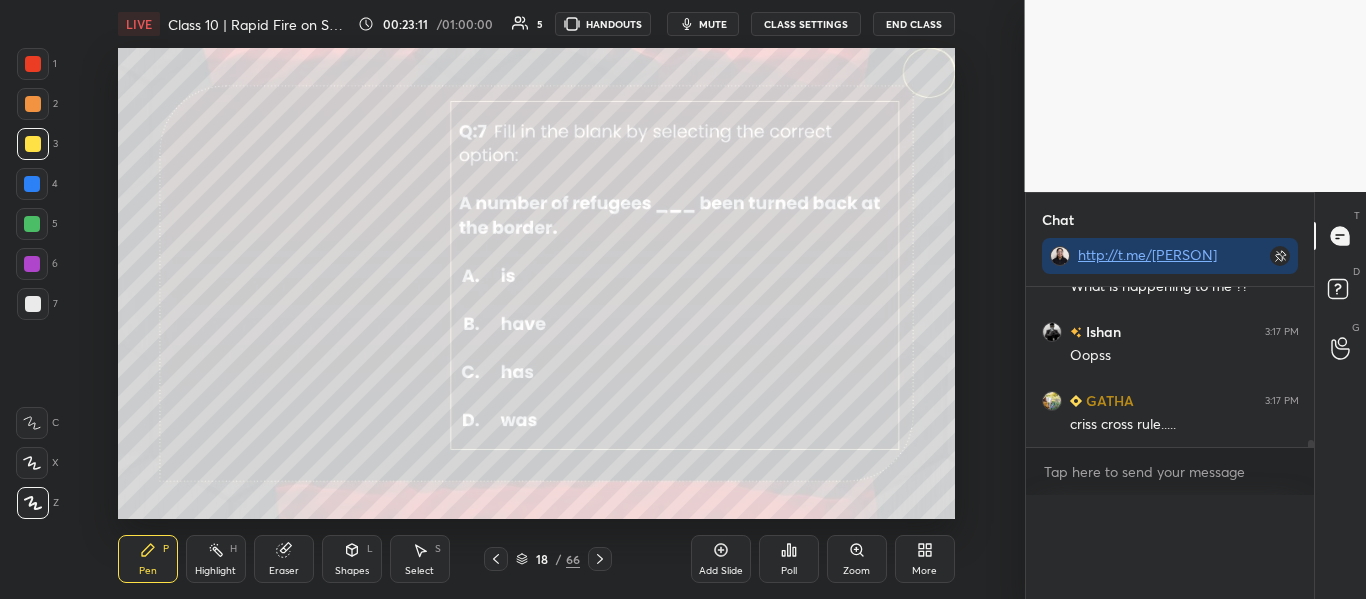 scroll, scrollTop: 1, scrollLeft: 7, axis: both 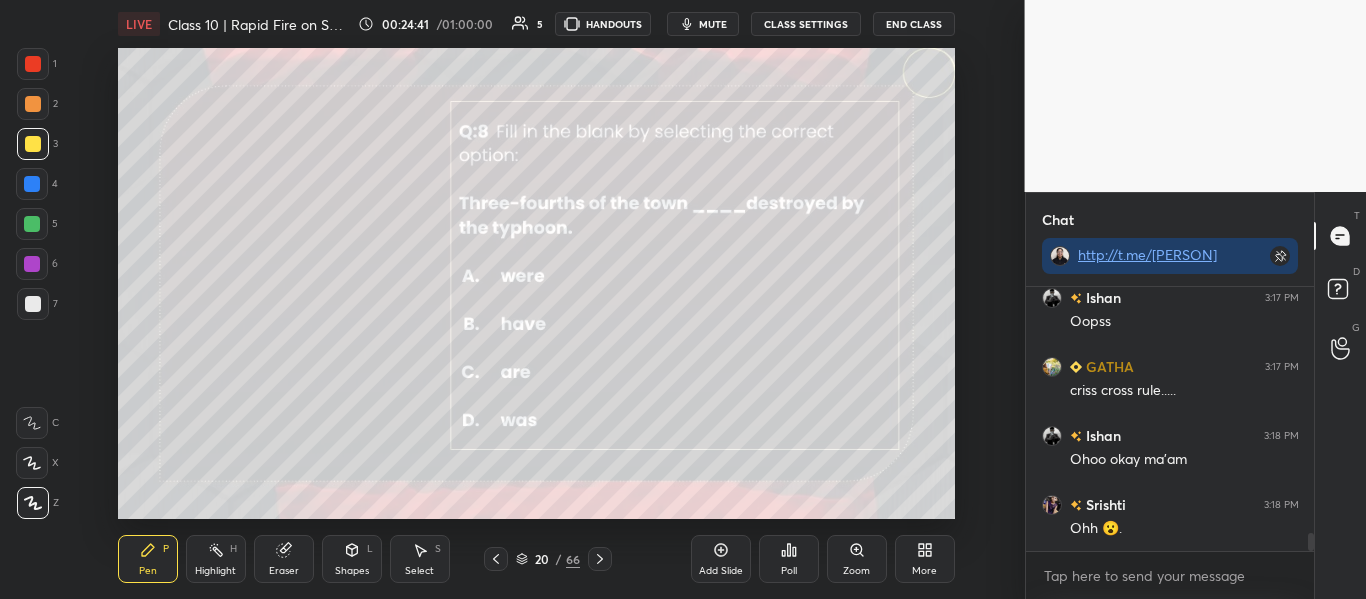 click on "Poll" at bounding box center (789, 559) 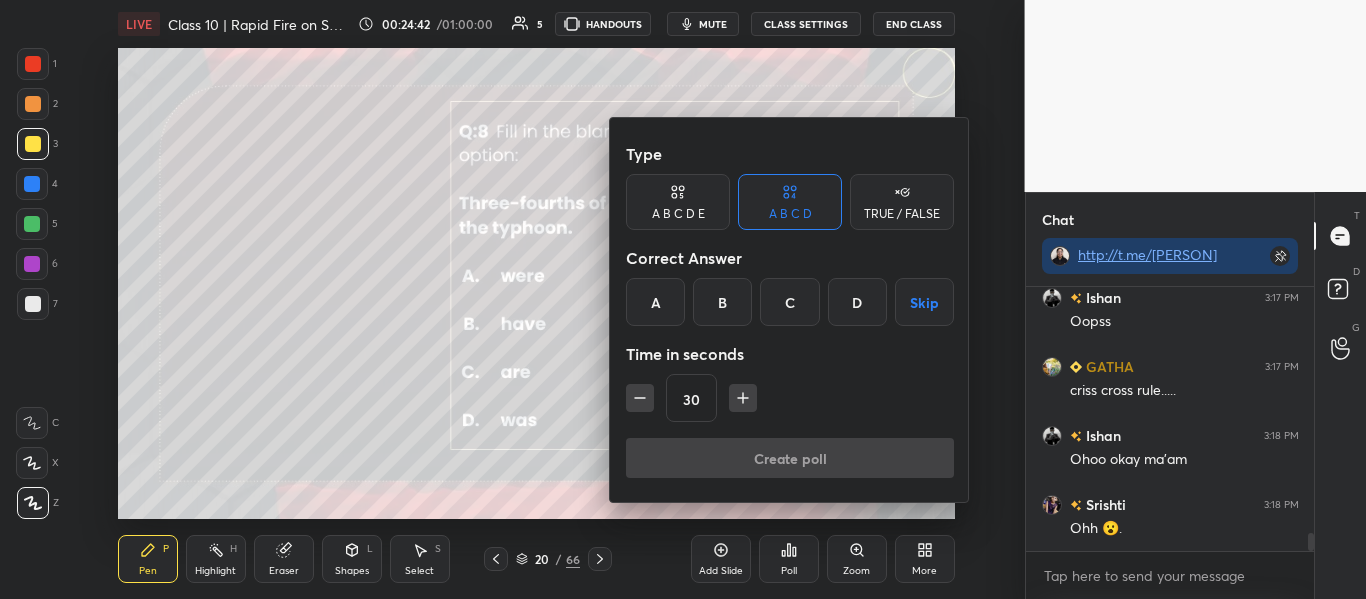 click on "D" at bounding box center (857, 302) 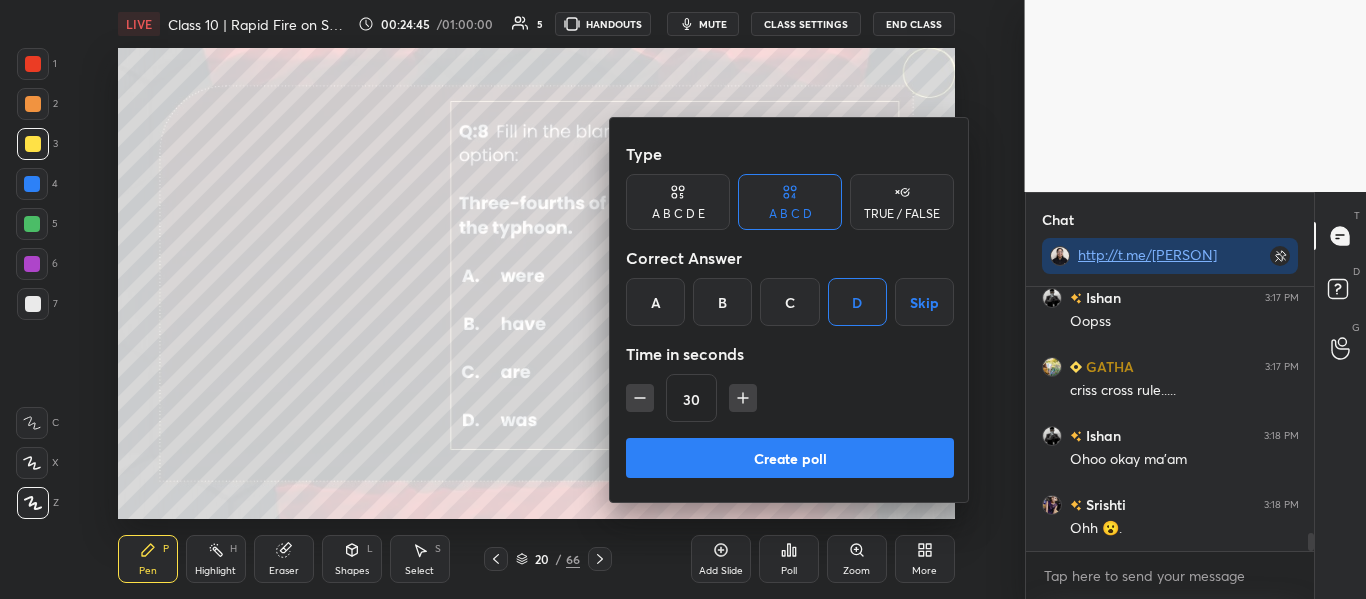 click on "Create poll" at bounding box center (790, 458) 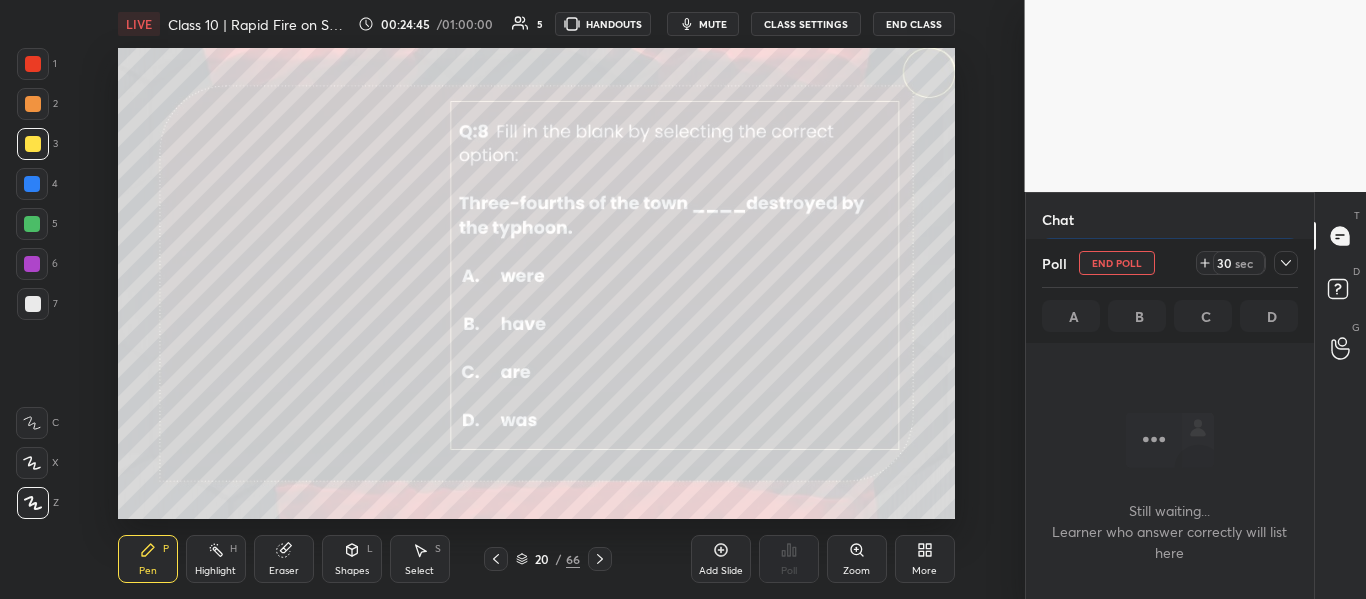 scroll, scrollTop: 160, scrollLeft: 282, axis: both 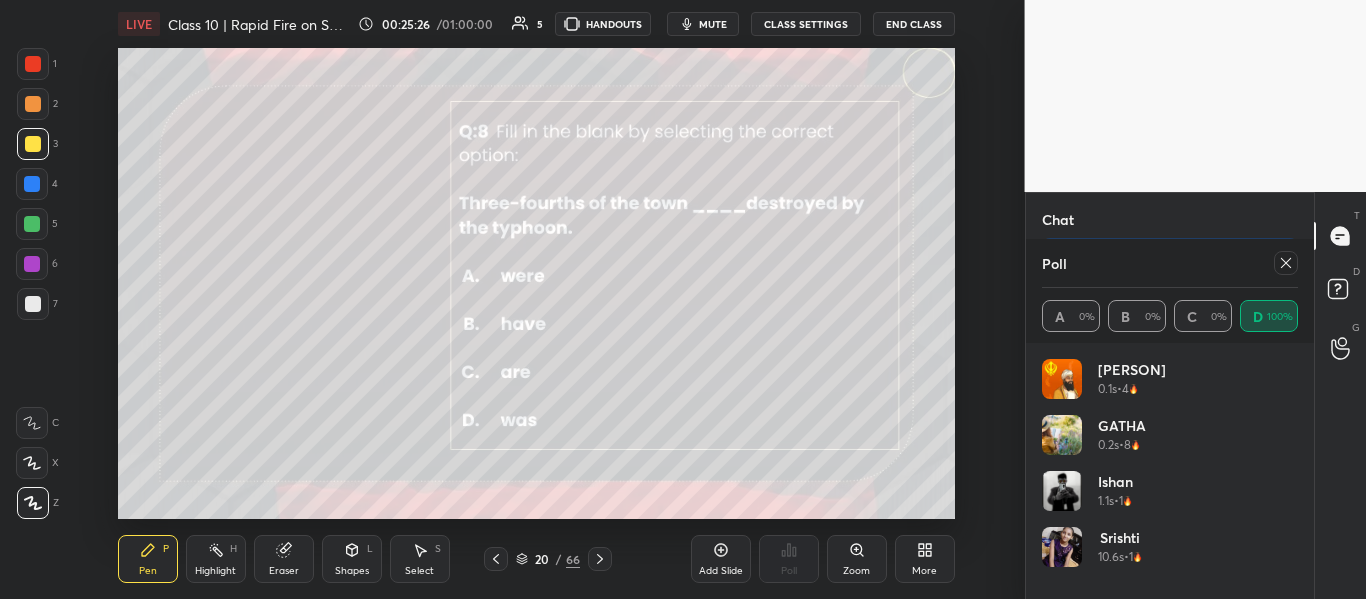 click 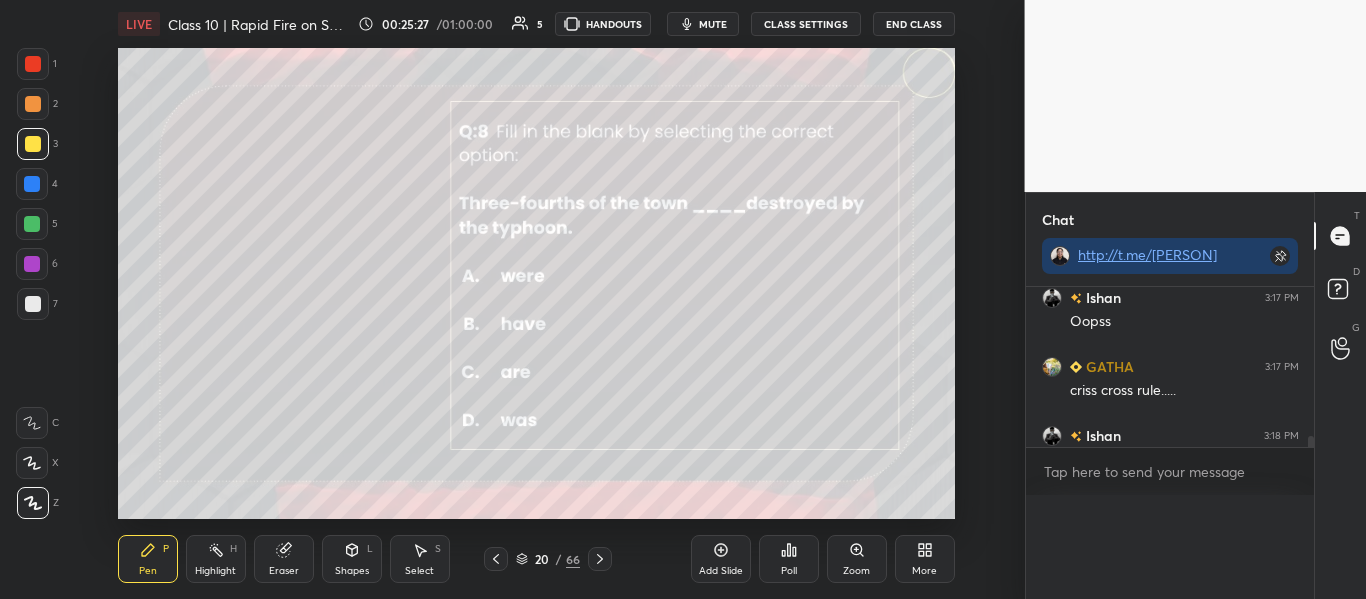 scroll, scrollTop: 0, scrollLeft: 0, axis: both 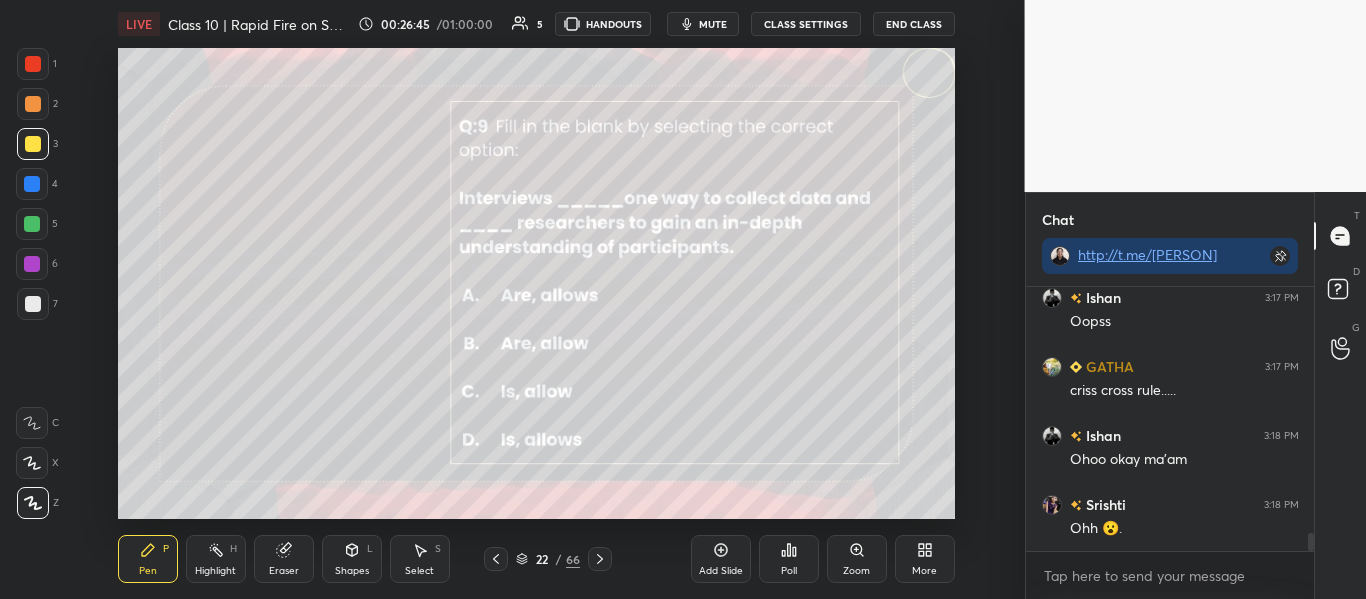 click on "Poll" at bounding box center (789, 559) 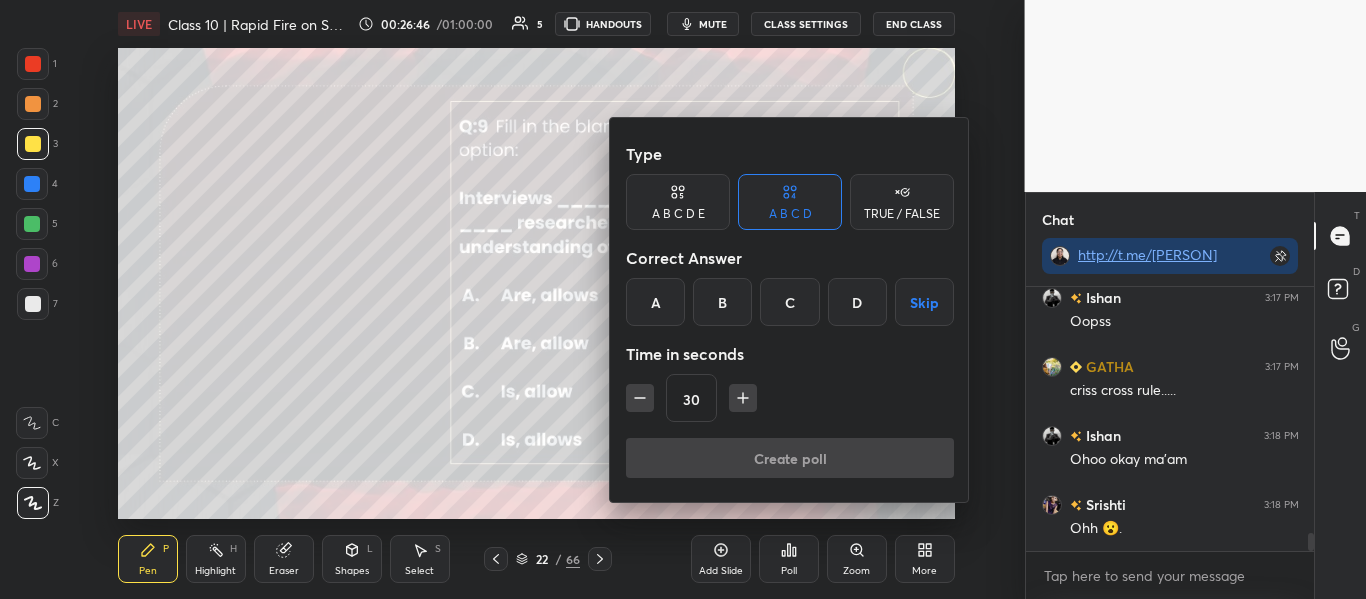 click on "B" at bounding box center [722, 302] 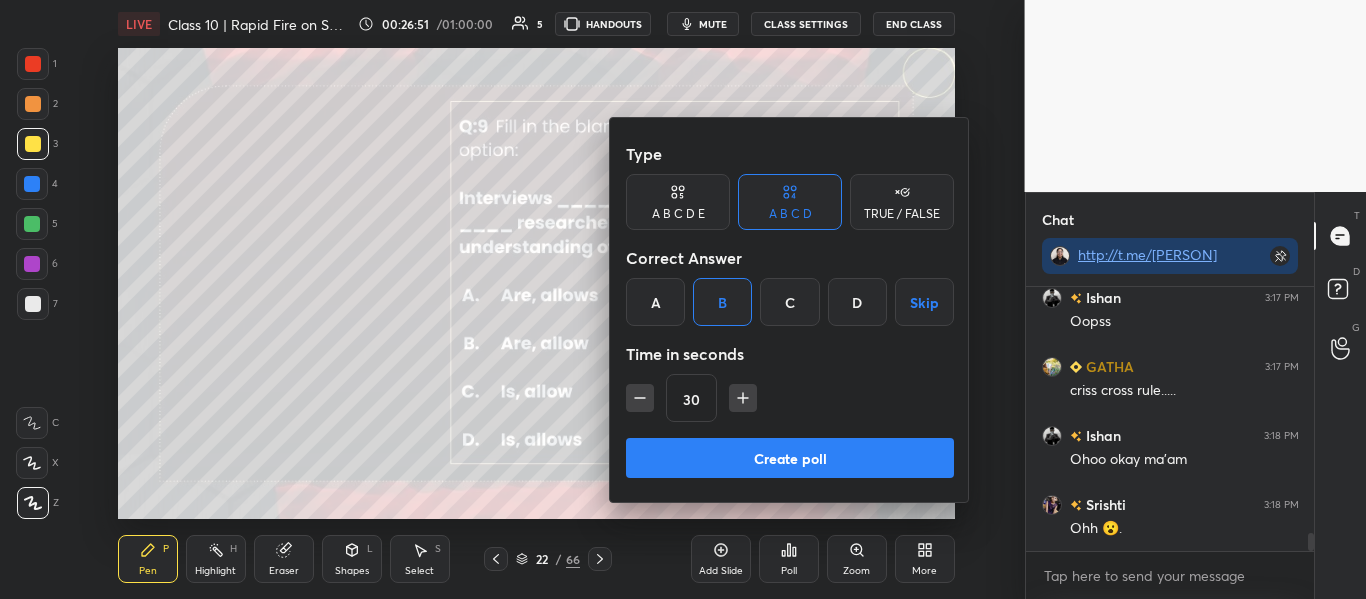 click on "Create poll" at bounding box center (790, 458) 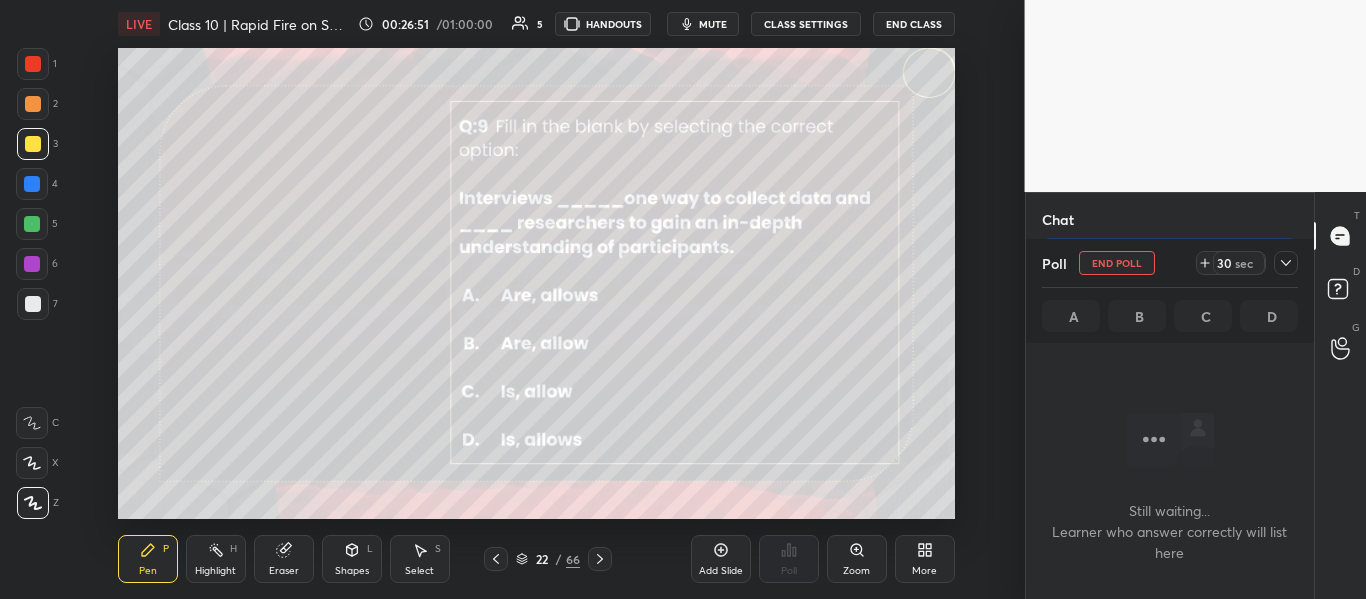 scroll, scrollTop: 164, scrollLeft: 282, axis: both 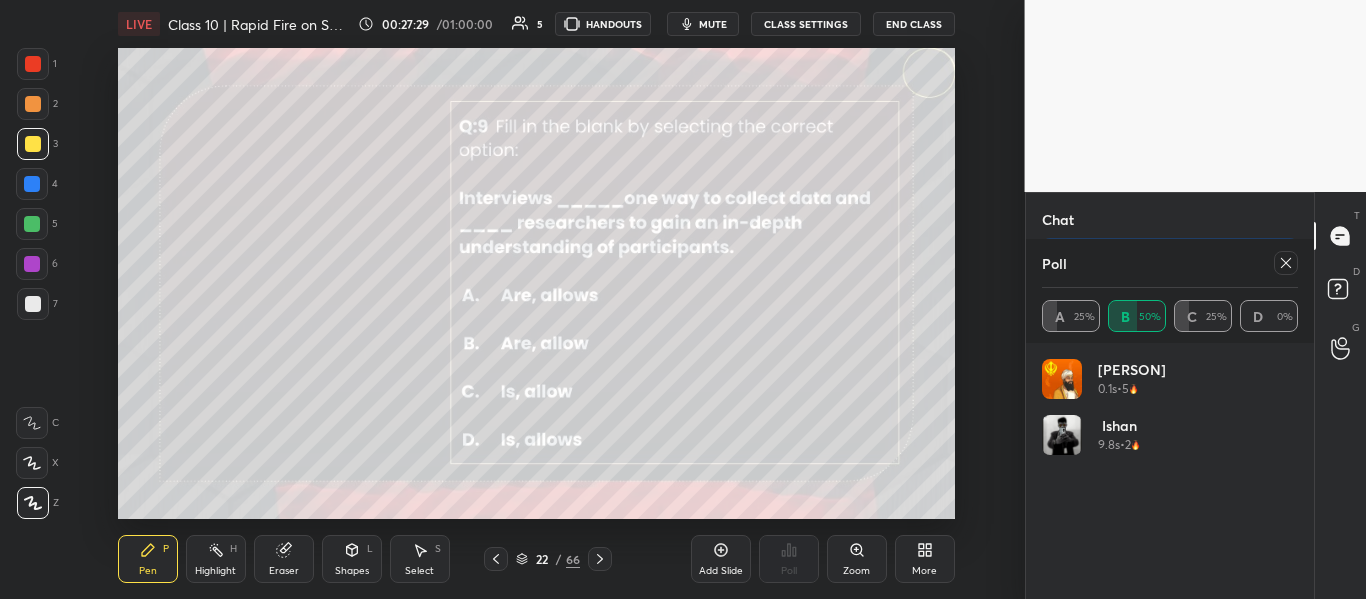 click 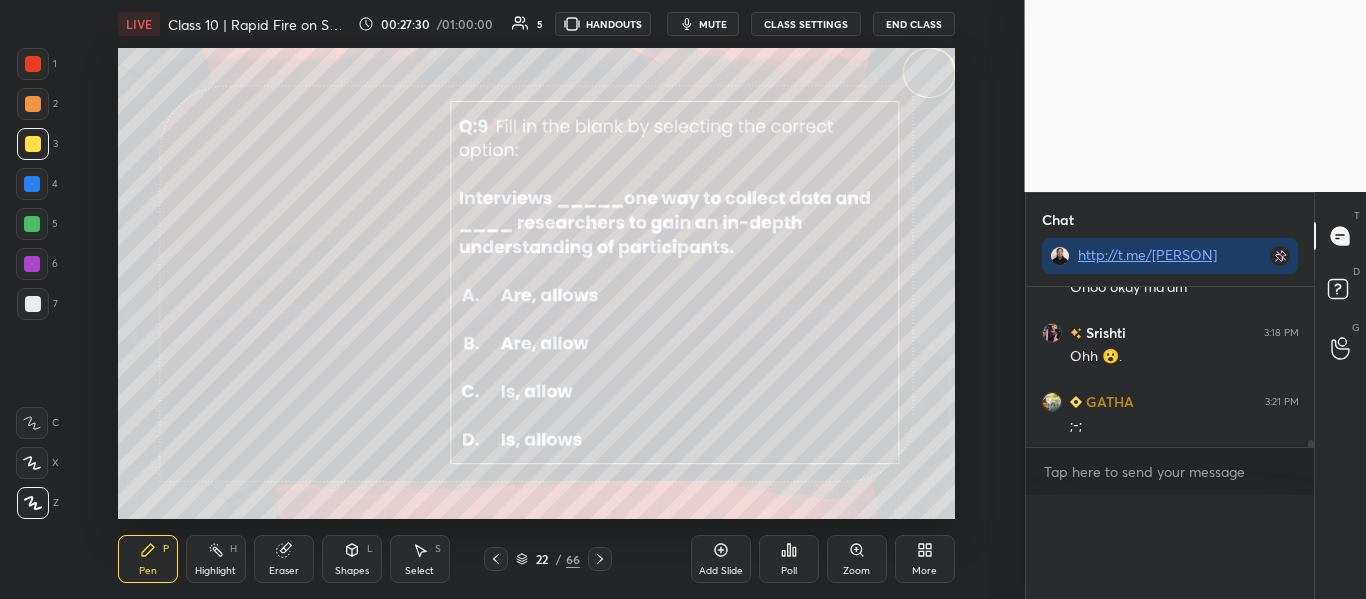 scroll, scrollTop: 0, scrollLeft: 0, axis: both 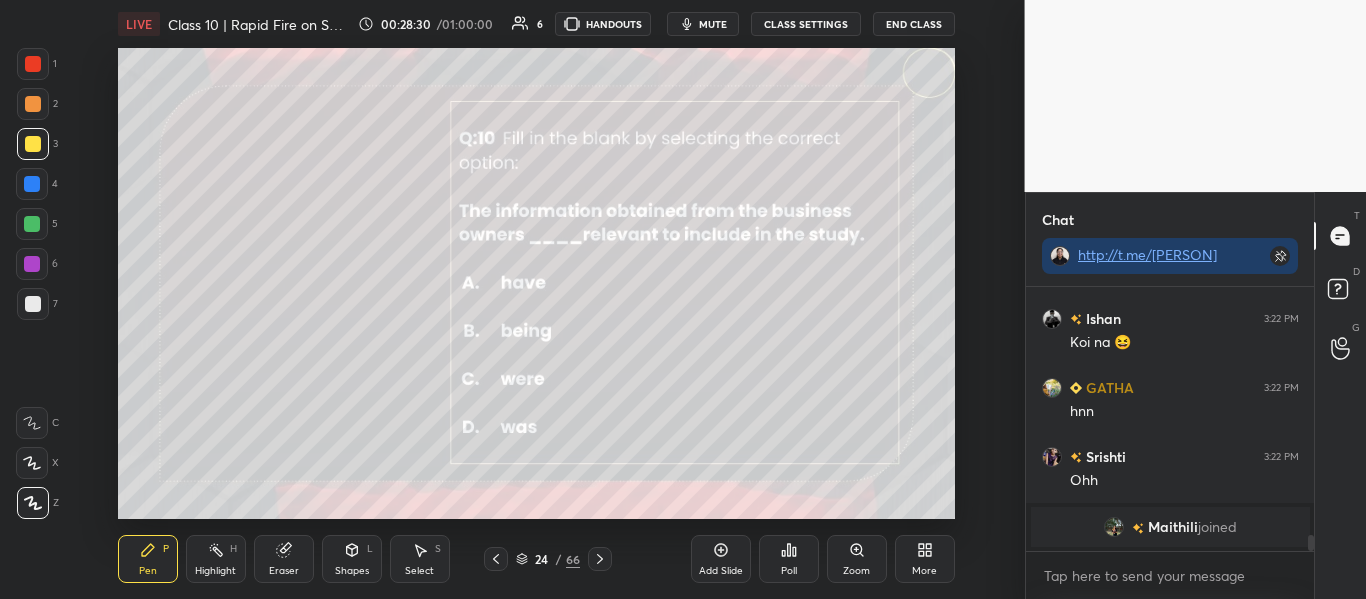 click on "Poll" at bounding box center [789, 559] 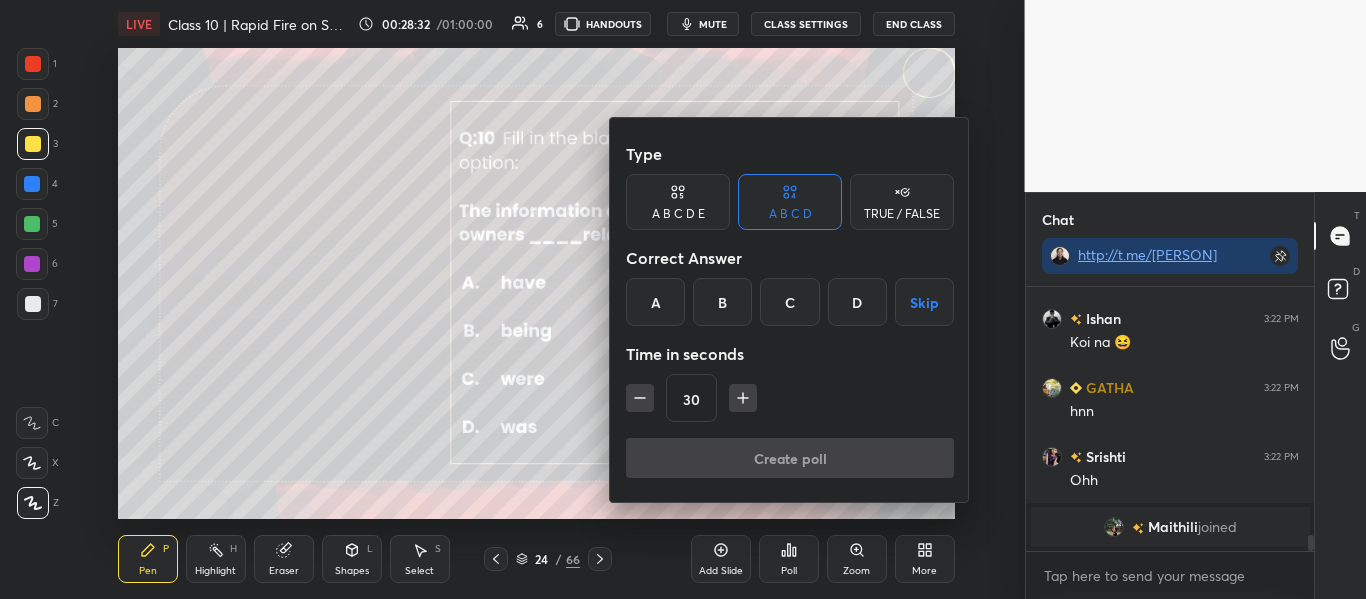 click on "D" at bounding box center [857, 302] 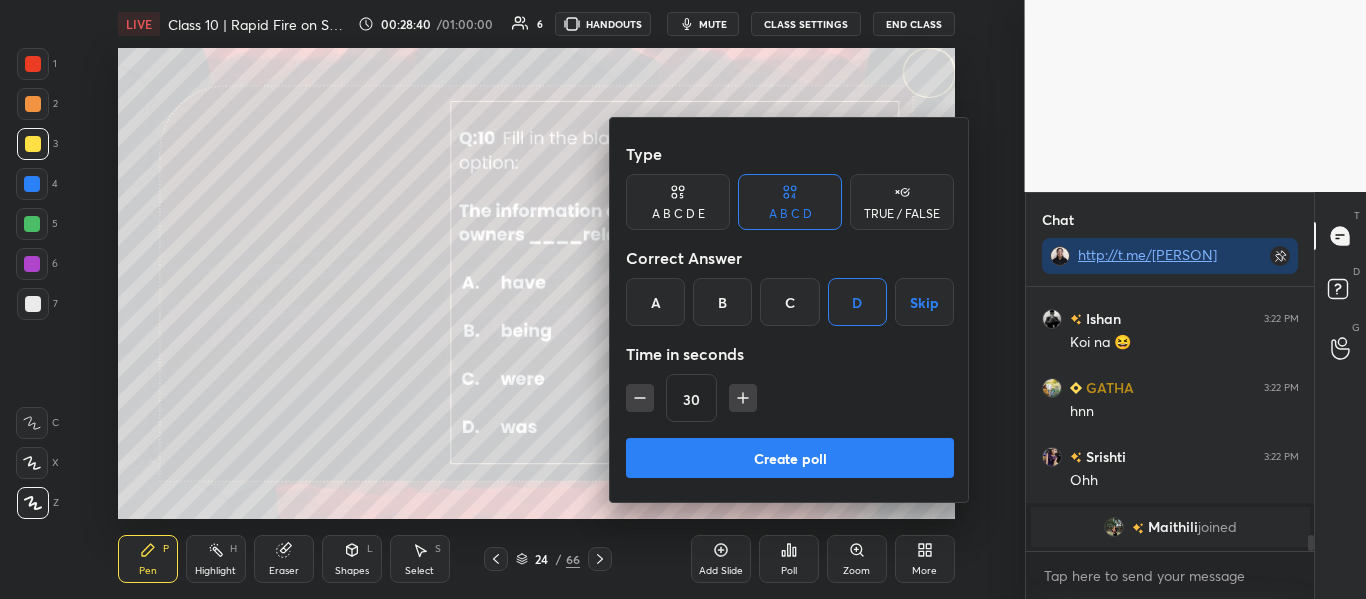 click on "Create poll" at bounding box center [790, 458] 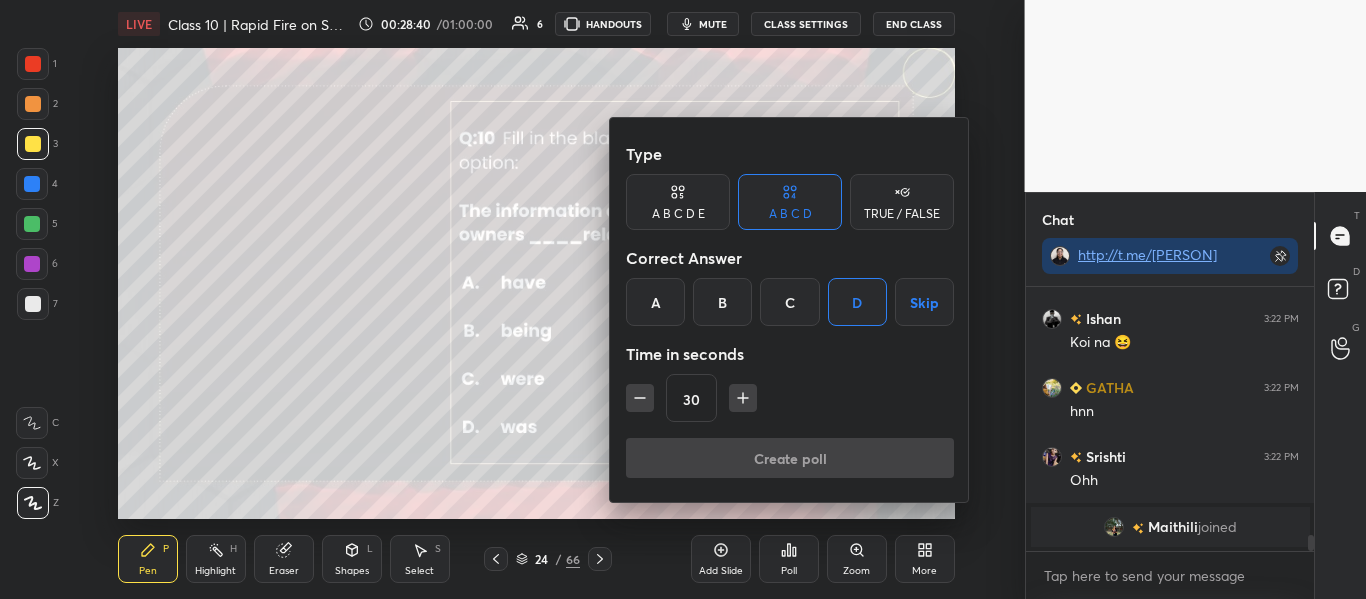 scroll, scrollTop: 216, scrollLeft: 282, axis: both 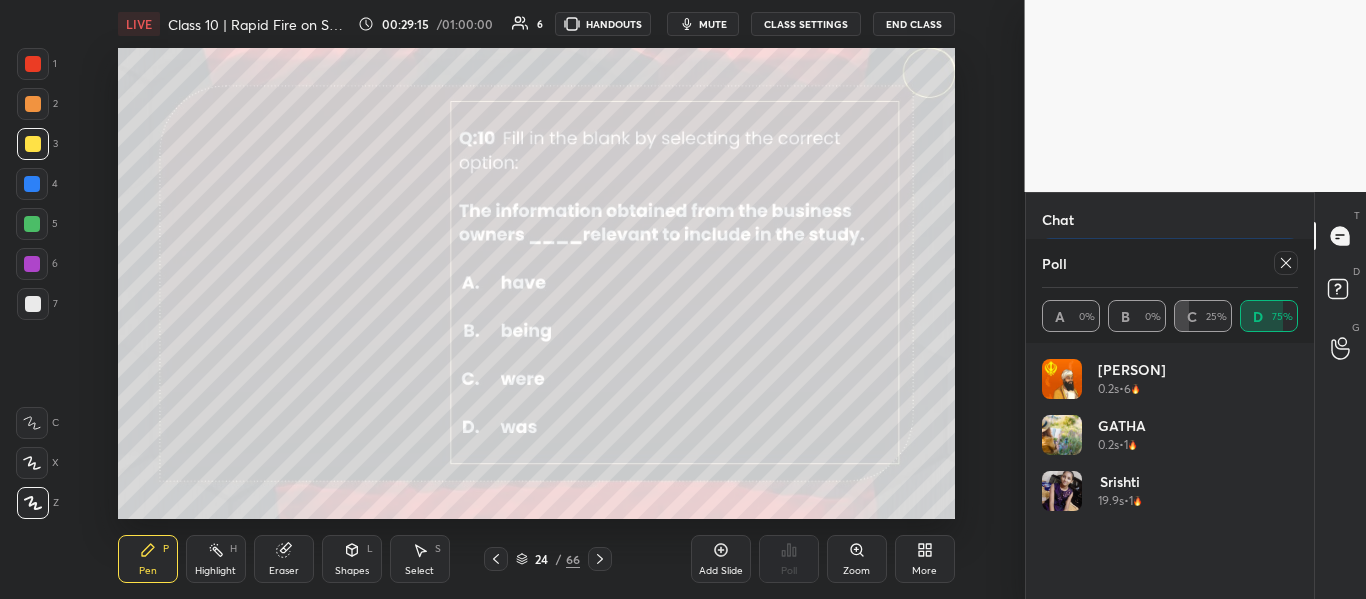 click 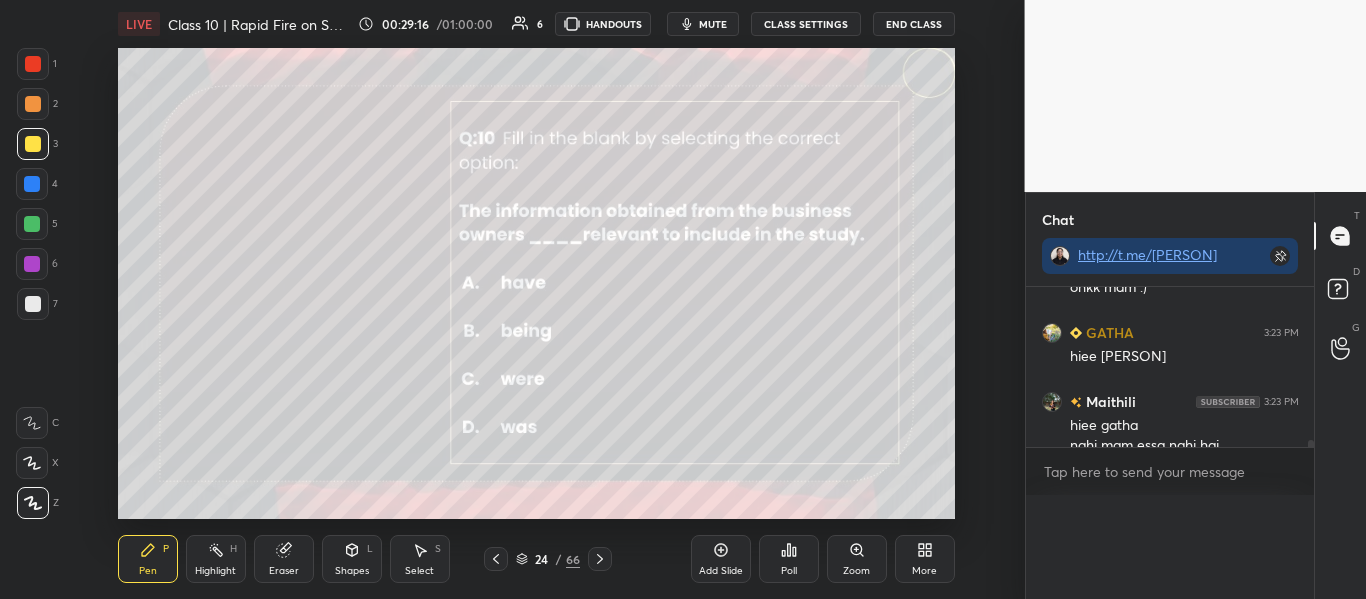 scroll, scrollTop: 0, scrollLeft: 0, axis: both 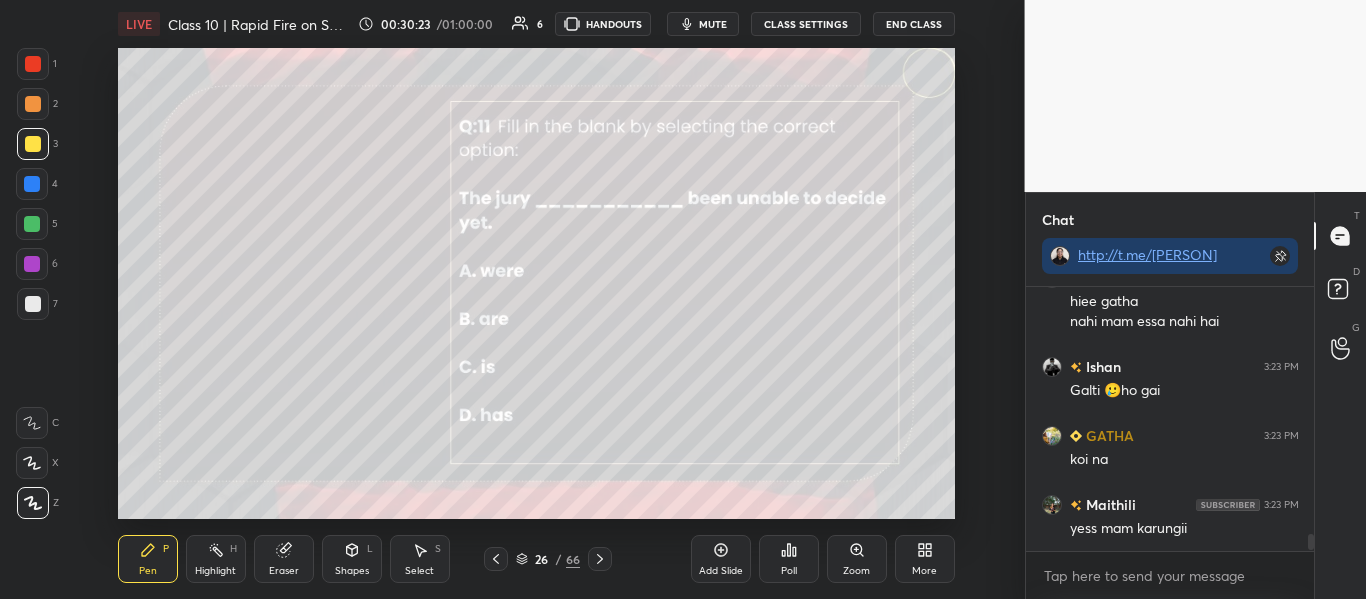 click on "Poll" at bounding box center (789, 559) 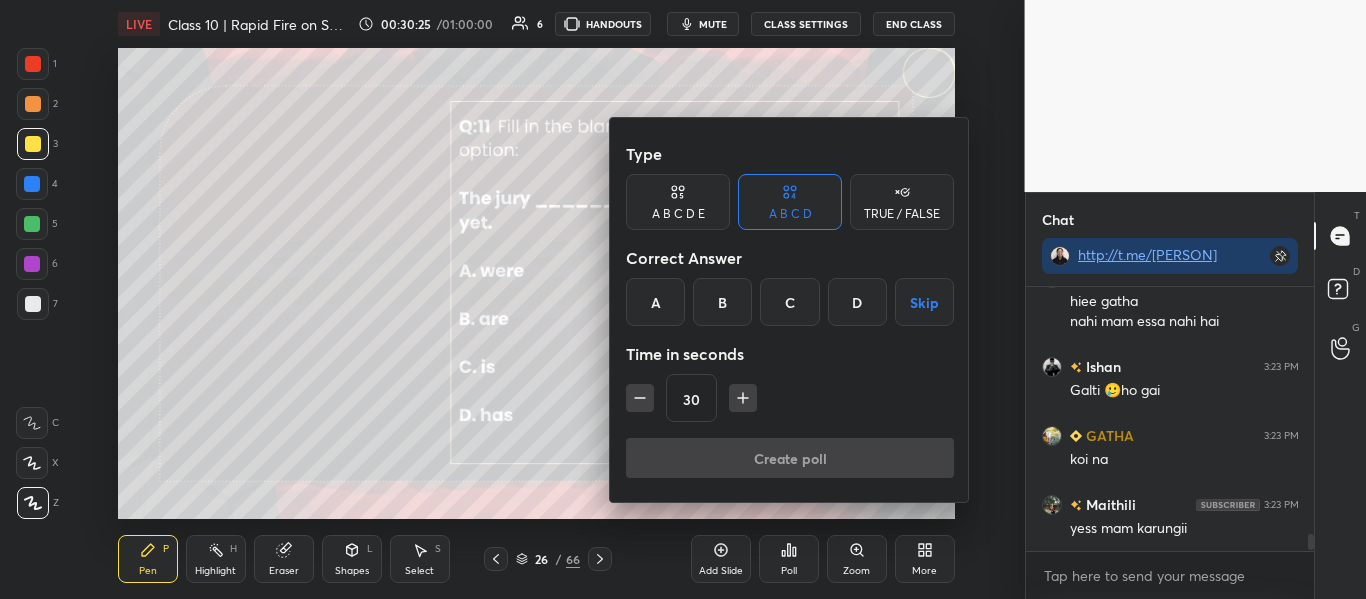 click on "D" at bounding box center (857, 302) 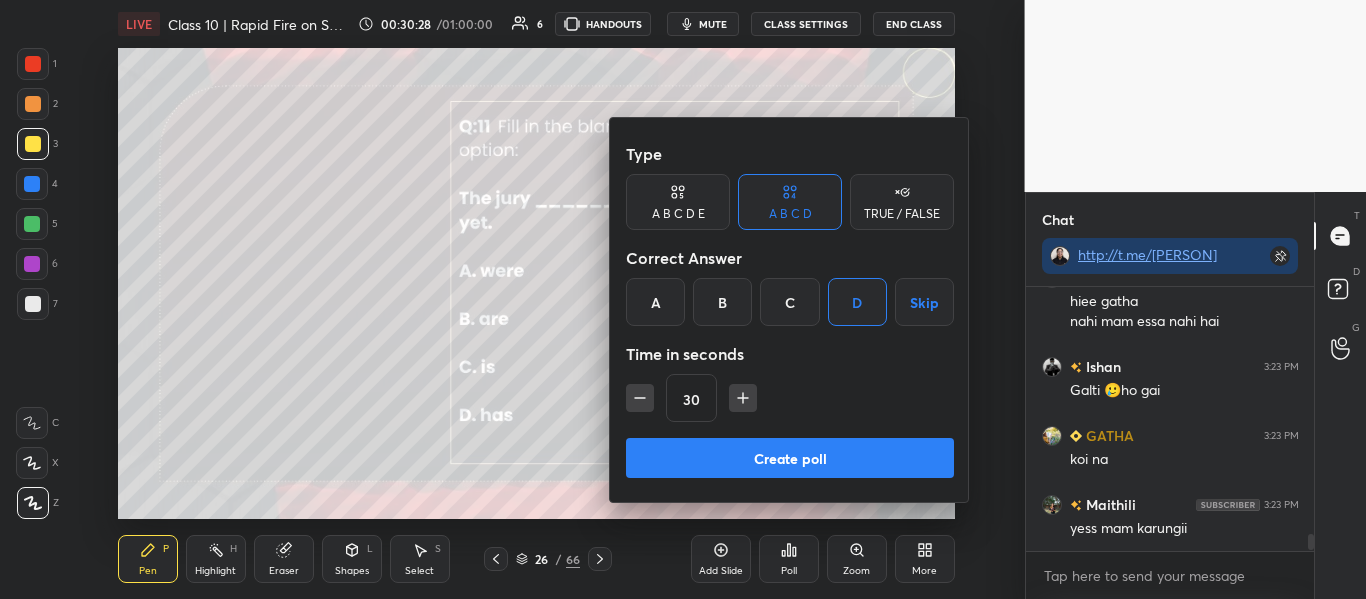 click on "Create poll" at bounding box center [790, 458] 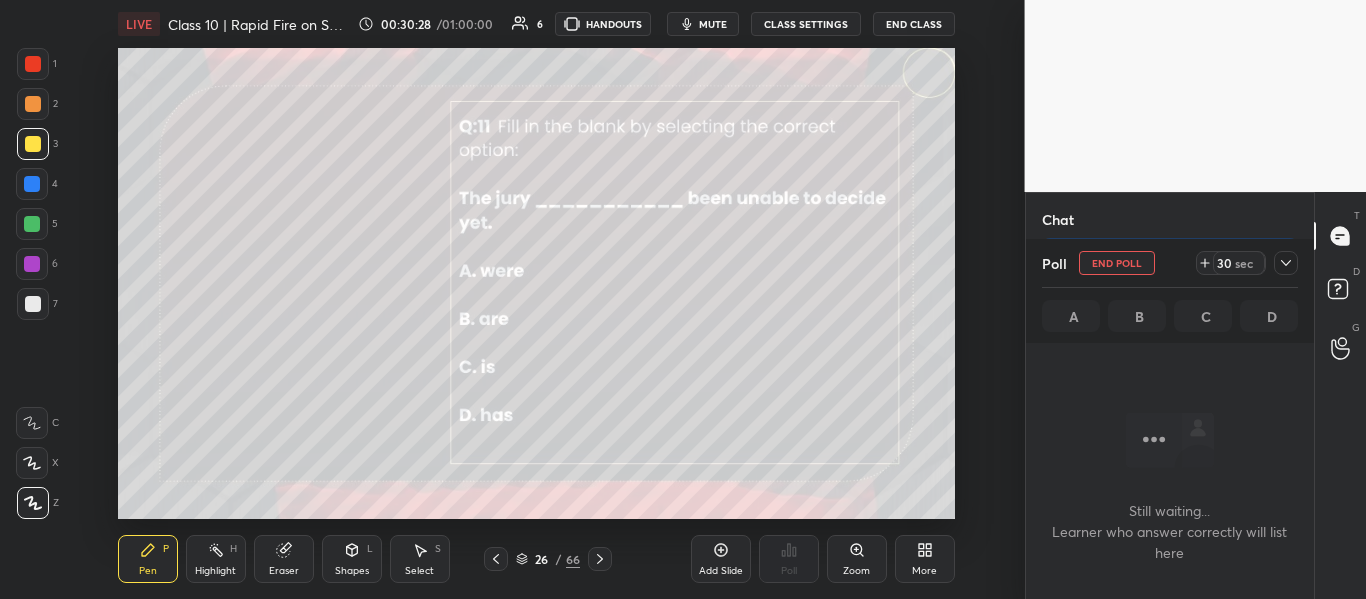 scroll, scrollTop: 160, scrollLeft: 282, axis: both 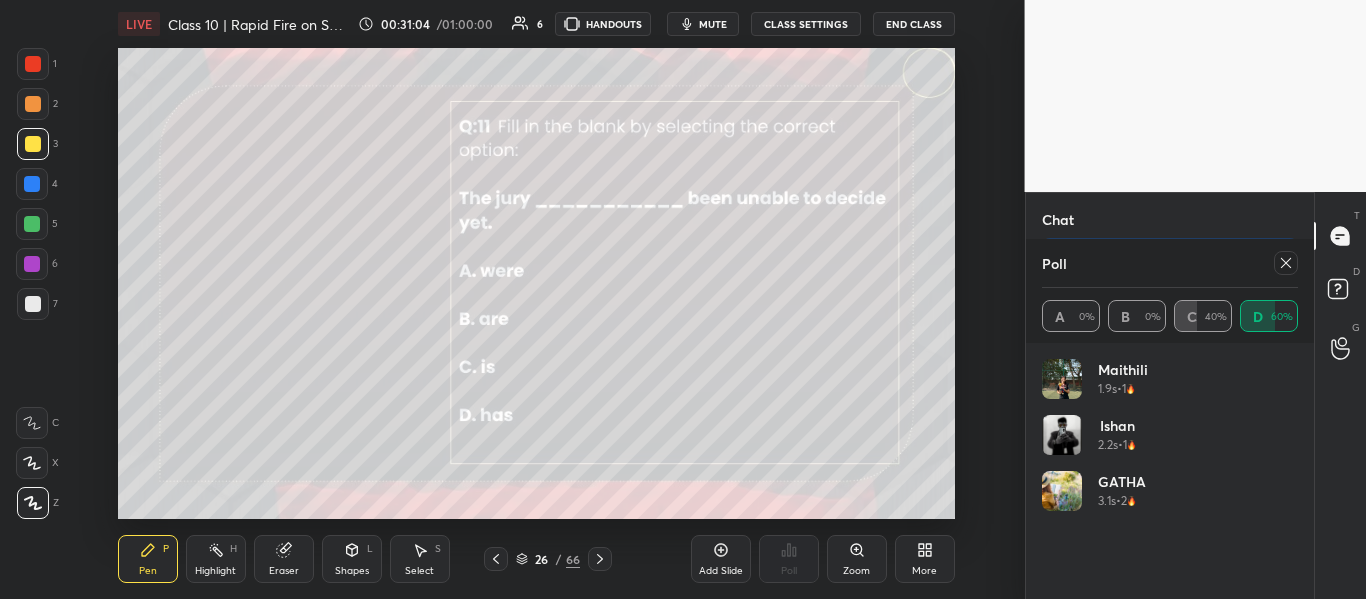 click 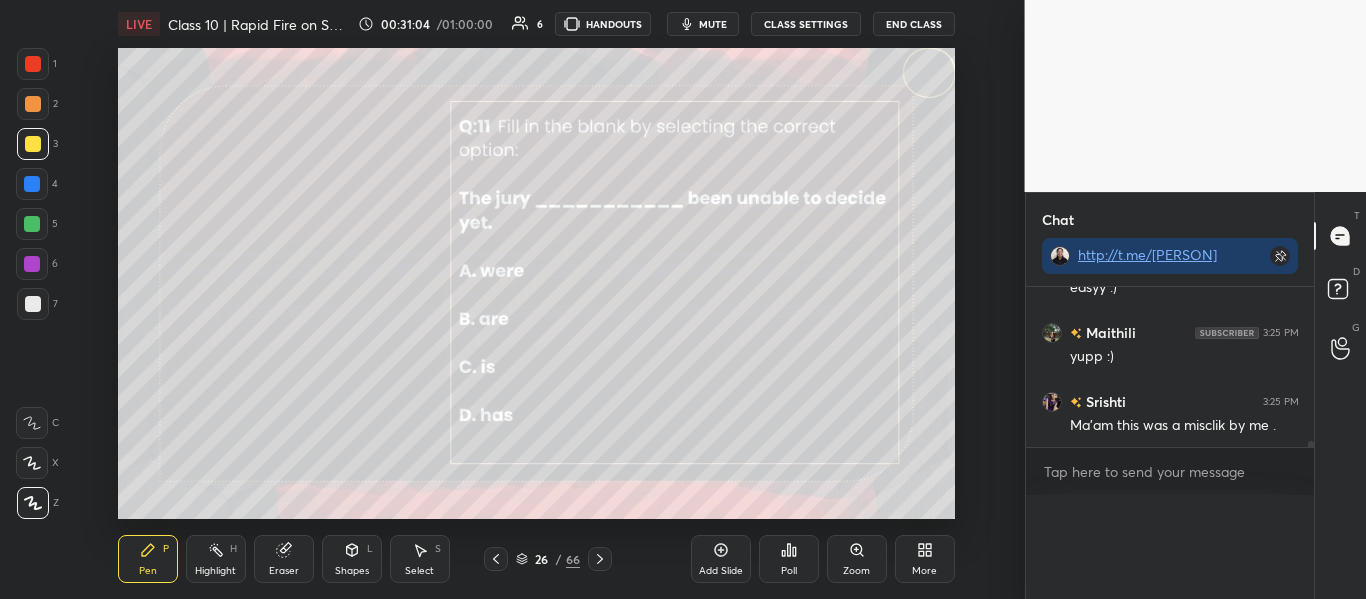 scroll, scrollTop: 0, scrollLeft: 0, axis: both 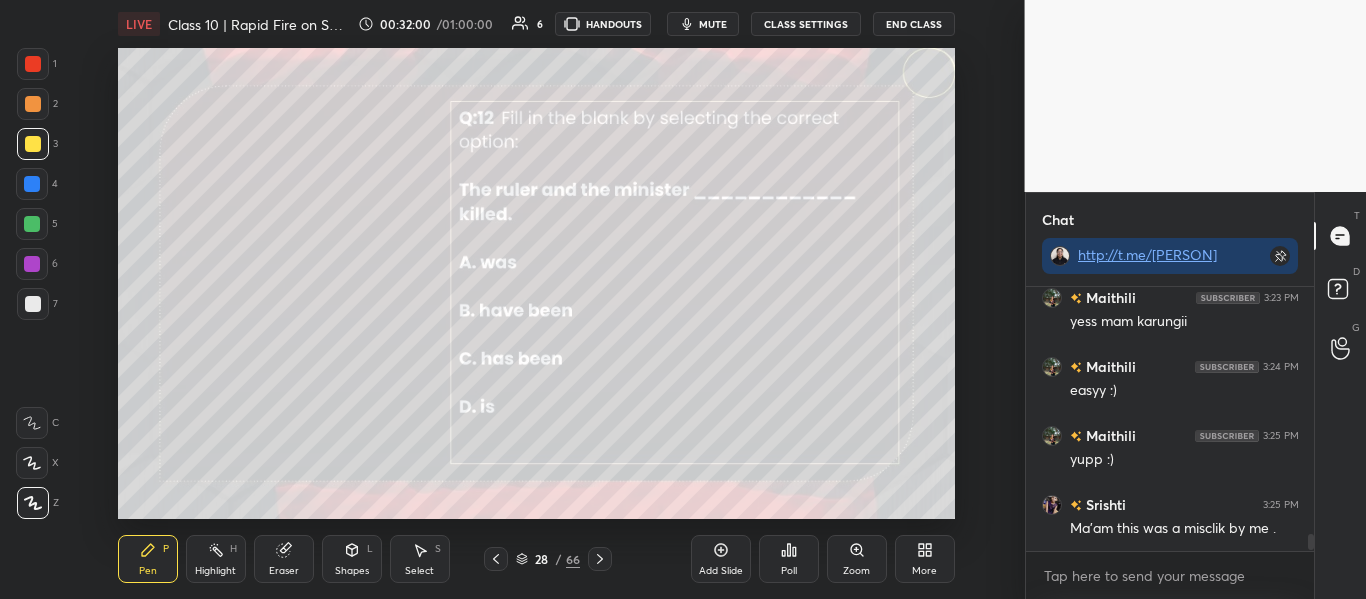 click on "Poll" at bounding box center [789, 559] 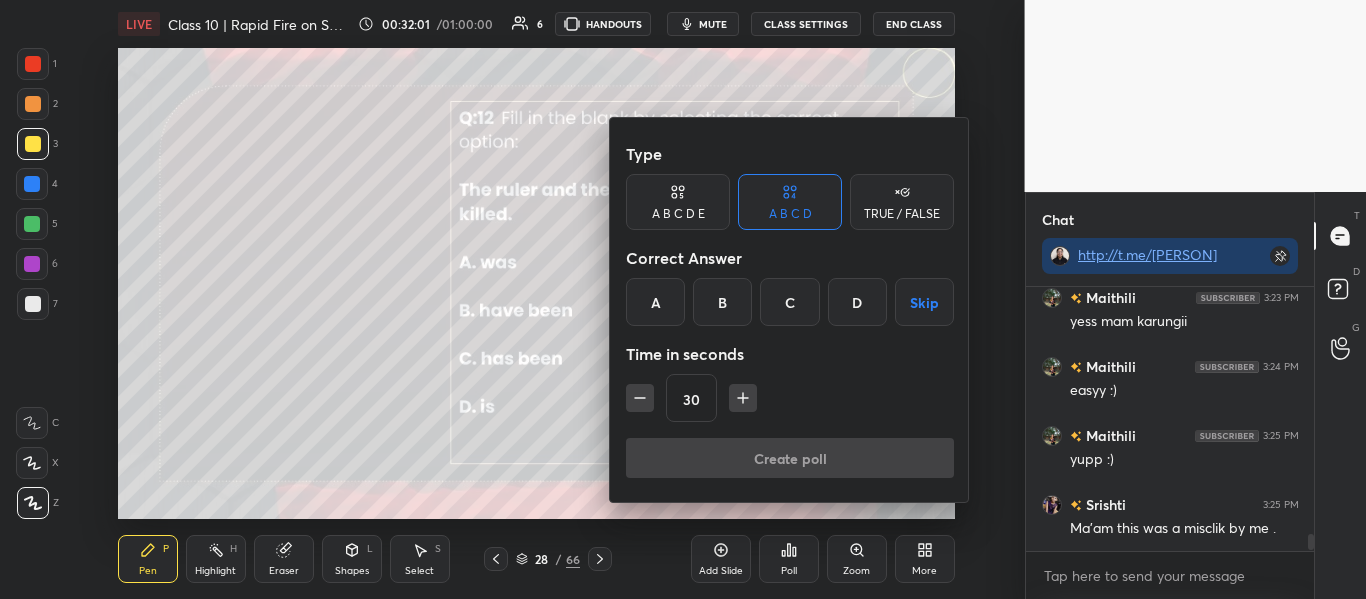 click on "B" at bounding box center (722, 302) 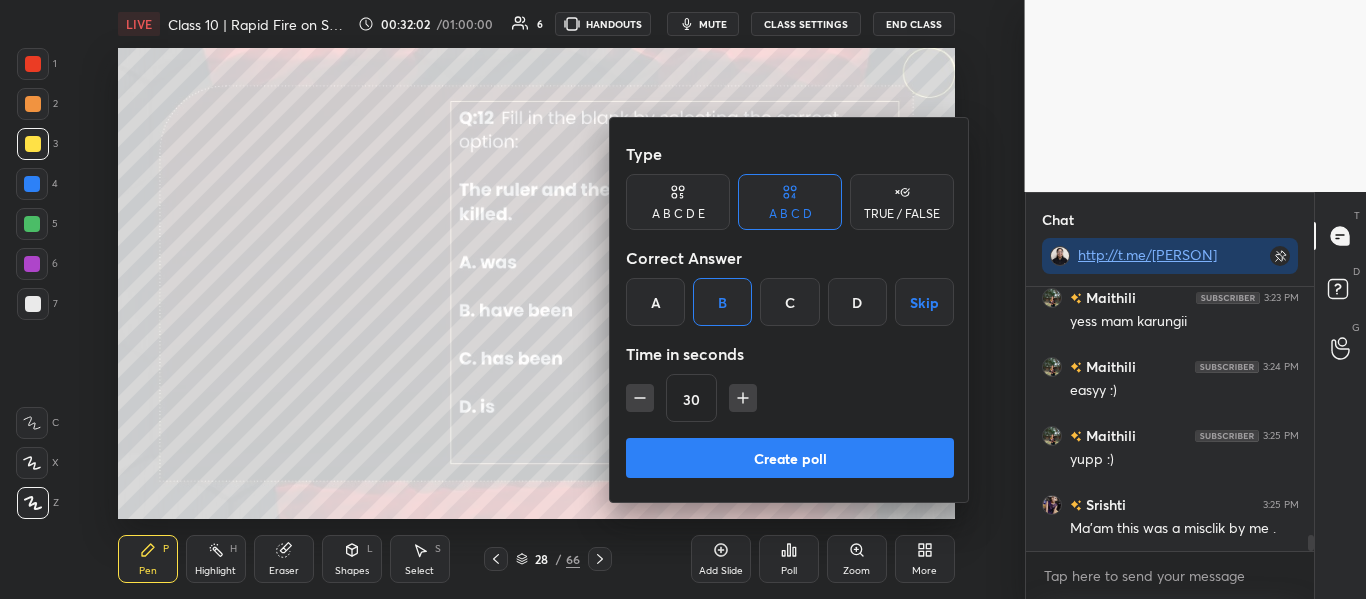 scroll, scrollTop: 4039, scrollLeft: 0, axis: vertical 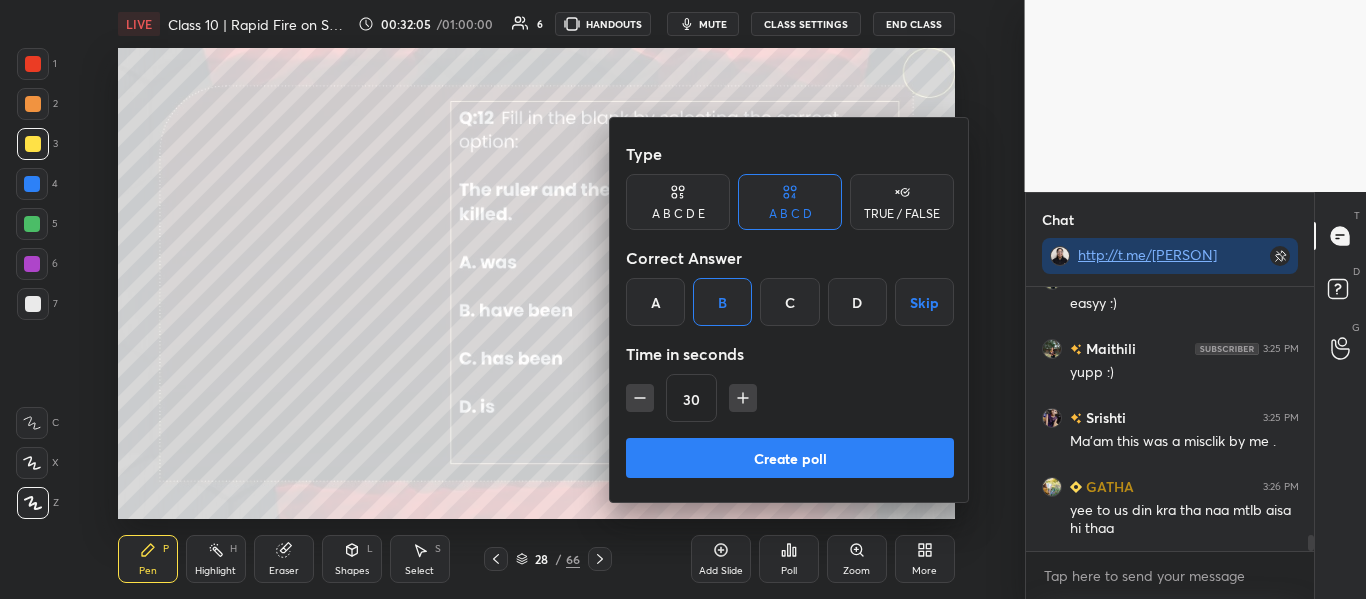 click on "Create poll" at bounding box center [790, 458] 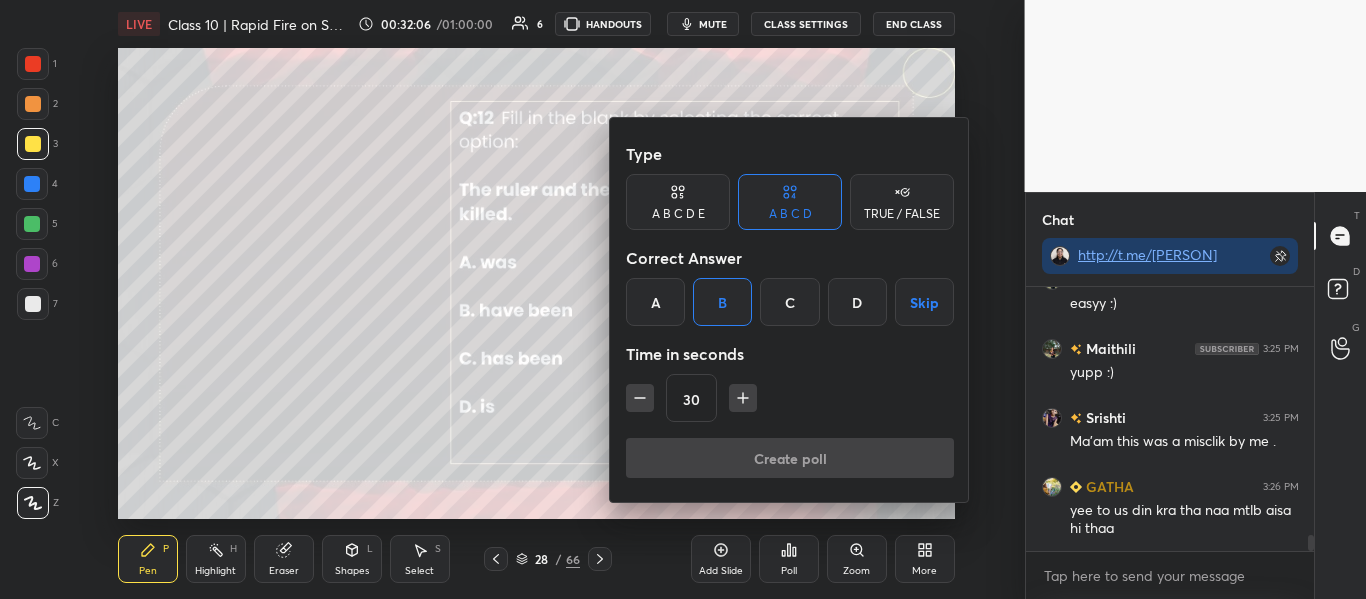 scroll, scrollTop: 216, scrollLeft: 282, axis: both 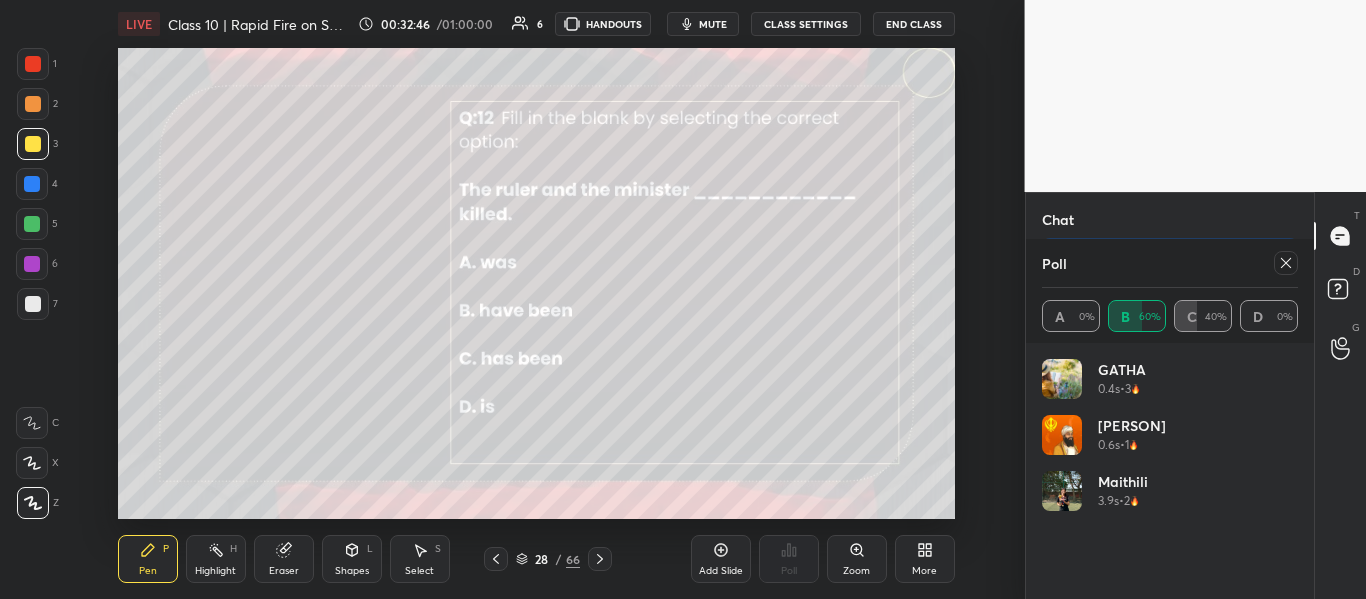 click 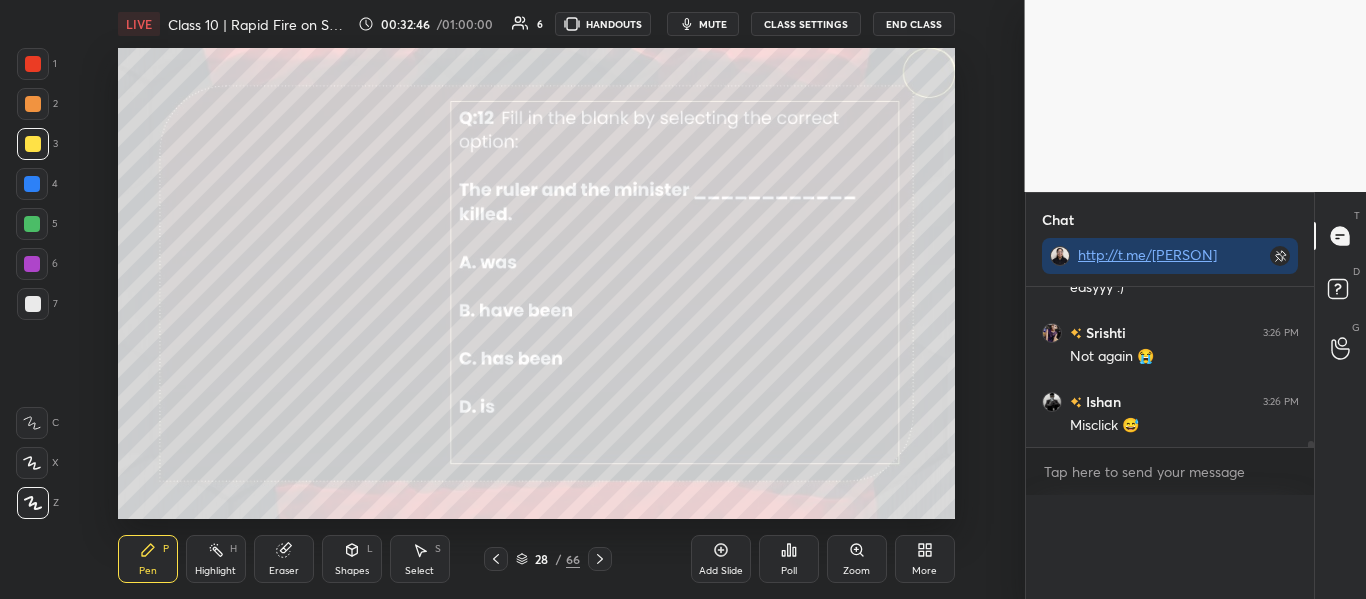 scroll, scrollTop: 0, scrollLeft: 0, axis: both 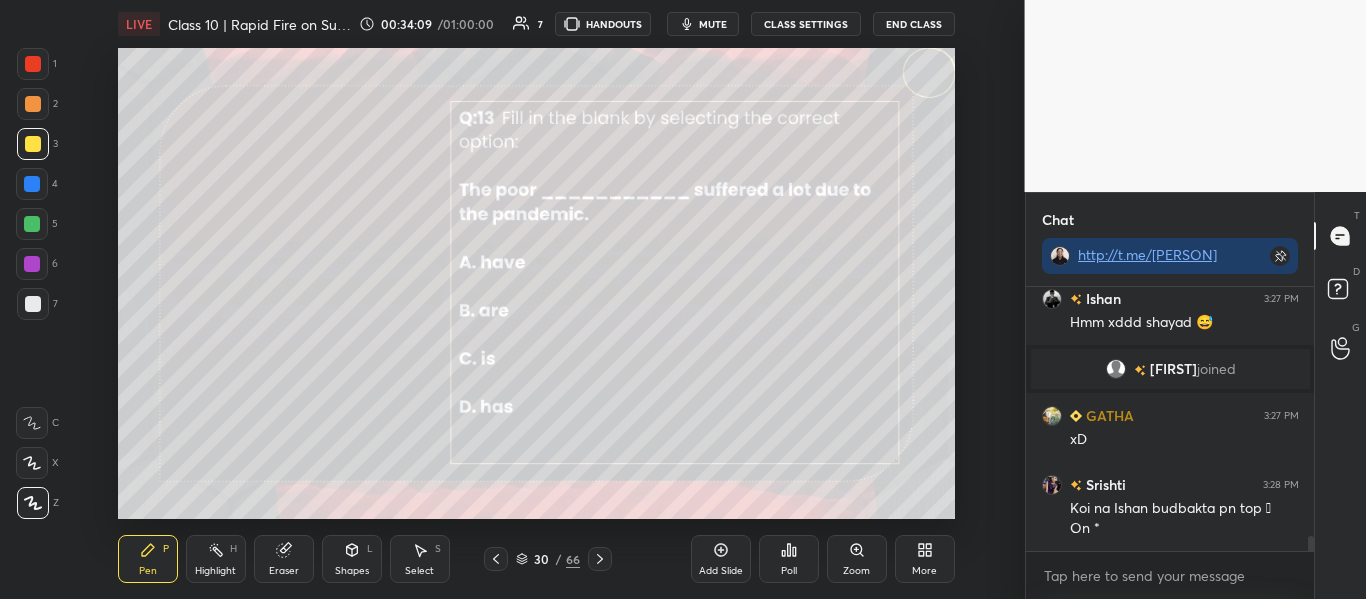 click 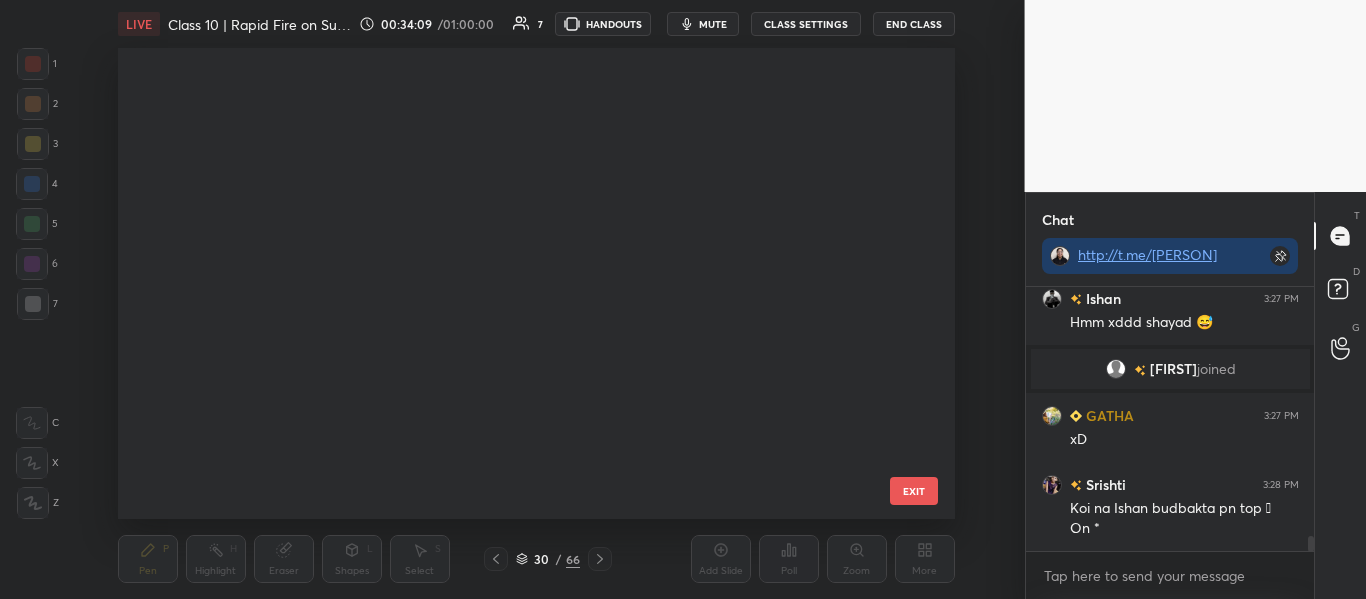scroll, scrollTop: 948, scrollLeft: 0, axis: vertical 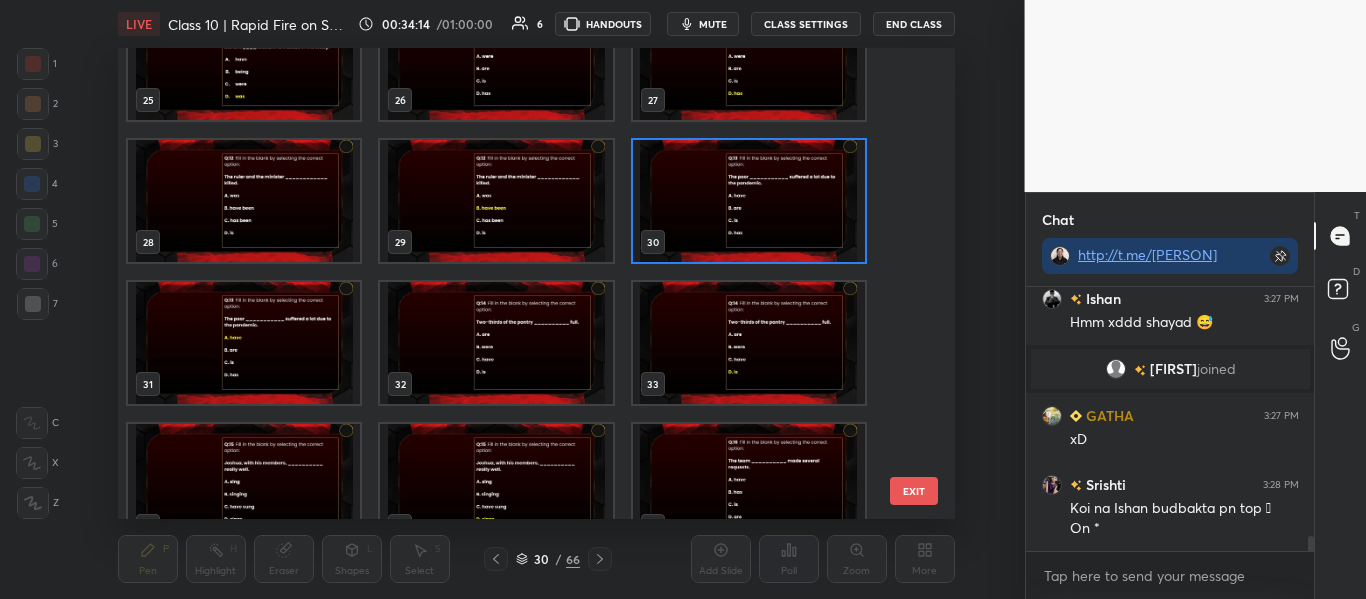 click at bounding box center (748, 201) 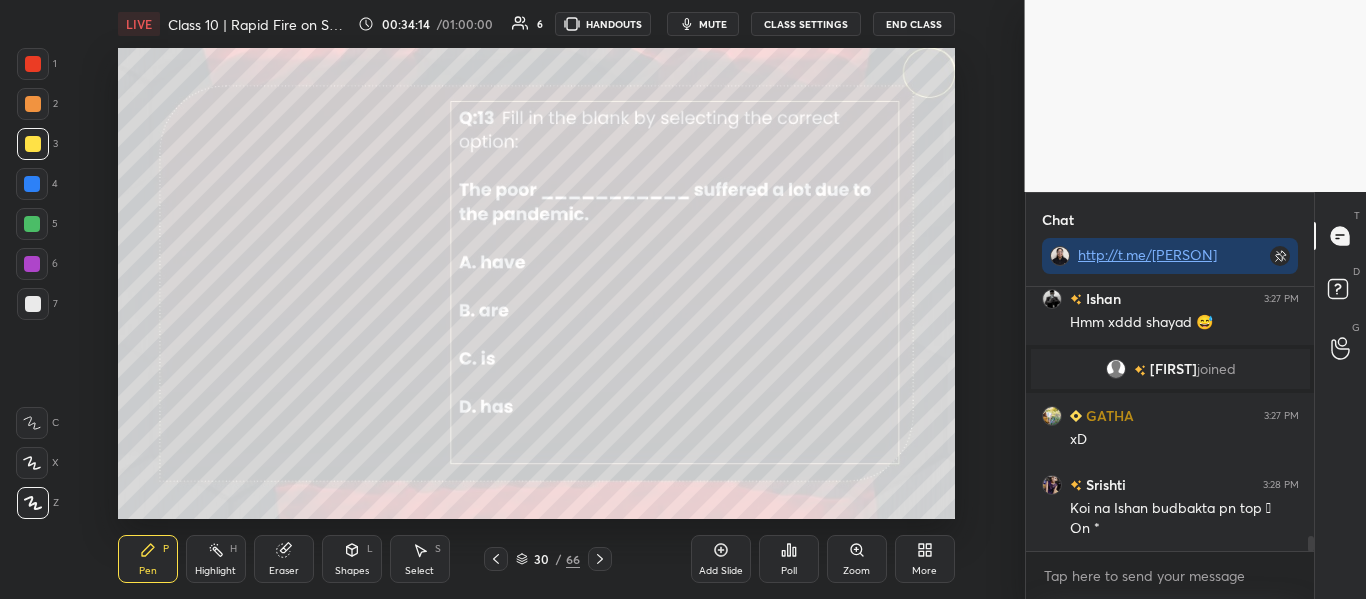 click at bounding box center (748, 201) 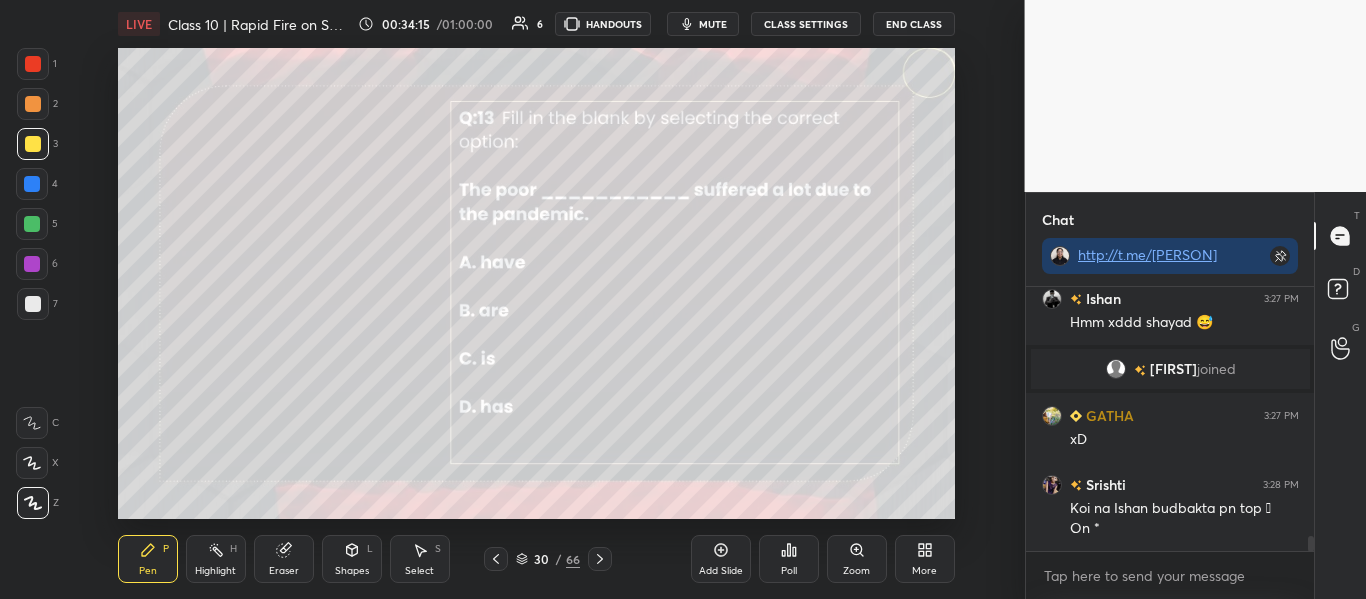 scroll, scrollTop: 4434, scrollLeft: 0, axis: vertical 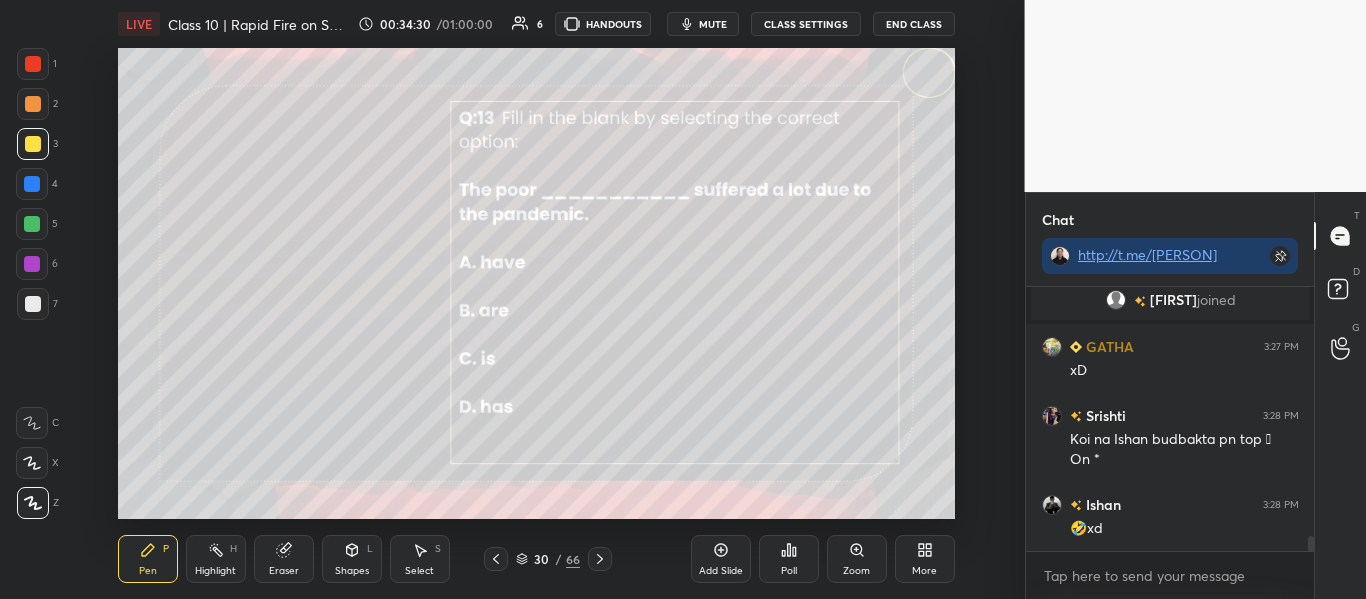 click 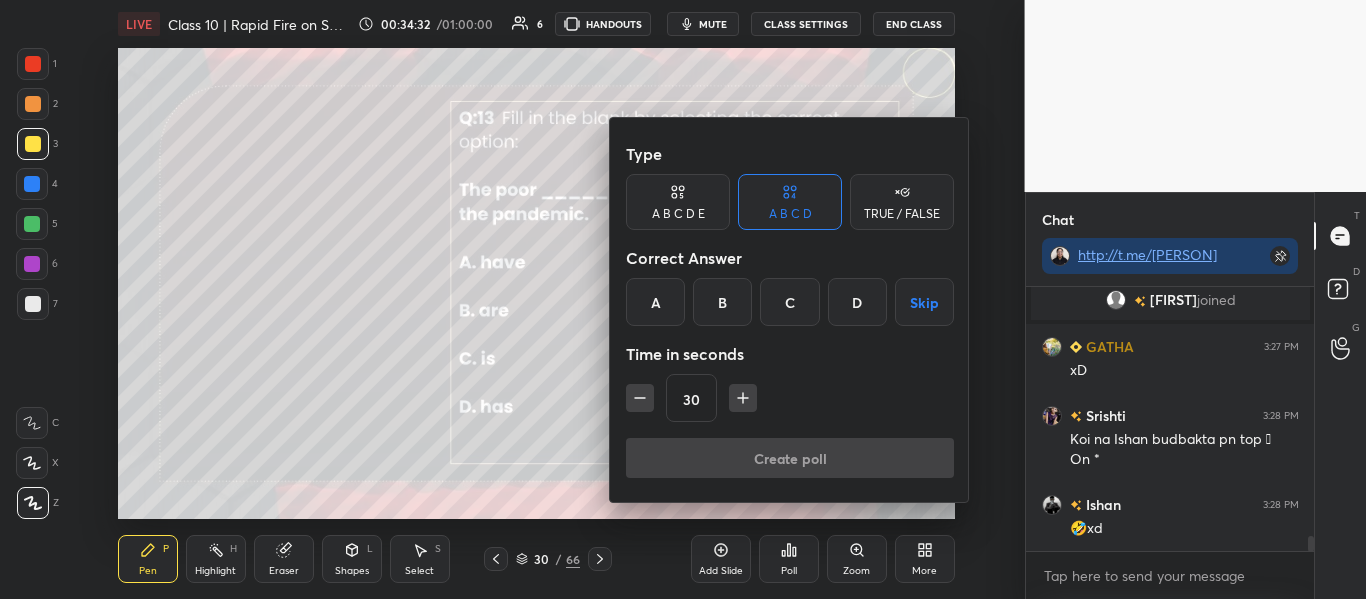 scroll, scrollTop: 4503, scrollLeft: 0, axis: vertical 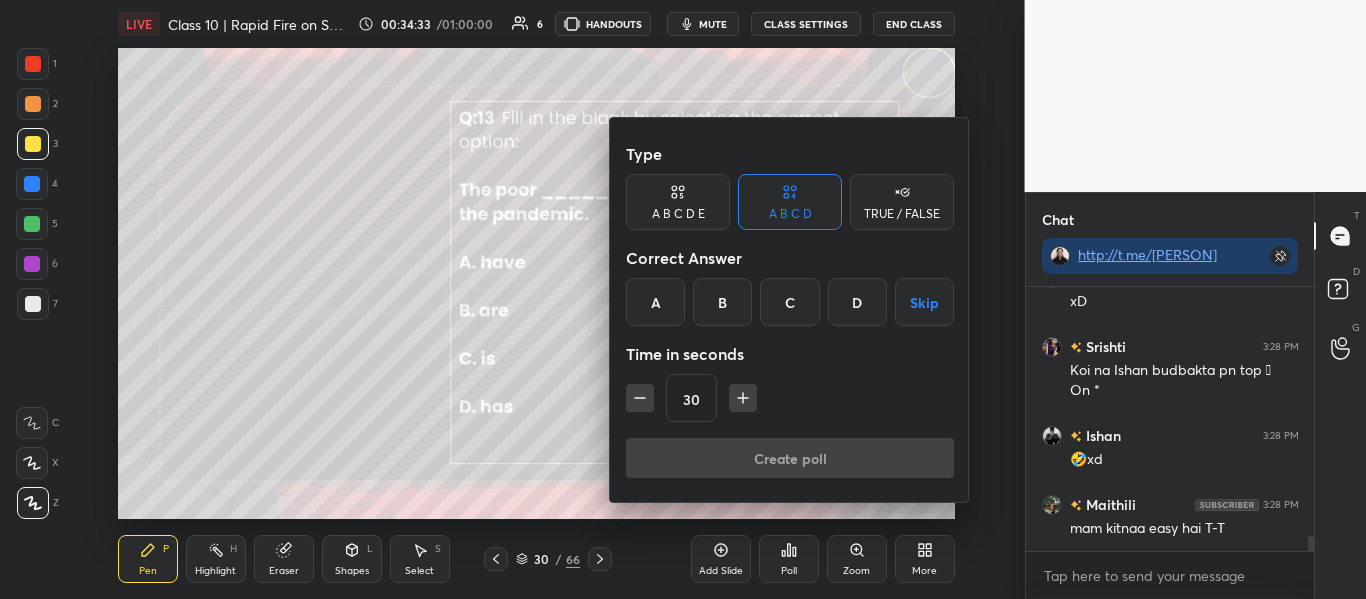 click on "A" at bounding box center [655, 302] 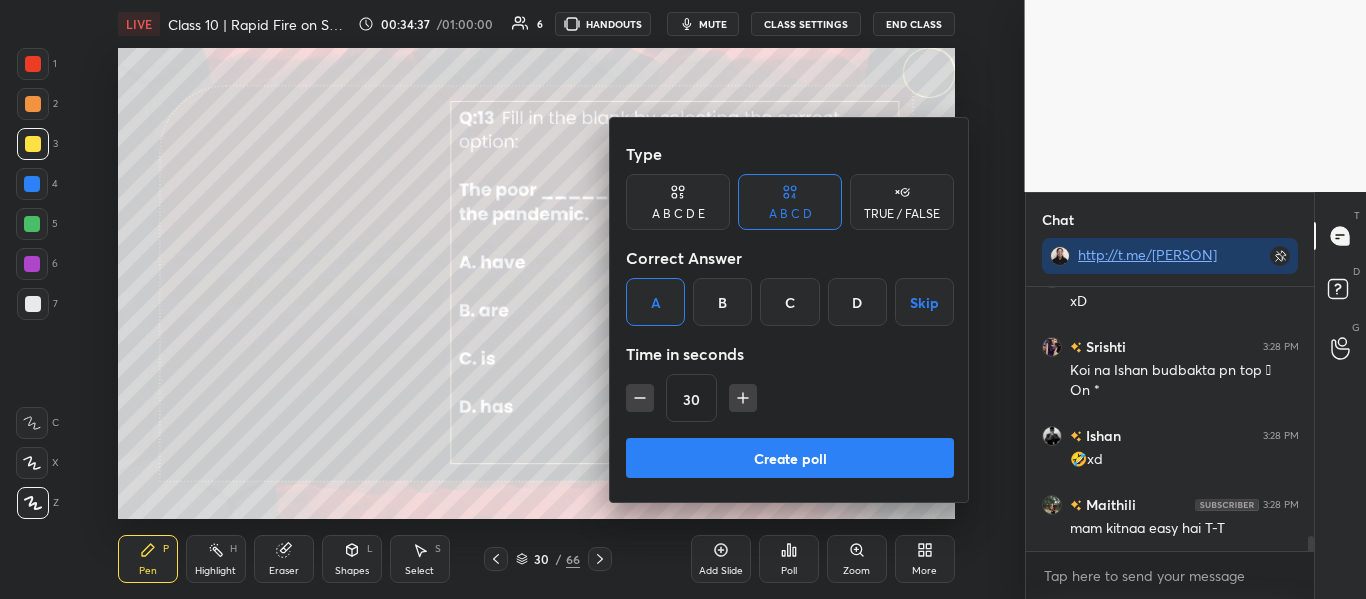 click on "Create poll" at bounding box center [790, 458] 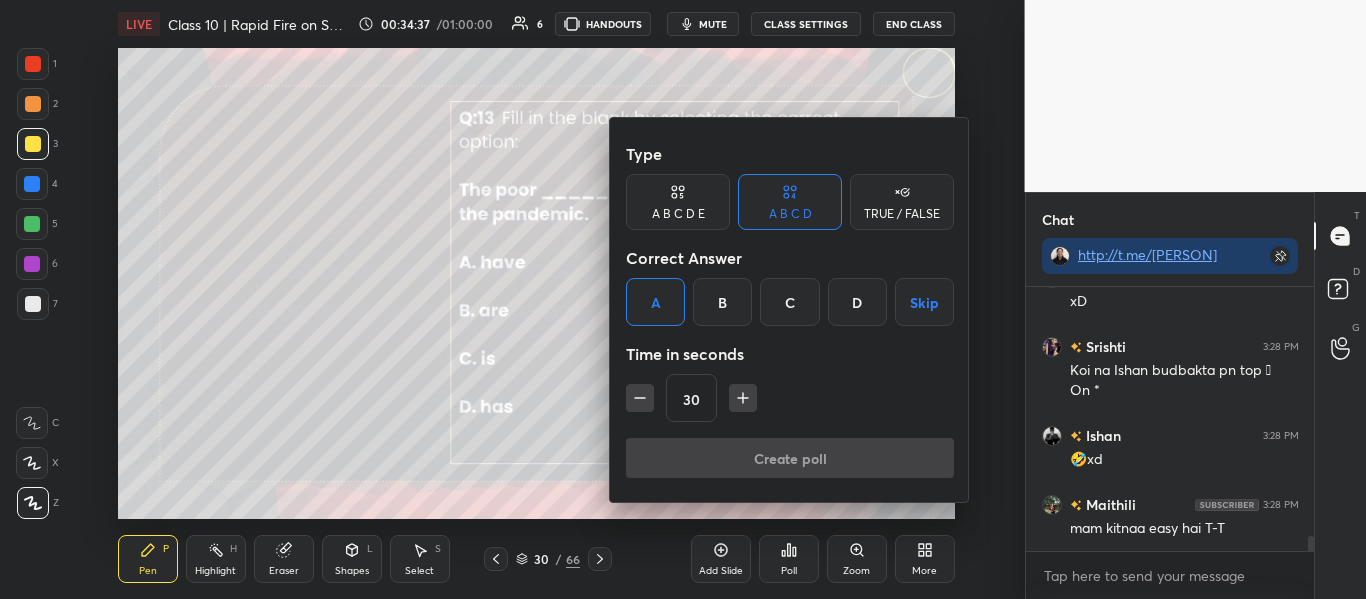 scroll, scrollTop: 216, scrollLeft: 282, axis: both 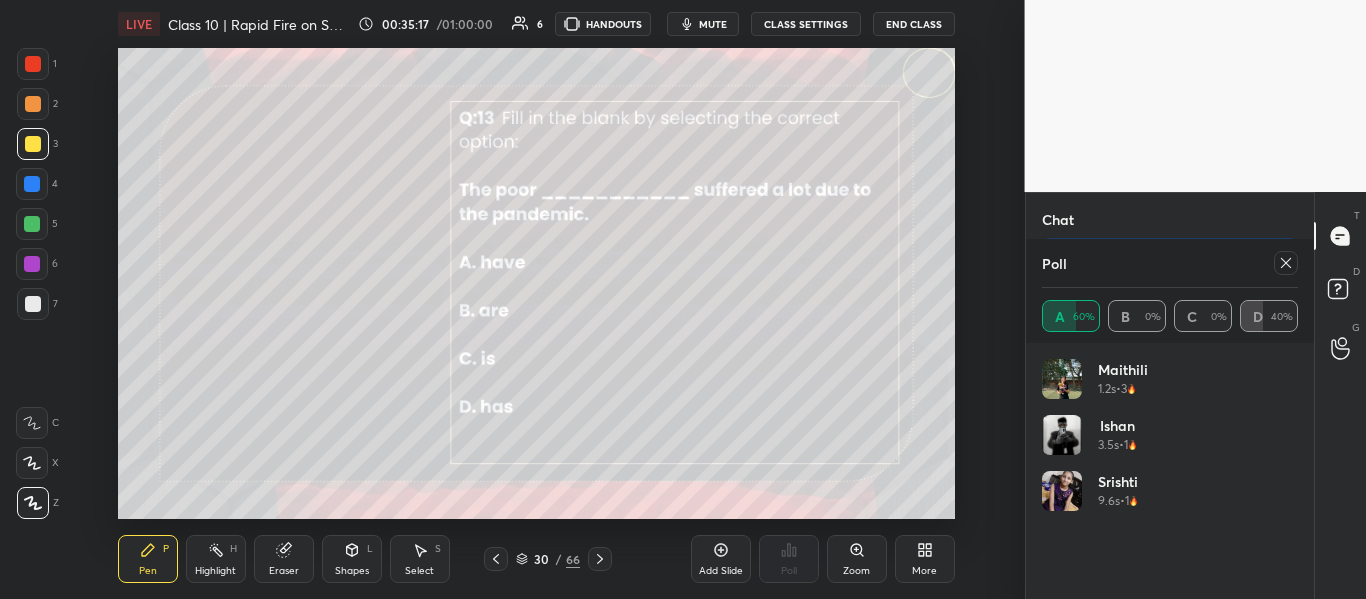 click 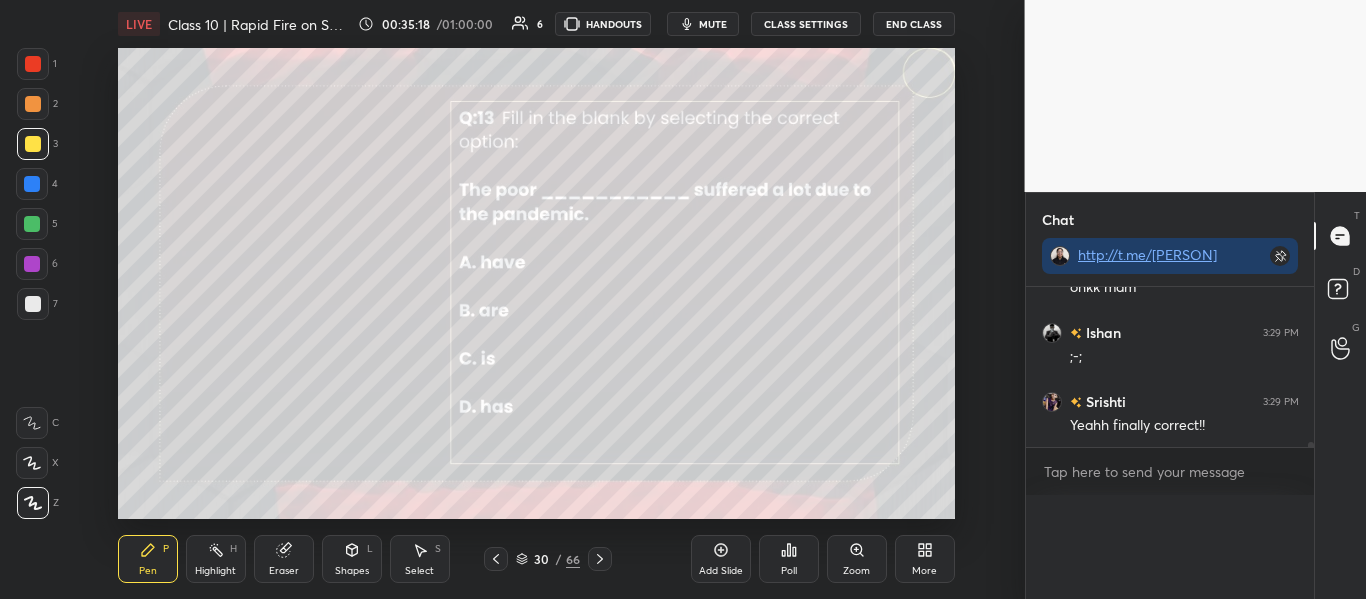 scroll, scrollTop: 0, scrollLeft: 0, axis: both 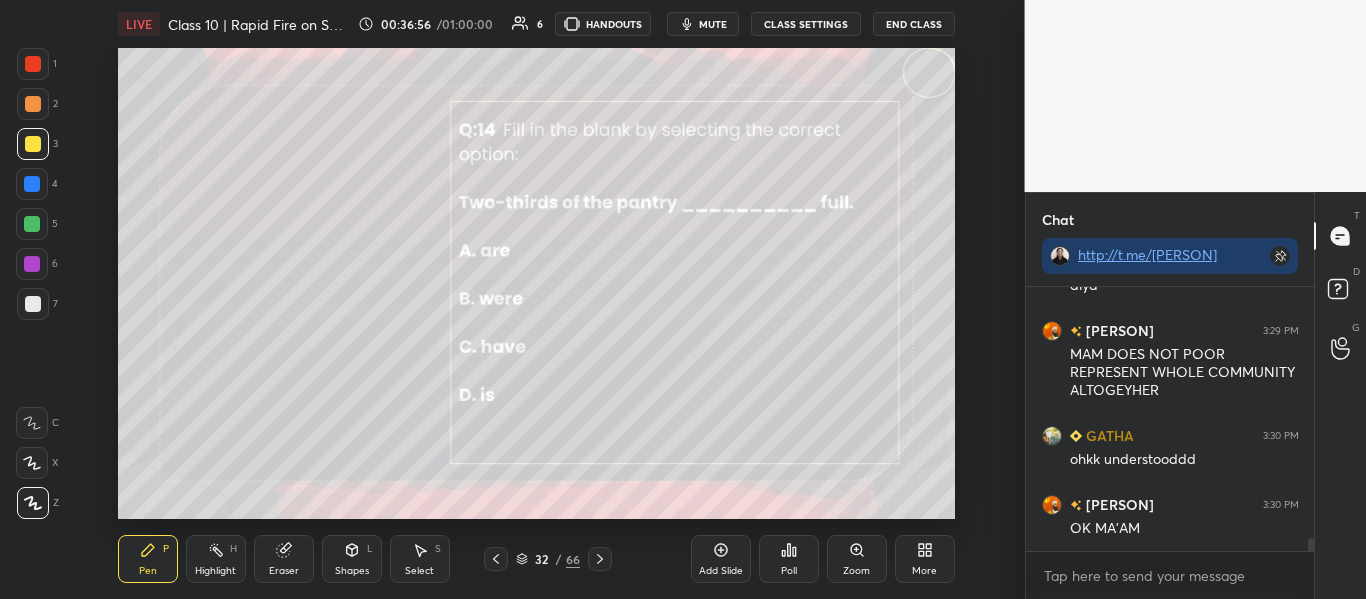 click on "Poll" at bounding box center [789, 559] 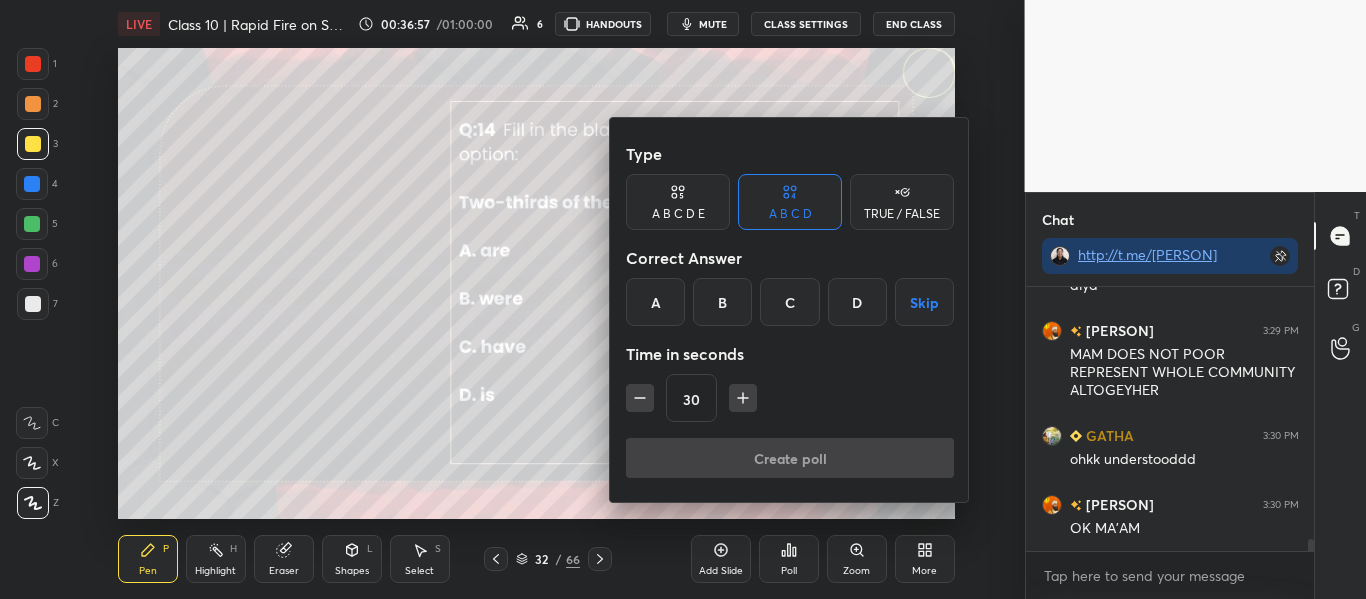 scroll, scrollTop: 5315, scrollLeft: 0, axis: vertical 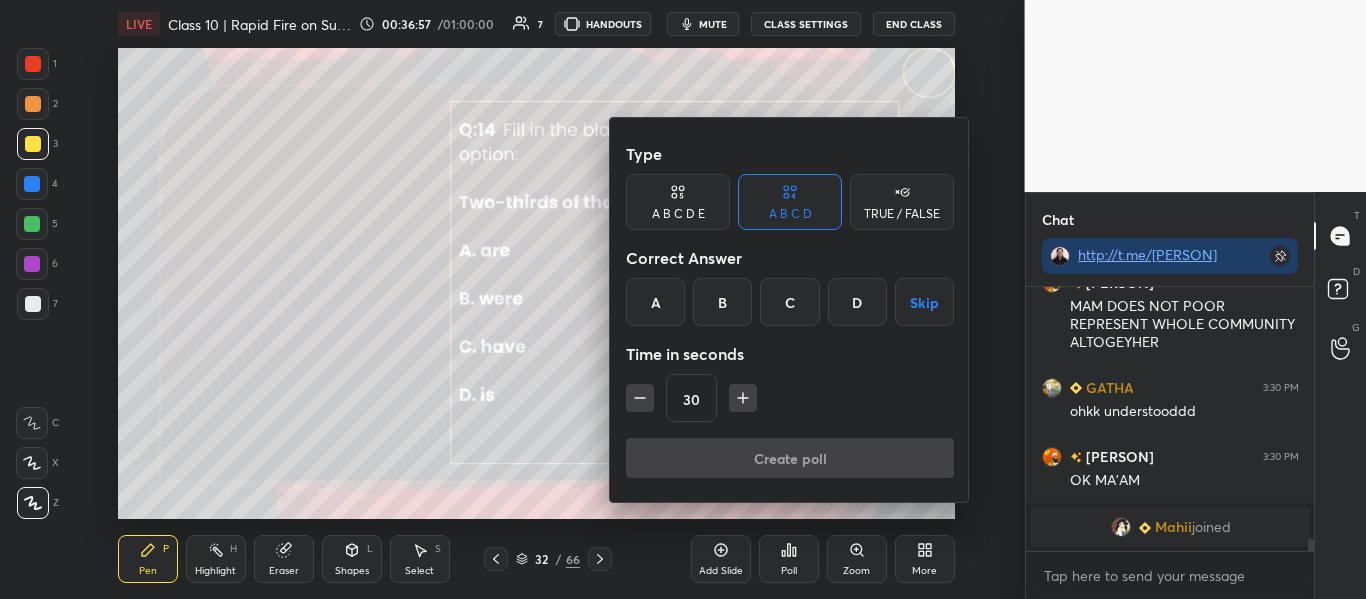 click on "D" at bounding box center (857, 302) 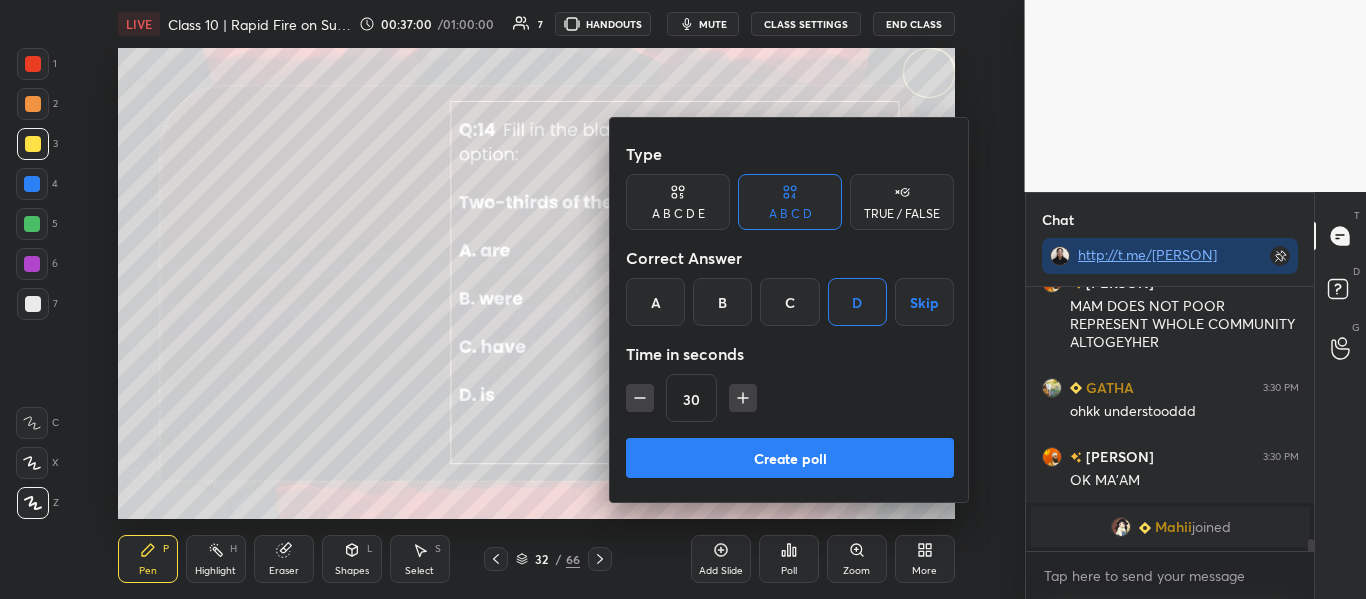 click on "Create poll" at bounding box center [790, 458] 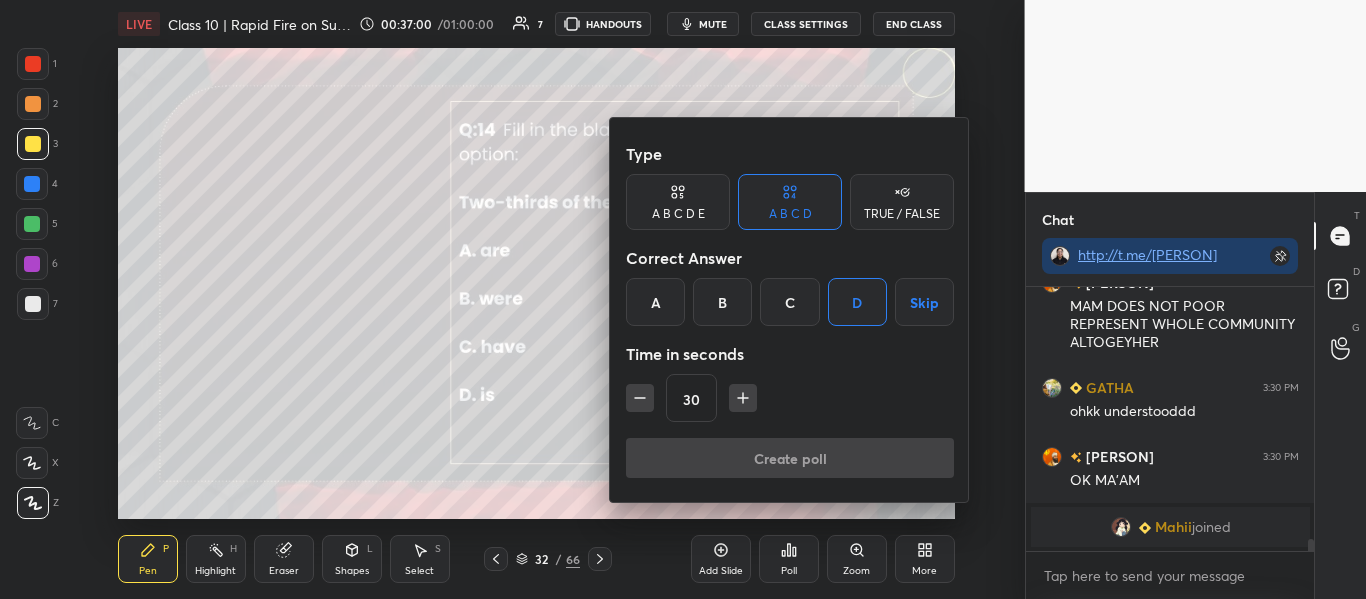 scroll, scrollTop: 216, scrollLeft: 282, axis: both 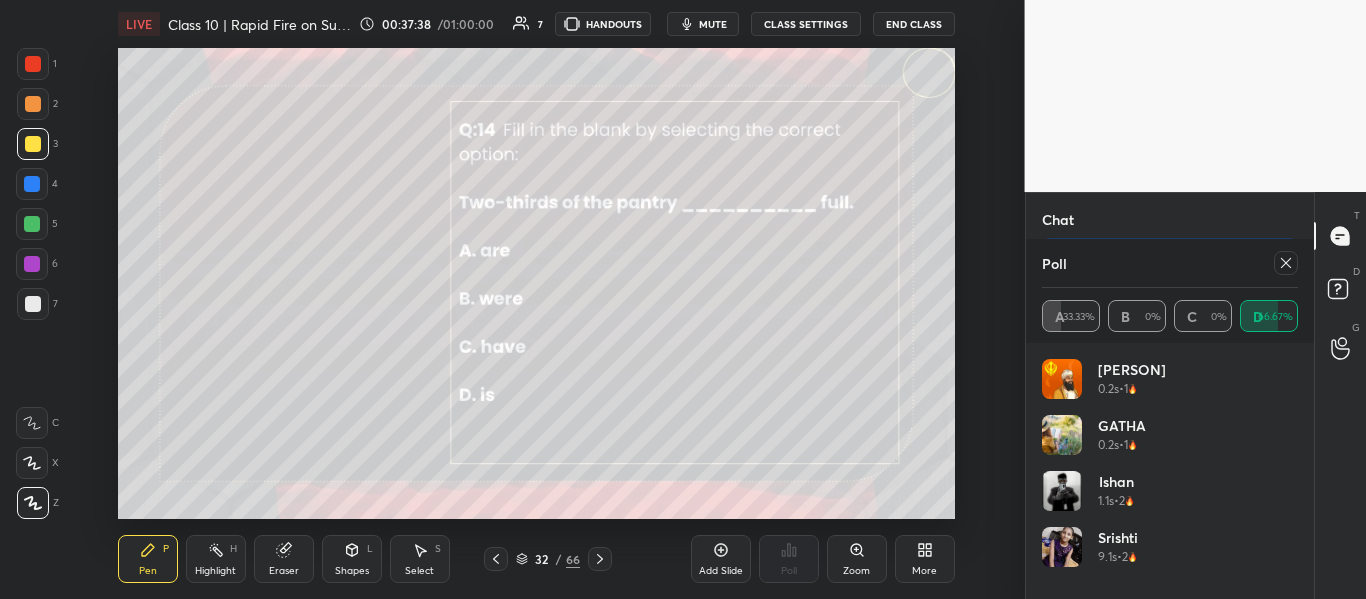 click 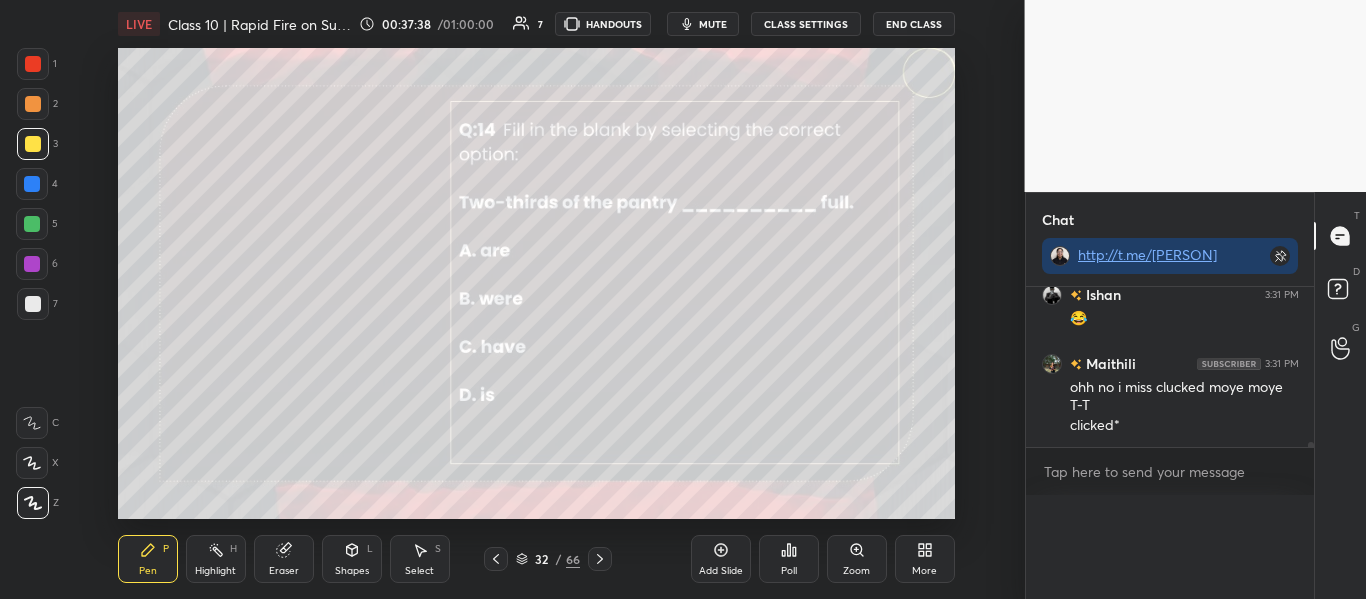 scroll, scrollTop: 0, scrollLeft: 0, axis: both 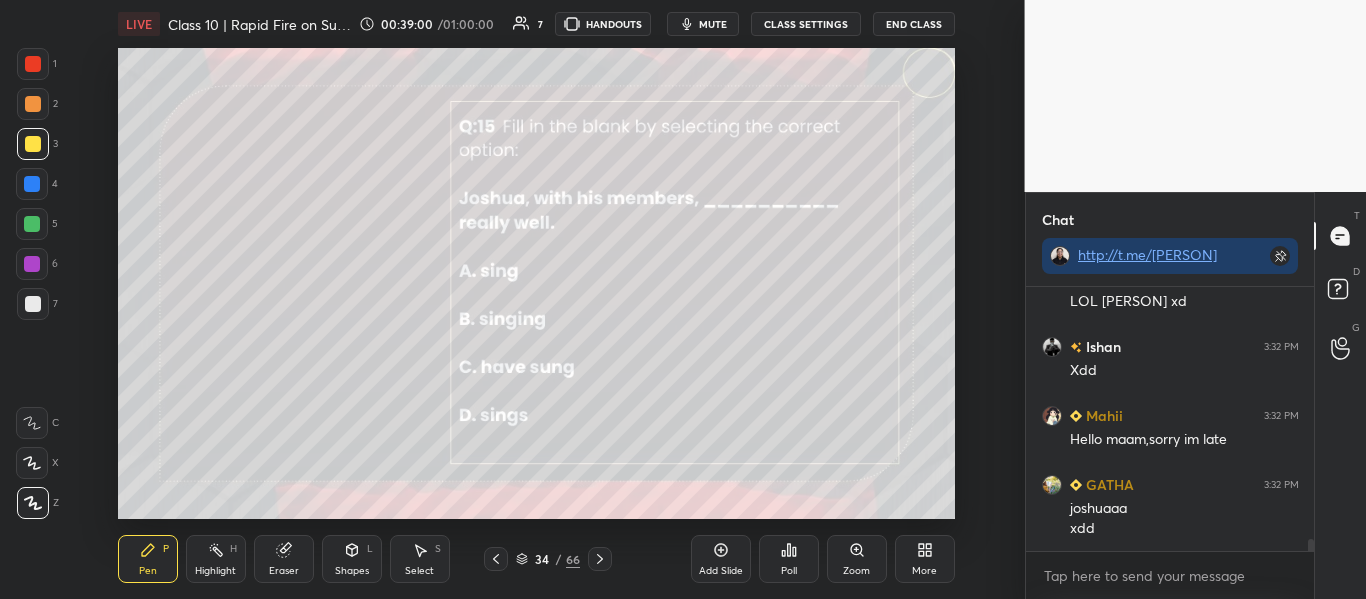 click 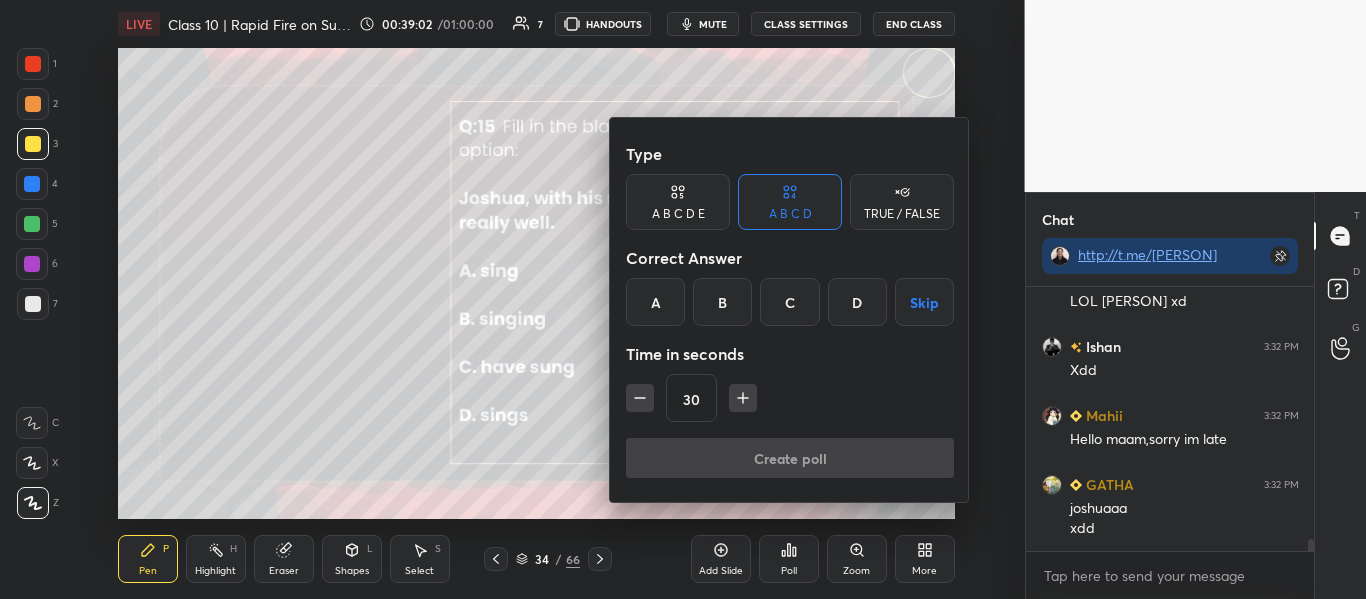 click on "D" at bounding box center [857, 302] 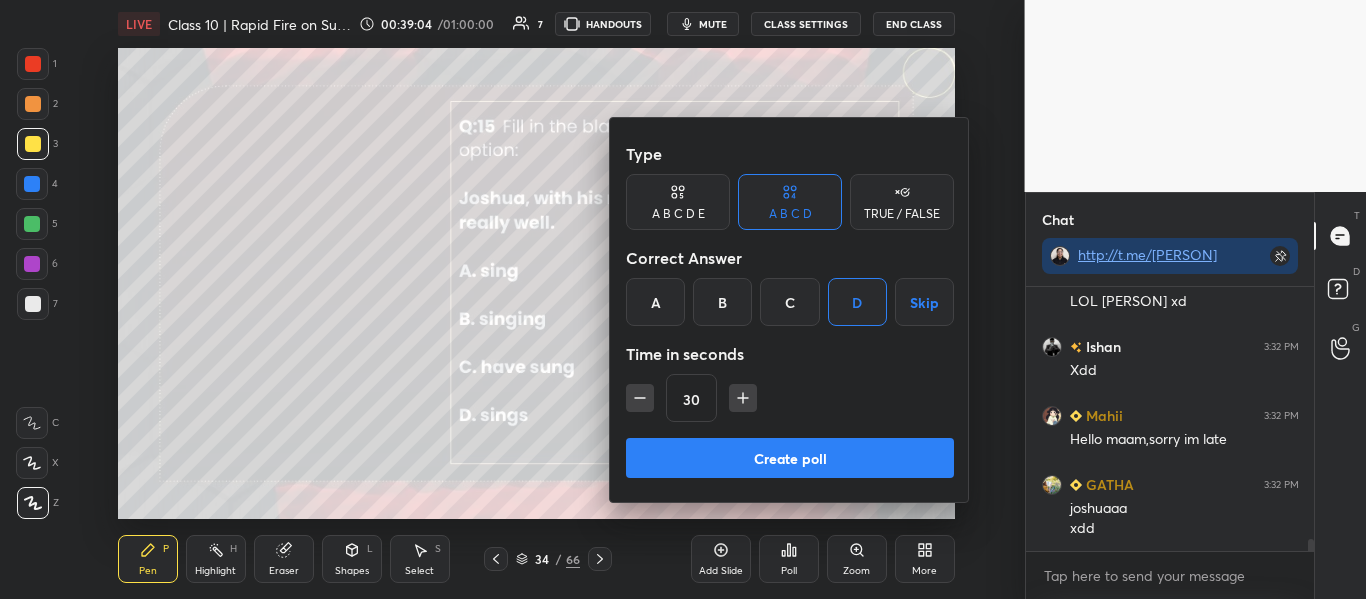 scroll, scrollTop: 5761, scrollLeft: 0, axis: vertical 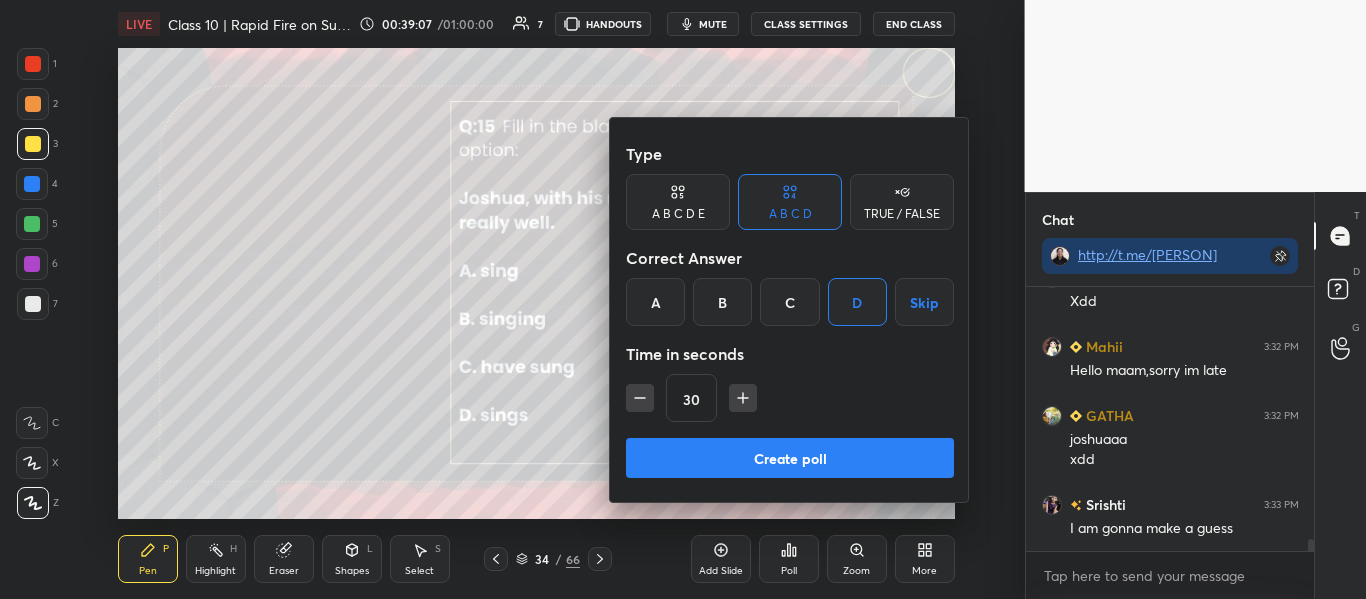 click on "Create poll" at bounding box center [790, 458] 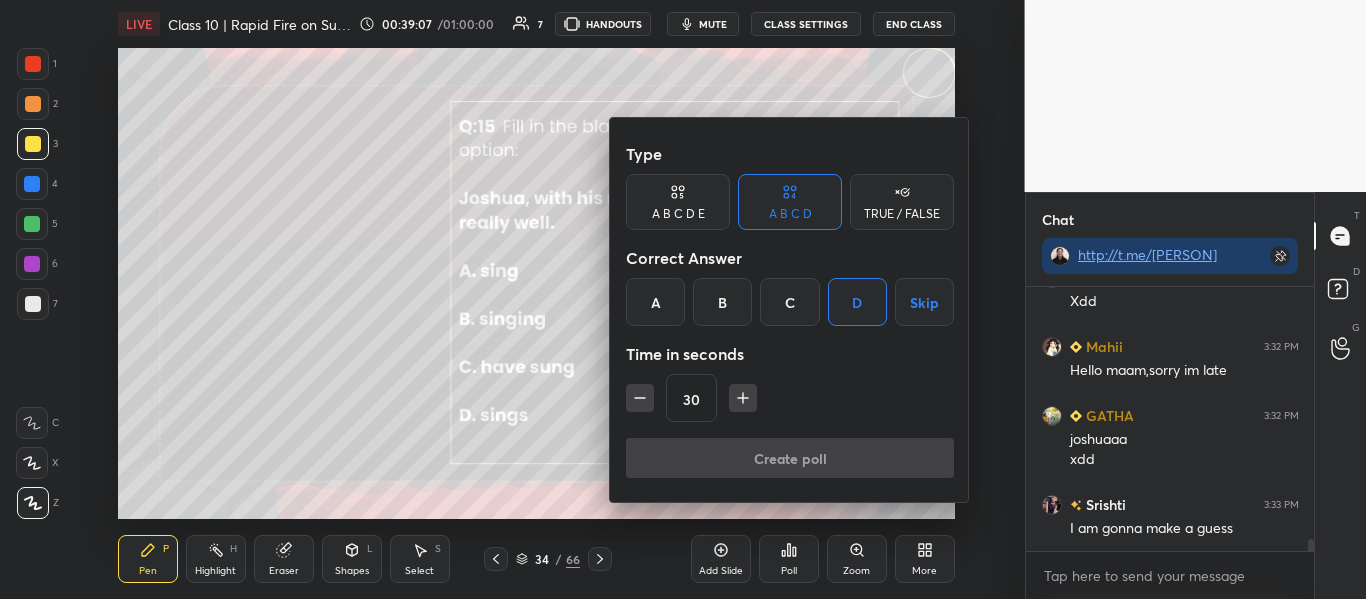 scroll, scrollTop: 216, scrollLeft: 282, axis: both 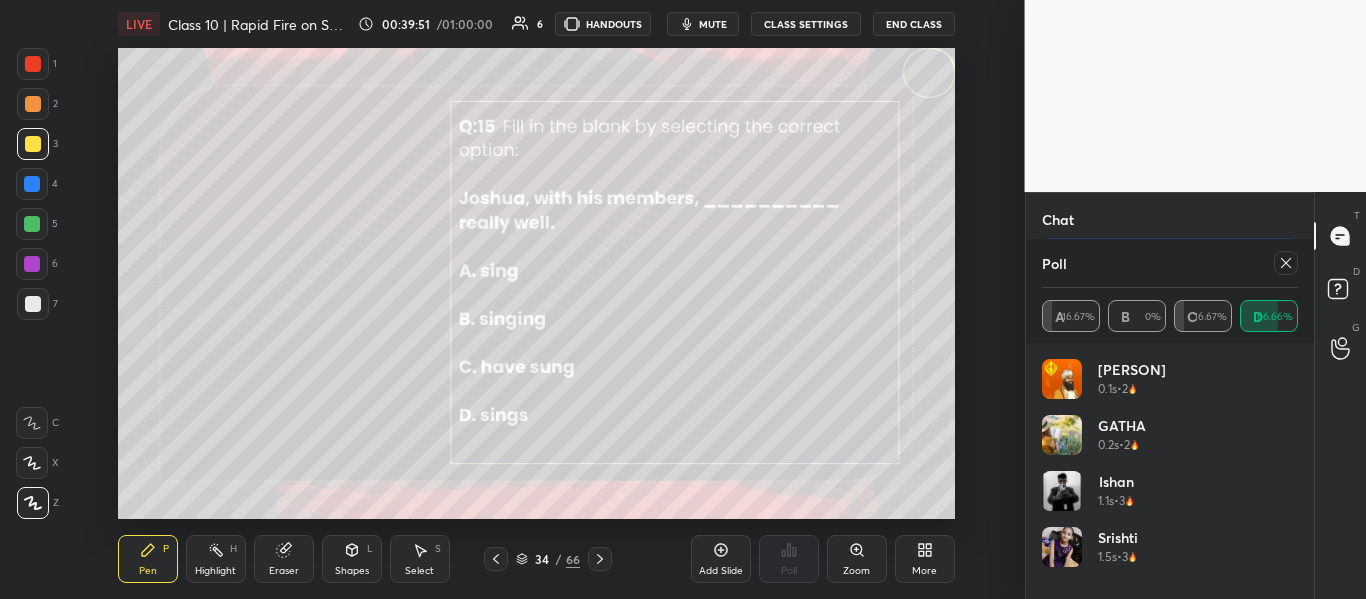 click at bounding box center (1286, 263) 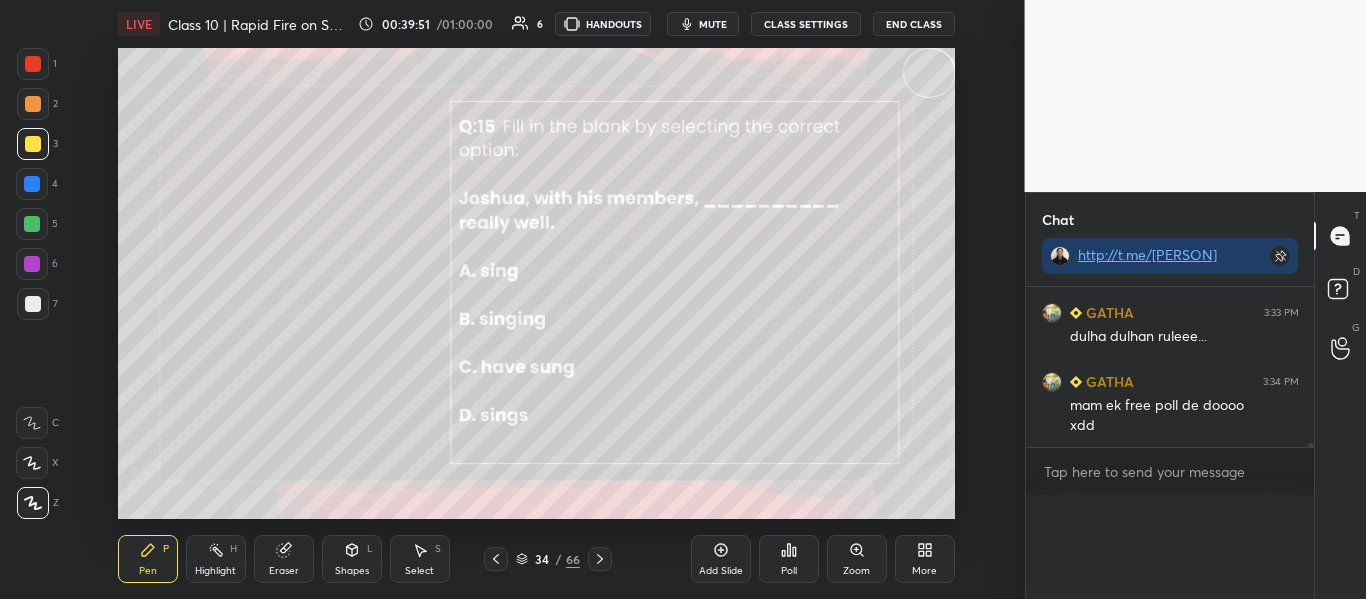 scroll, scrollTop: 0, scrollLeft: 0, axis: both 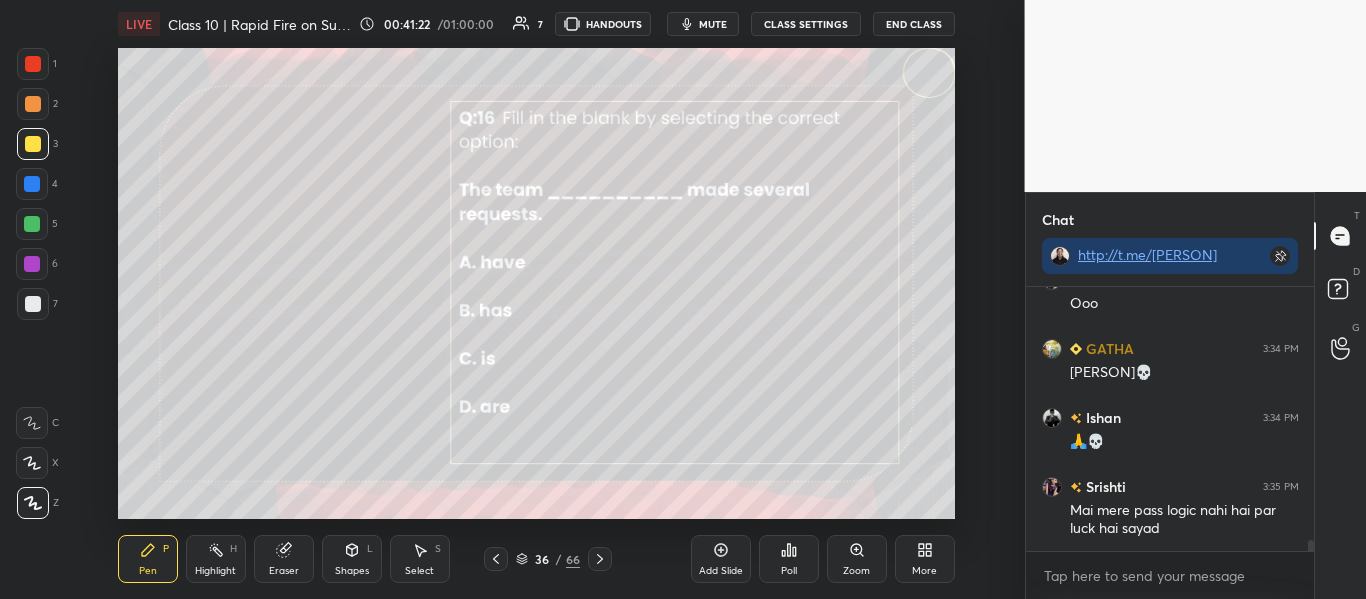 click on "Poll" at bounding box center [789, 559] 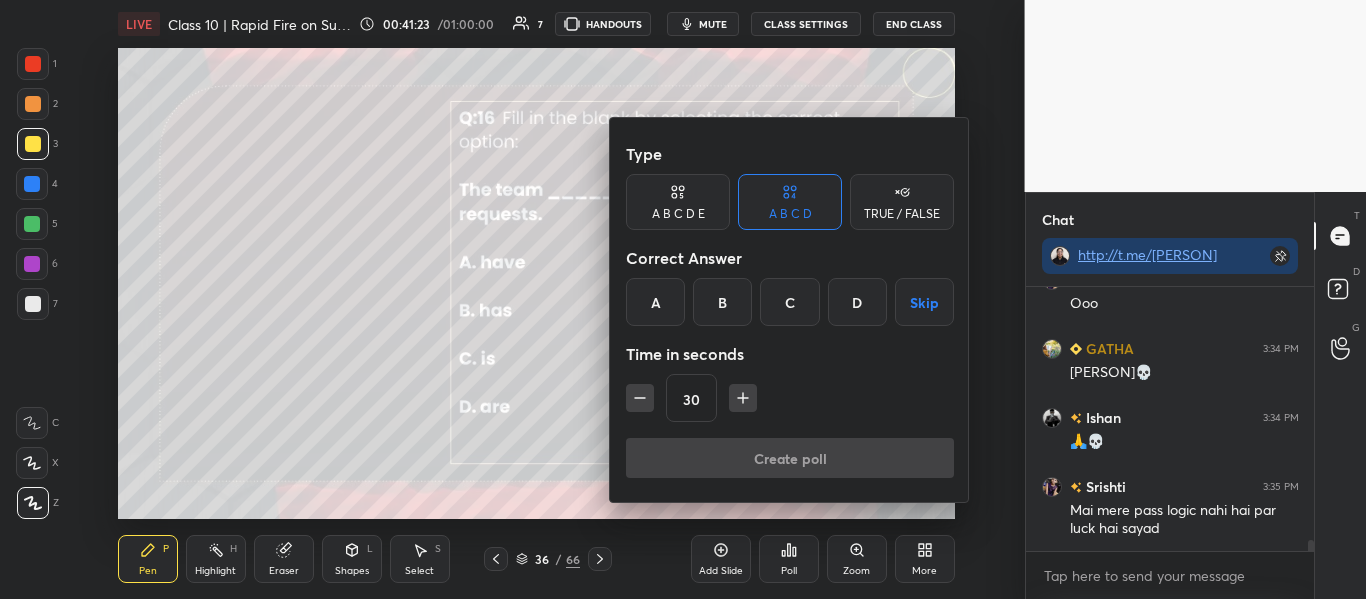 click on "B" at bounding box center (722, 302) 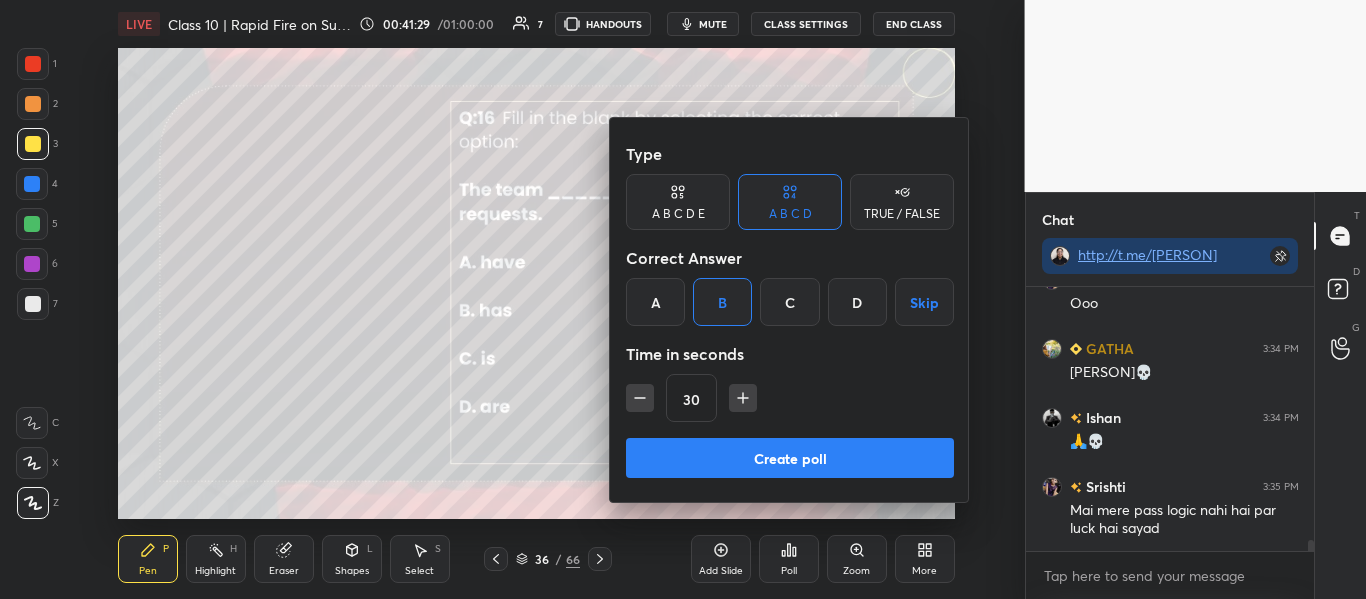 click on "Create poll" at bounding box center (790, 458) 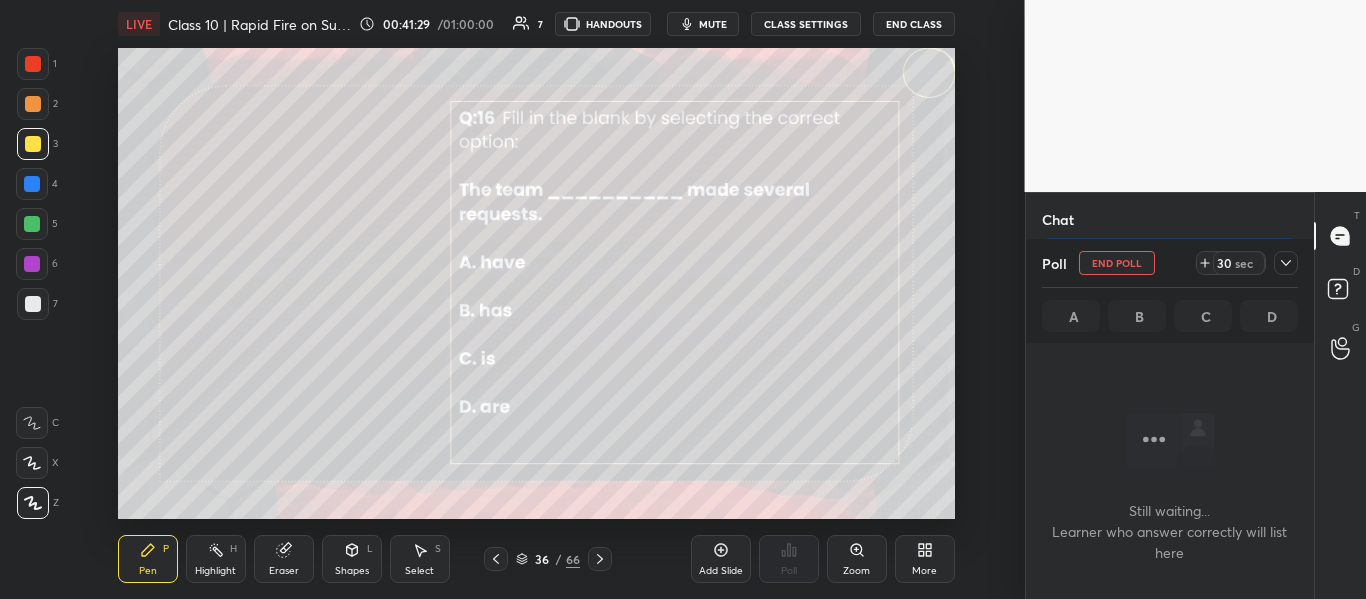 scroll, scrollTop: 160, scrollLeft: 282, axis: both 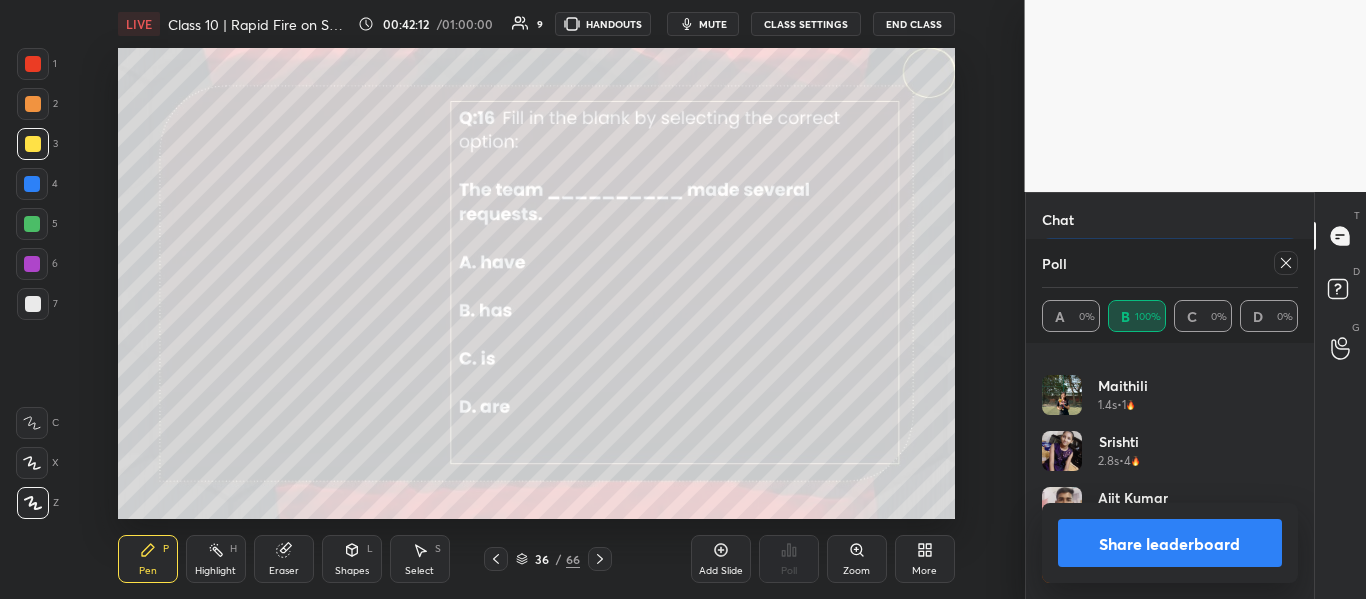 click on "Share leaderboard" at bounding box center [1170, 543] 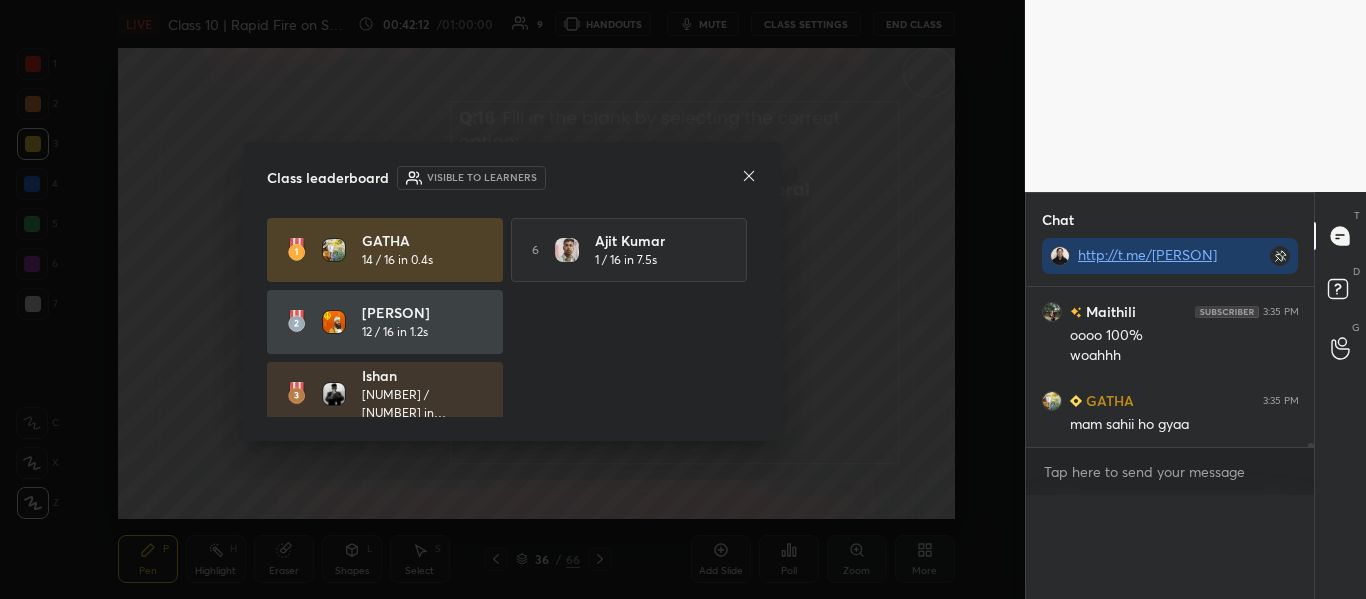 scroll, scrollTop: 0, scrollLeft: 0, axis: both 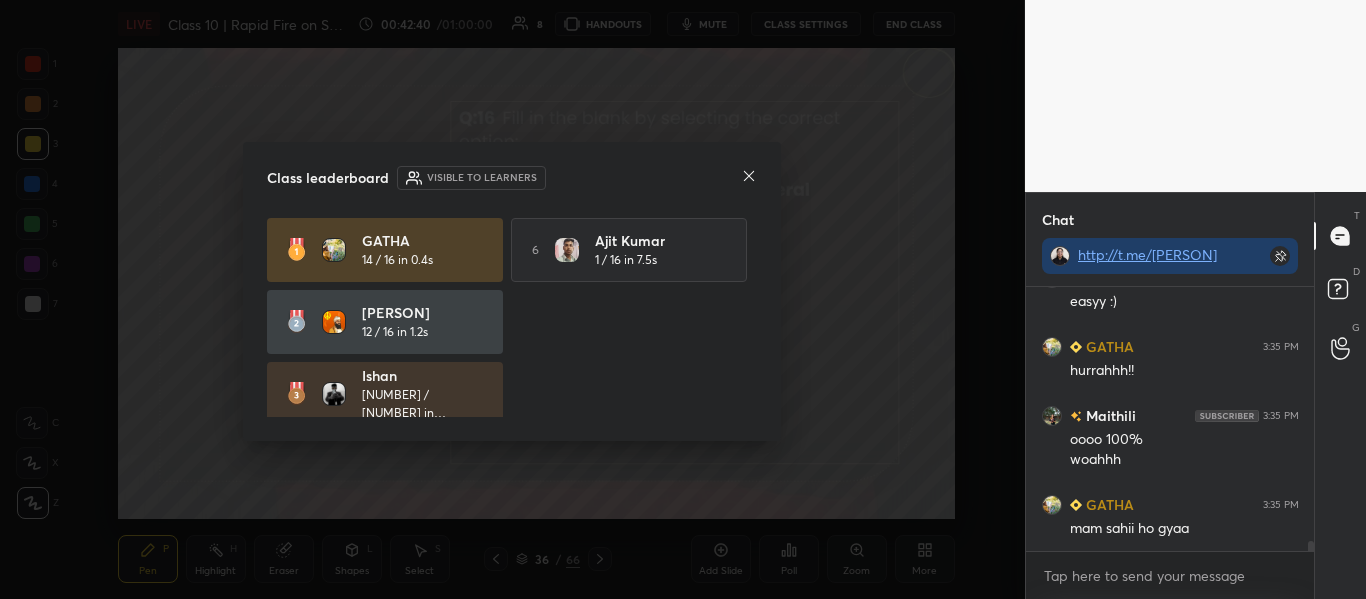 click 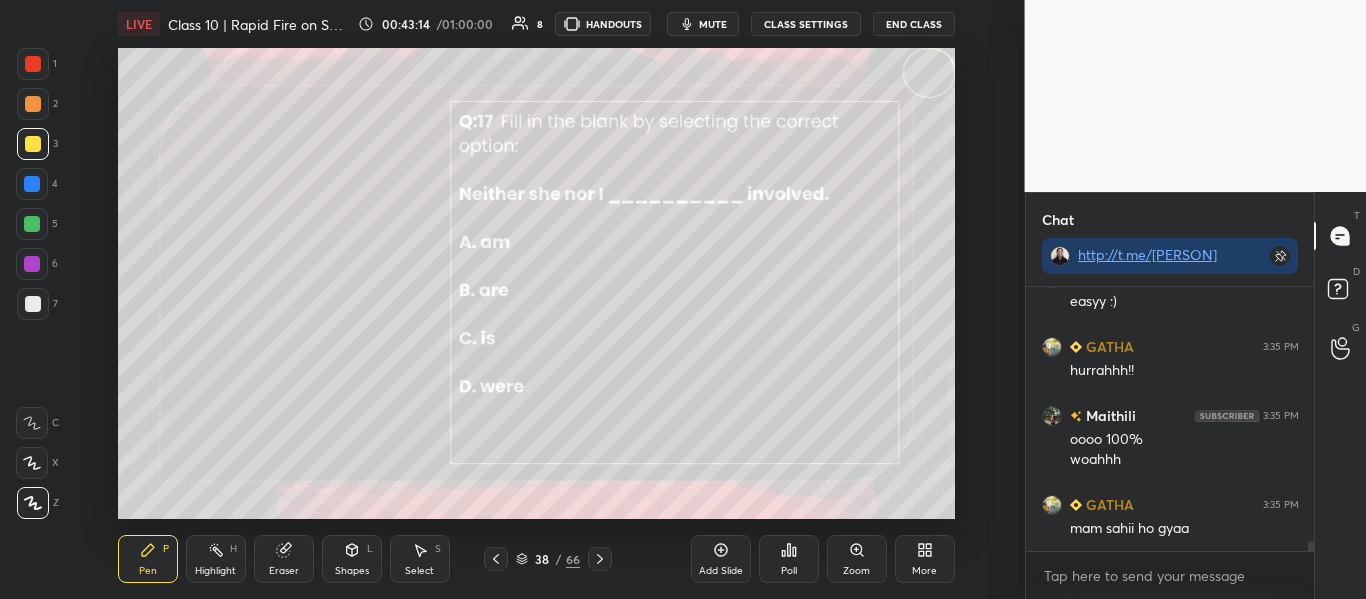 click 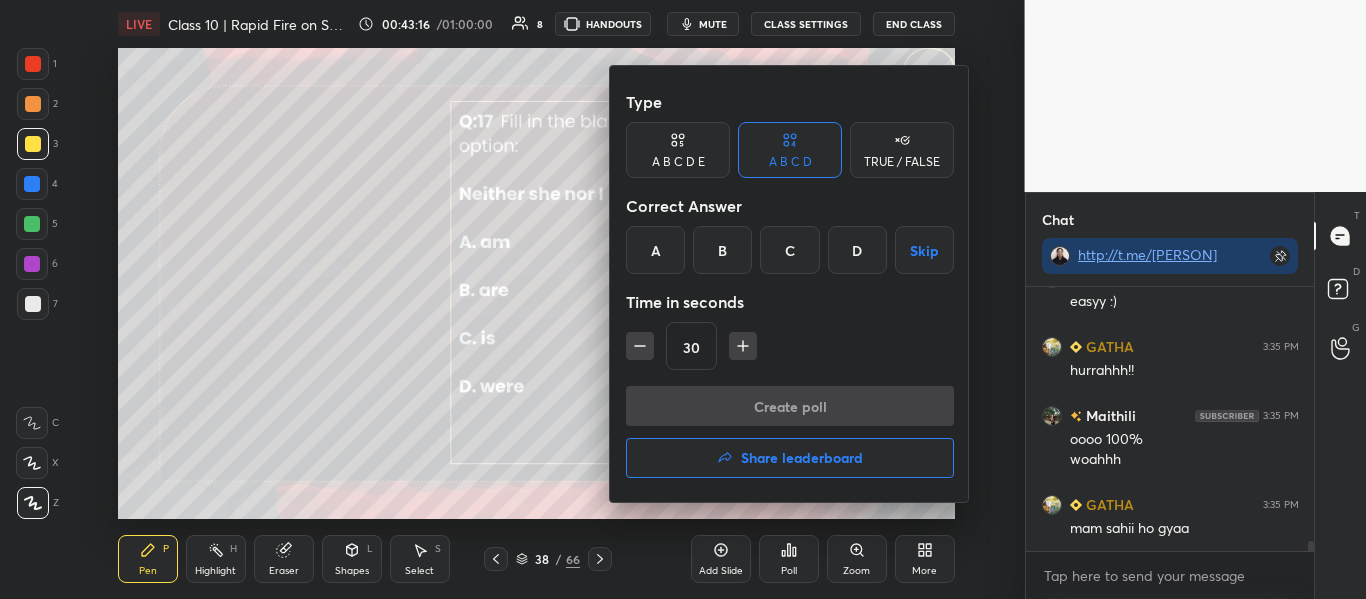 click on "A" at bounding box center [655, 250] 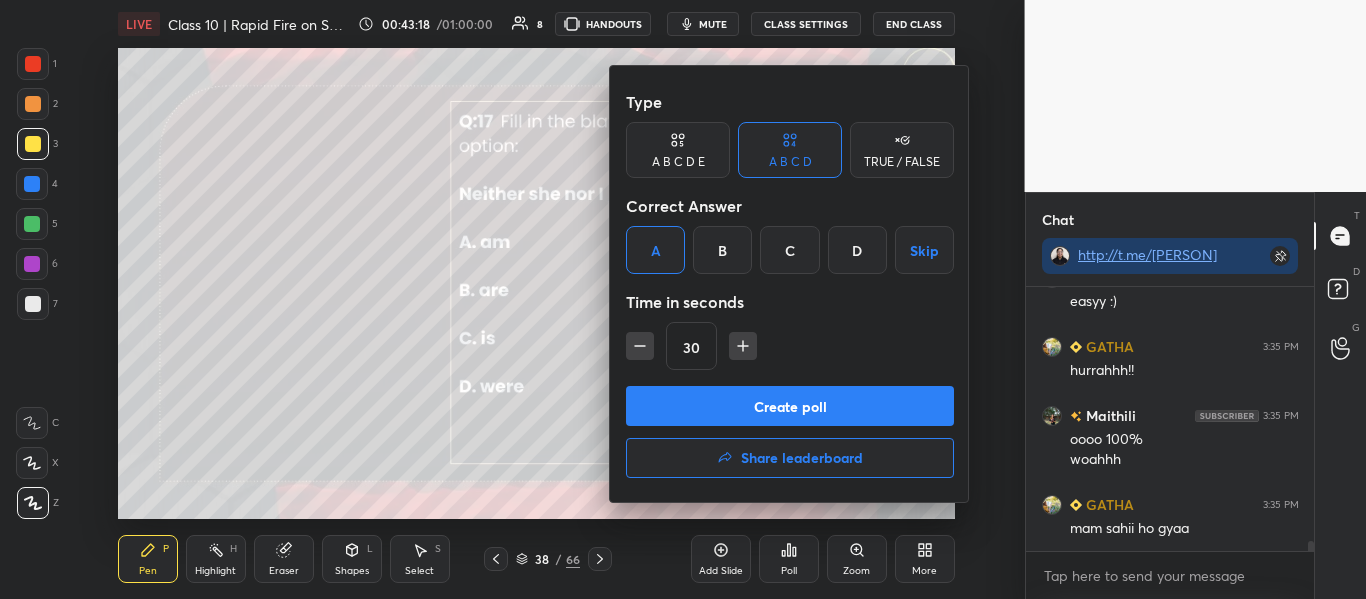 click on "Create poll" at bounding box center [790, 406] 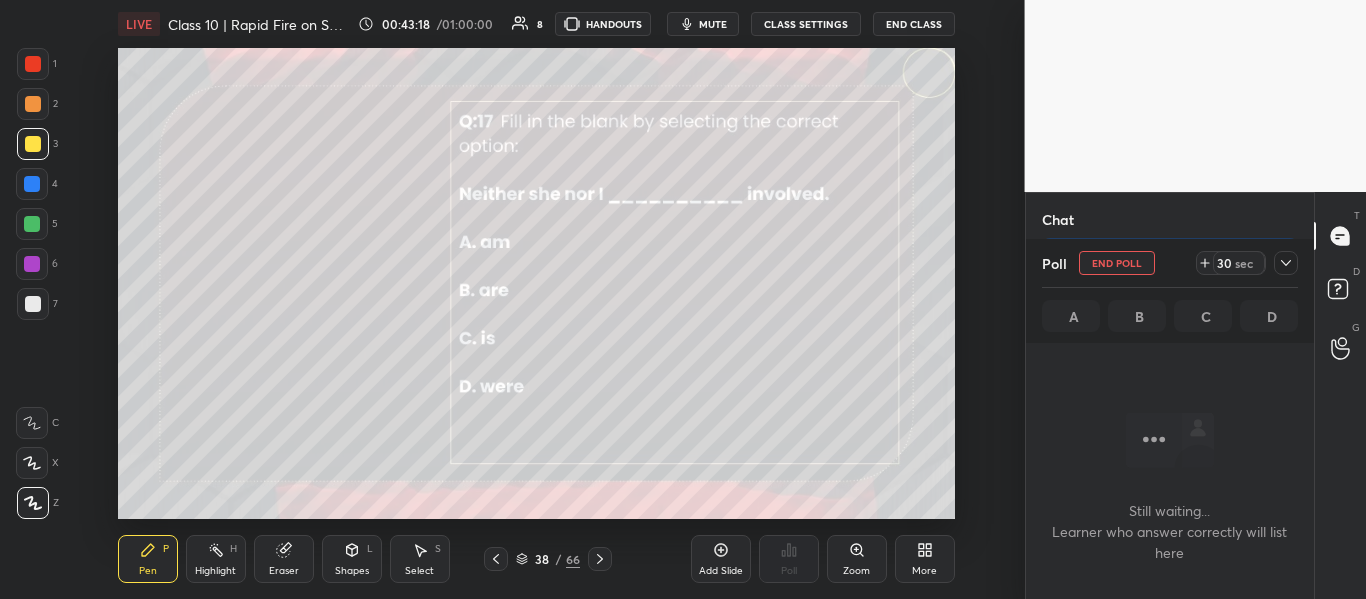 scroll, scrollTop: 156, scrollLeft: 282, axis: both 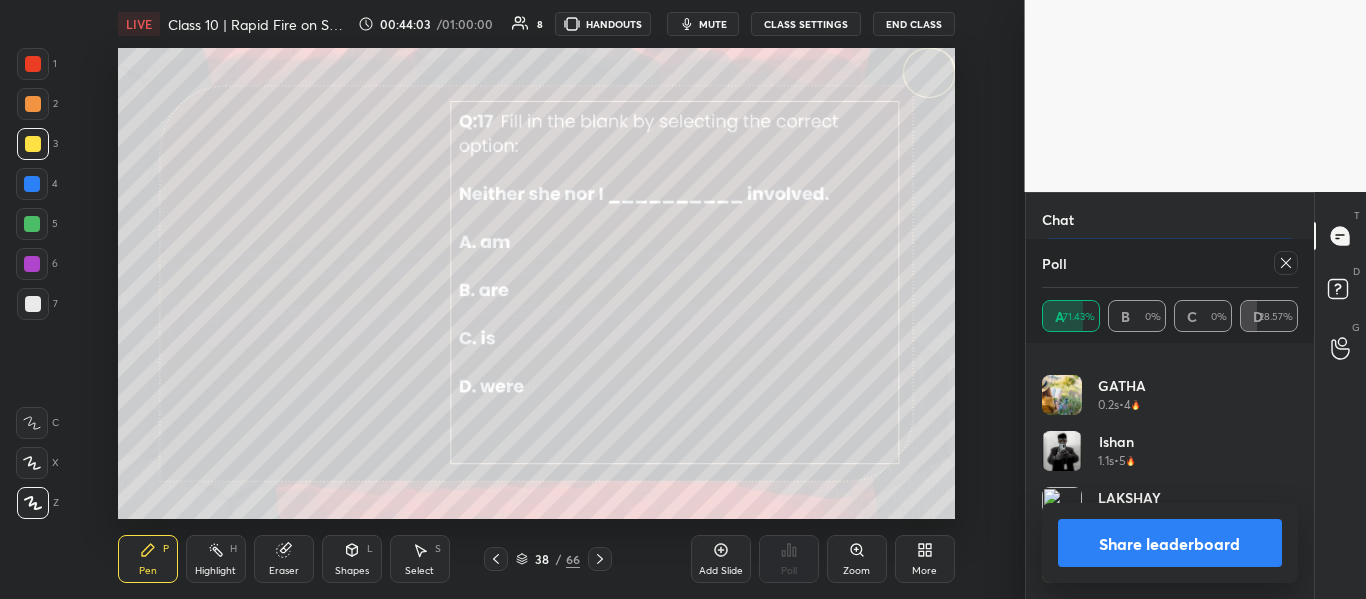 click 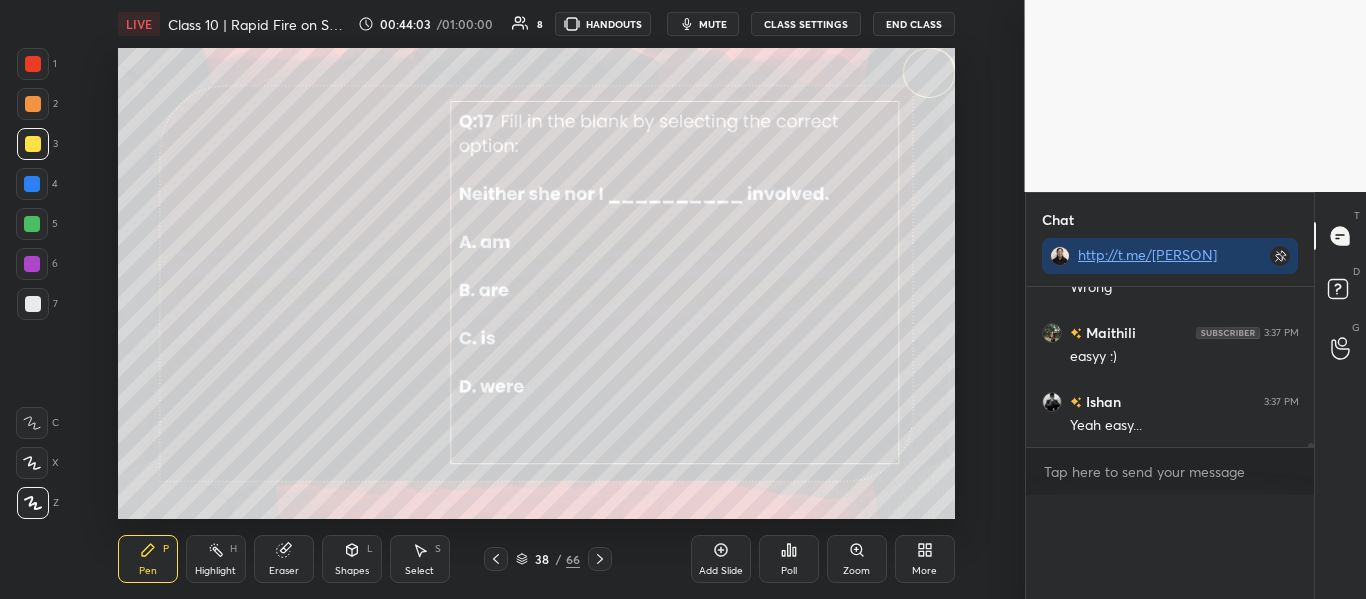 scroll, scrollTop: 0, scrollLeft: 0, axis: both 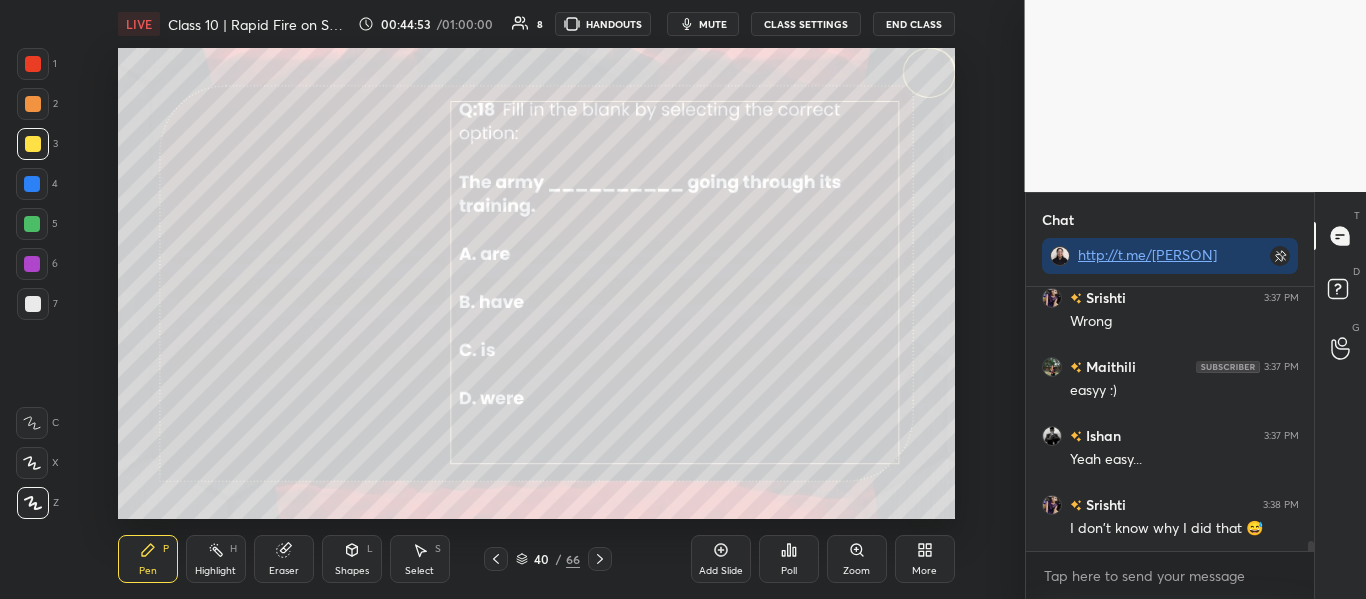 click on "40 / 66" at bounding box center [548, 559] 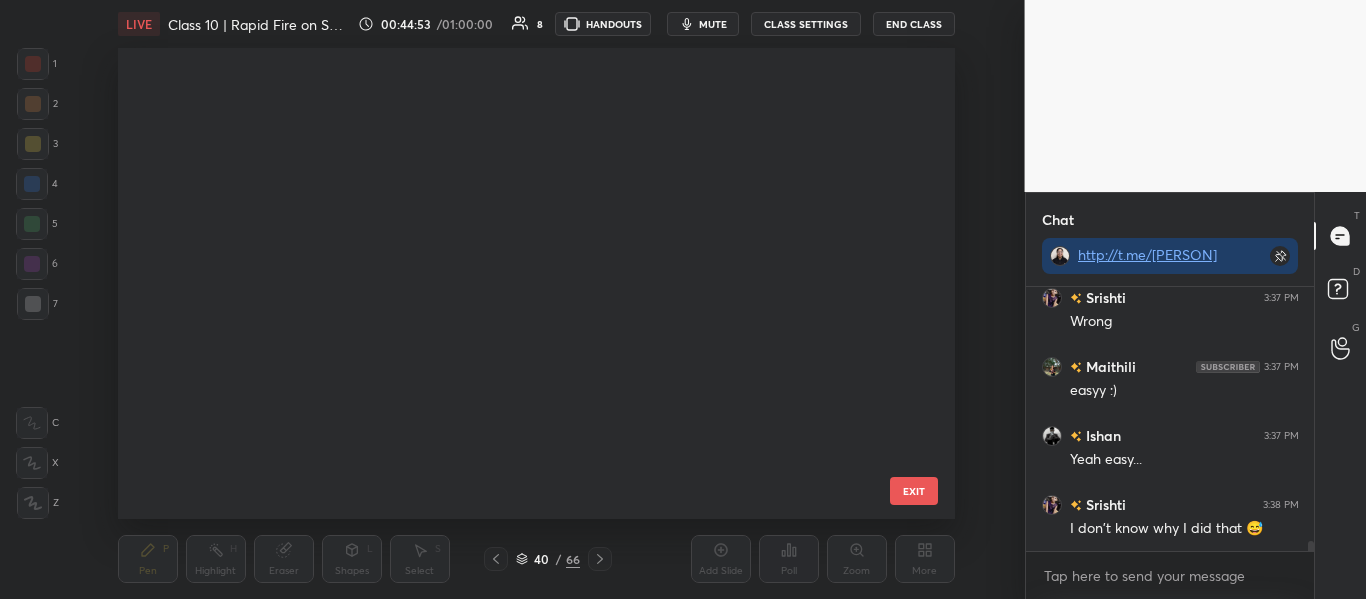 scroll, scrollTop: 1516, scrollLeft: 0, axis: vertical 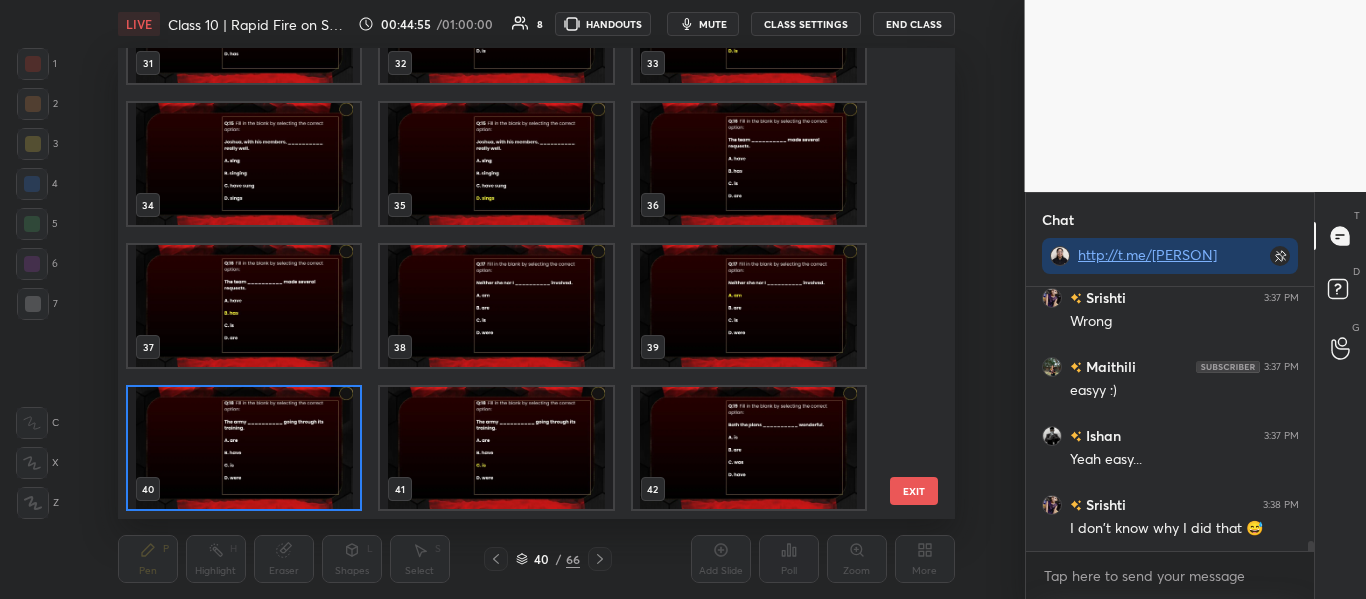 click at bounding box center [244, 448] 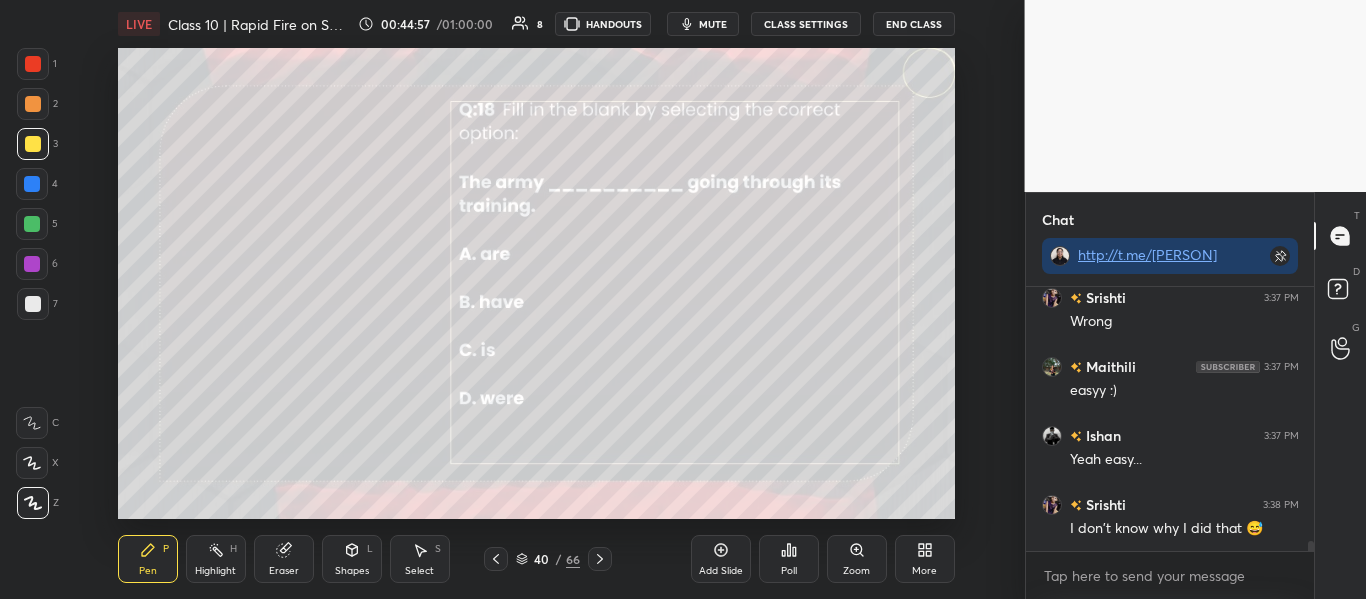 click on "Poll" at bounding box center [789, 559] 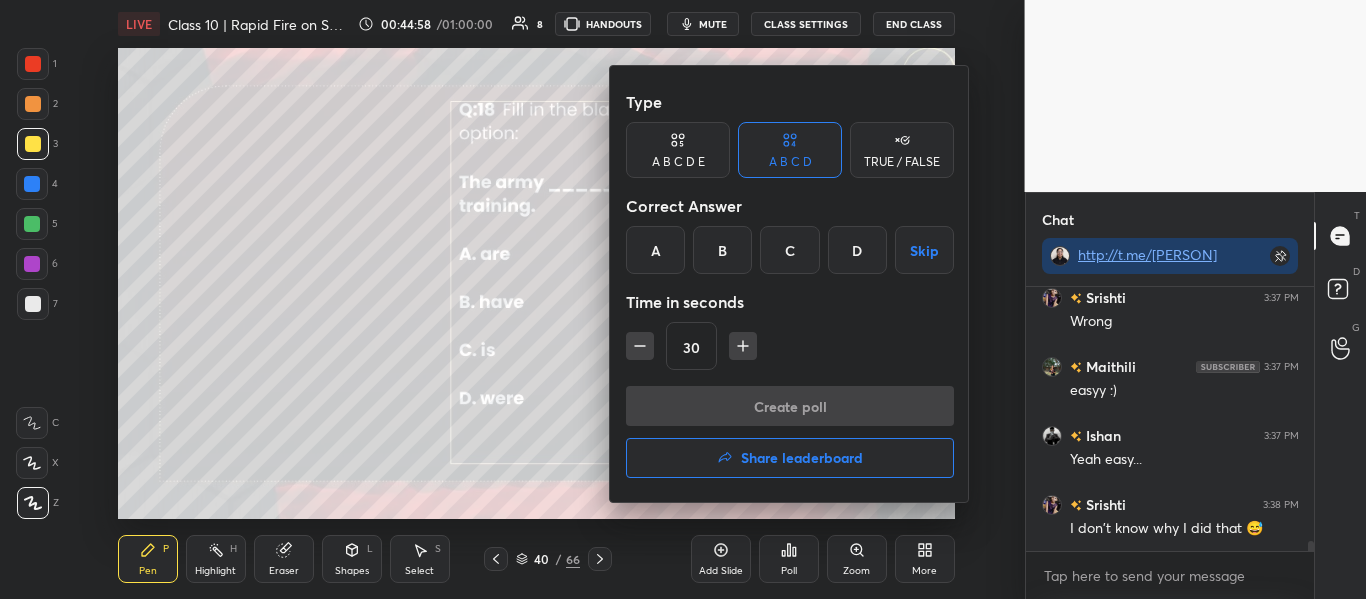 click on "C" at bounding box center [789, 250] 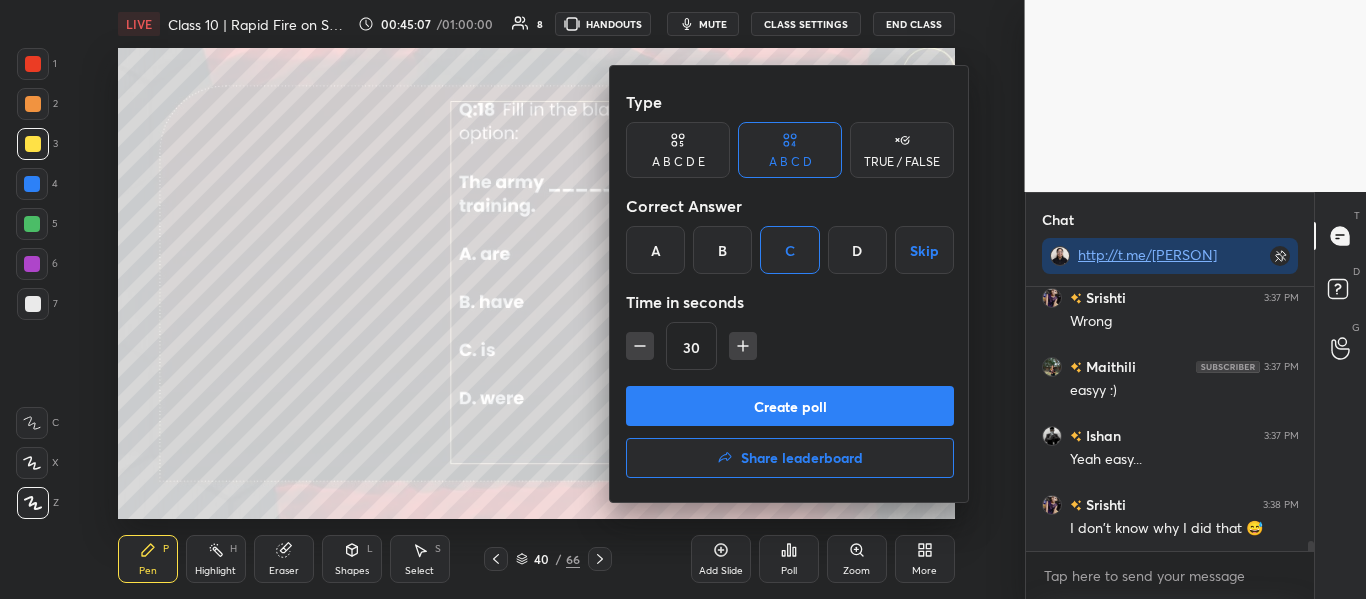 click on "Create poll" at bounding box center [790, 406] 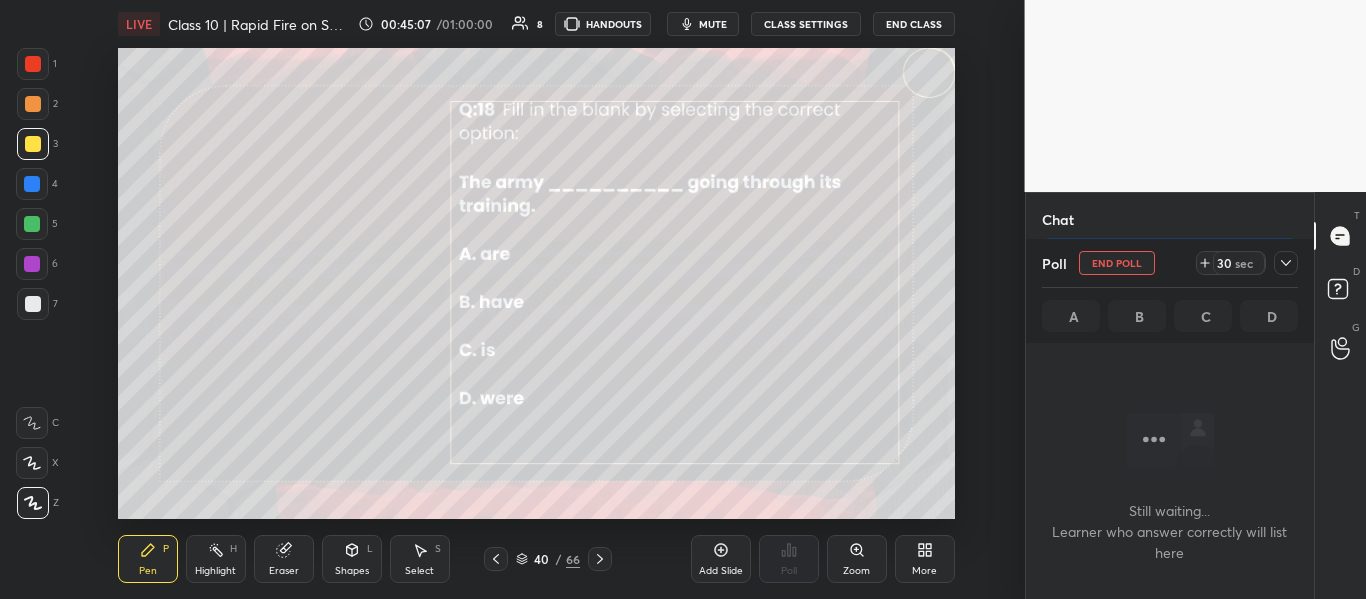 scroll, scrollTop: 216, scrollLeft: 282, axis: both 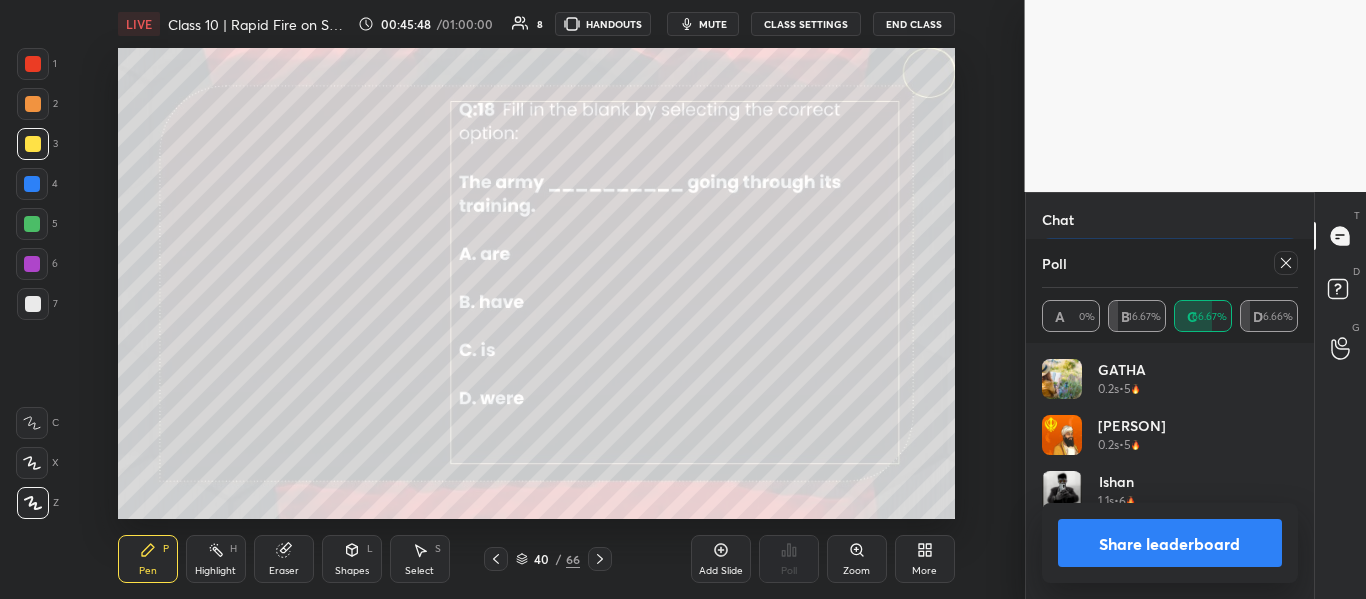 click on "Share leaderboard" at bounding box center (1170, 543) 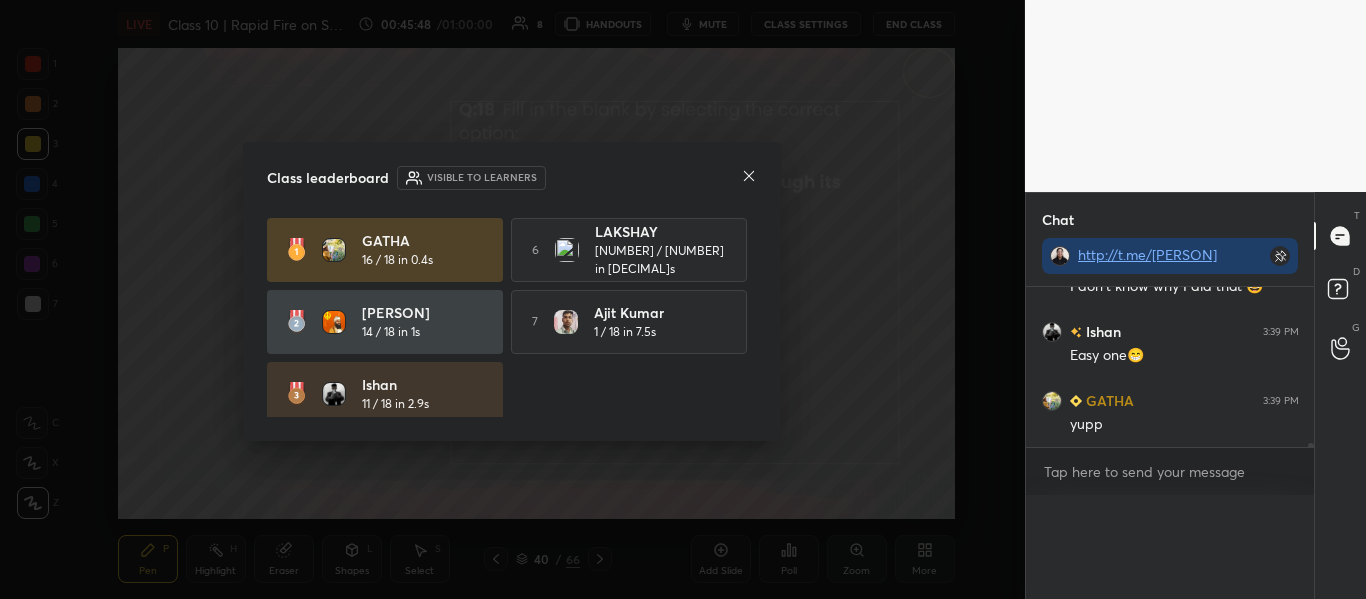 scroll, scrollTop: 0, scrollLeft: 0, axis: both 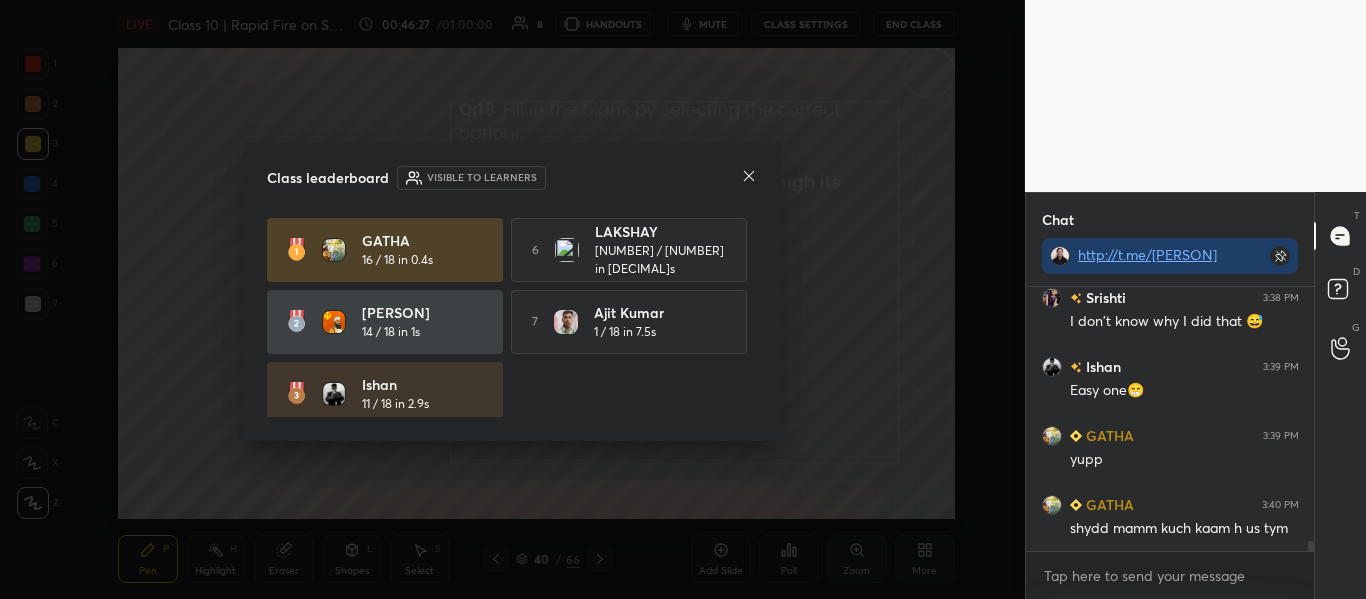 click 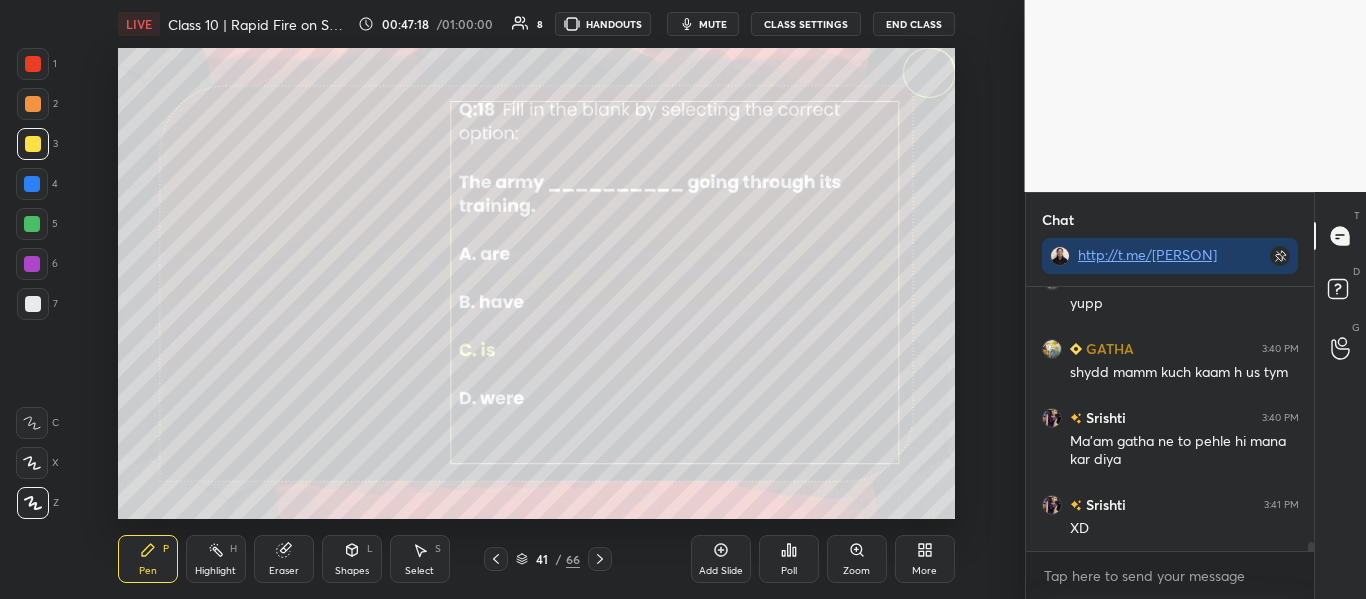scroll, scrollTop: 7160, scrollLeft: 0, axis: vertical 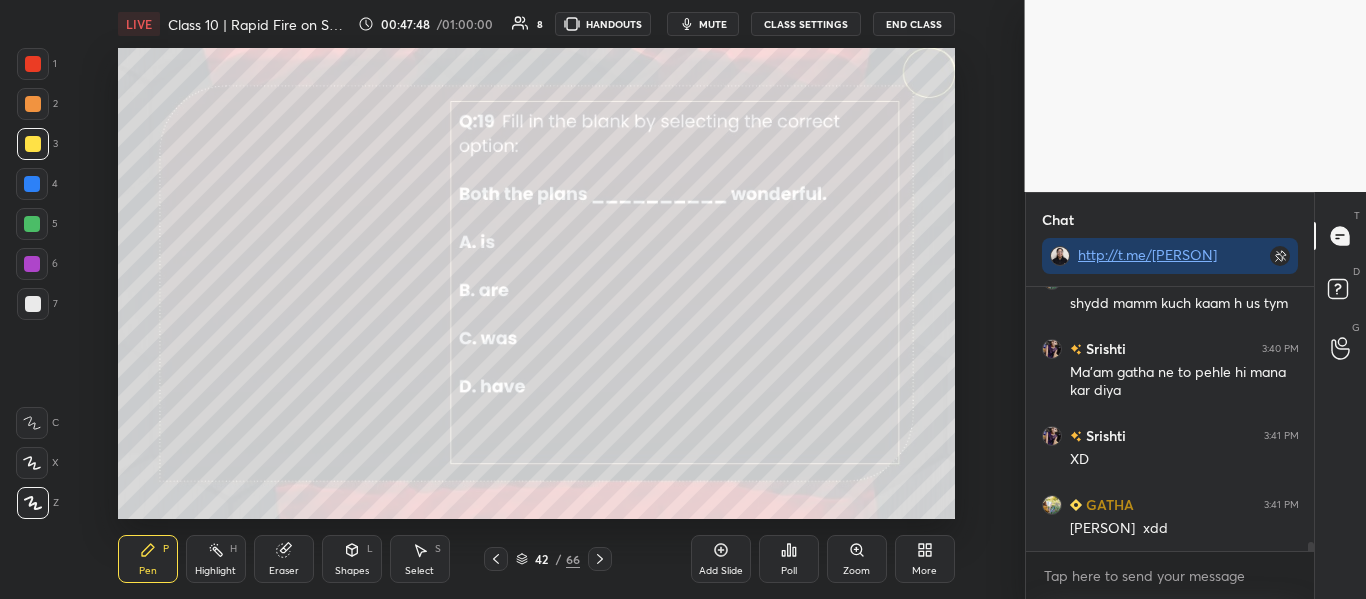 click on "Poll" at bounding box center (789, 559) 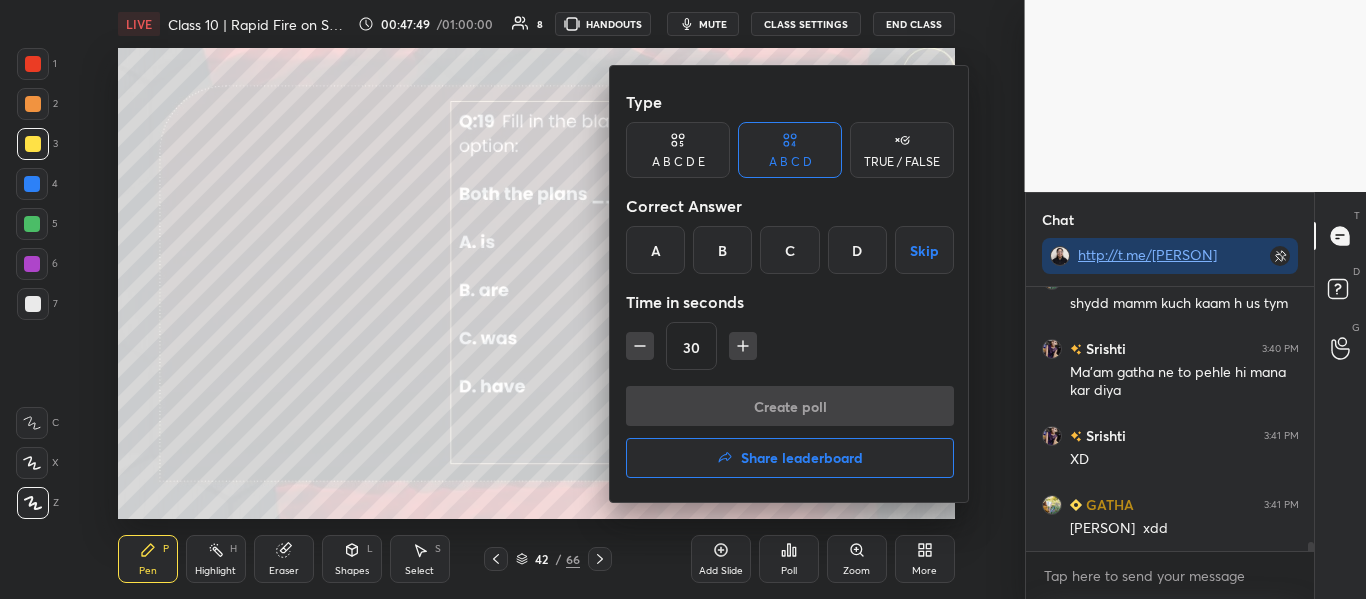 click on "B" at bounding box center [722, 250] 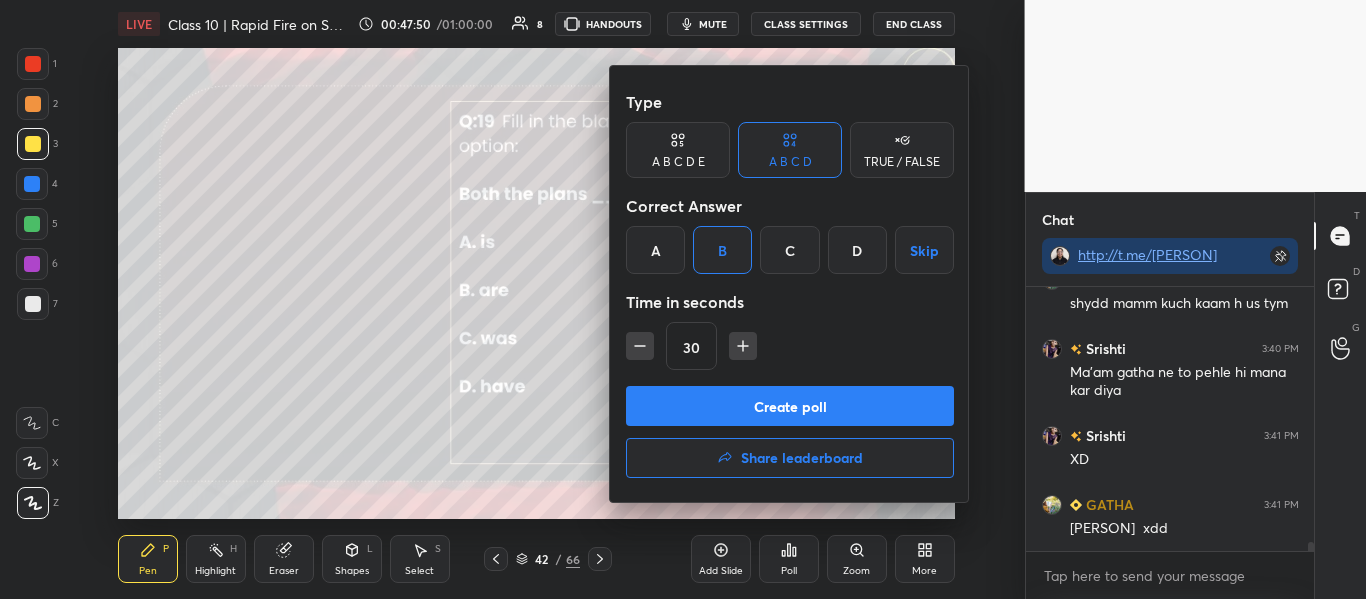 click on "Create poll" at bounding box center [790, 406] 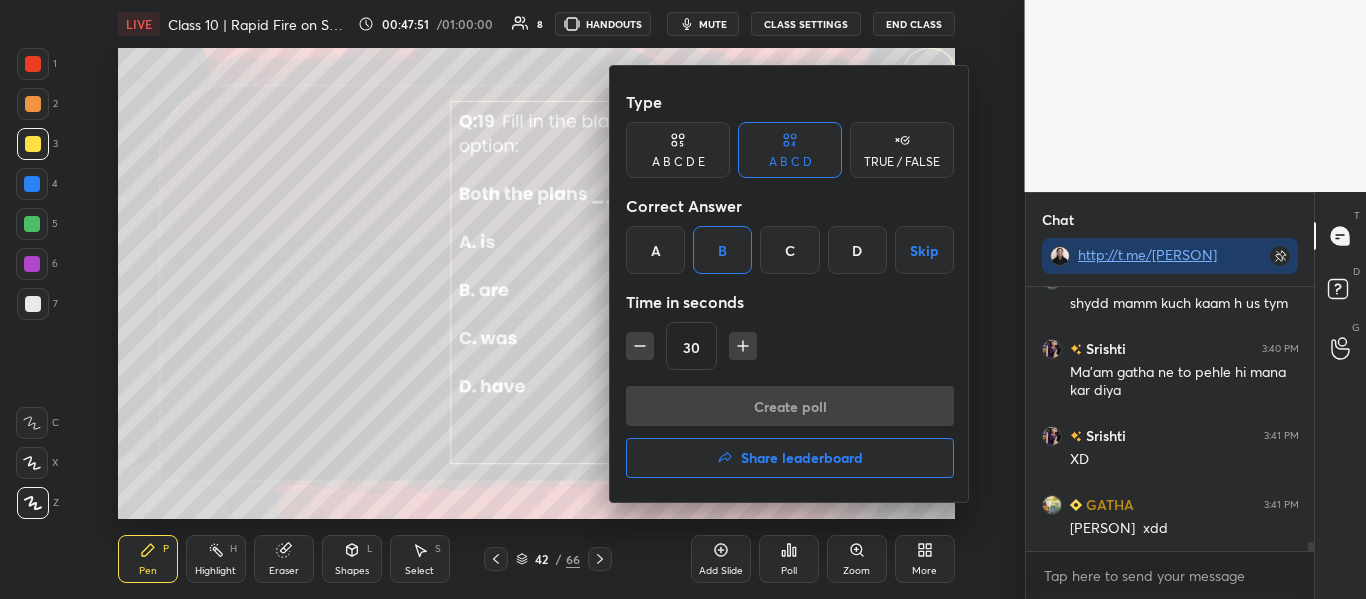 scroll, scrollTop: 216, scrollLeft: 282, axis: both 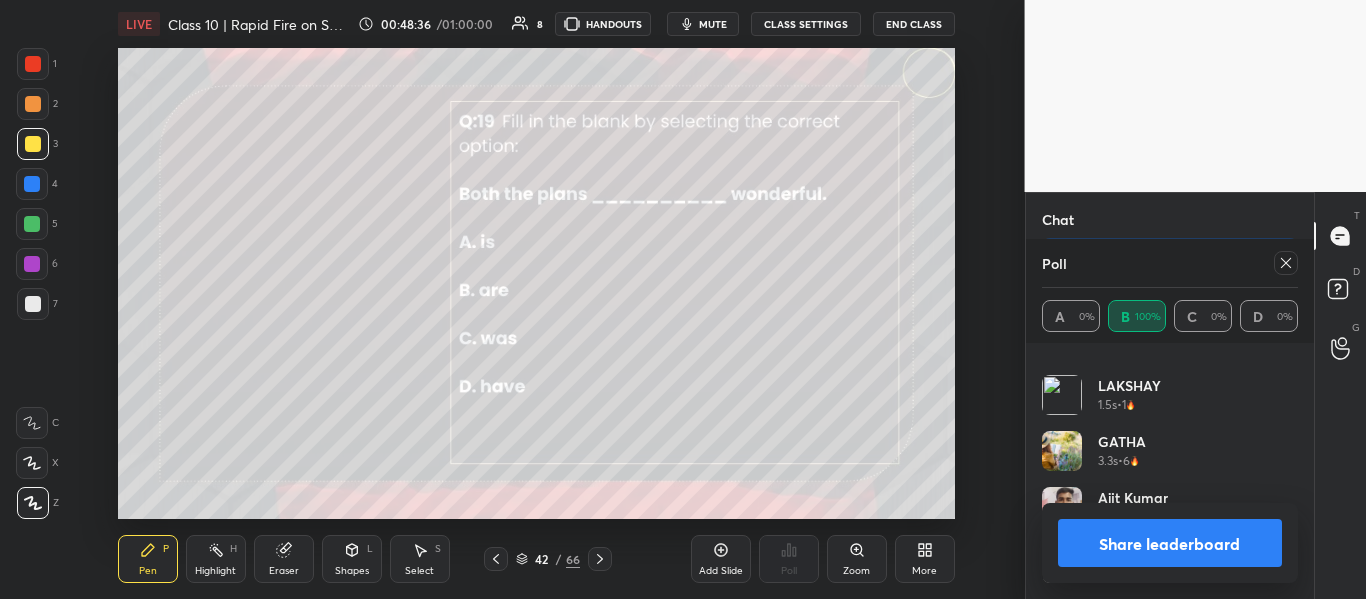 click on "Share leaderboard" at bounding box center (1170, 543) 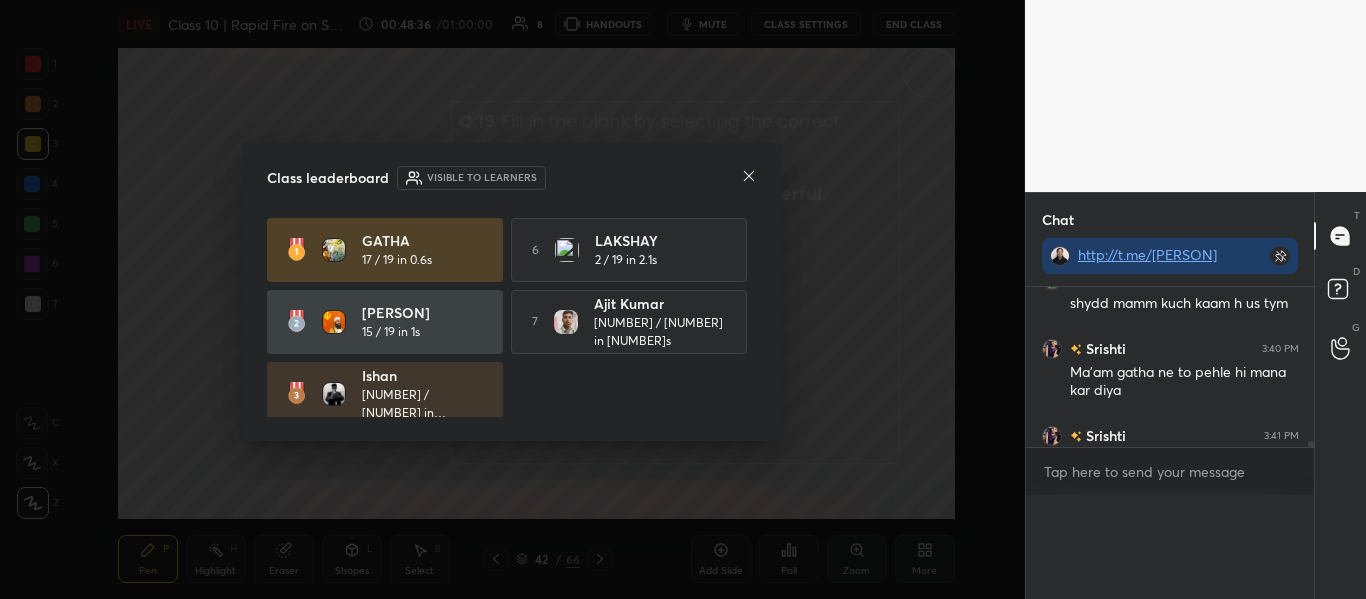 scroll, scrollTop: 0, scrollLeft: 0, axis: both 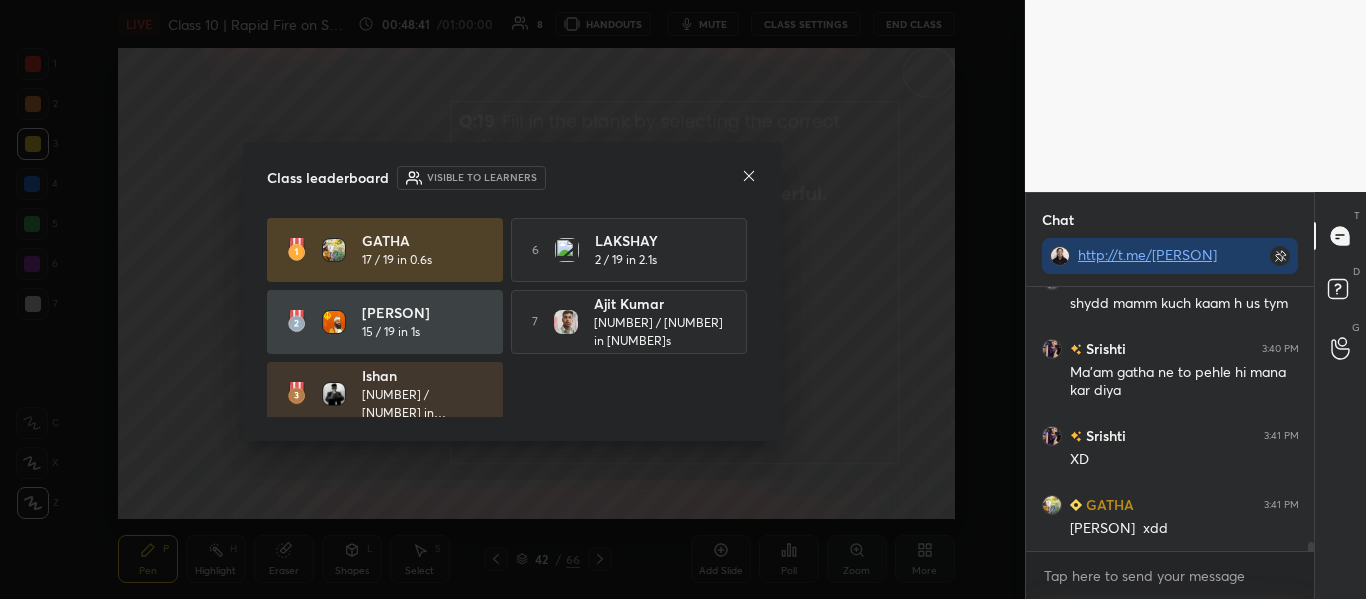 click 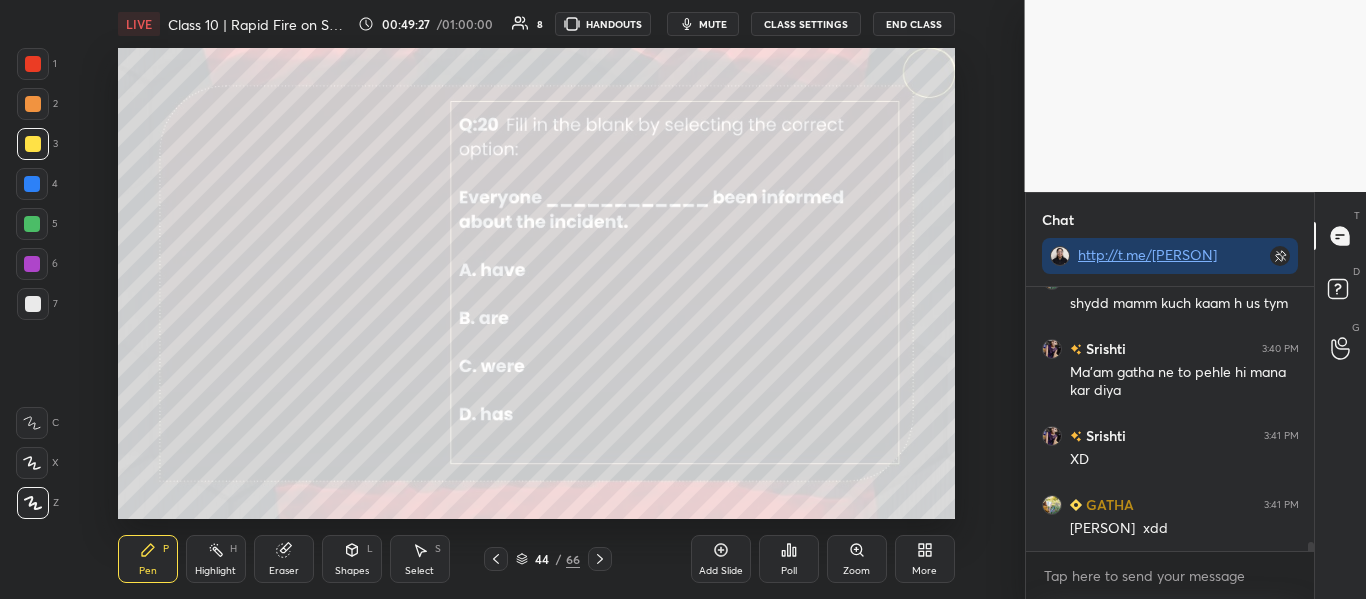 click on "Poll" at bounding box center [789, 559] 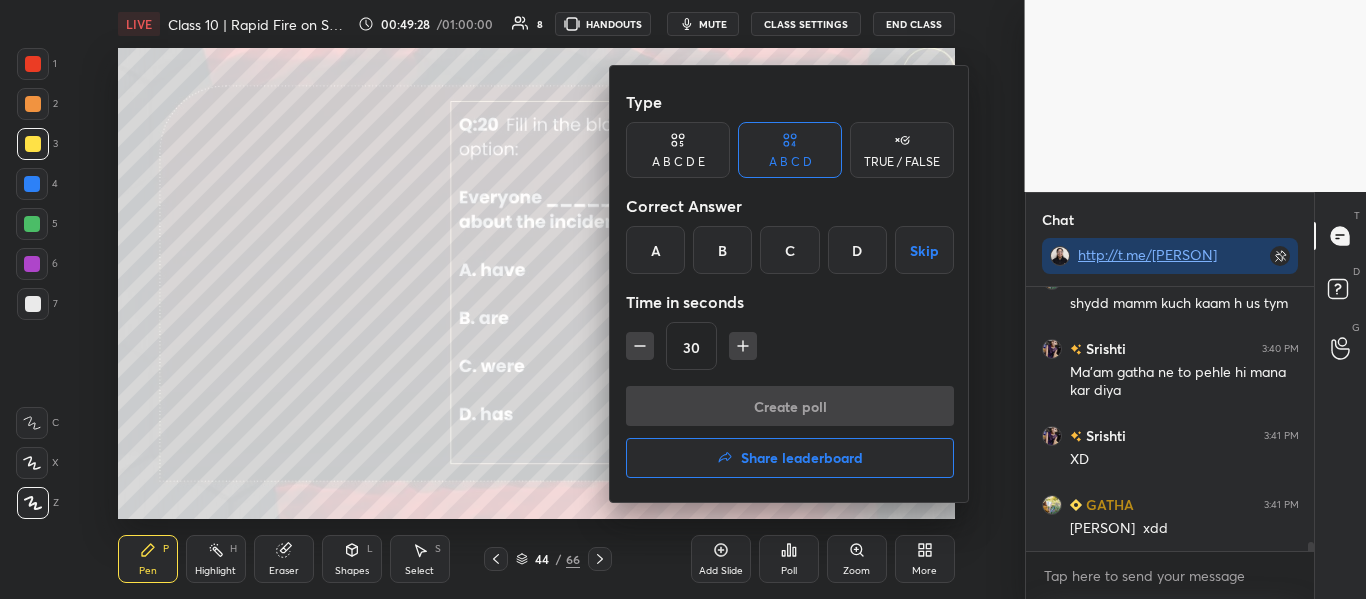 click on "D" at bounding box center (857, 250) 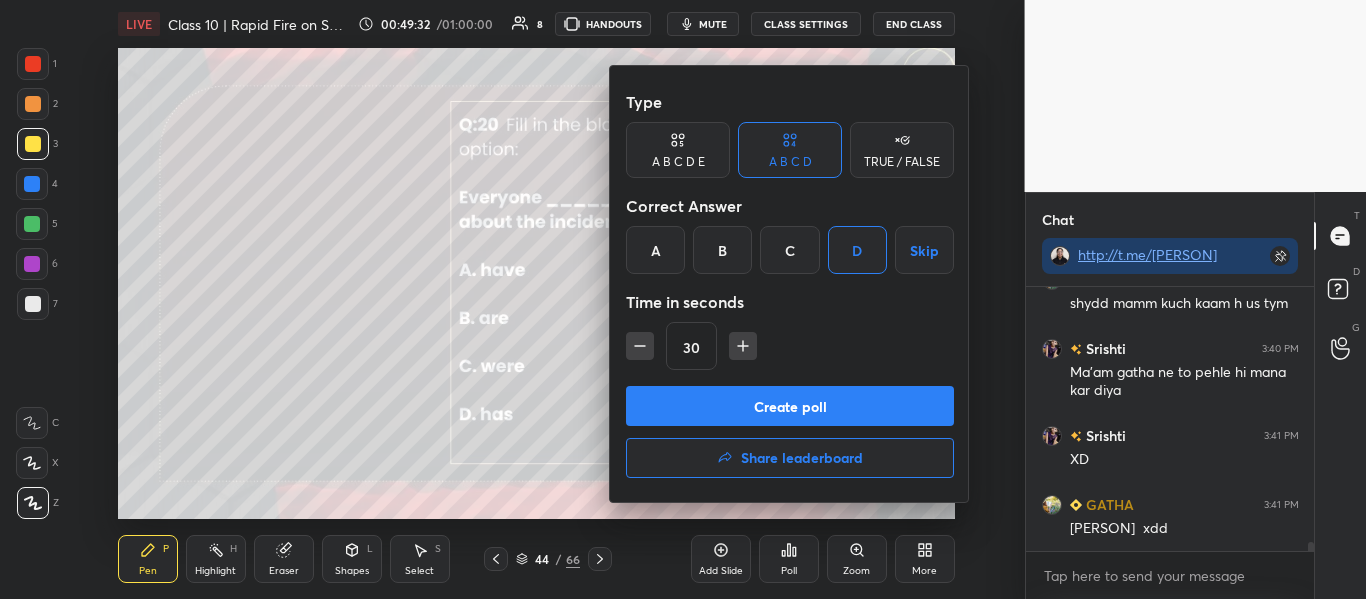 click on "Create poll" at bounding box center (790, 406) 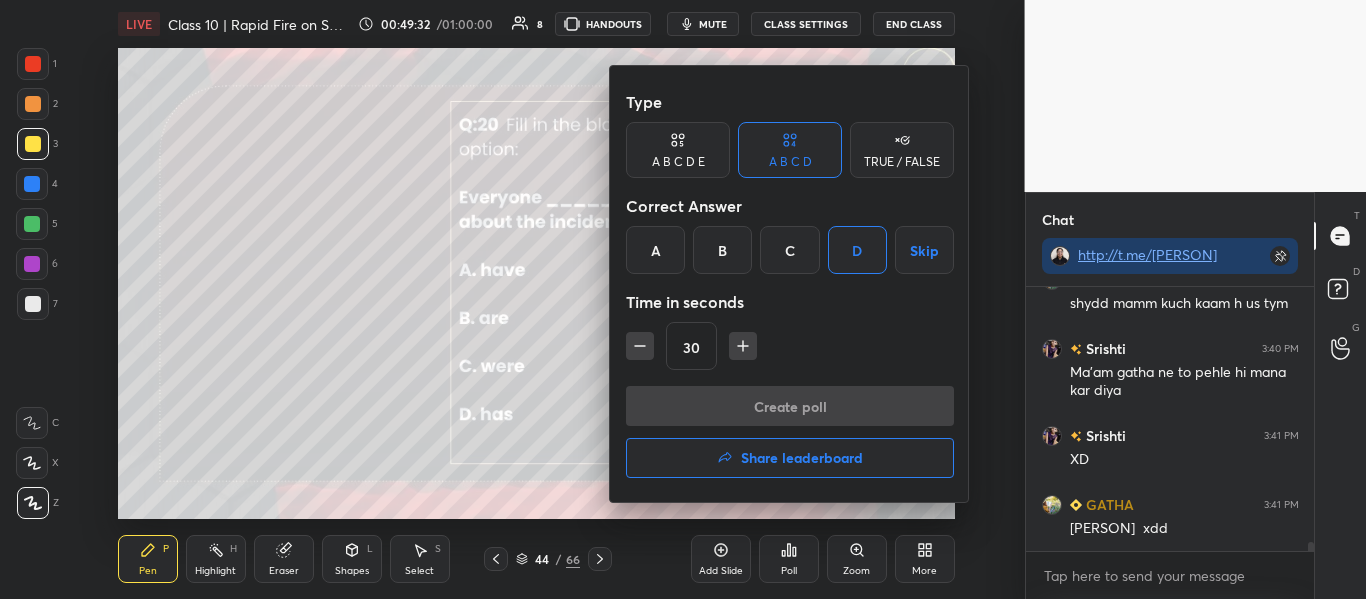 scroll, scrollTop: 216, scrollLeft: 282, axis: both 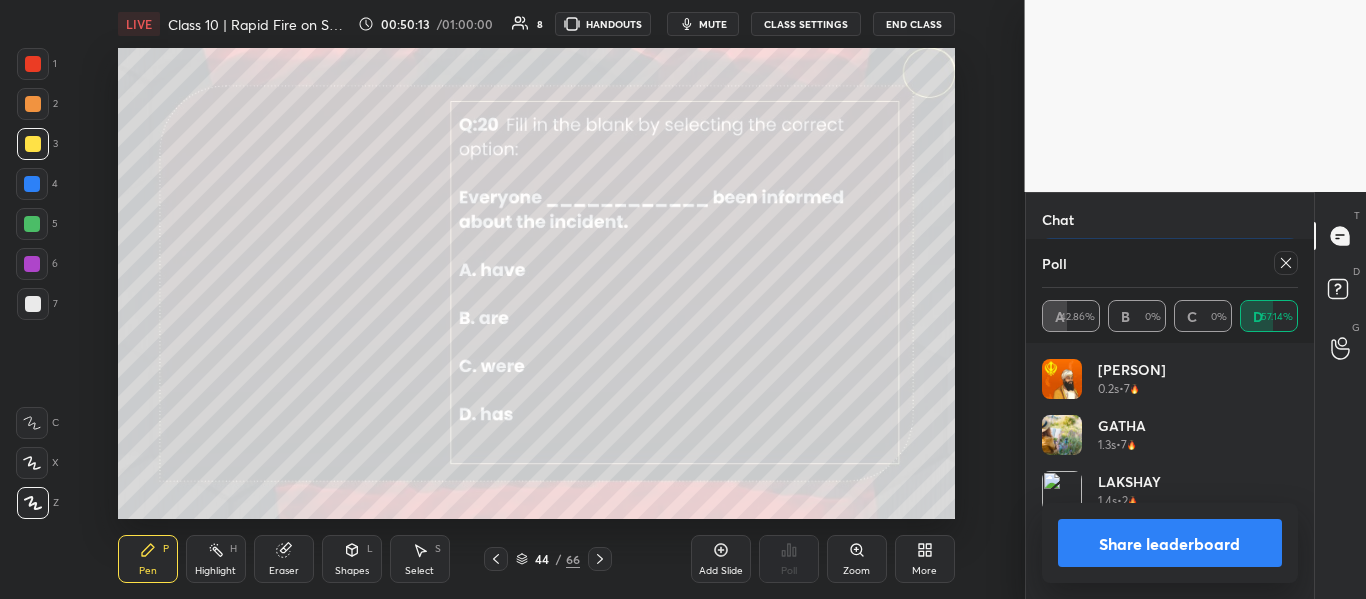 click on "Share leaderboard" at bounding box center [1170, 543] 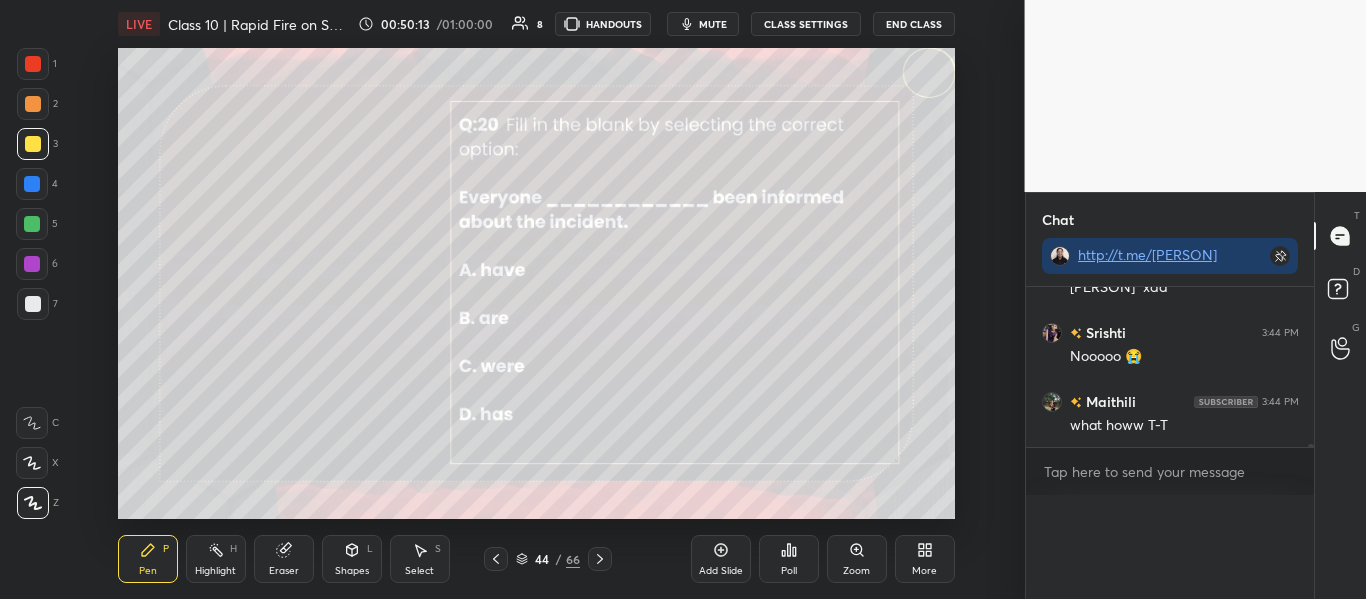 scroll, scrollTop: 0, scrollLeft: 0, axis: both 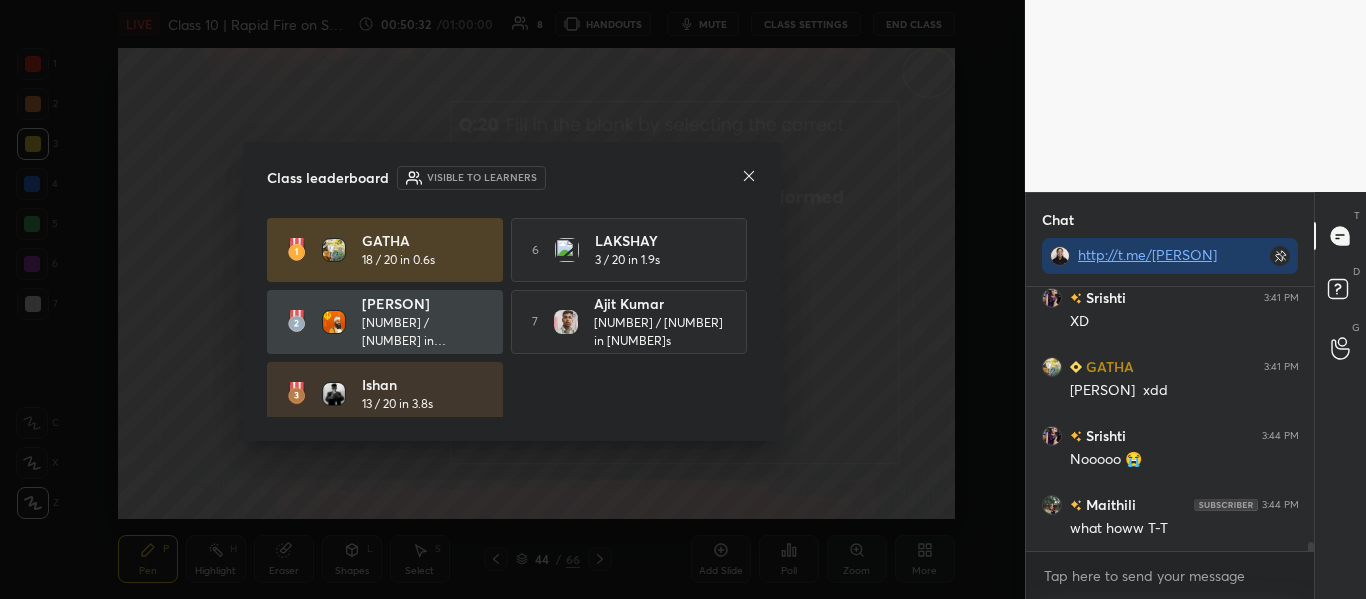 drag, startPoint x: 745, startPoint y: 307, endPoint x: 742, endPoint y: 353, distance: 46.09772 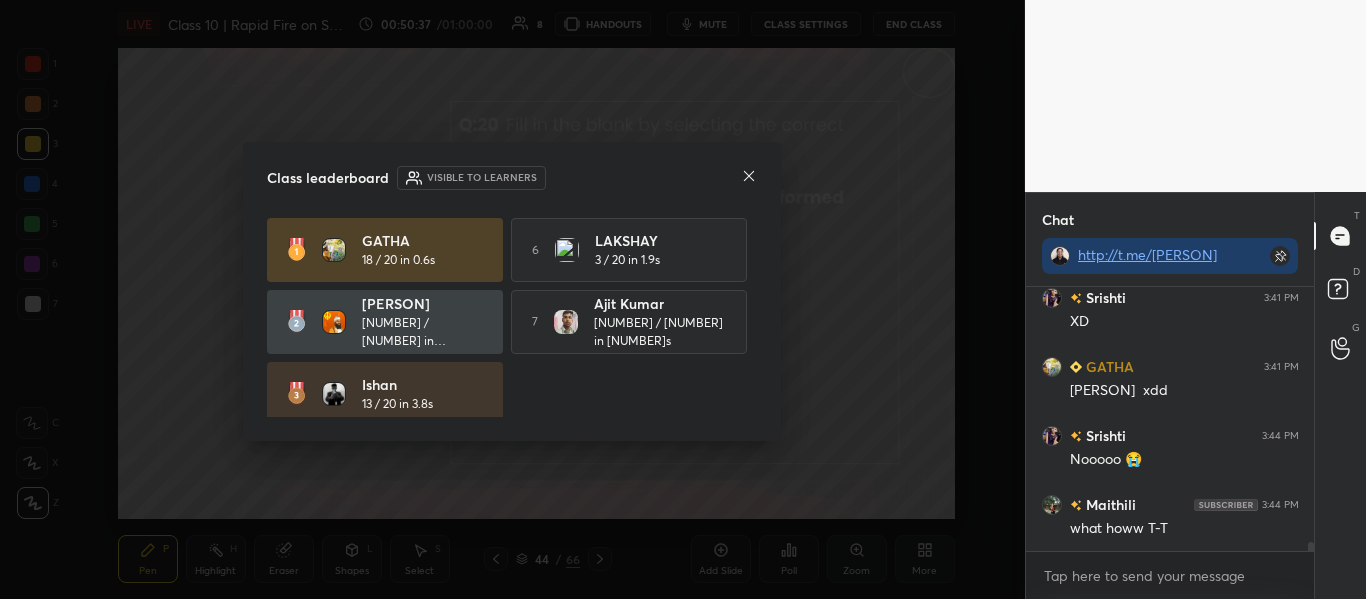 drag, startPoint x: 766, startPoint y: 305, endPoint x: 760, endPoint y: 290, distance: 16.155495 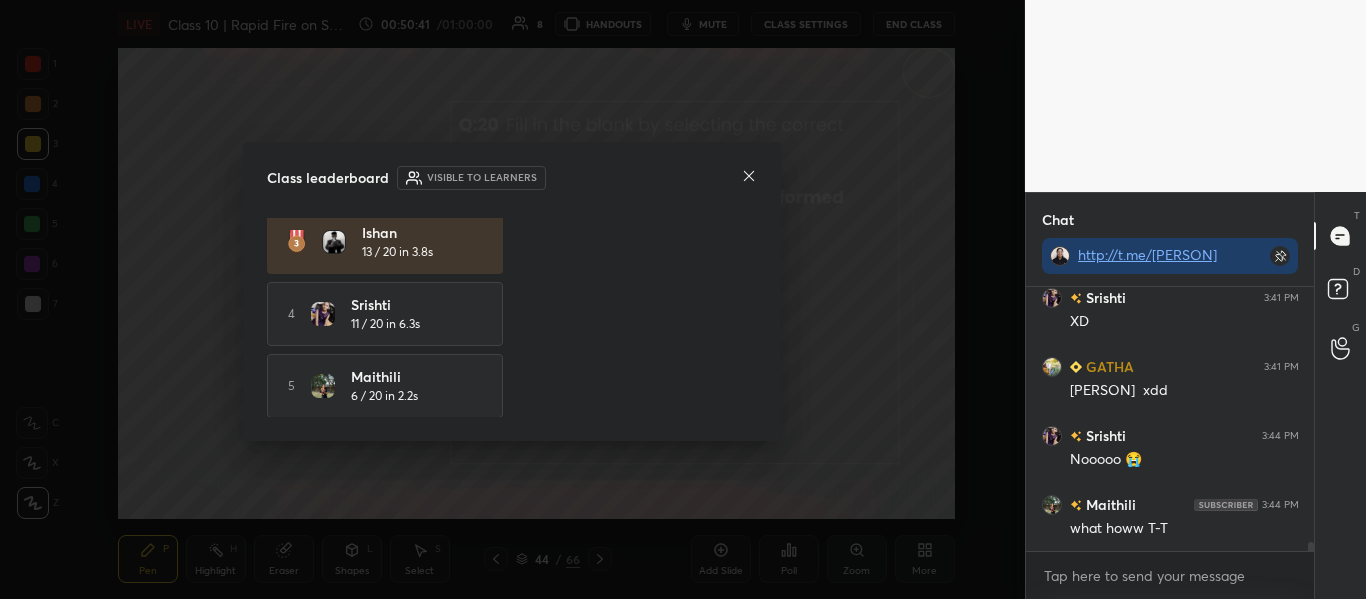 scroll, scrollTop: 0, scrollLeft: 0, axis: both 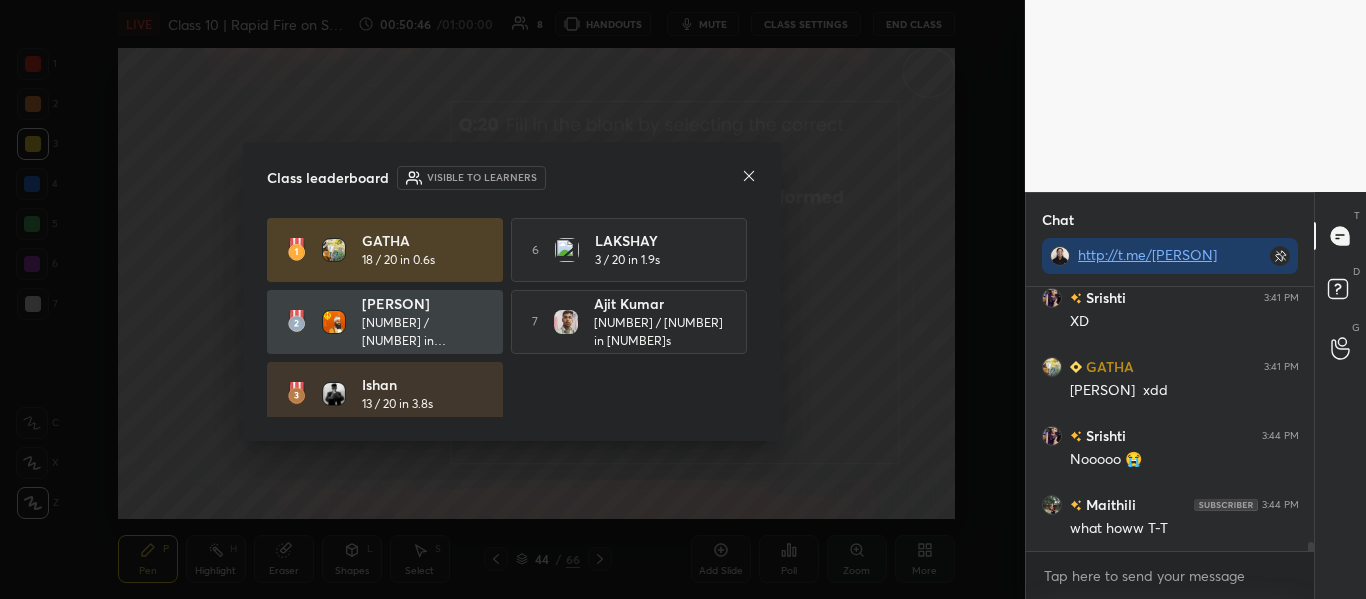 click 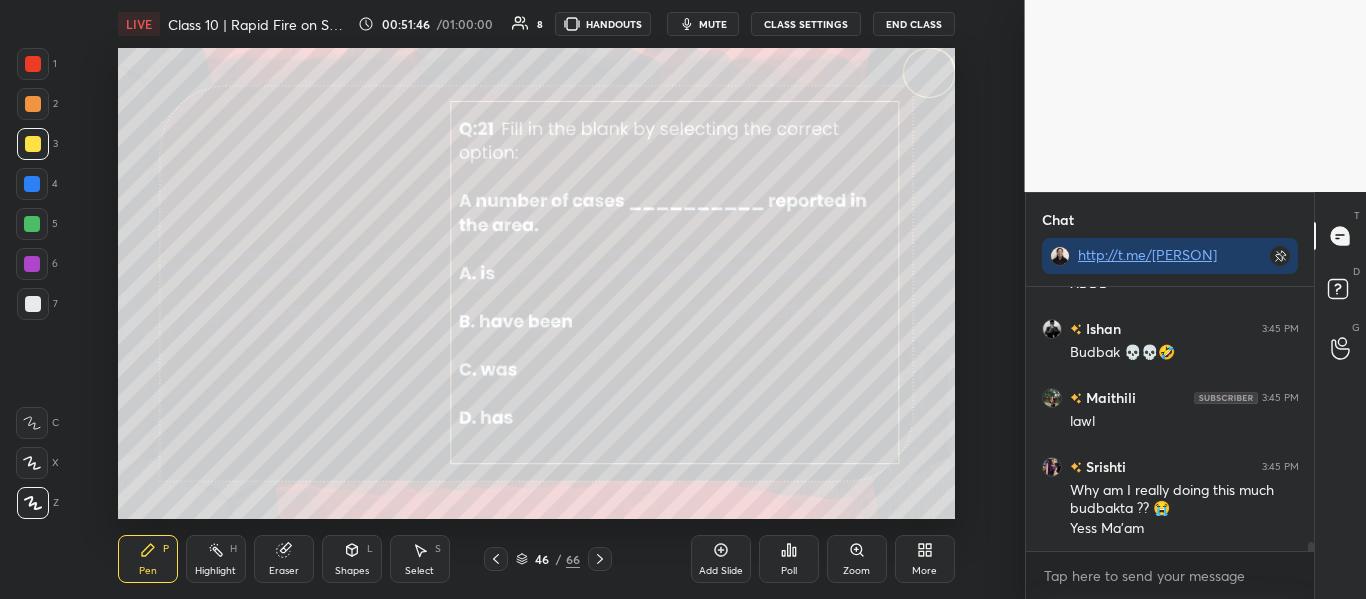 scroll, scrollTop: 7859, scrollLeft: 0, axis: vertical 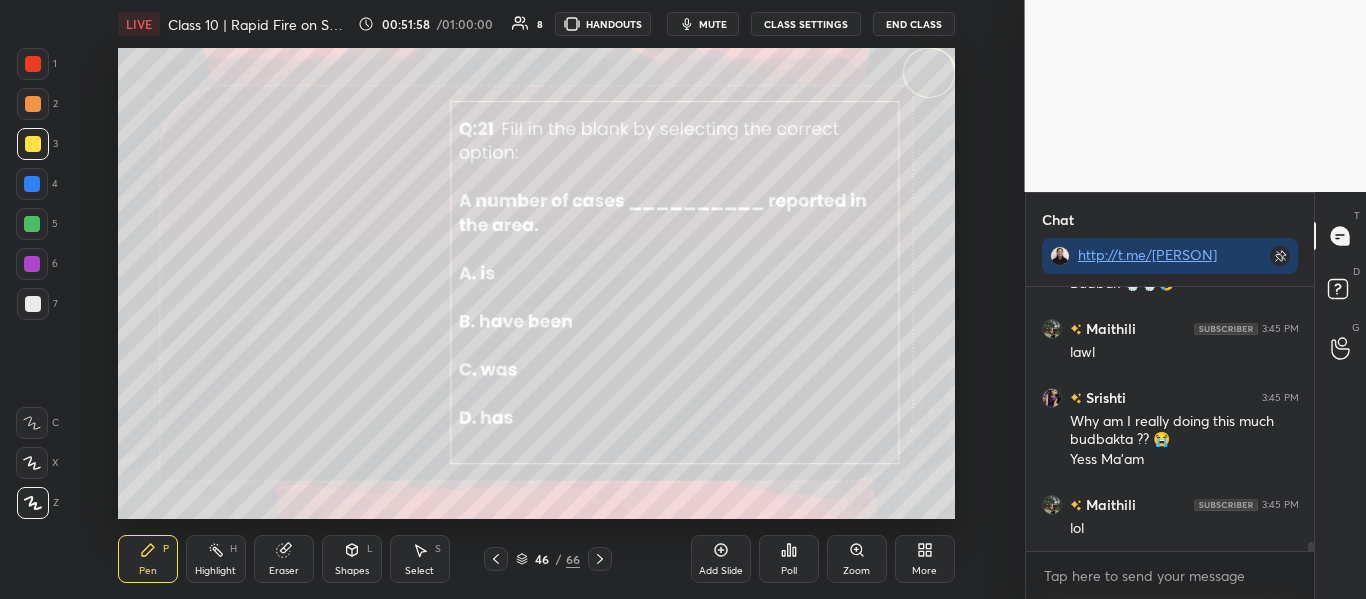 click on "Poll" at bounding box center [789, 559] 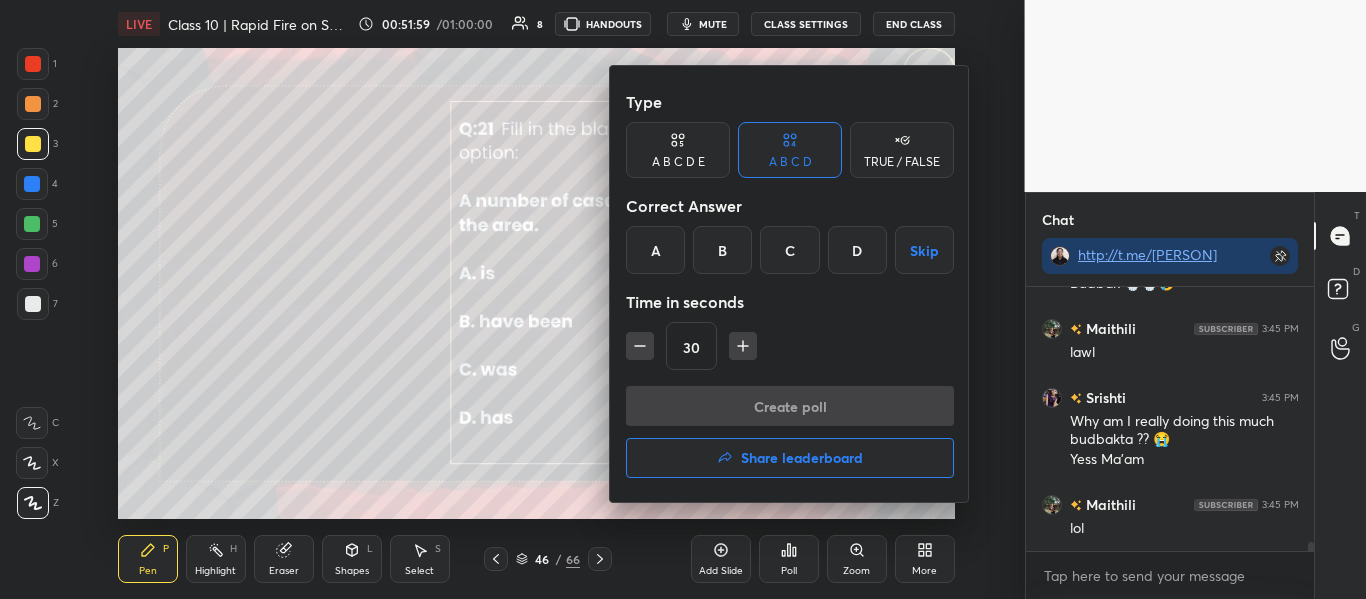 click on "Correct Answer" at bounding box center (790, 206) 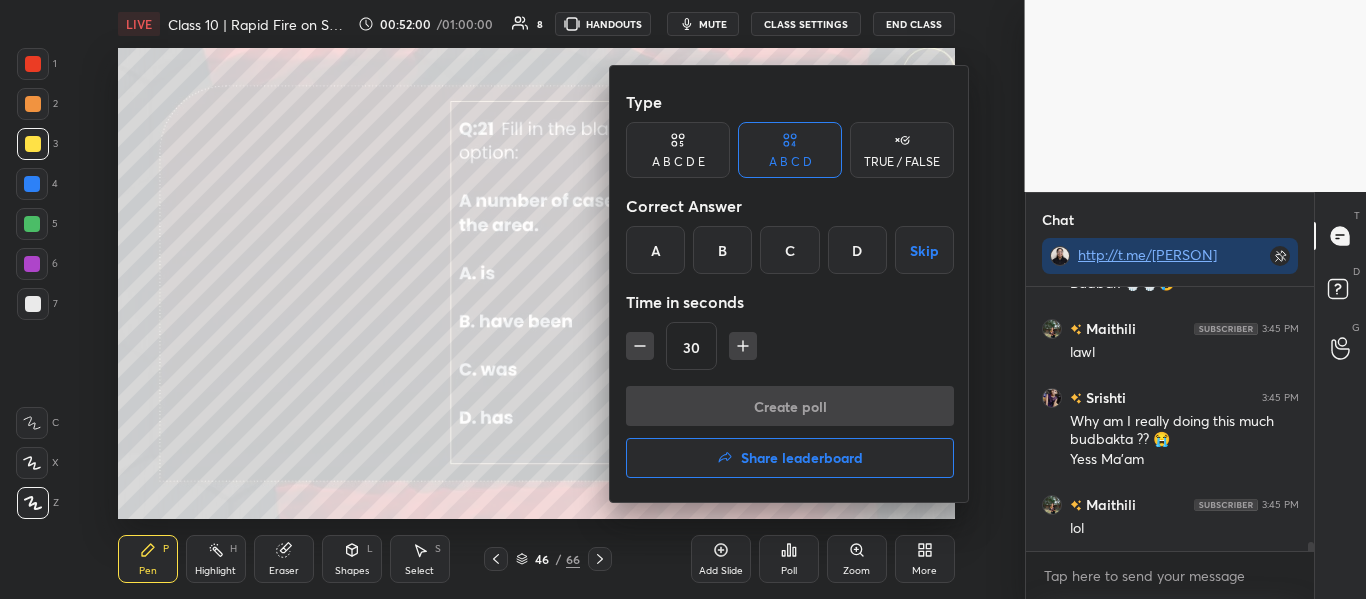 click on "B" at bounding box center (722, 250) 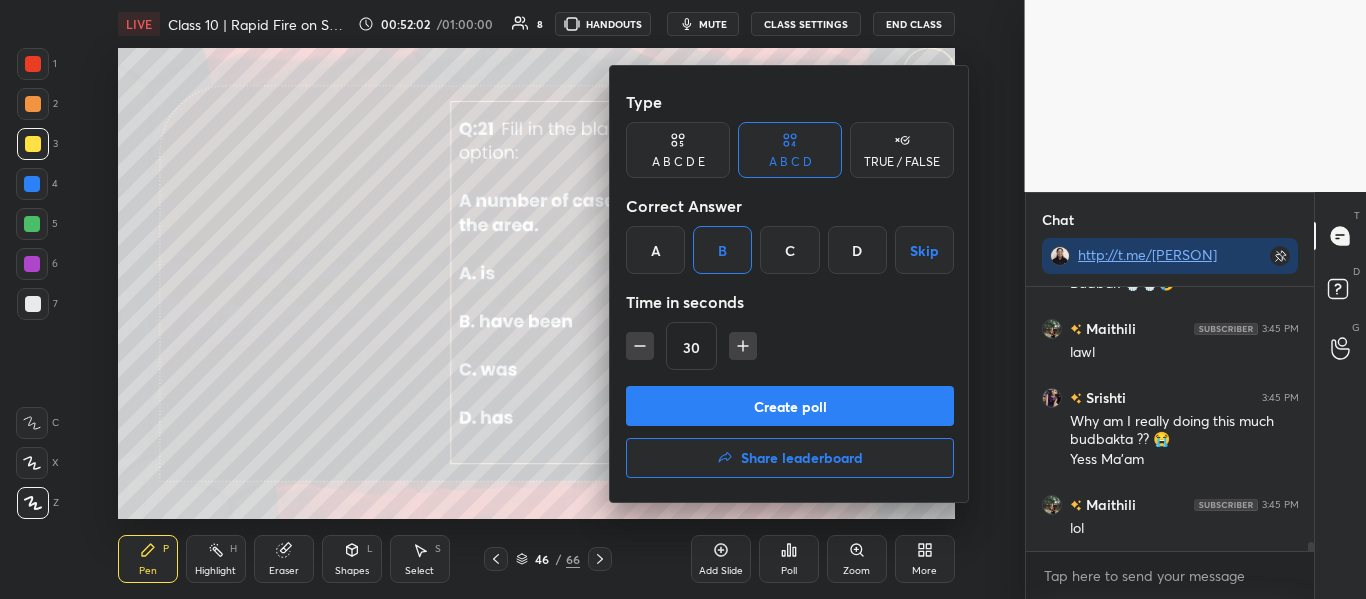 click on "Create poll" at bounding box center [790, 406] 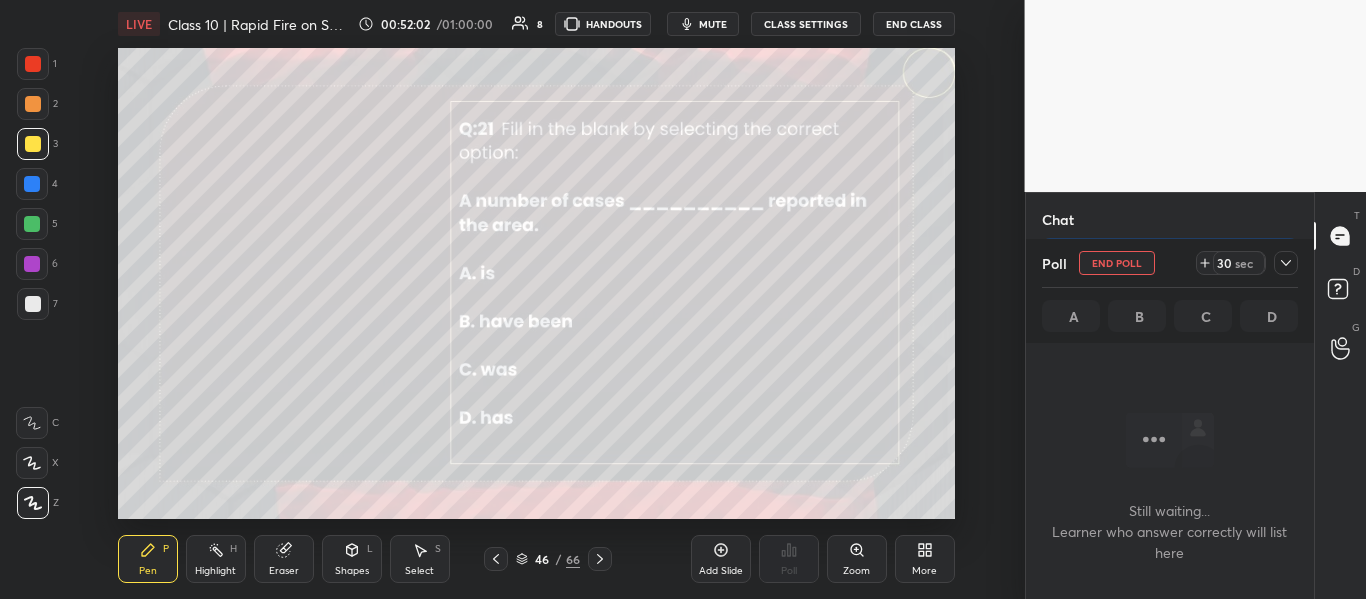 scroll, scrollTop: 170, scrollLeft: 282, axis: both 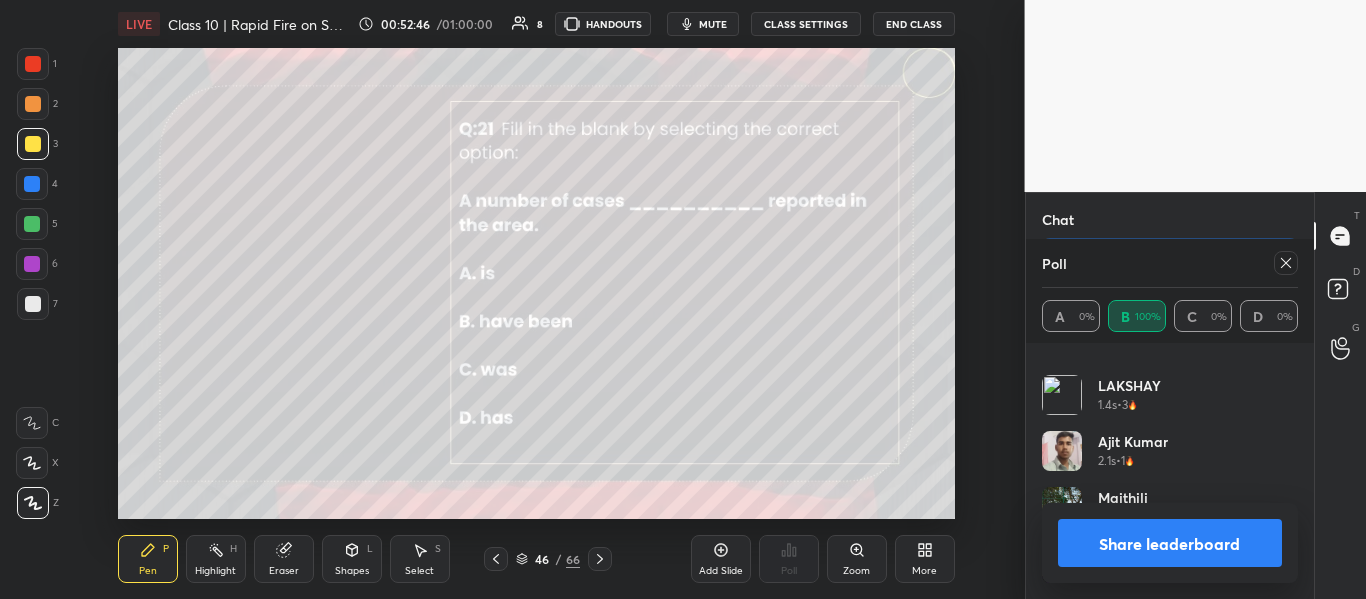 click on "http://t.me/[PERSON]" at bounding box center (1170, 256) 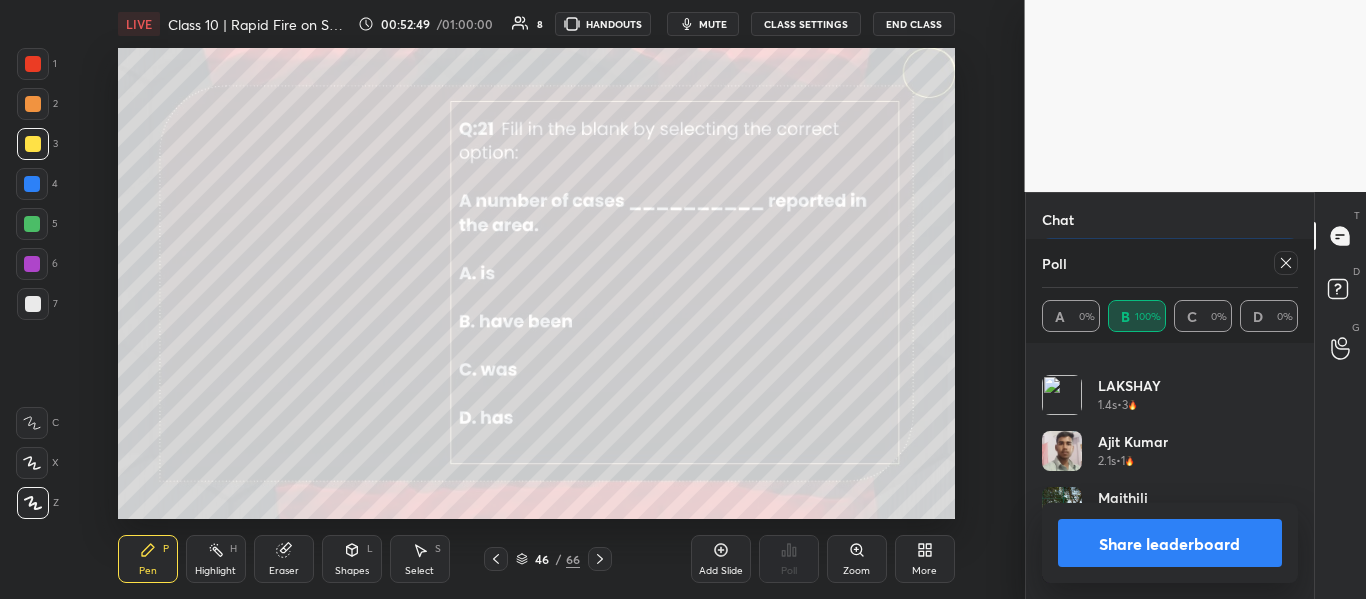 click at bounding box center (1286, 263) 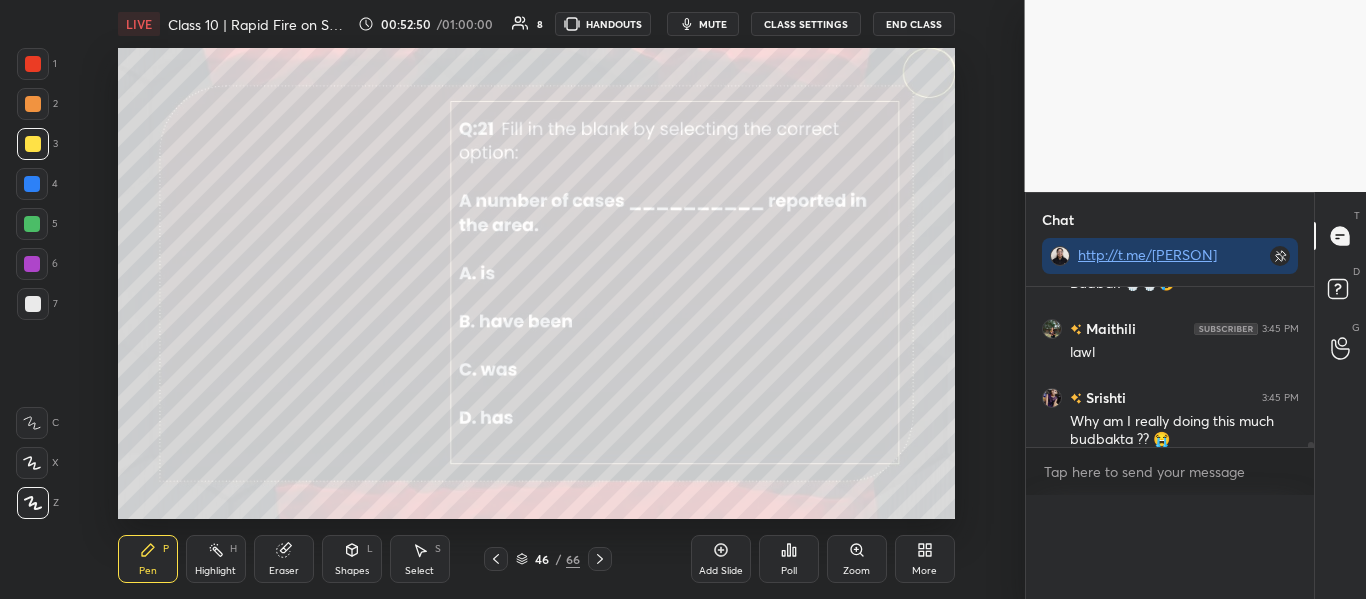 scroll, scrollTop: 0, scrollLeft: 0, axis: both 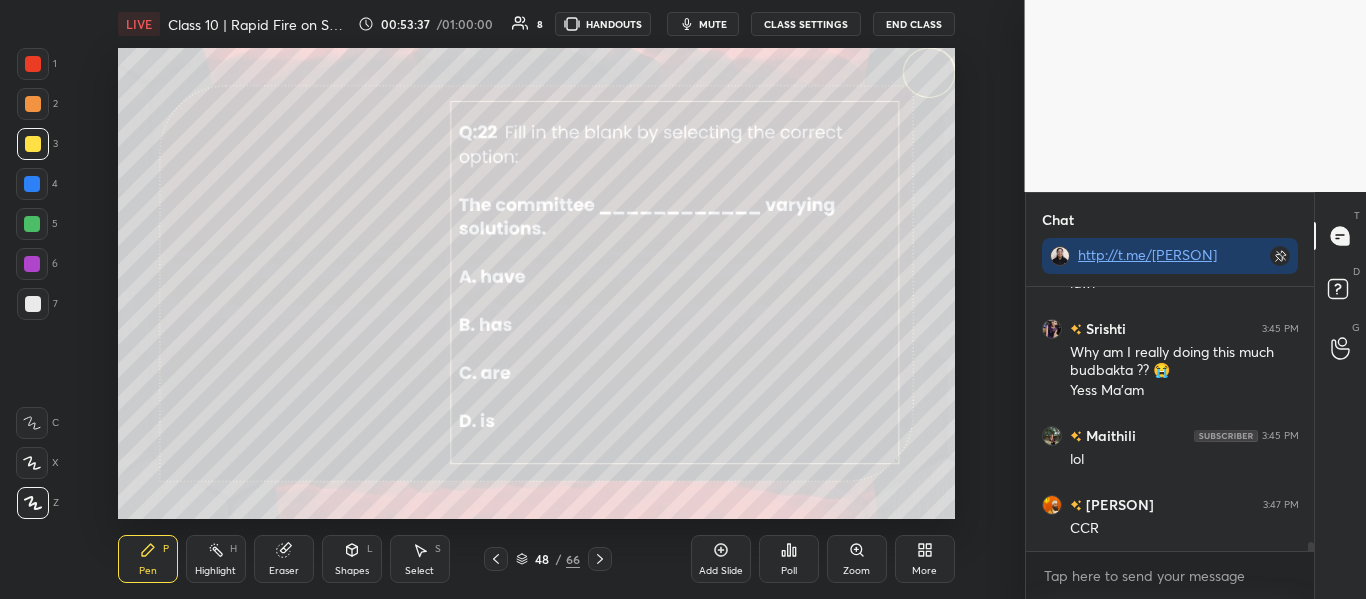 click 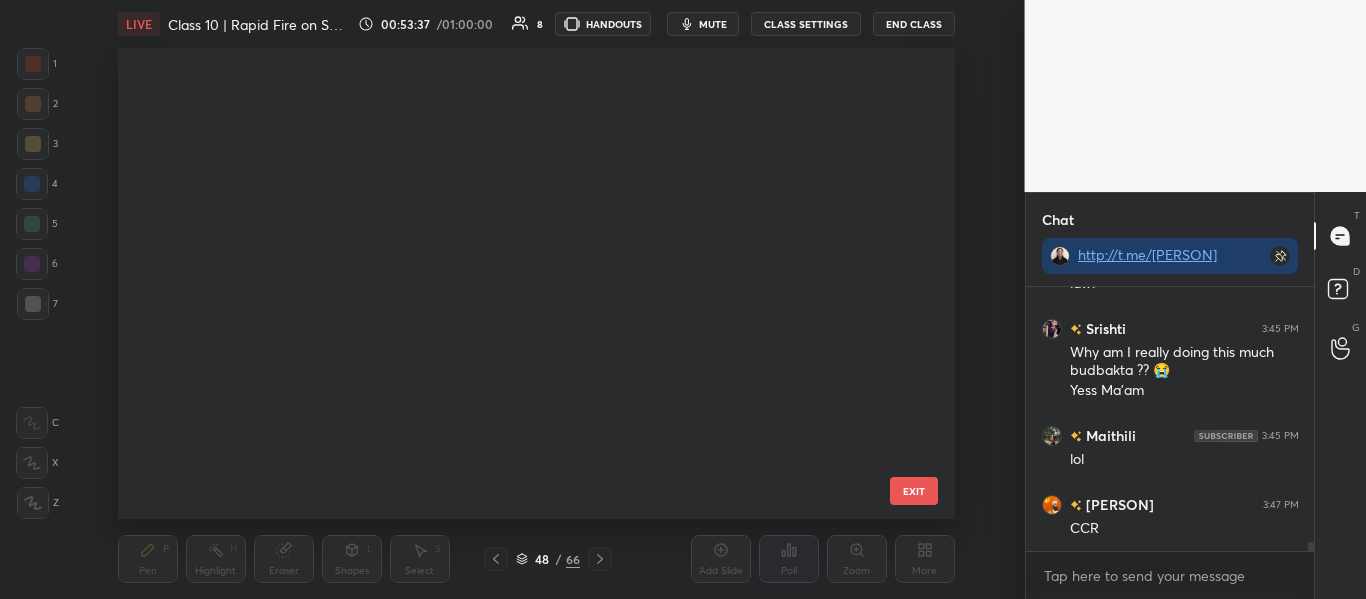 scroll, scrollTop: 1800, scrollLeft: 0, axis: vertical 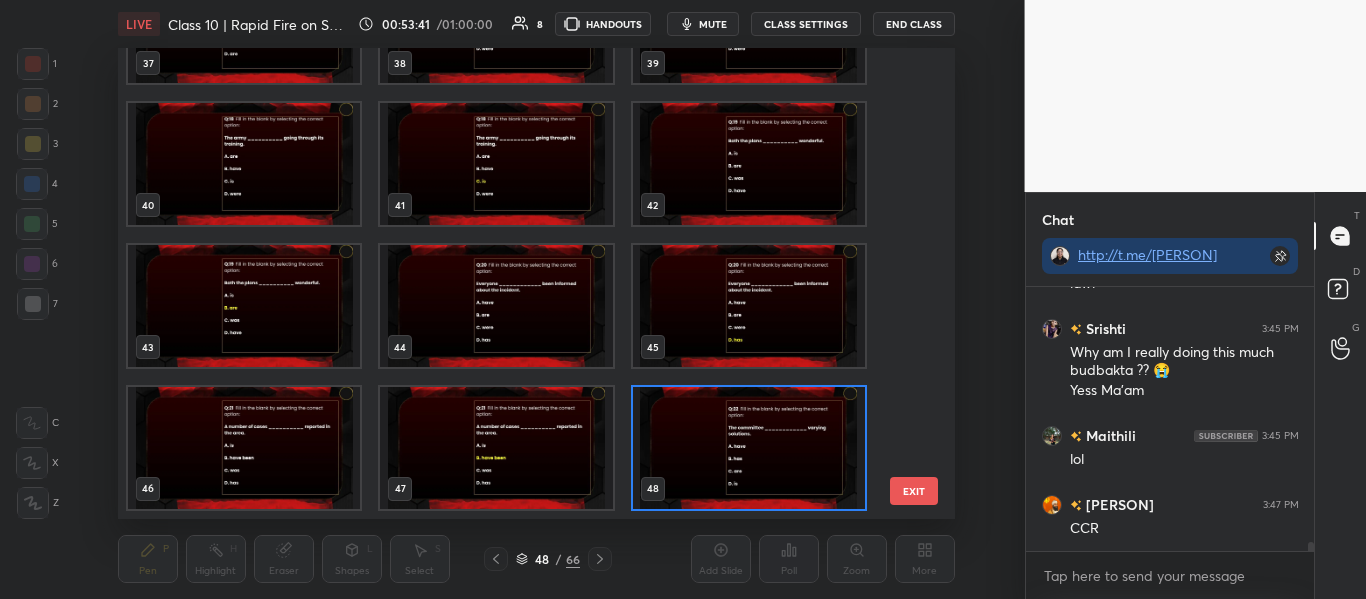 drag, startPoint x: 920, startPoint y: 324, endPoint x: 920, endPoint y: 360, distance: 36 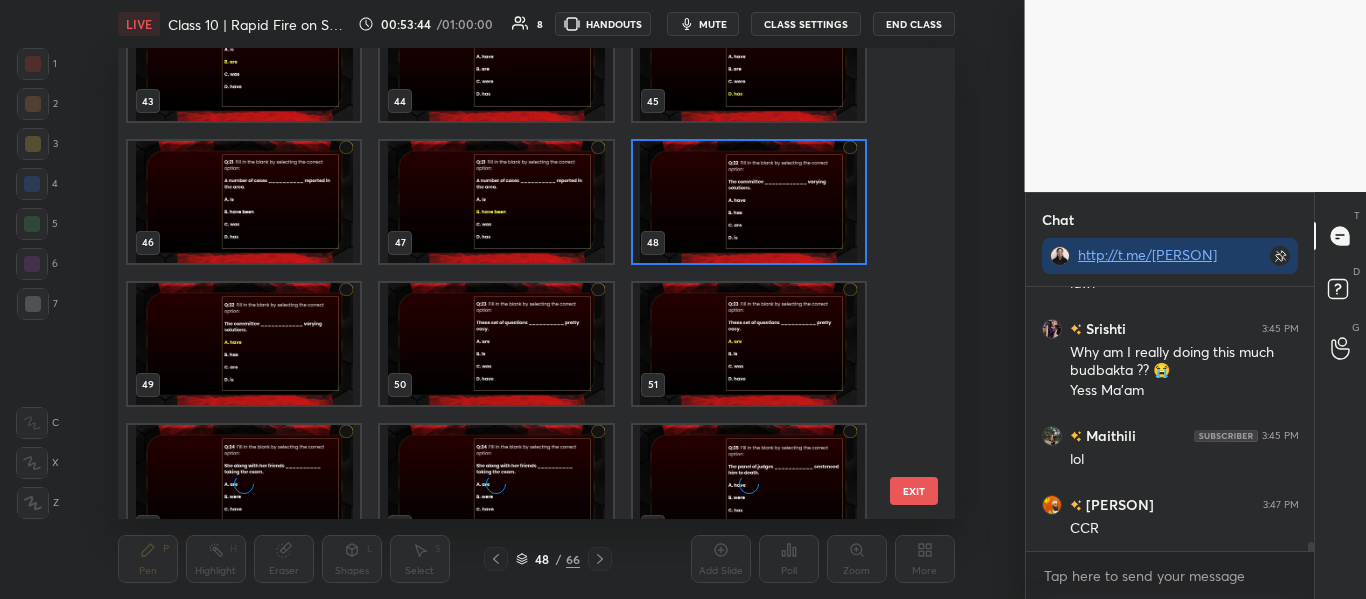 scroll, scrollTop: 2047, scrollLeft: 0, axis: vertical 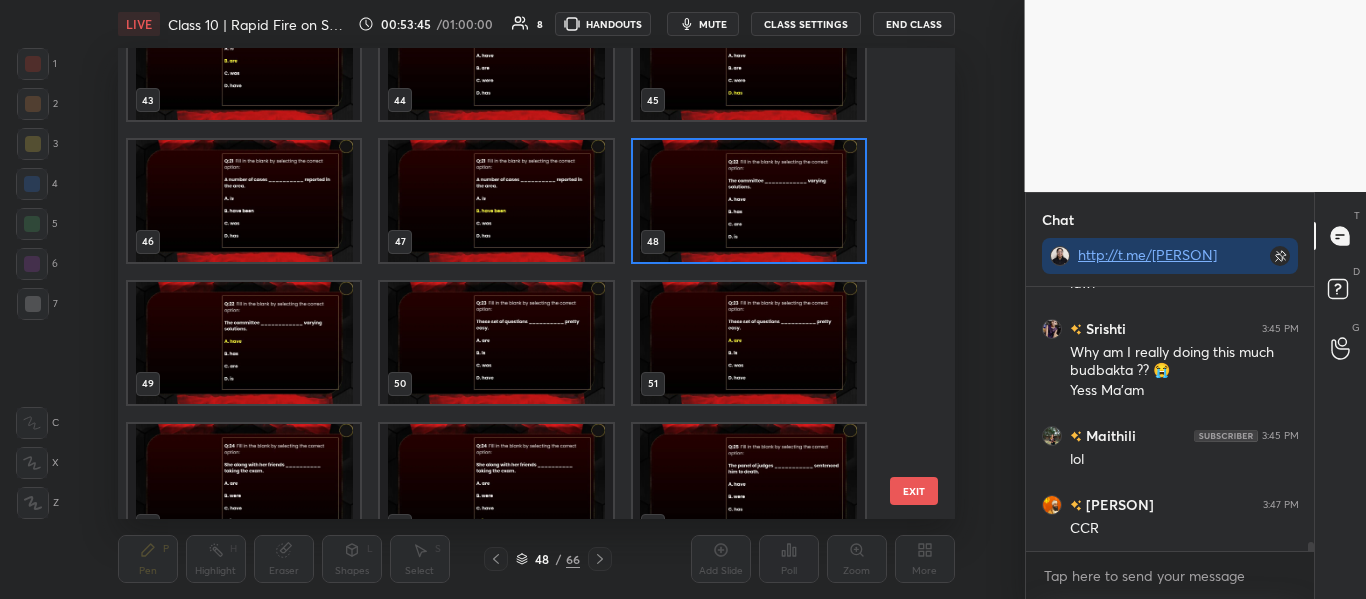 click at bounding box center (748, 201) 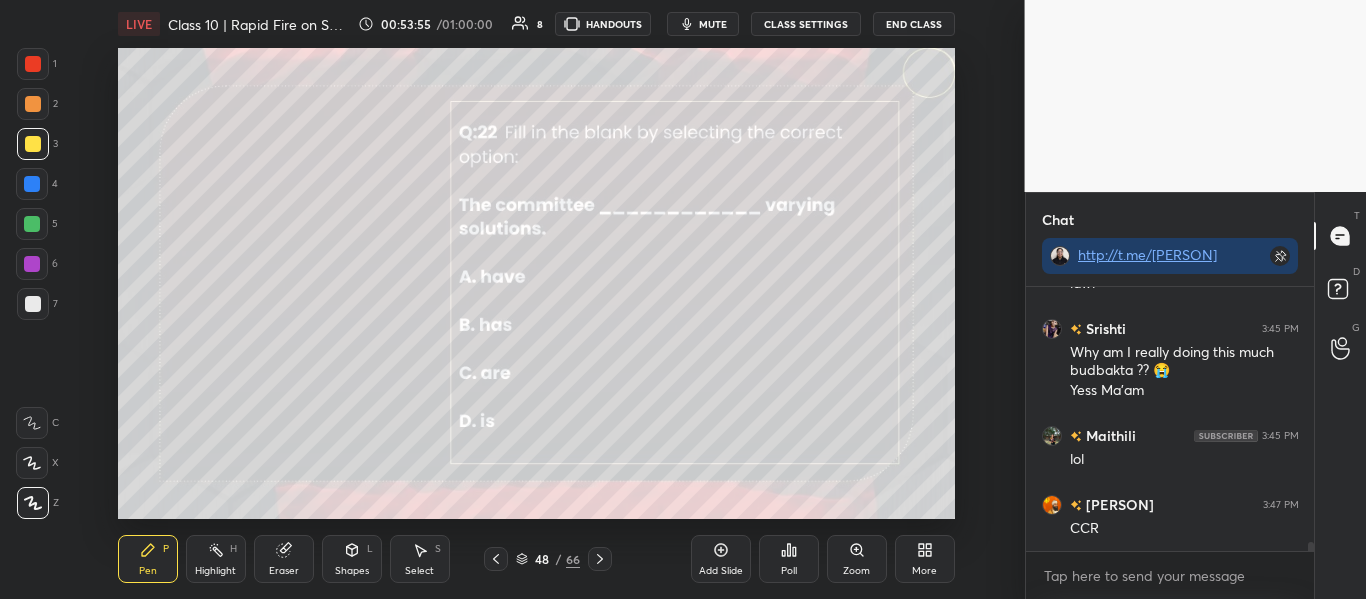 click on "Poll" at bounding box center (789, 559) 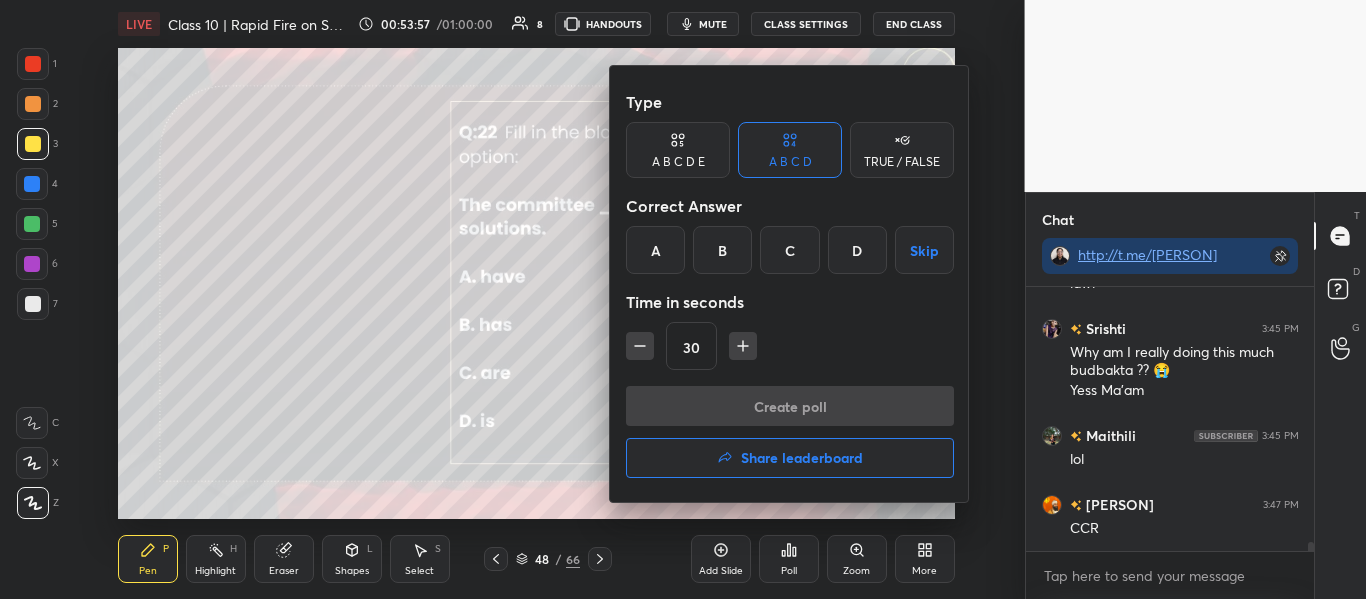 click on "A" at bounding box center (655, 250) 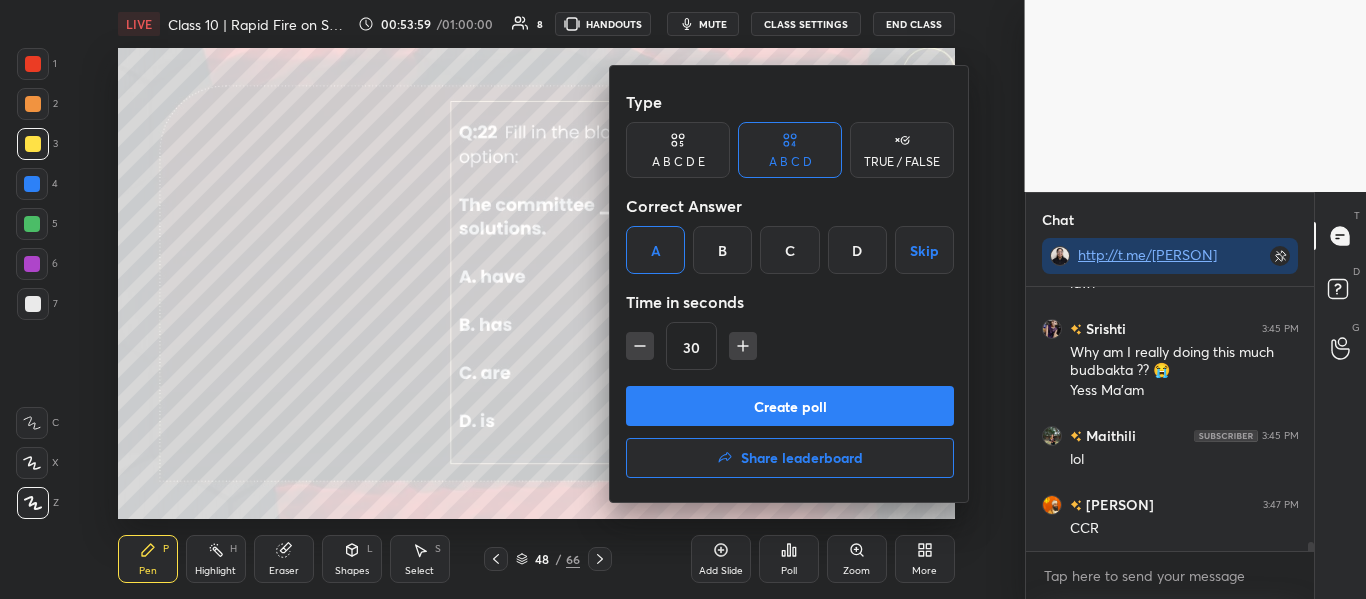 click on "Create poll" at bounding box center (790, 406) 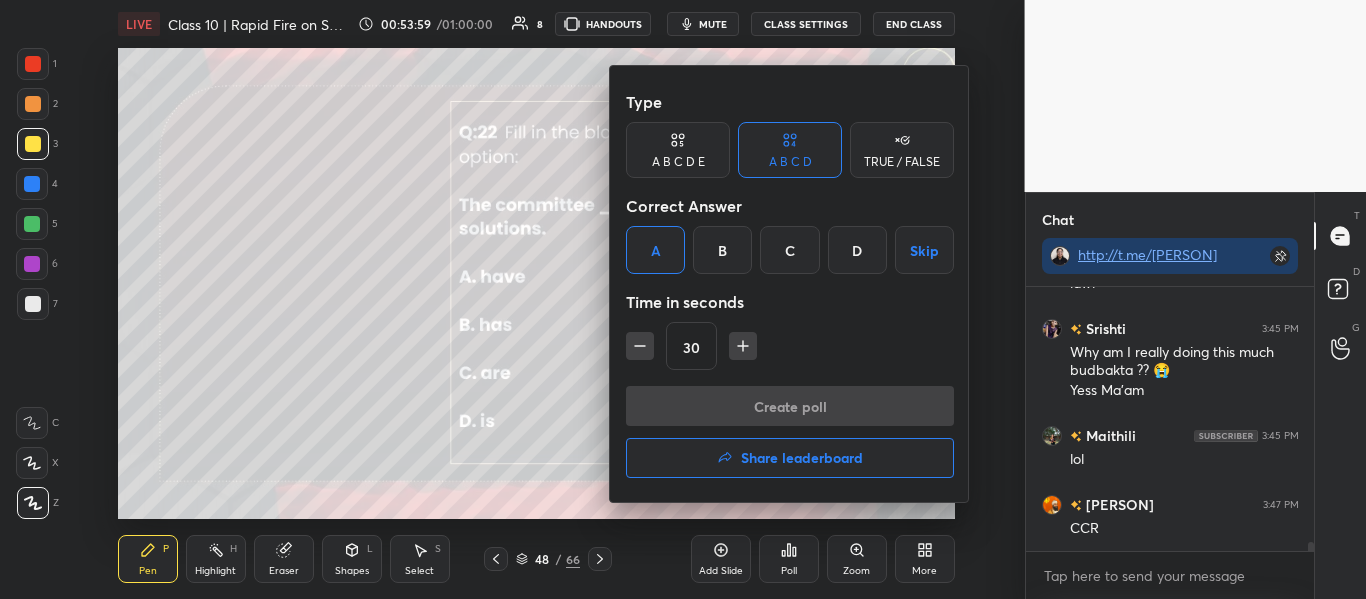 scroll, scrollTop: 216, scrollLeft: 282, axis: both 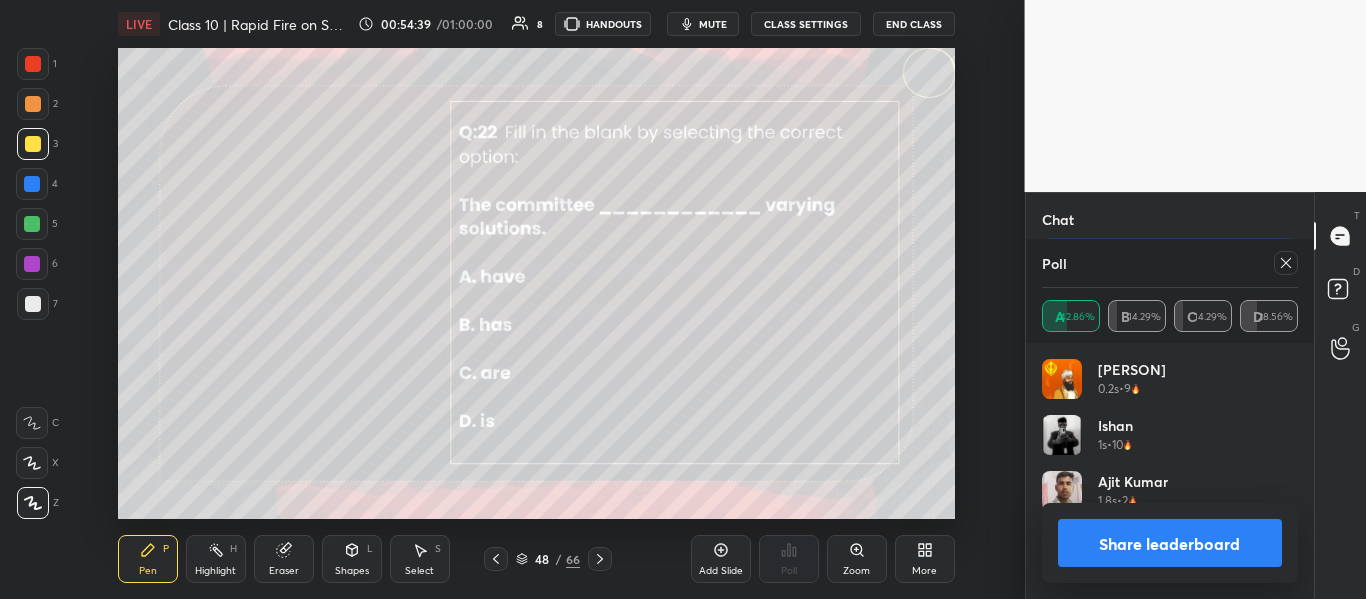 click on "Share leaderboard" at bounding box center [1170, 543] 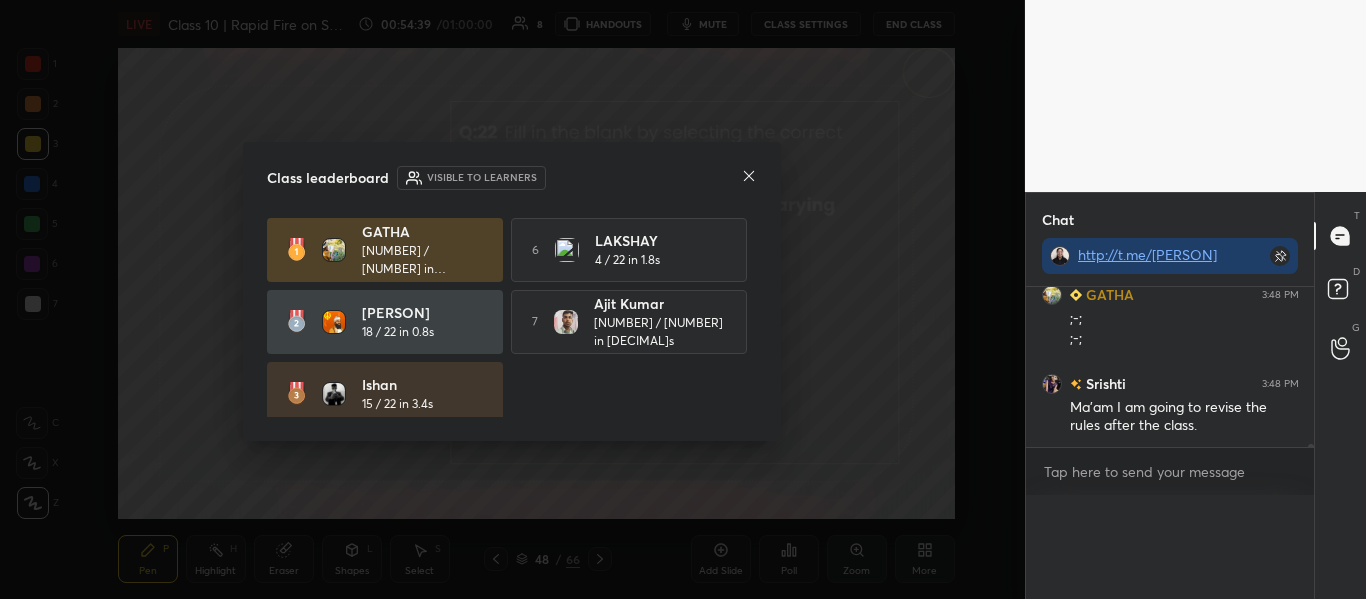 scroll, scrollTop: 0, scrollLeft: 0, axis: both 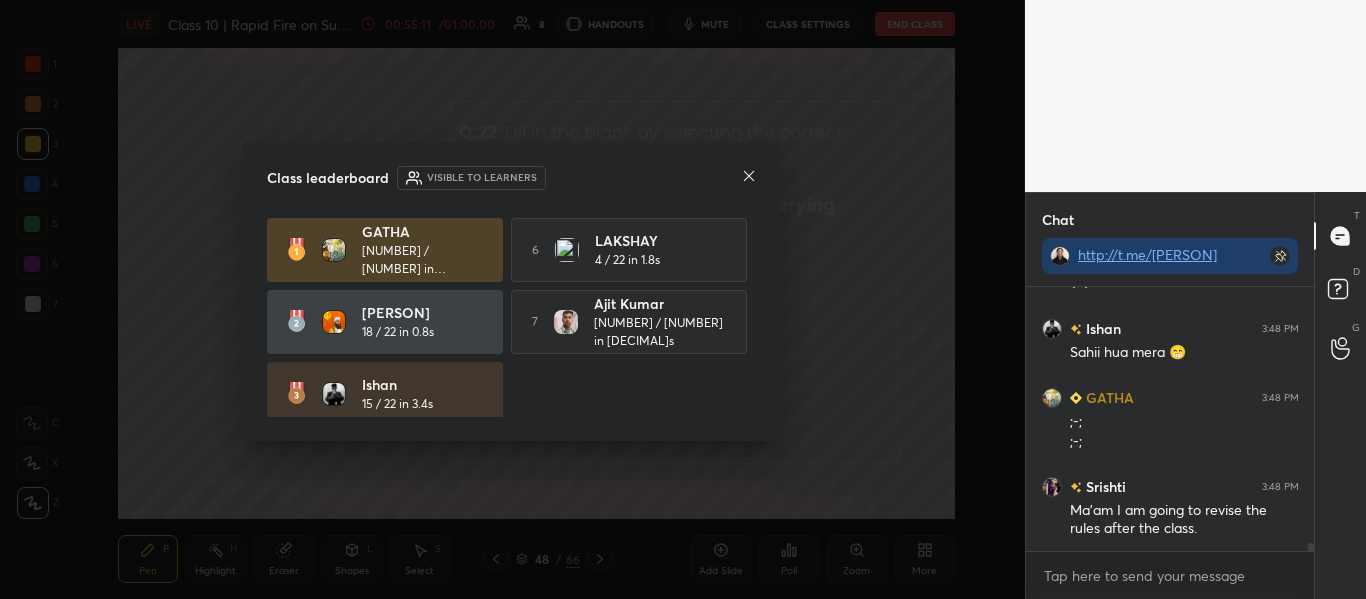 drag, startPoint x: 758, startPoint y: 289, endPoint x: 758, endPoint y: 353, distance: 64 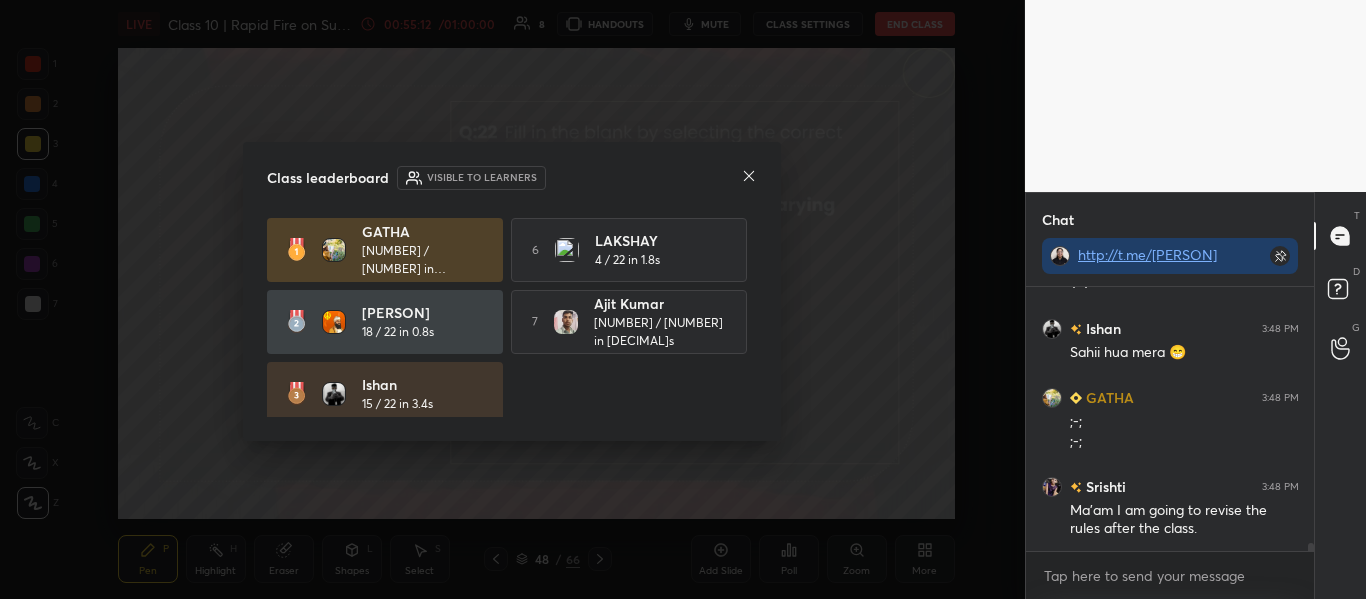 scroll, scrollTop: 8329, scrollLeft: 0, axis: vertical 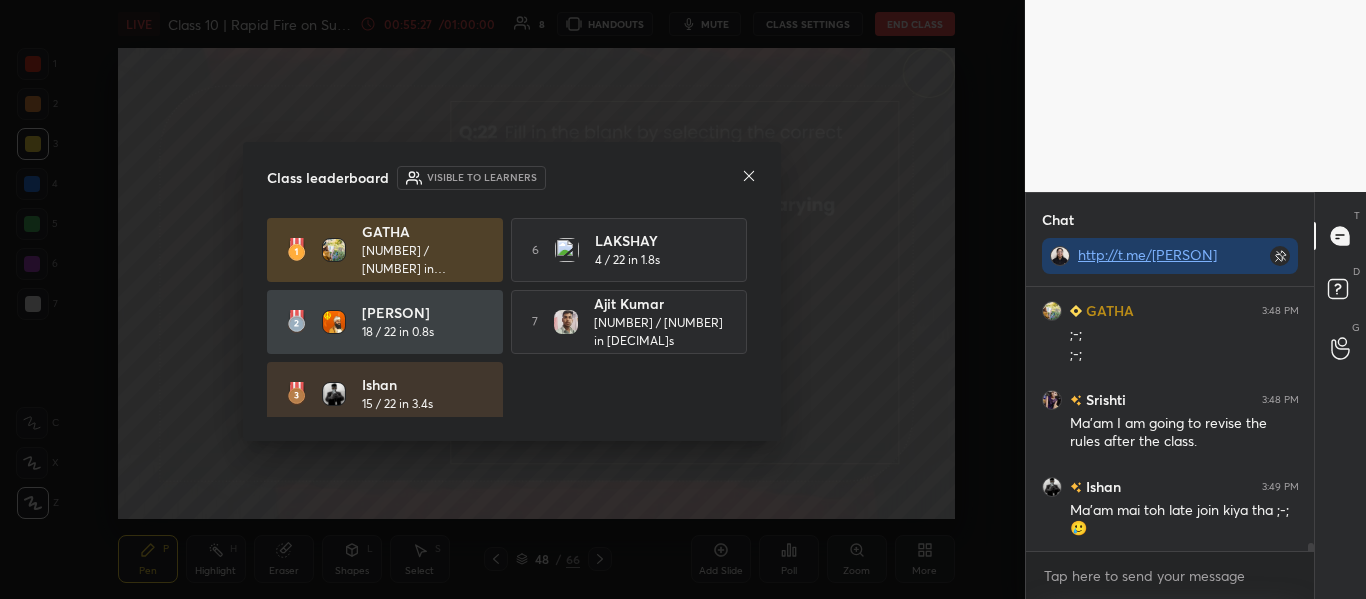 click 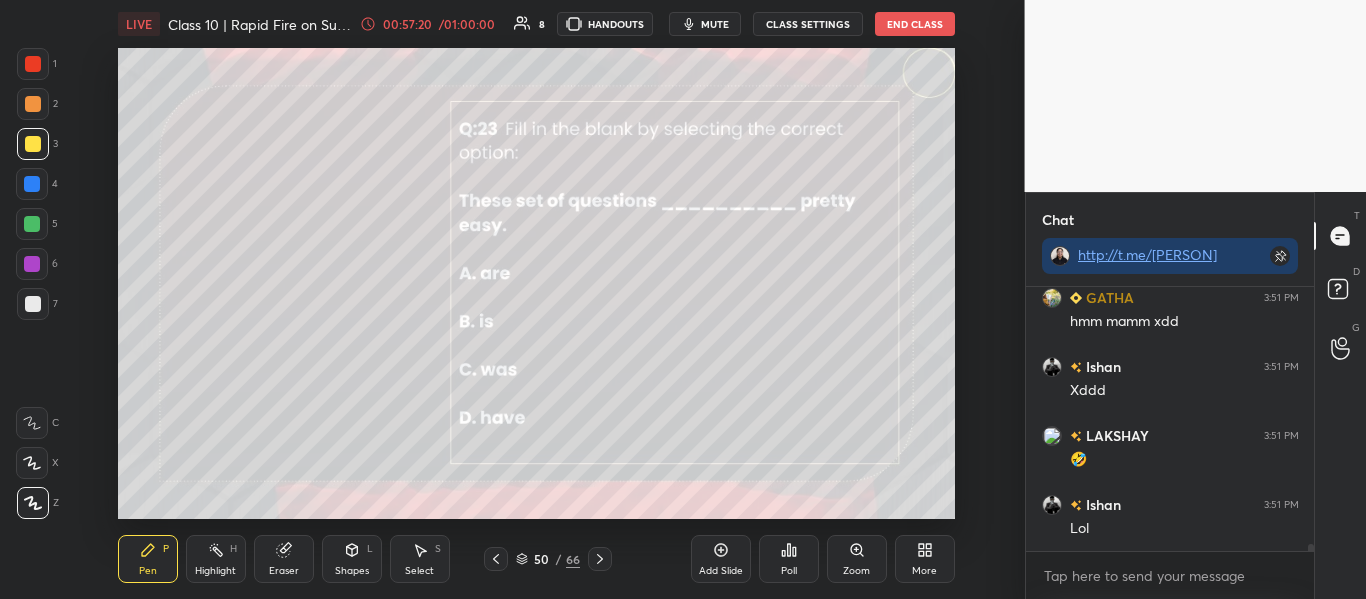 scroll, scrollTop: 9039, scrollLeft: 0, axis: vertical 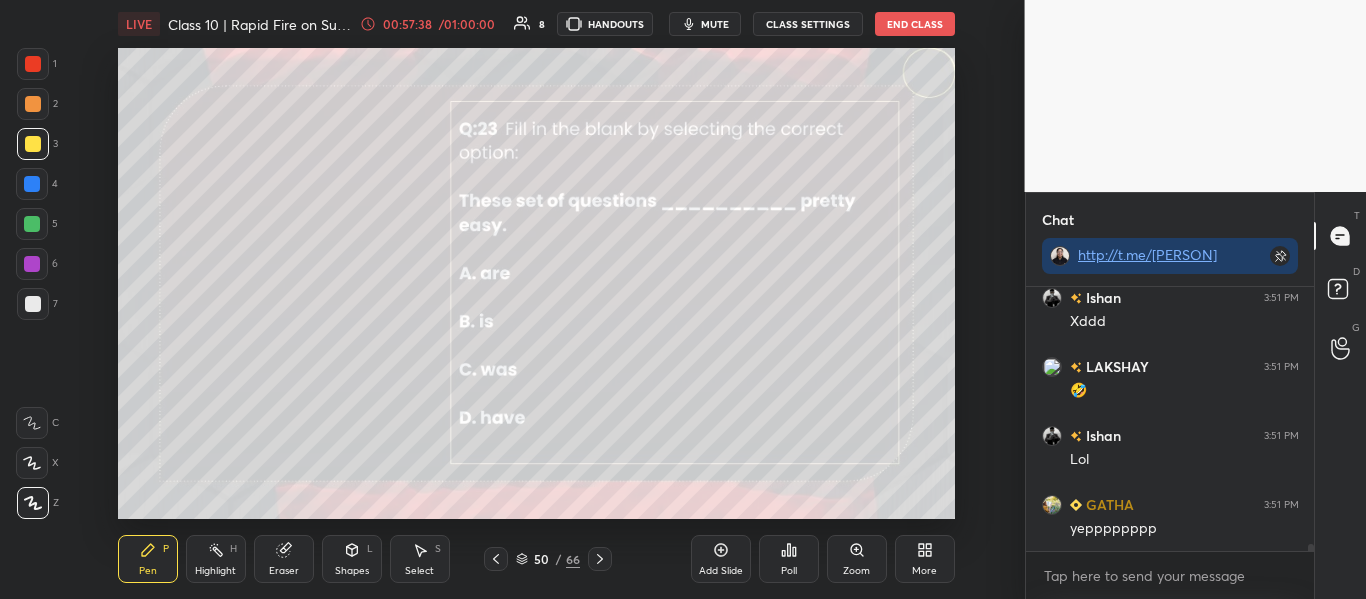 click 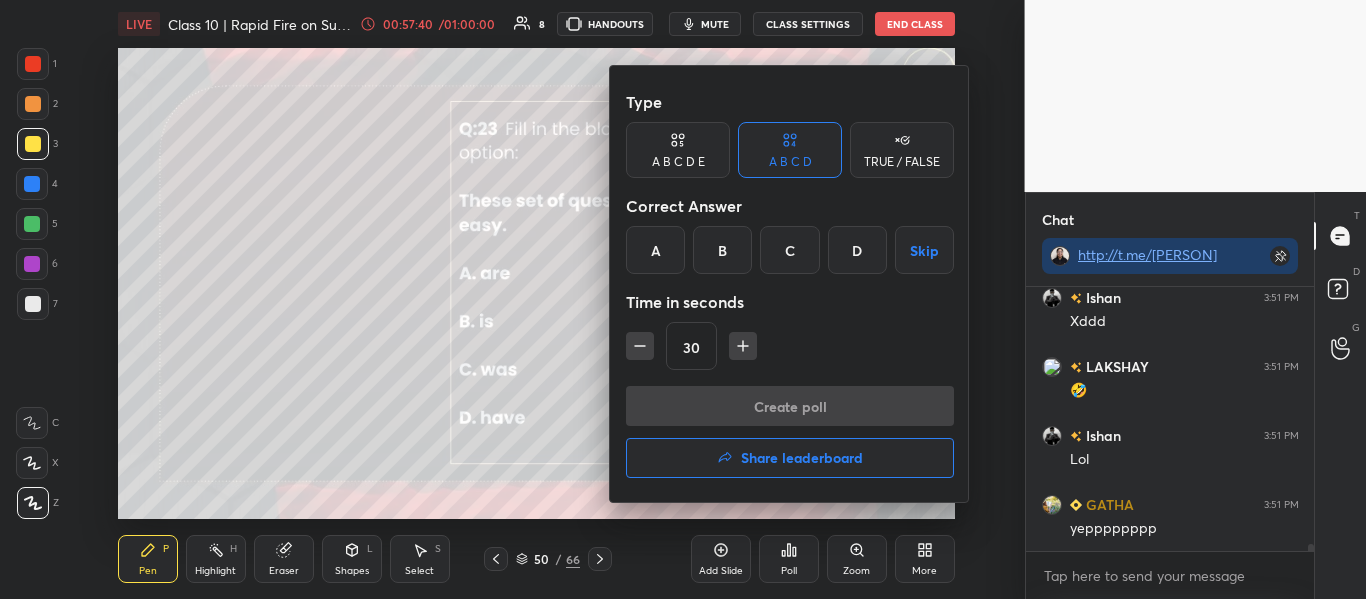 click on "A" at bounding box center [655, 250] 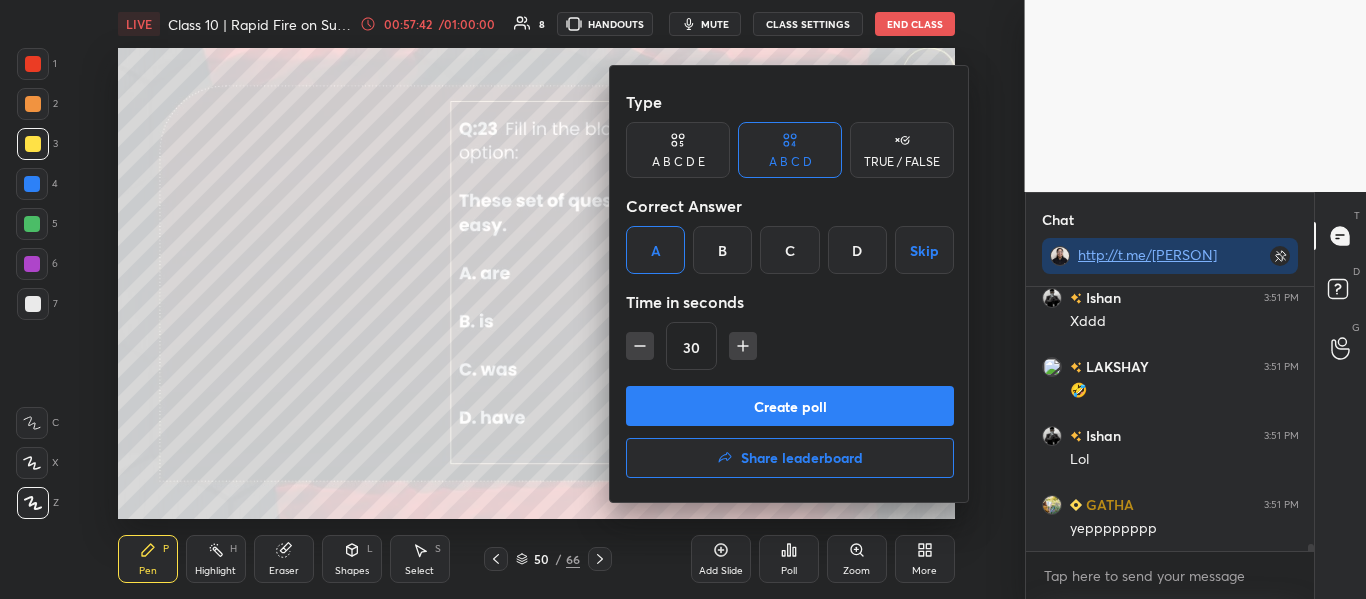 click on "Create poll" at bounding box center [790, 406] 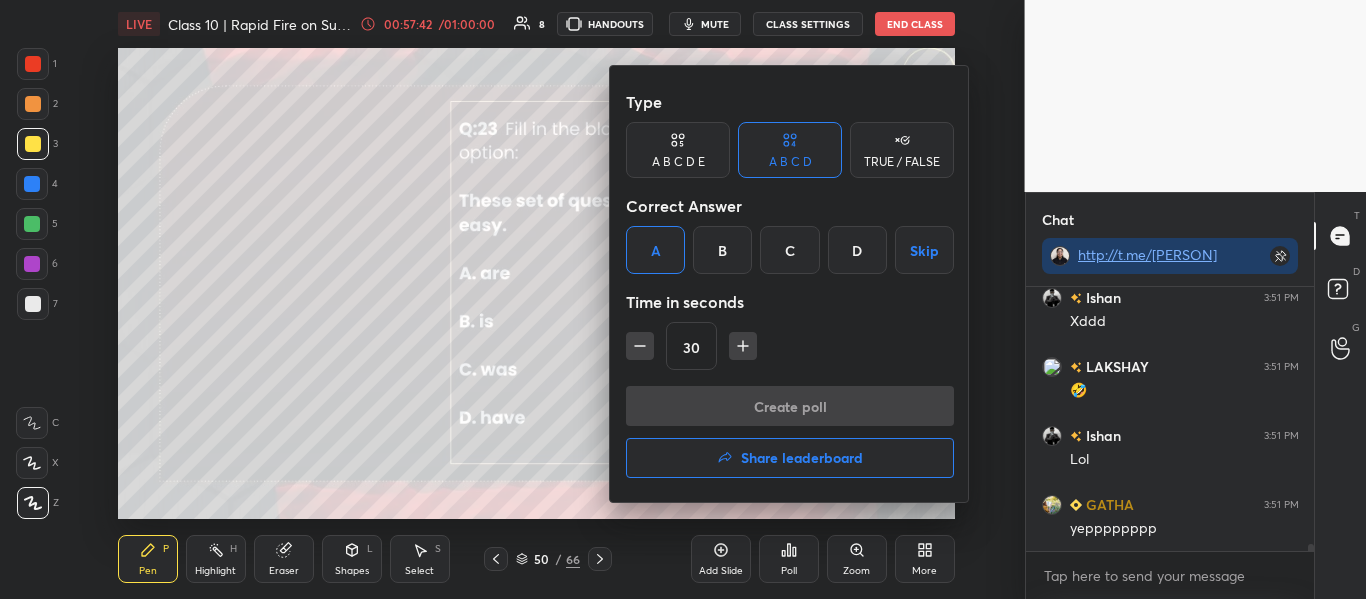 scroll, scrollTop: 216, scrollLeft: 282, axis: both 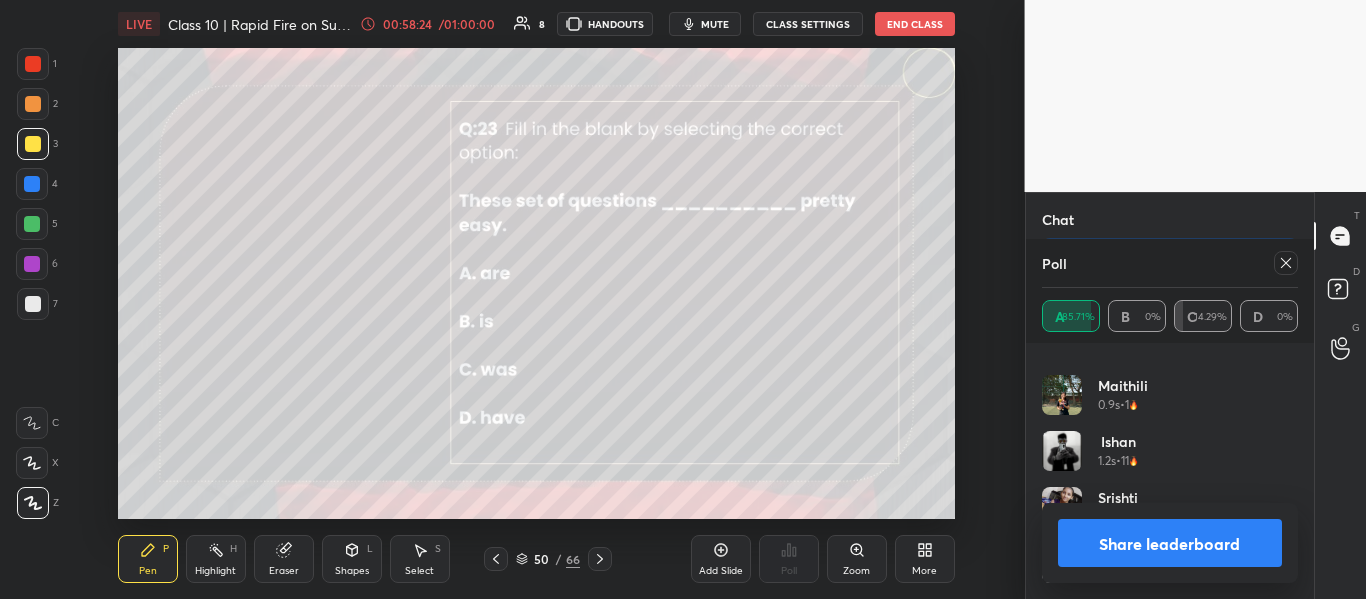 click at bounding box center (1286, 263) 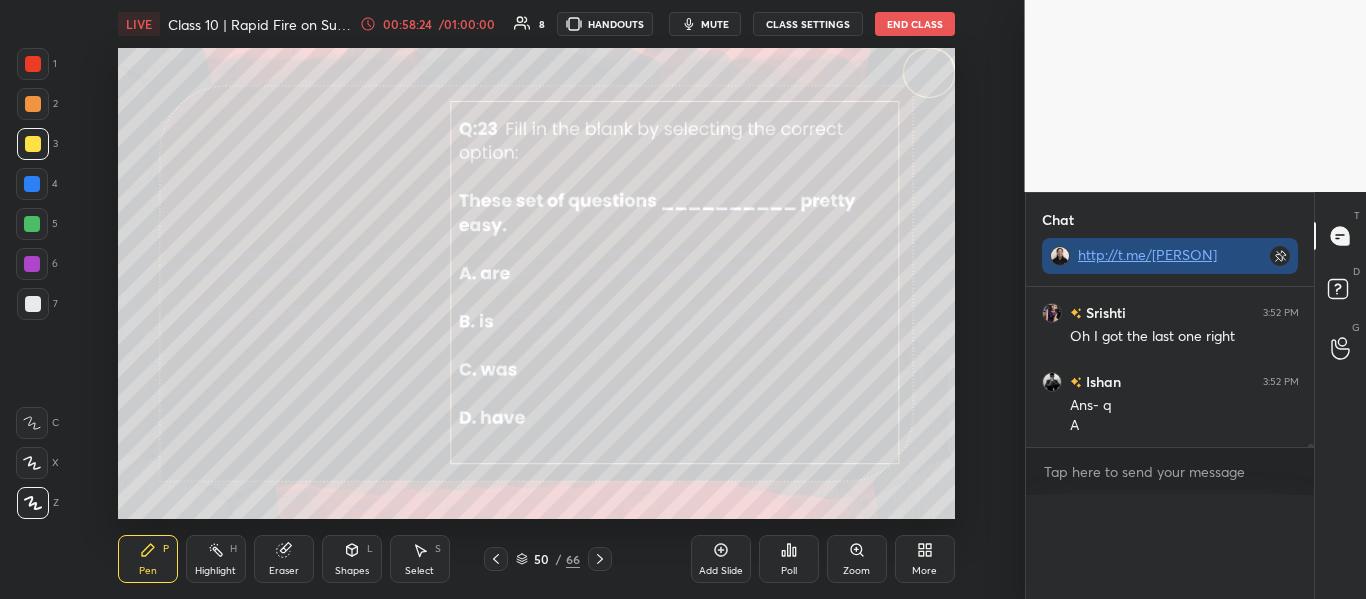 scroll, scrollTop: 0, scrollLeft: 0, axis: both 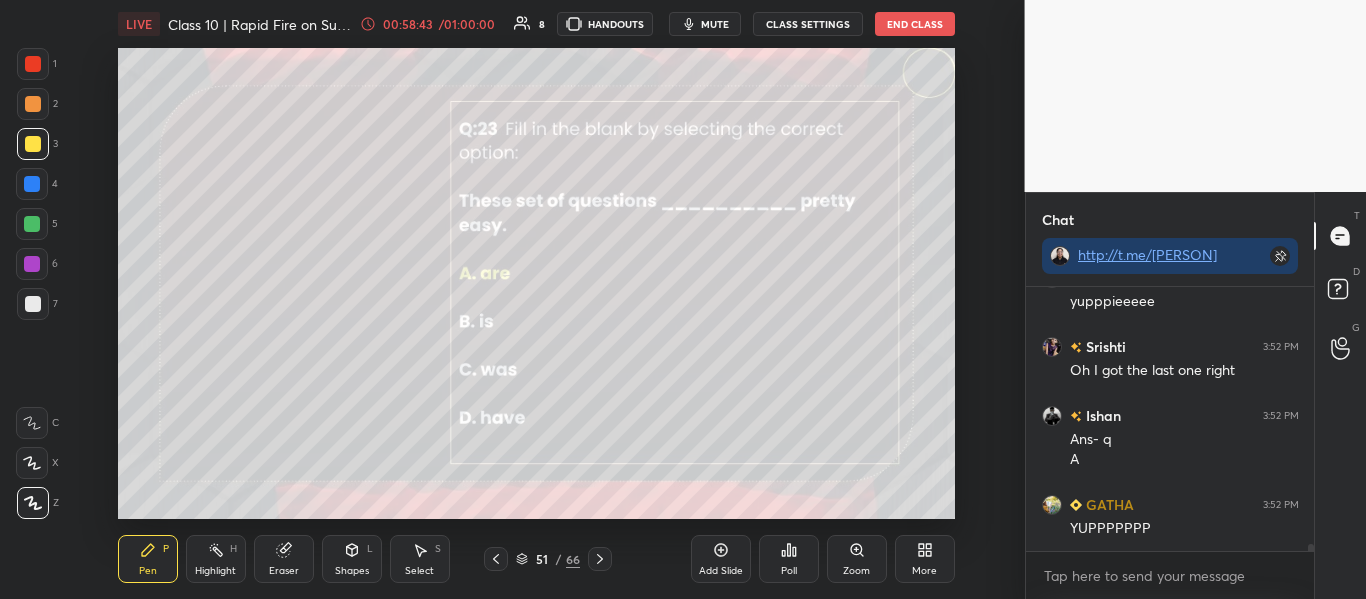 click 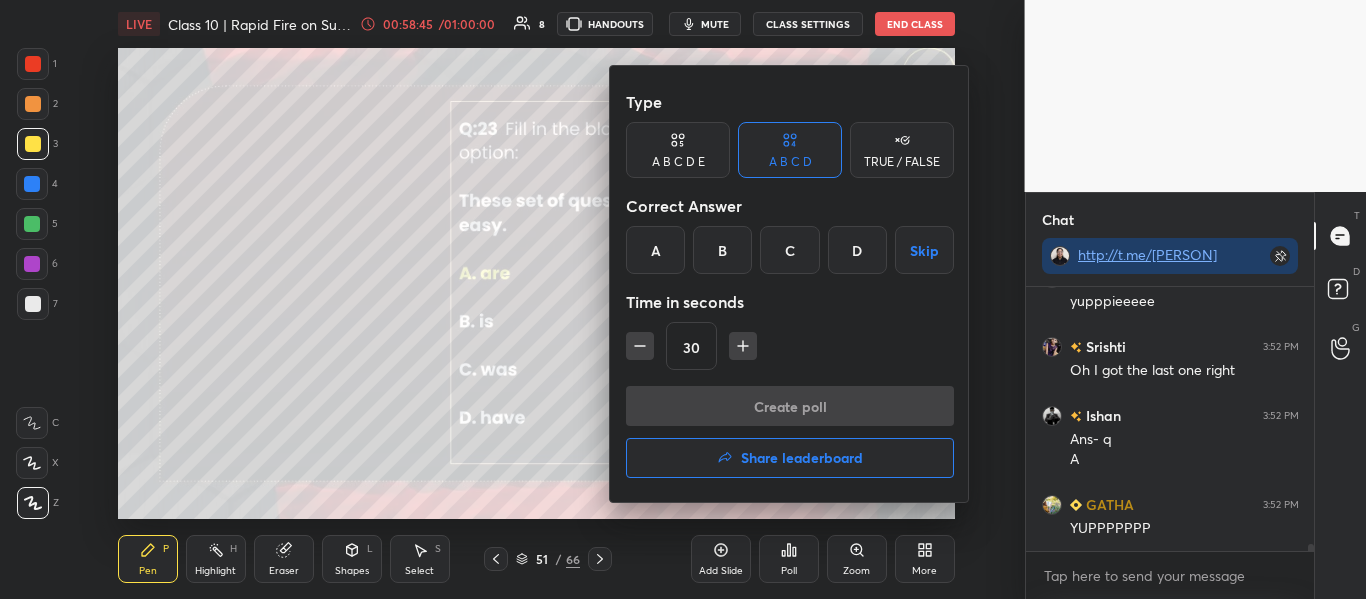 click on "Share leaderboard" at bounding box center (802, 458) 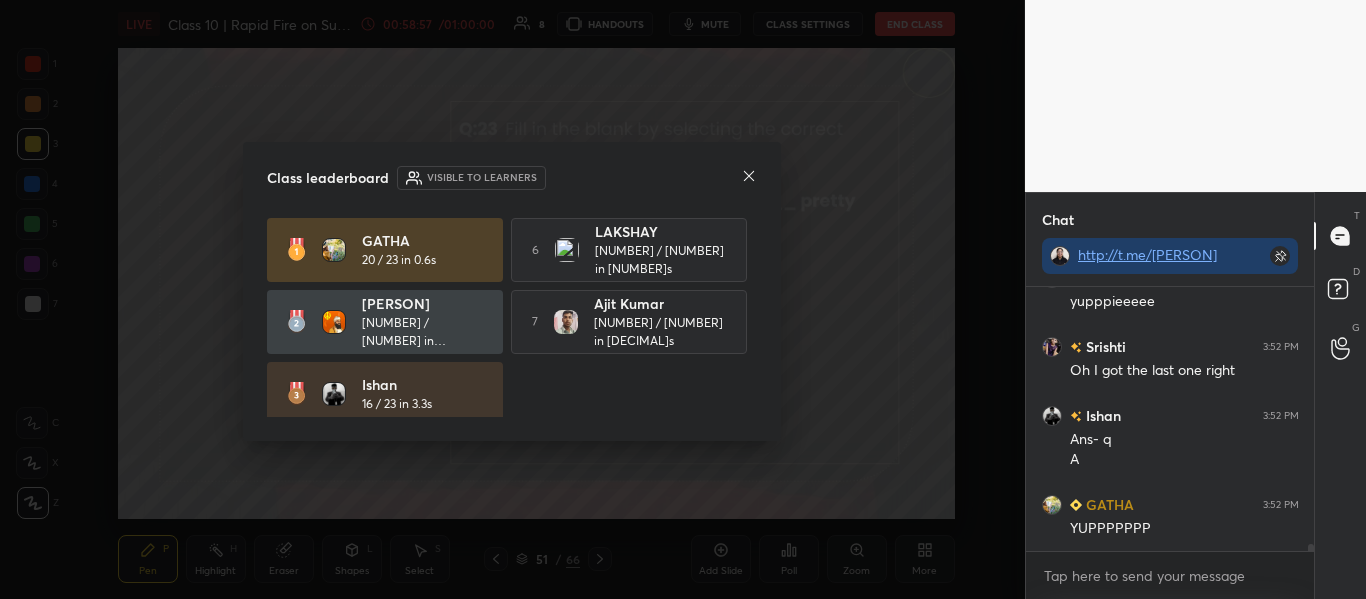 scroll, scrollTop: 9473, scrollLeft: 0, axis: vertical 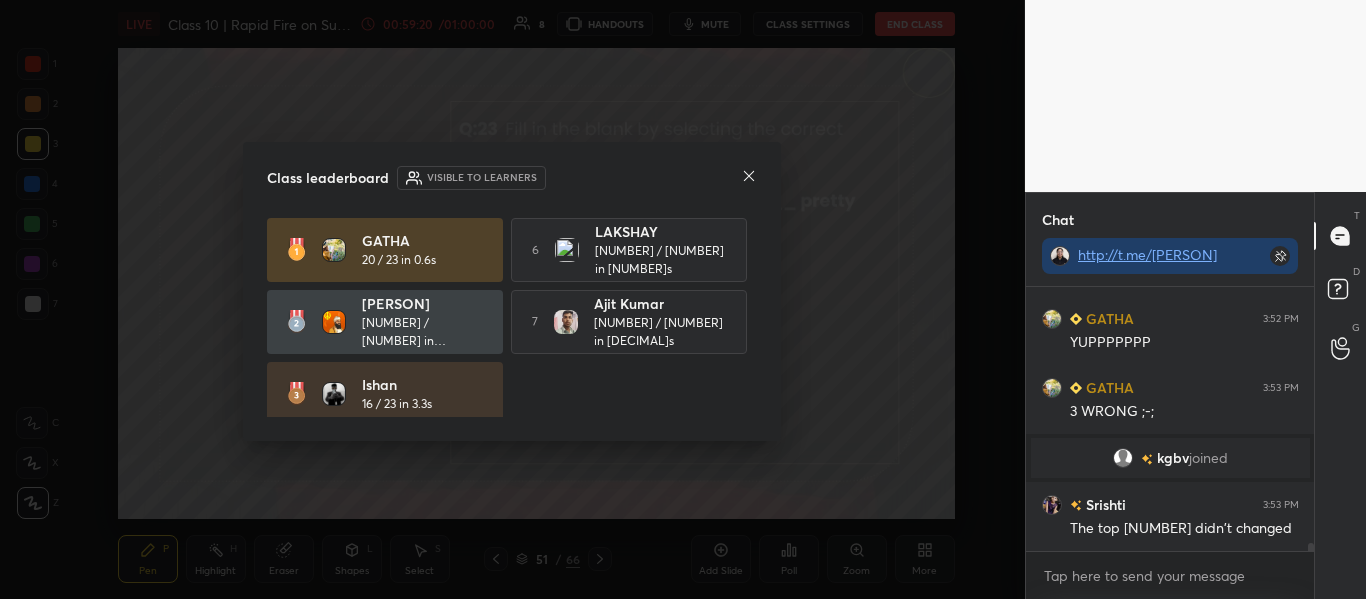 click 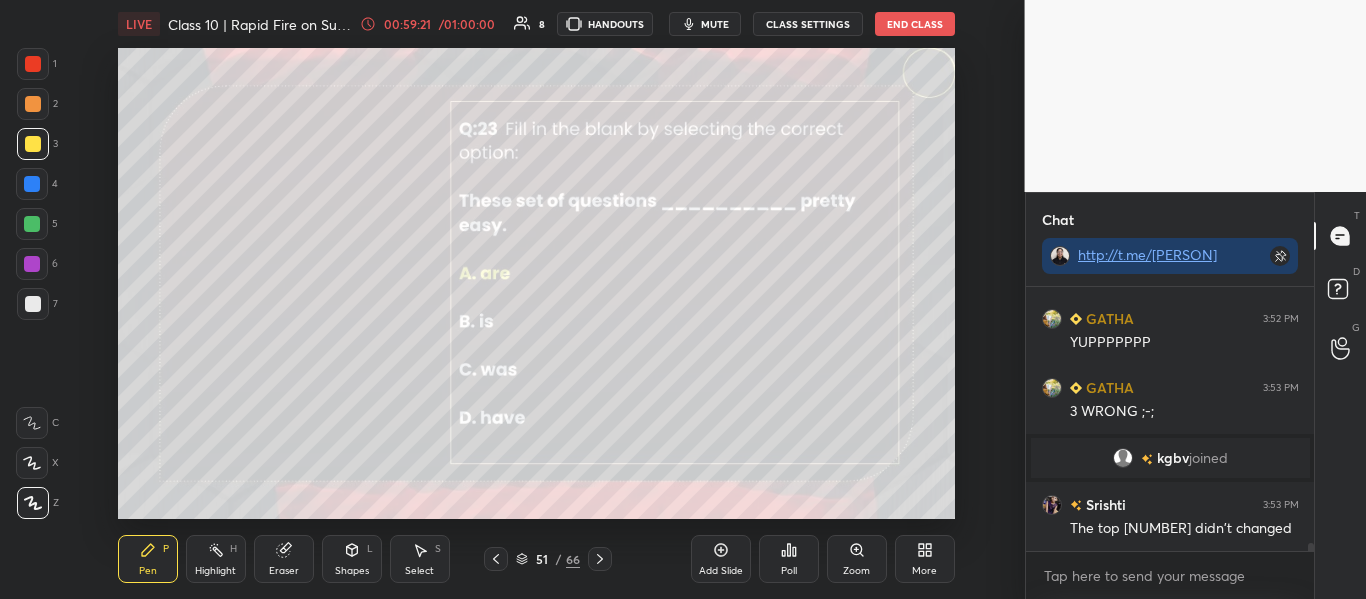 scroll, scrollTop: 8497, scrollLeft: 0, axis: vertical 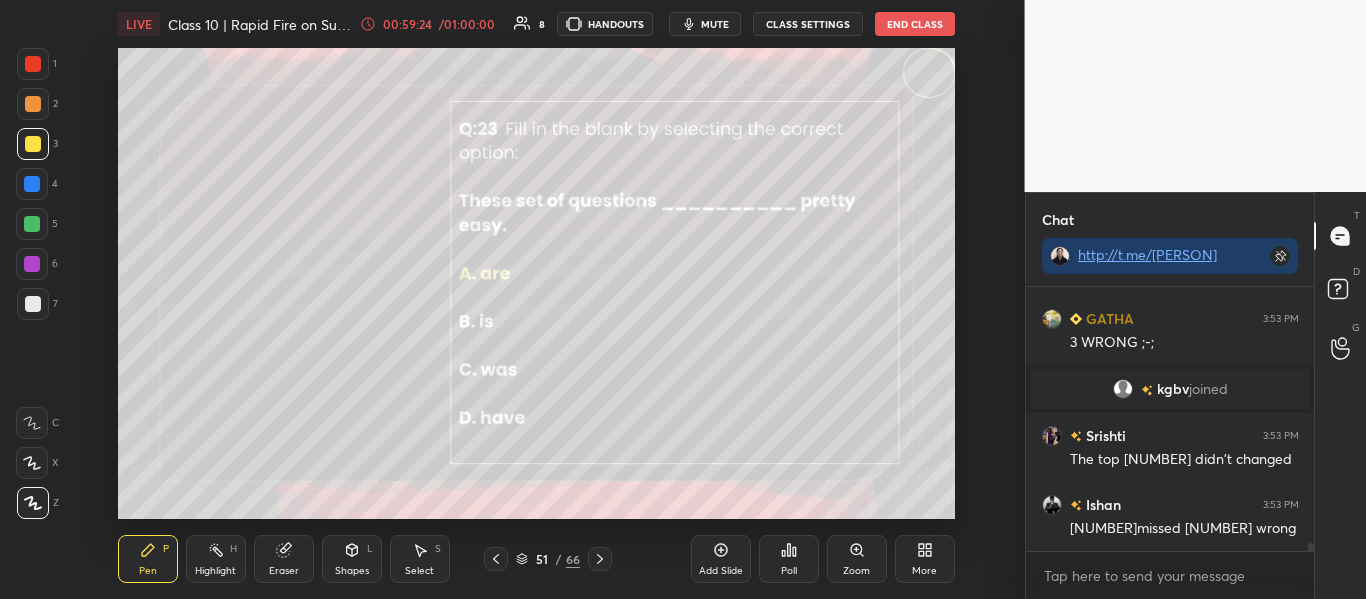 click 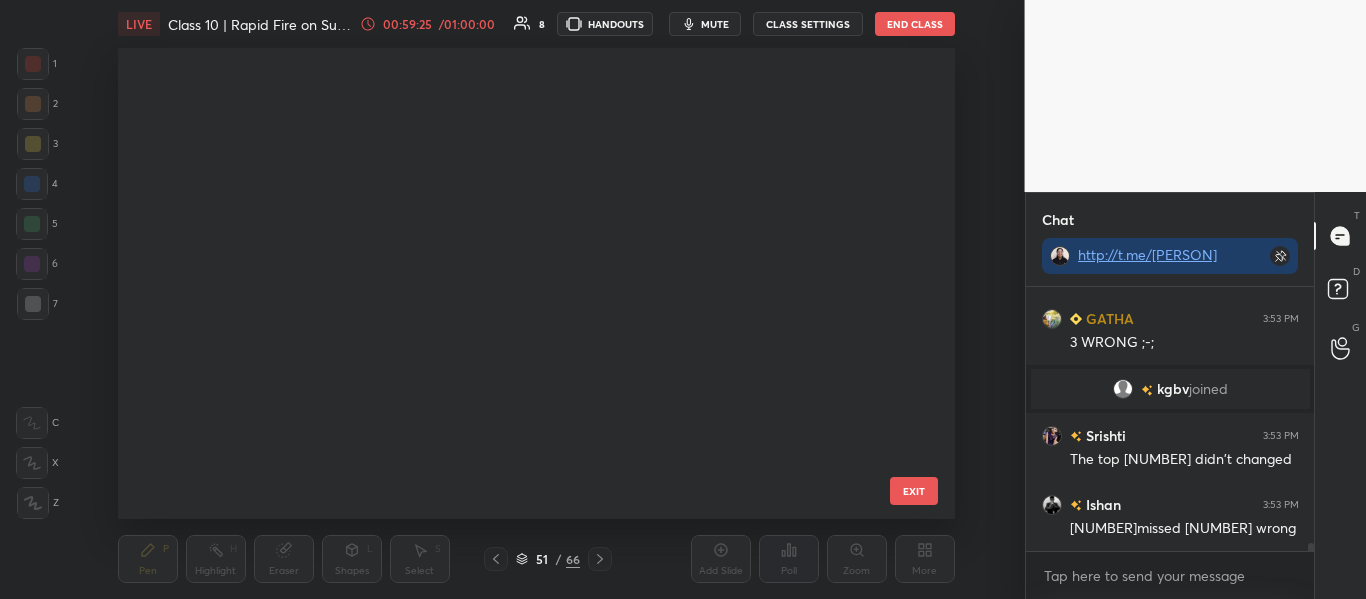 scroll, scrollTop: 1942, scrollLeft: 0, axis: vertical 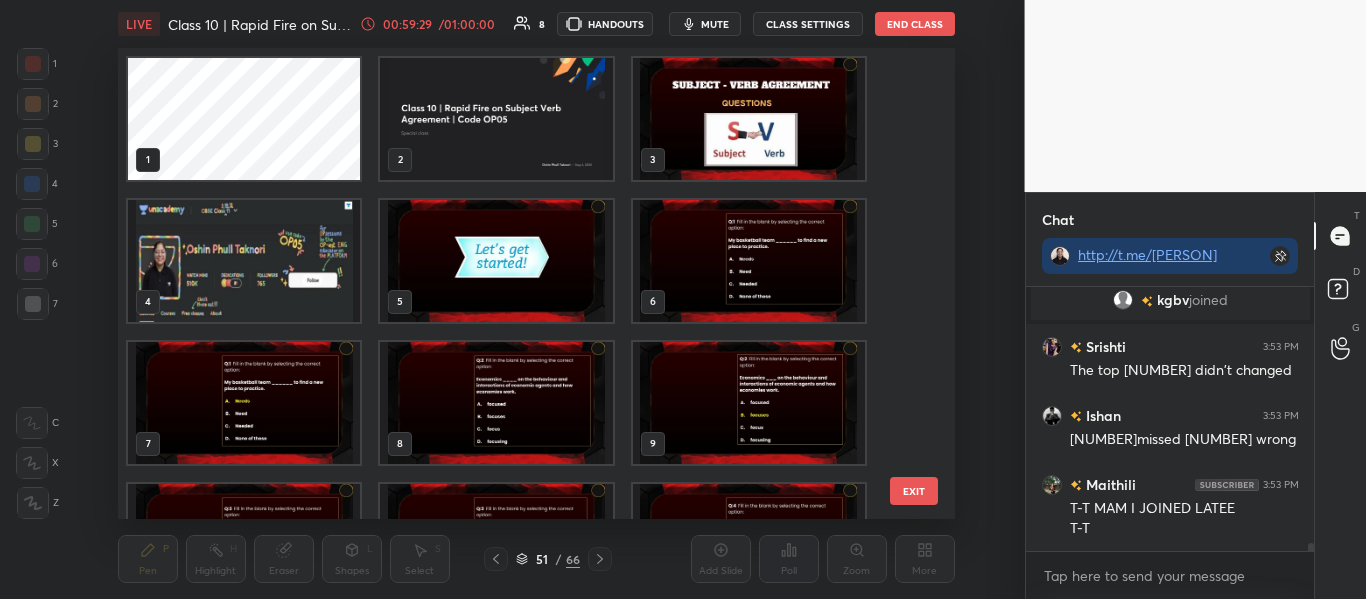 click at bounding box center (244, 261) 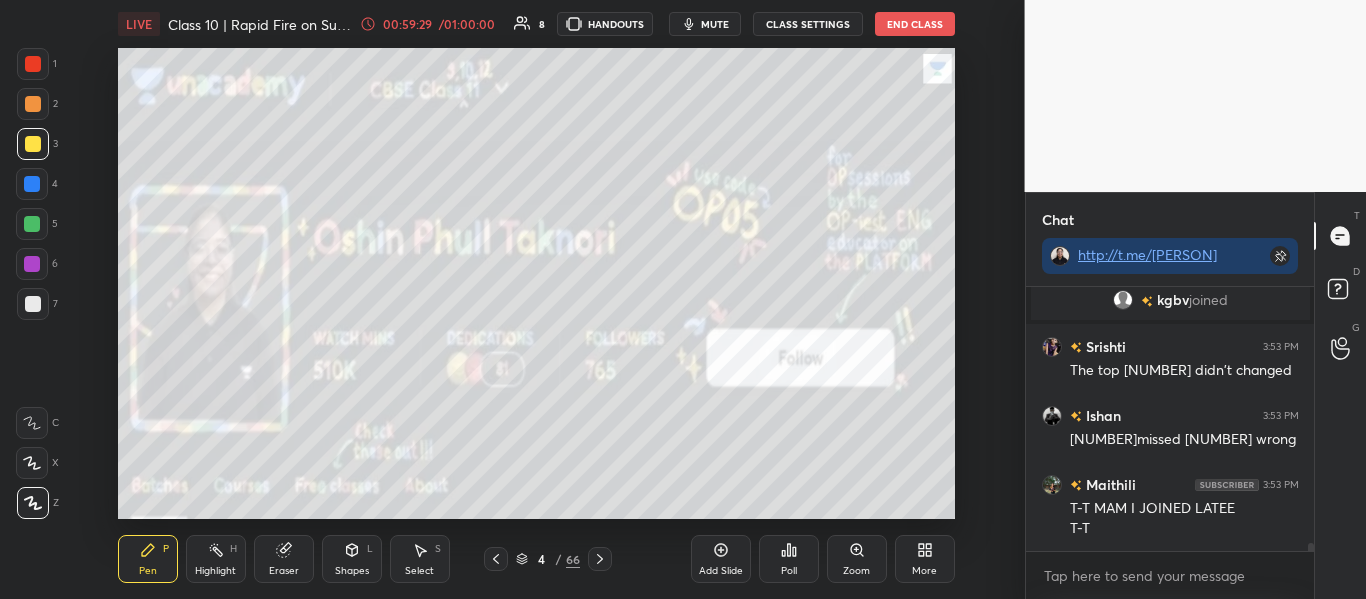 click at bounding box center [244, 261] 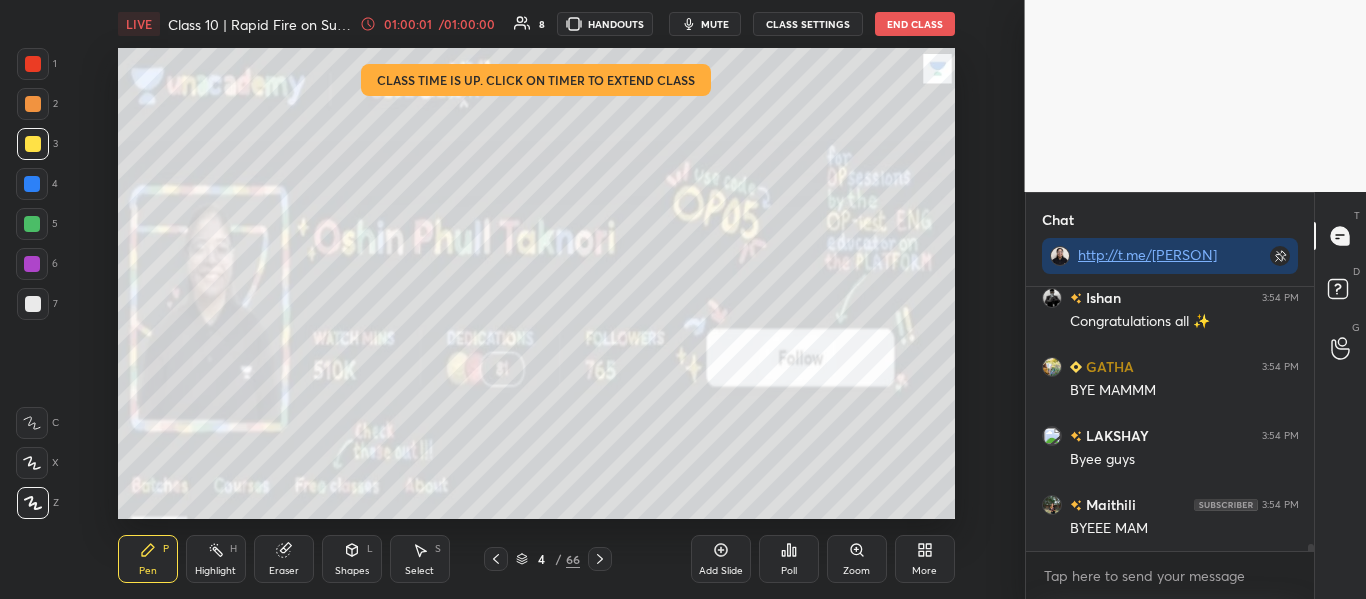 scroll, scrollTop: 9294, scrollLeft: 0, axis: vertical 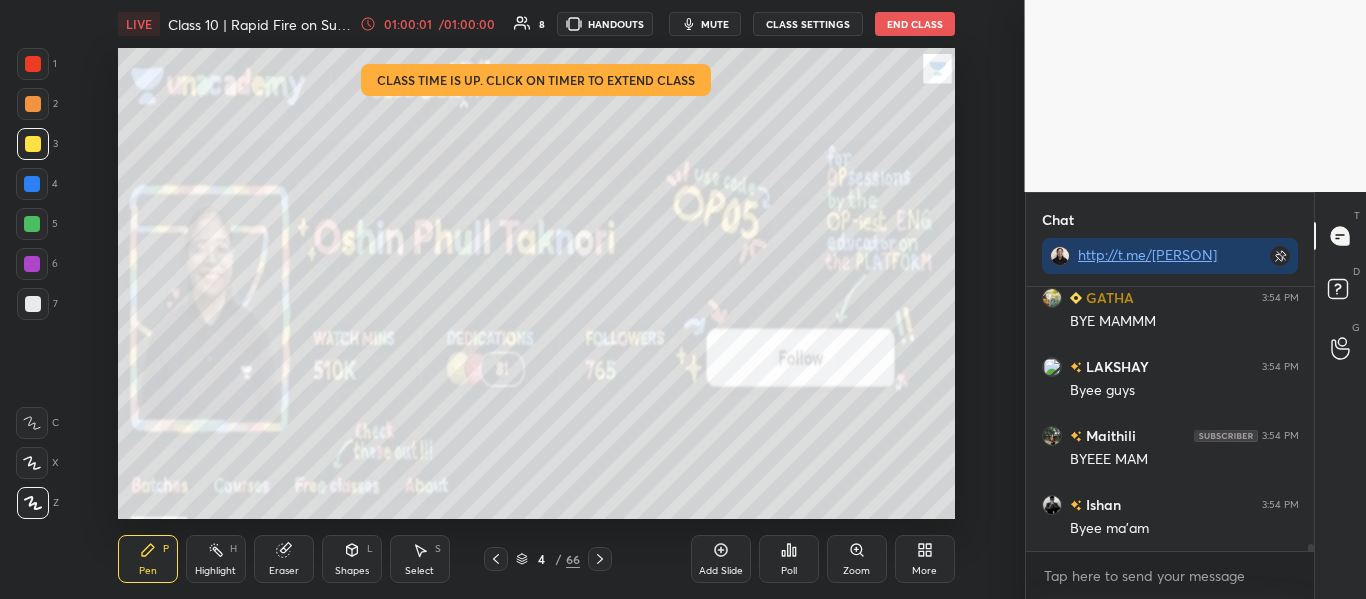 click on "End Class" at bounding box center [915, 24] 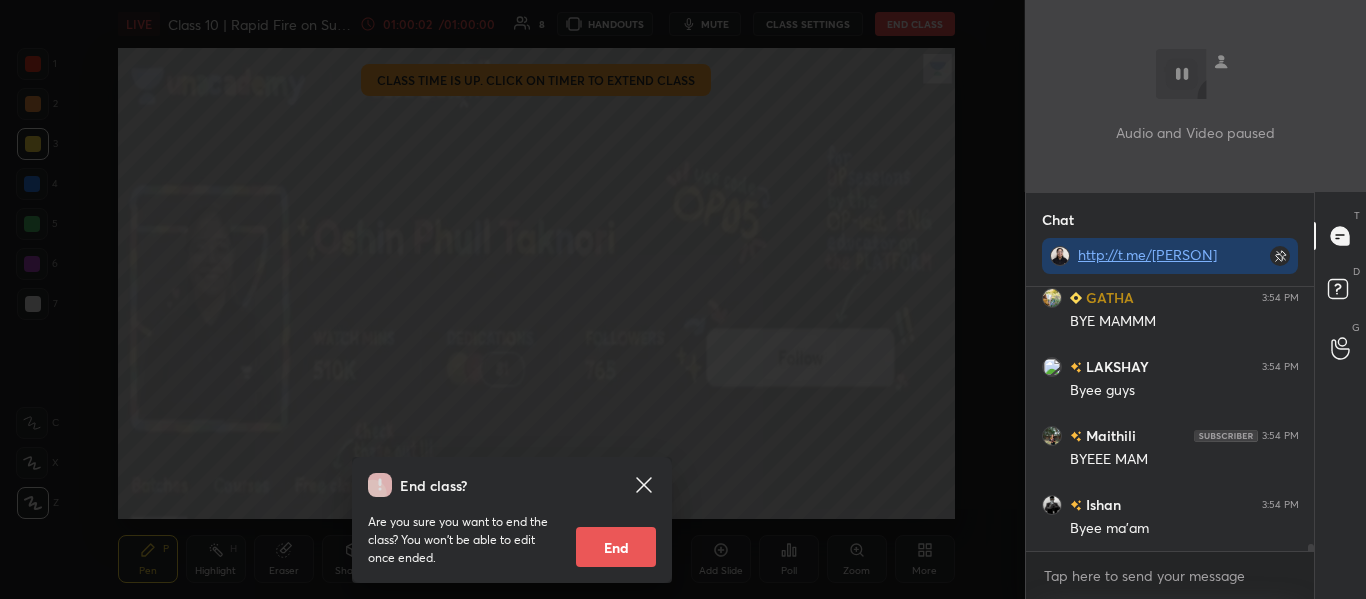 scroll, scrollTop: 9363, scrollLeft: 0, axis: vertical 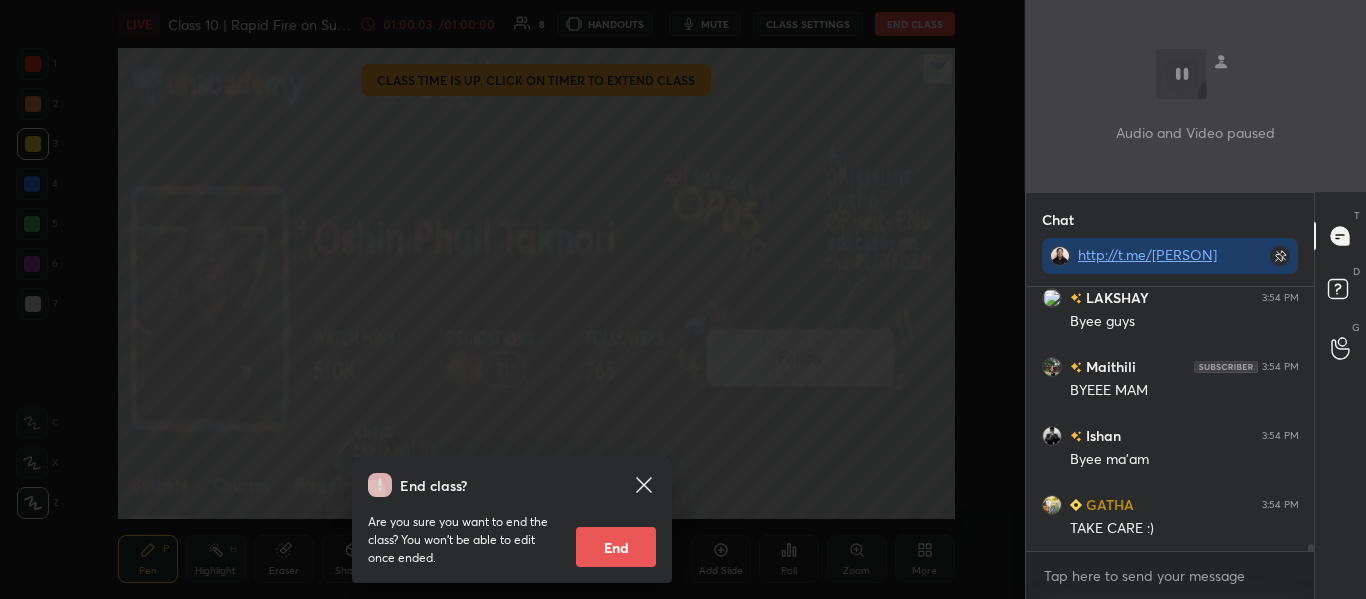 click on "End" at bounding box center [616, 547] 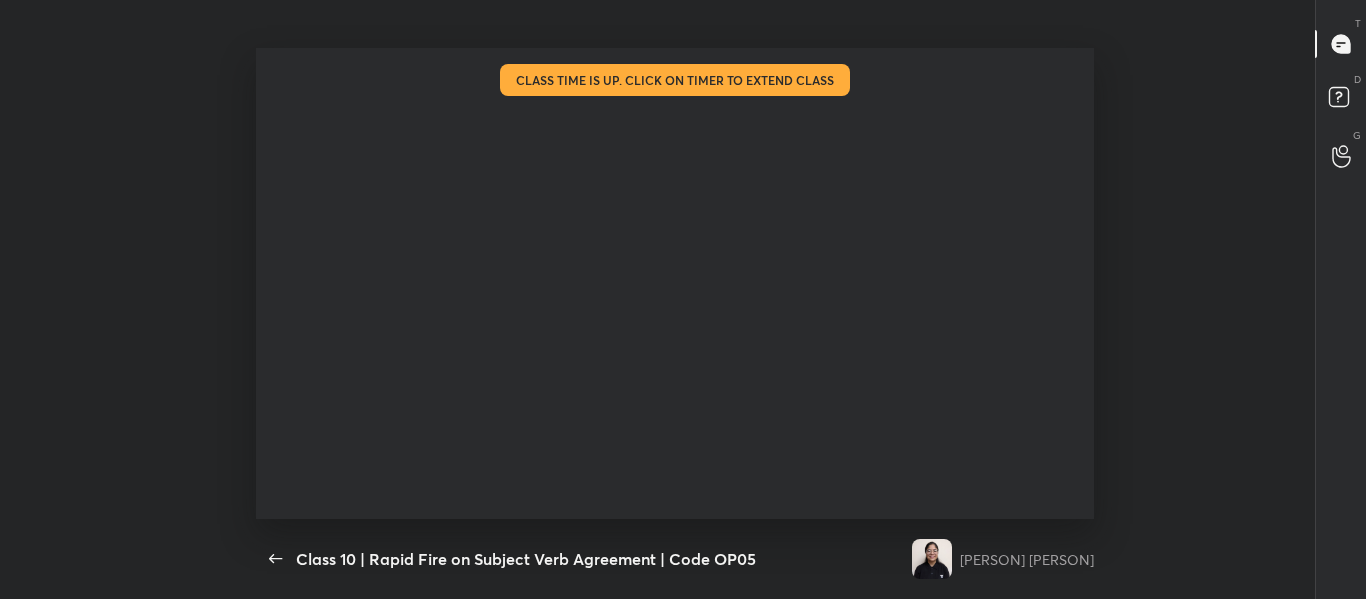 scroll, scrollTop: 99529, scrollLeft: 98991, axis: both 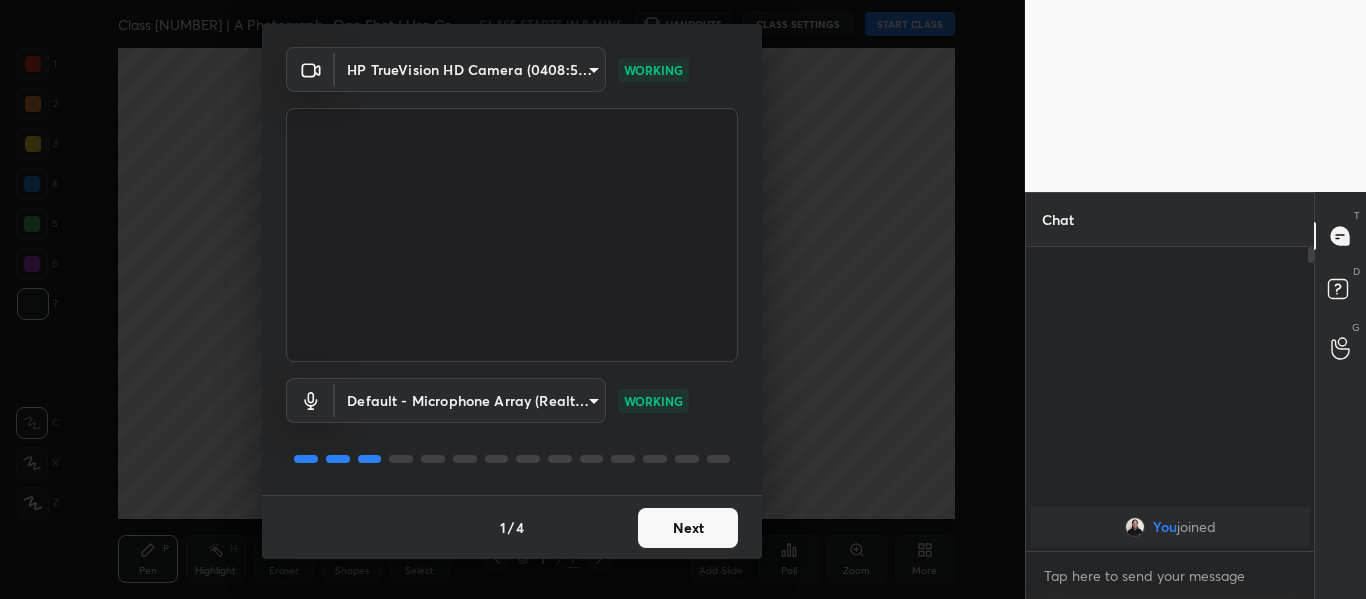 click on "Next" at bounding box center (688, 528) 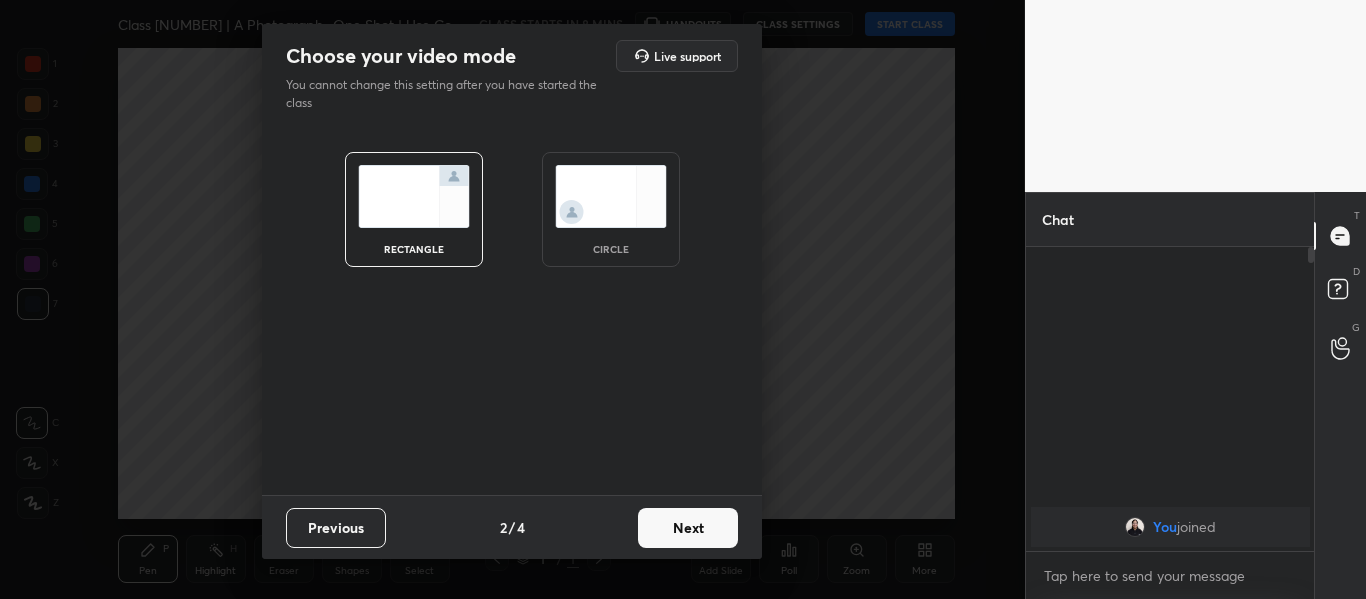 scroll, scrollTop: 0, scrollLeft: 0, axis: both 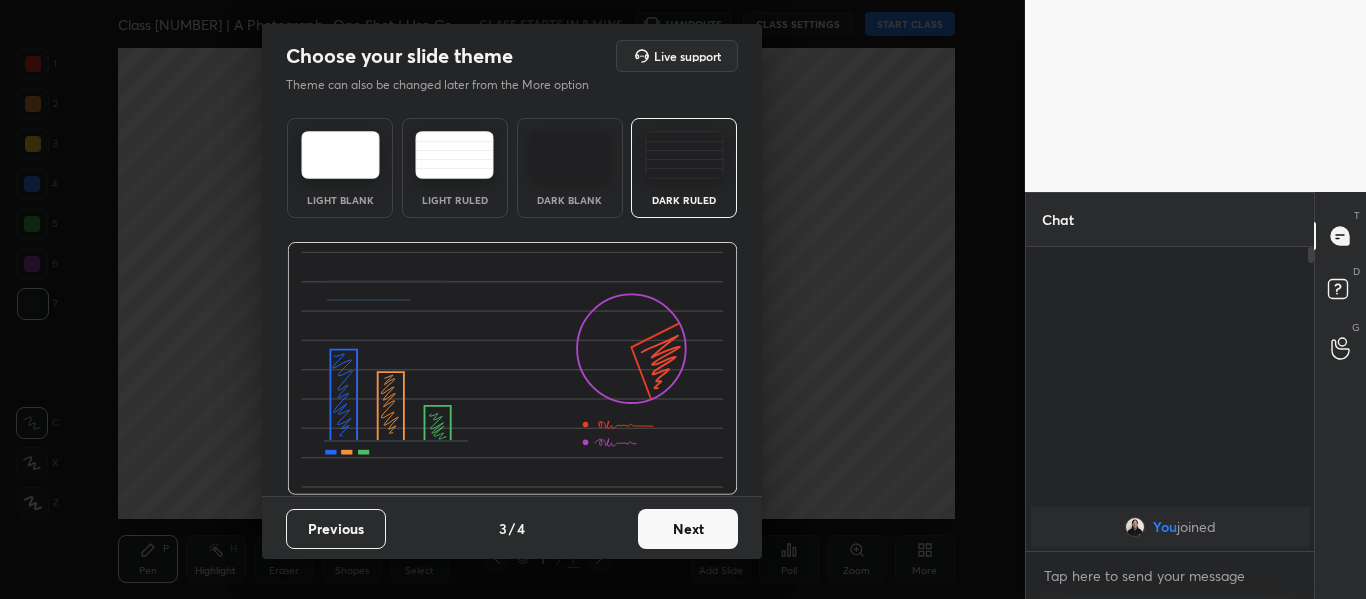 click on "Next" at bounding box center (688, 529) 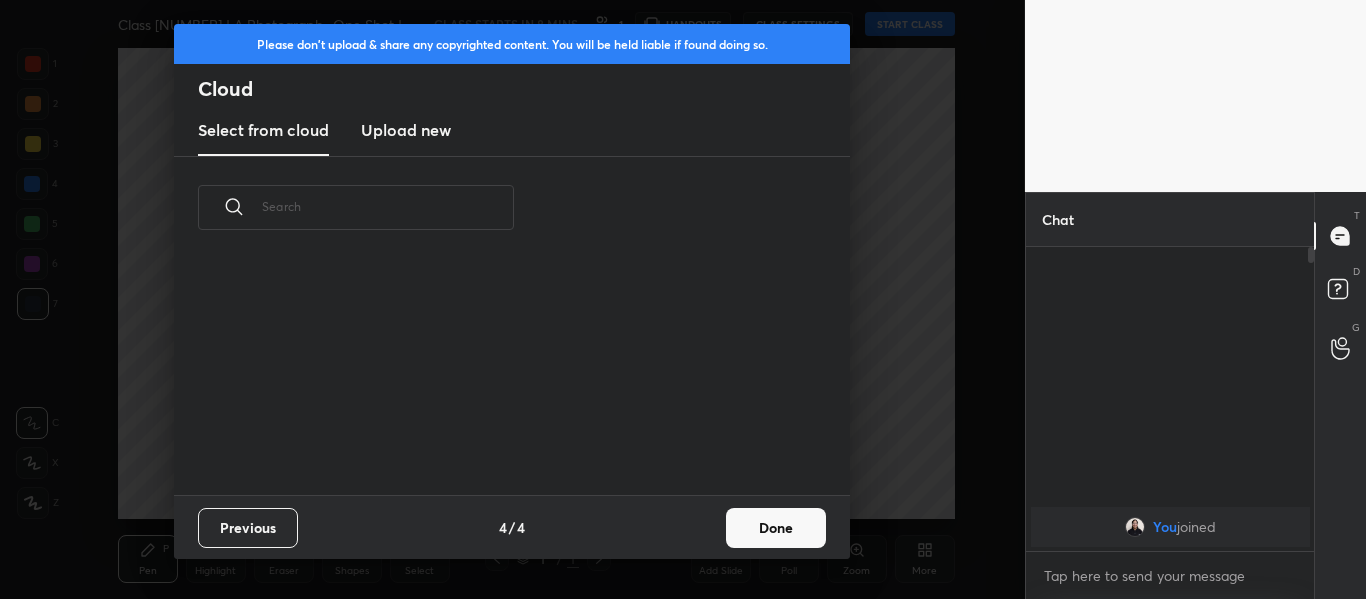 scroll, scrollTop: 7, scrollLeft: 11, axis: both 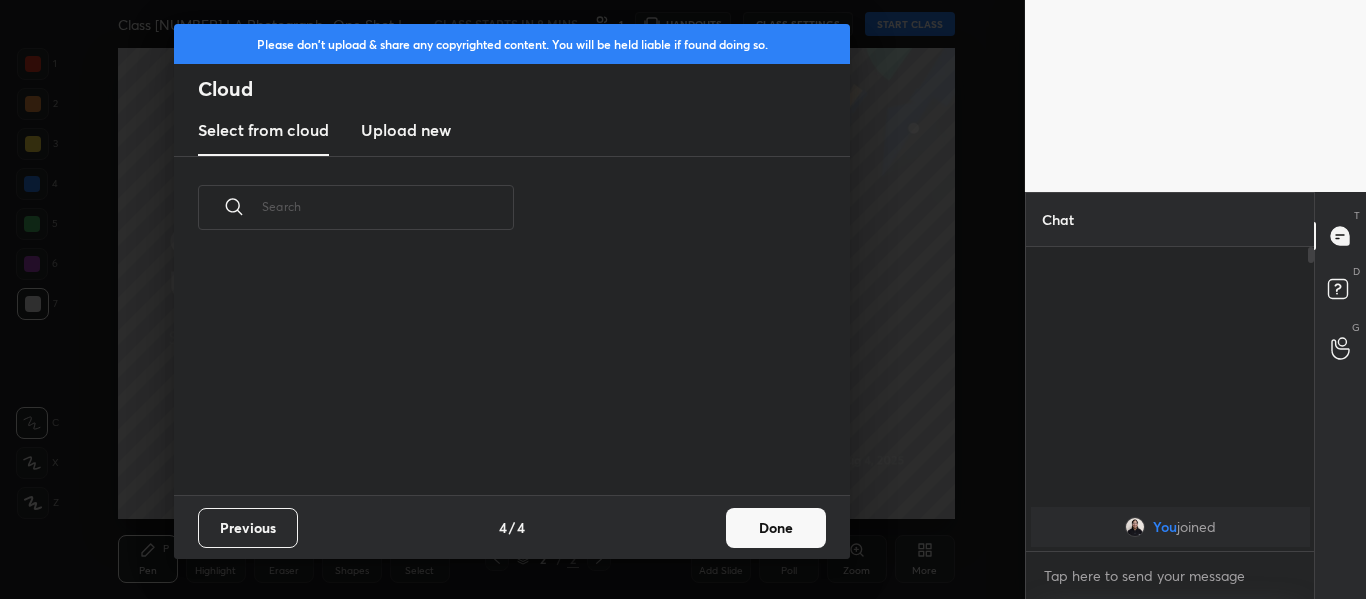 click on "Upload new" at bounding box center [406, 130] 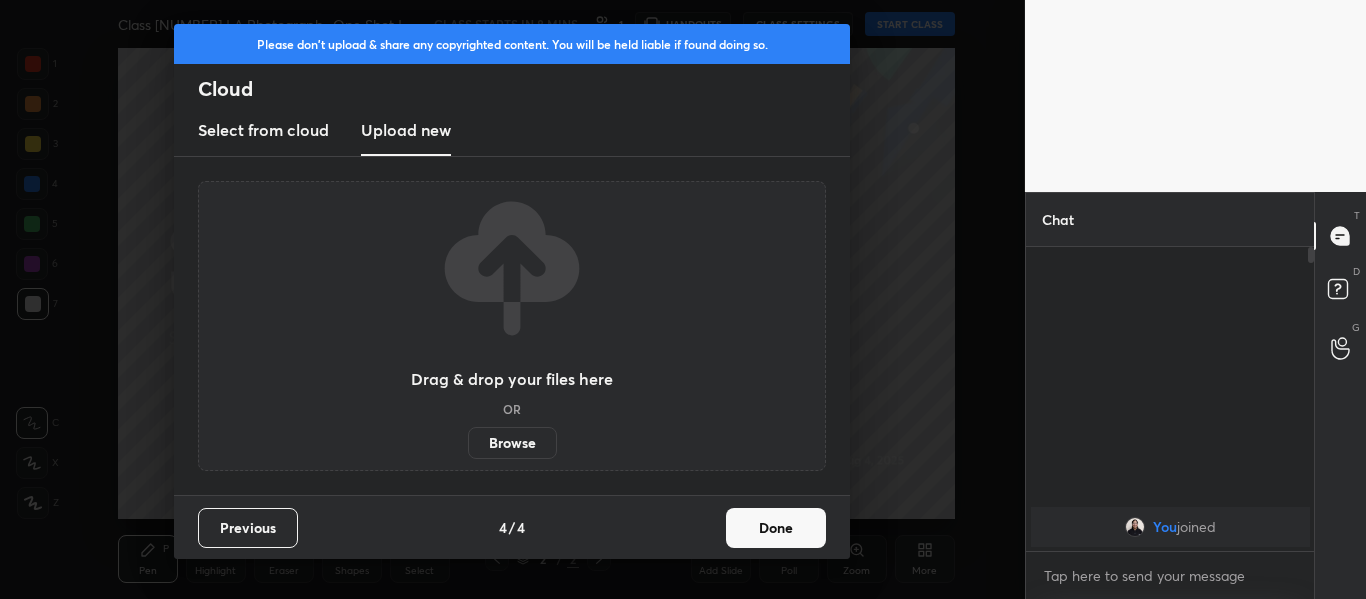 click on "Browse" at bounding box center (512, 443) 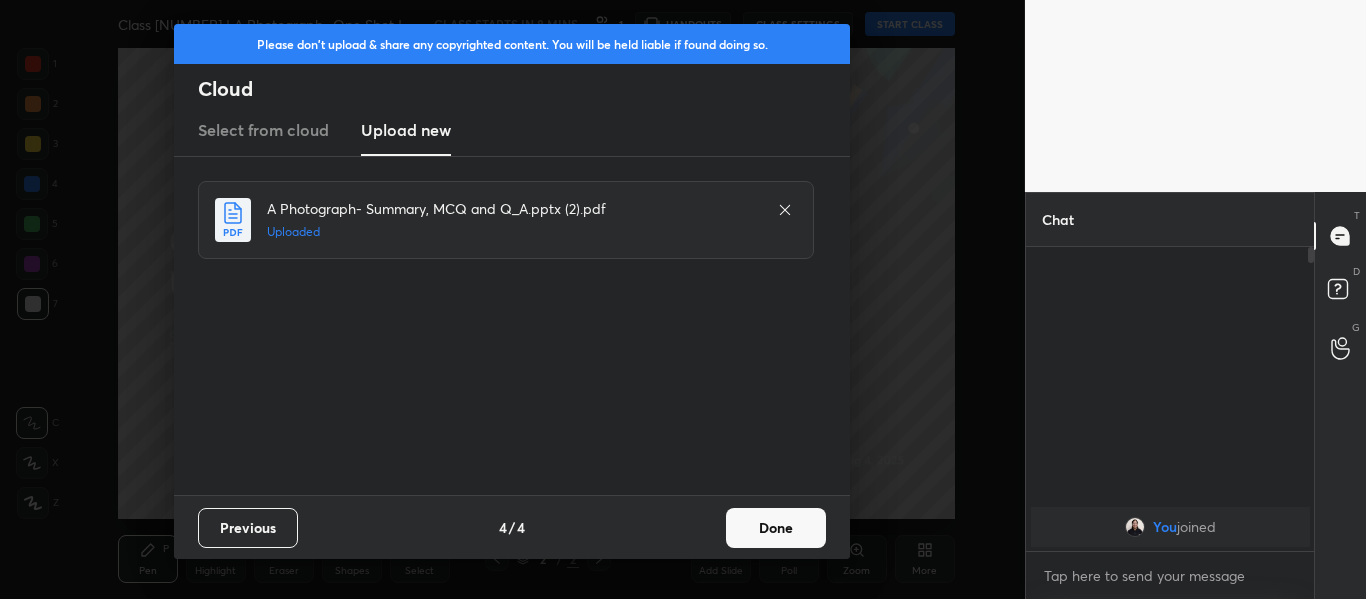 click on "Done" at bounding box center [776, 528] 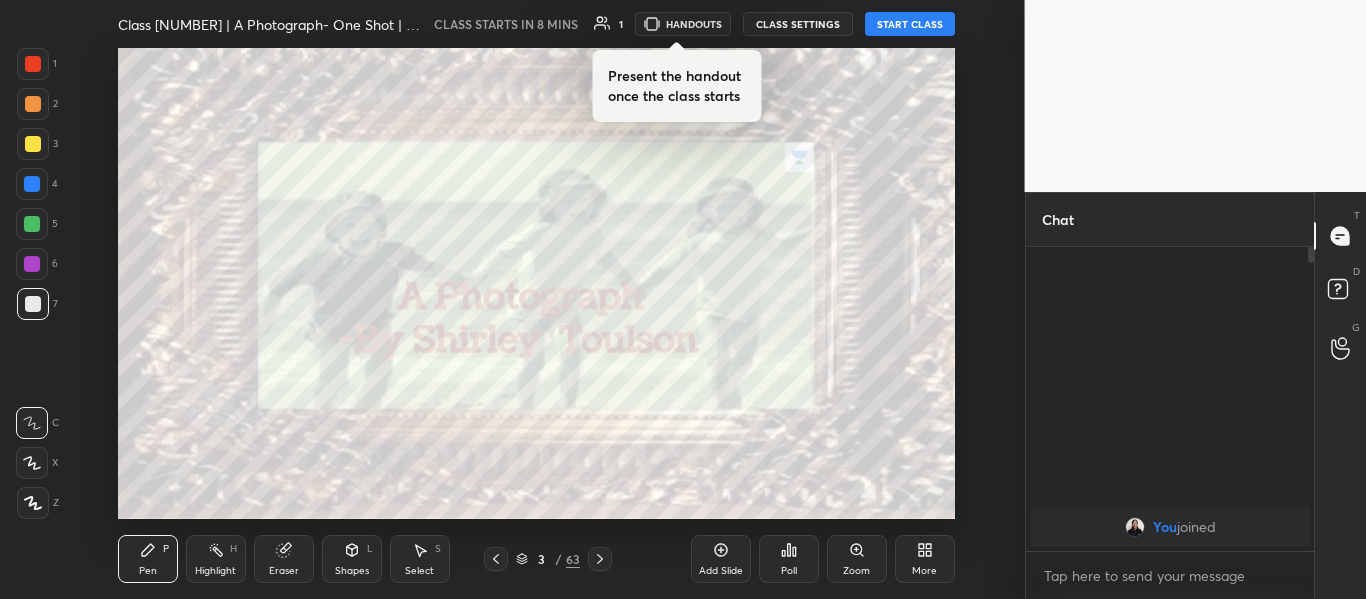 click at bounding box center [33, 64] 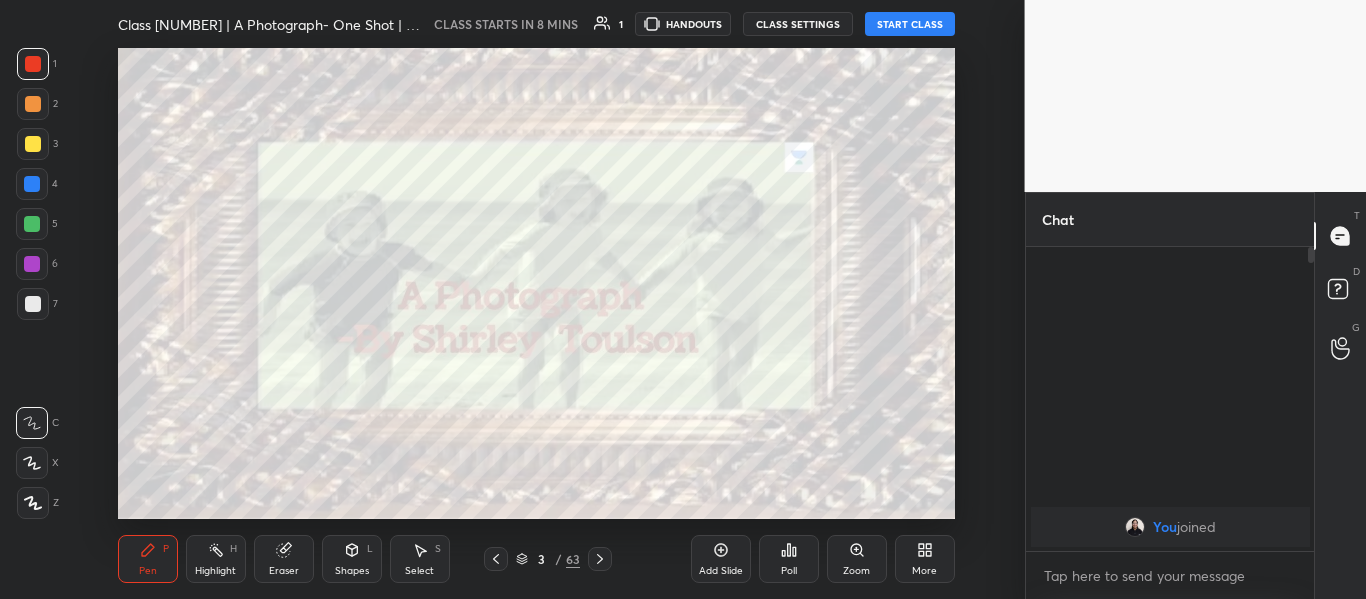 click at bounding box center [33, 503] 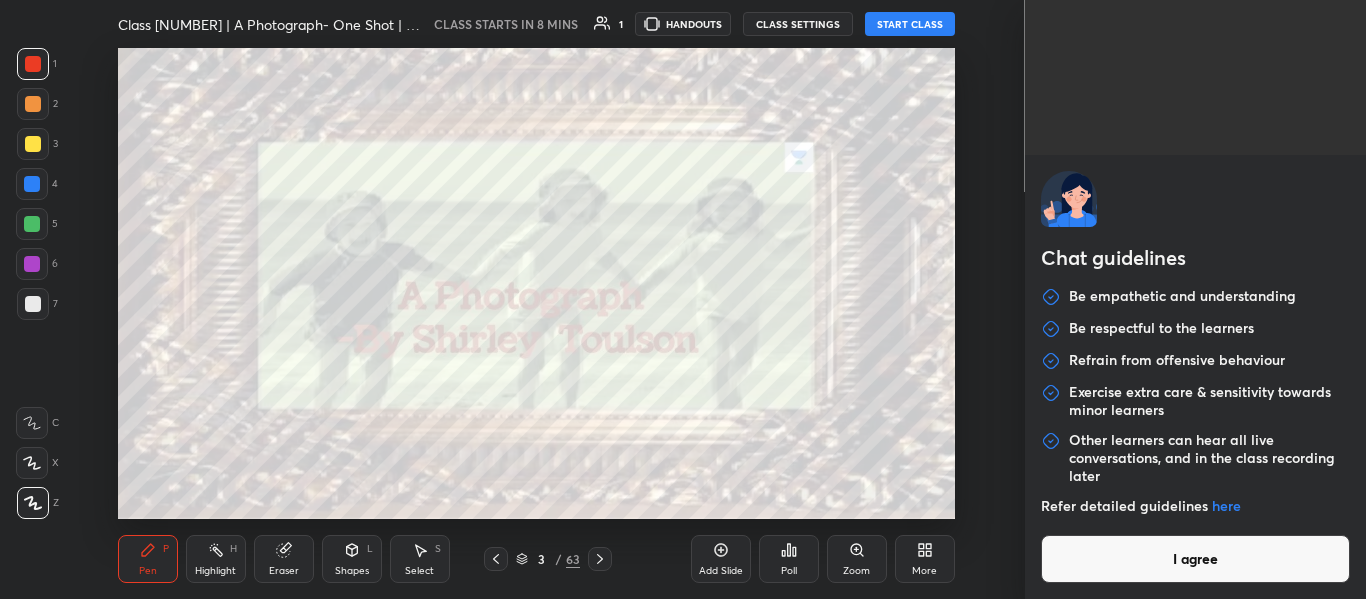 click on "1 2 3 4 5 6 7 C X Z C X Z E E Erase all   H H Class 11 | A Photograph- One Shot | Use Code OP05 CLASS STARTS IN 8 MINS 1 HANDOUTS CLASS SETTINGS START CLASS Setting up your live class Back Class 11 | A Photograph- One Shot | Use Code OP05 Oshin Phull Taknori Pen P Highlight H Eraser Shapes L Select S 3 / 63 Add Slide Poll Zoom More Chat You  joined 1 NEW MESSAGE Enable hand raising Enable raise hand to speak to learners. Once enabled, chat will be turned off temporarily. Enable x   introducing Raise a hand with a doubt Now learners can raise their hand along with a doubt  How it works? Doubts asked by learners will show up here Raise hand disabled You have disabled Raise hand currently. Enable it to invite learners to speak Enable Can't raise hand Looks like educator just invited you to speak. Please wait before you can raise your hand again. Got it T Messages (T) D Doubts (D) G Raise Hand (G) Report an issue Reason for reporting Buffering Chat not working Audio - Video sync issue Educator video quality low" at bounding box center (683, 299) 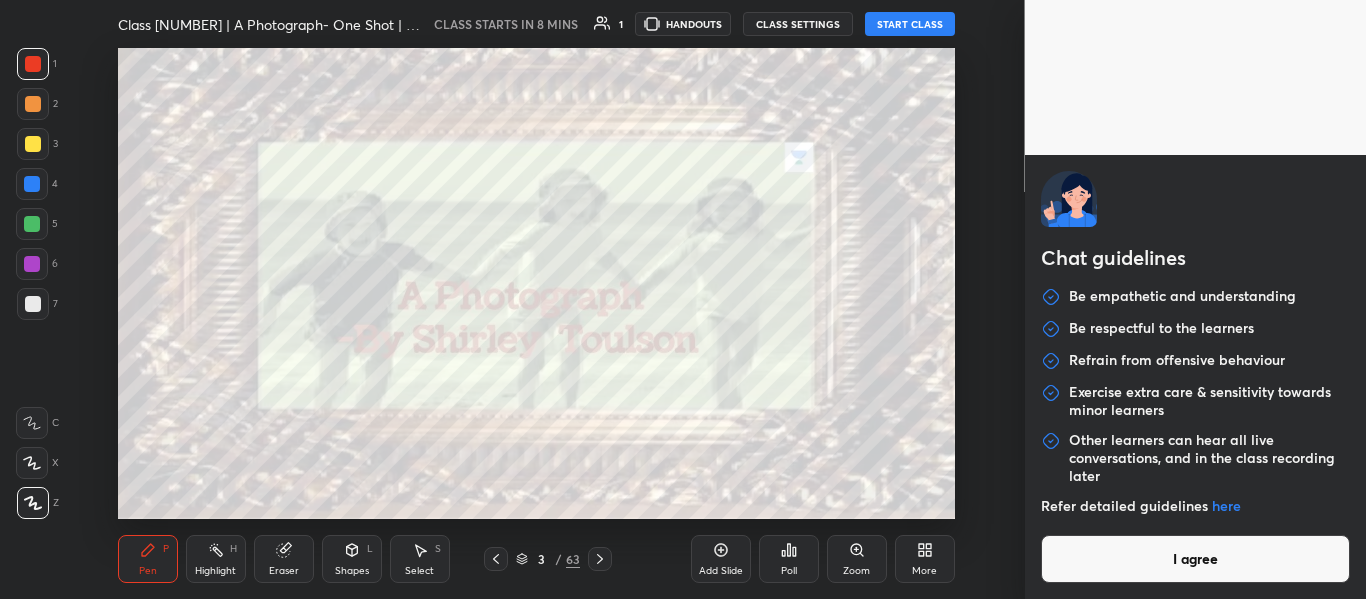 type on "x" 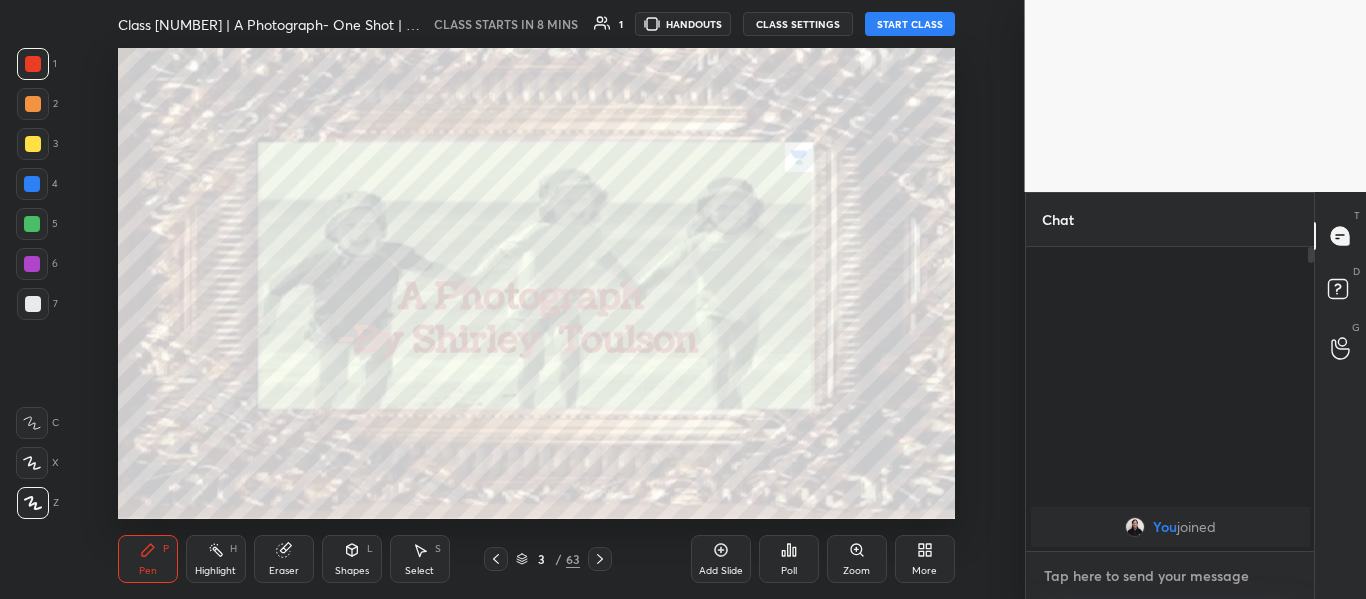 paste on "http://t.me/[PERSON]" 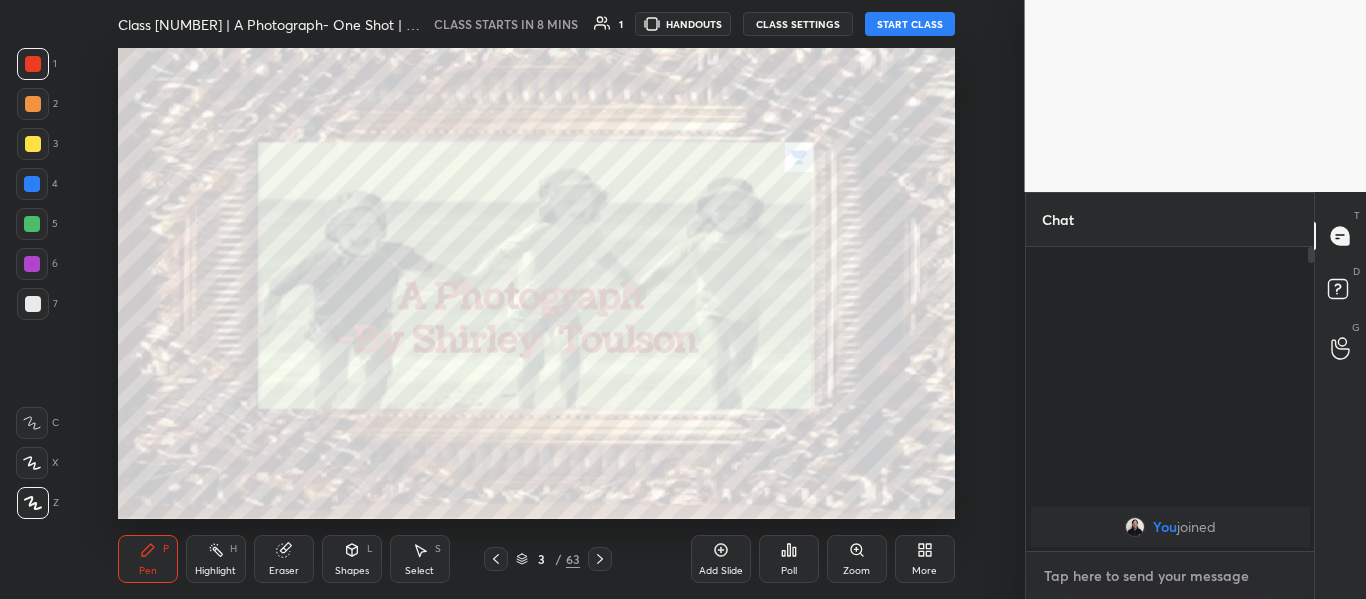 type on "http://t.me/[PERSON]" 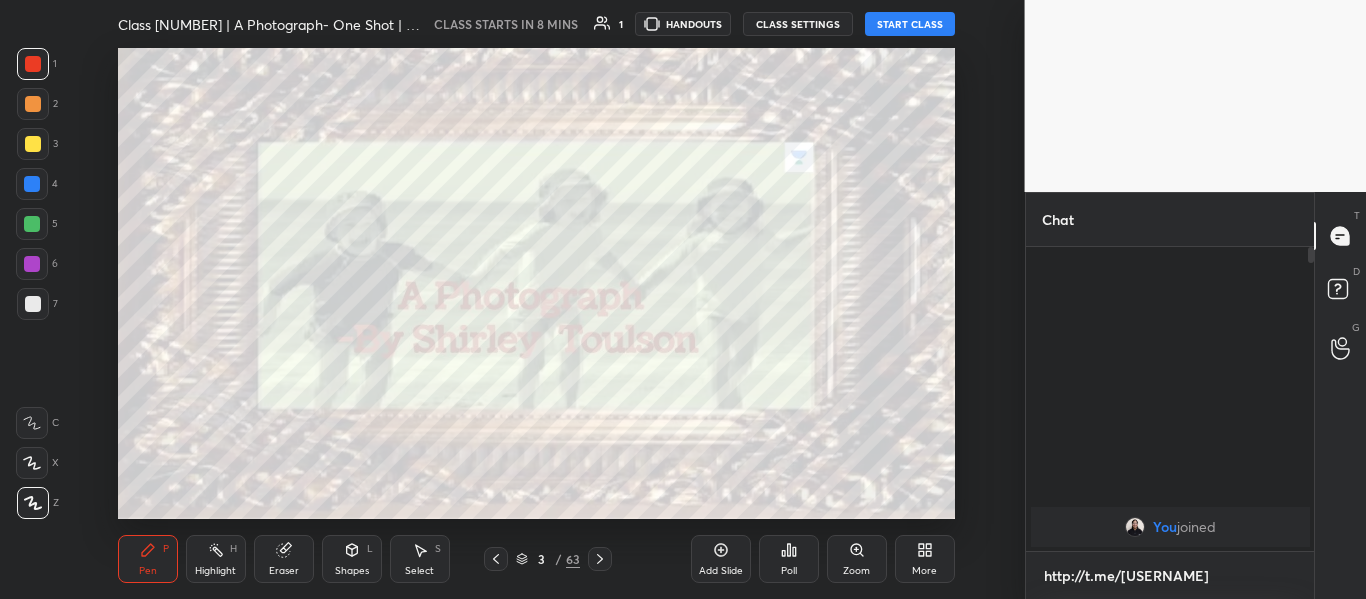 scroll, scrollTop: 292, scrollLeft: 282, axis: both 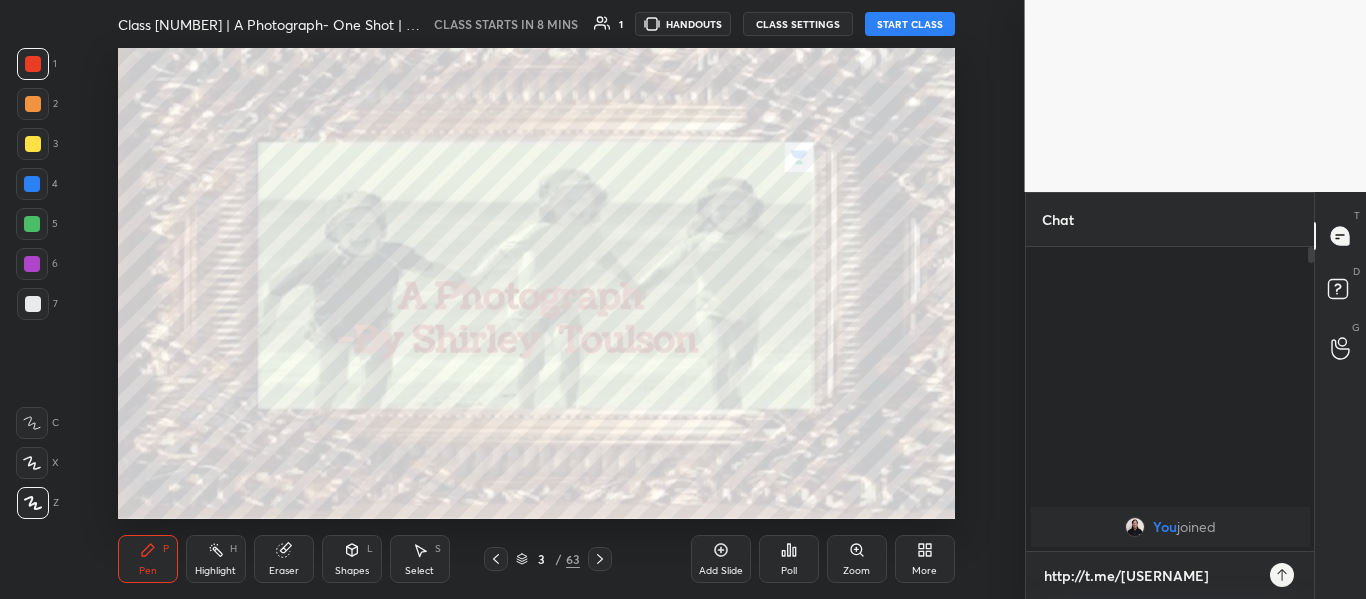type 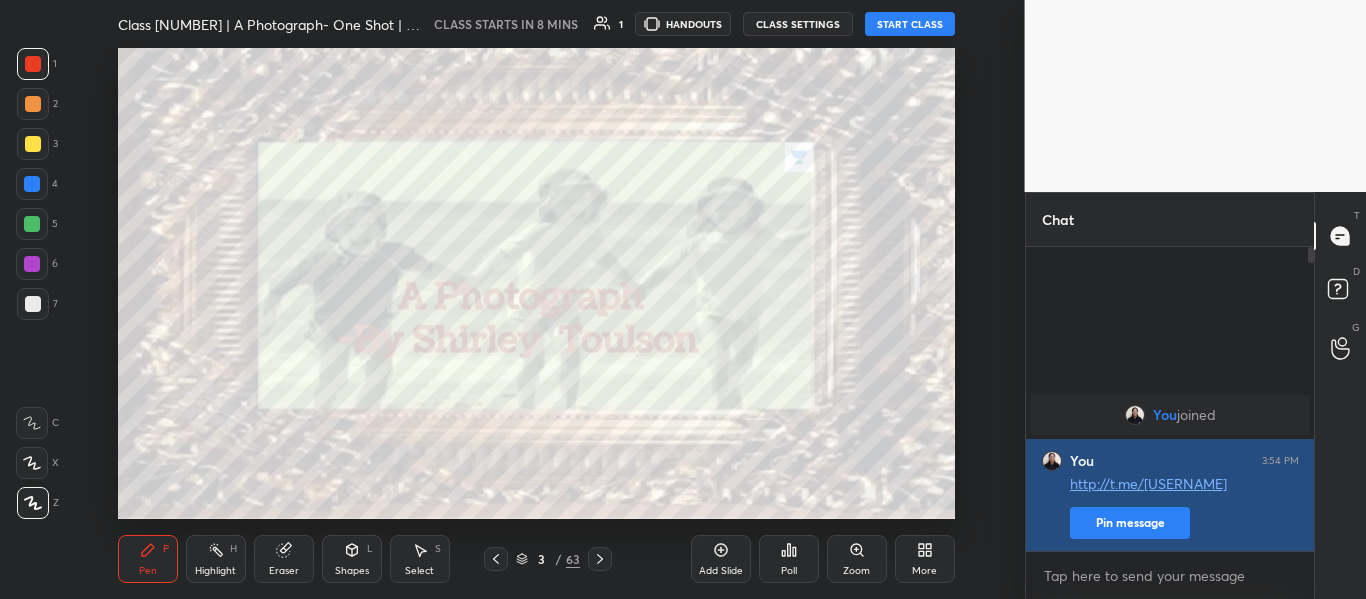 click on "http://t.me/oshinmam Pin message" at bounding box center [1184, 505] 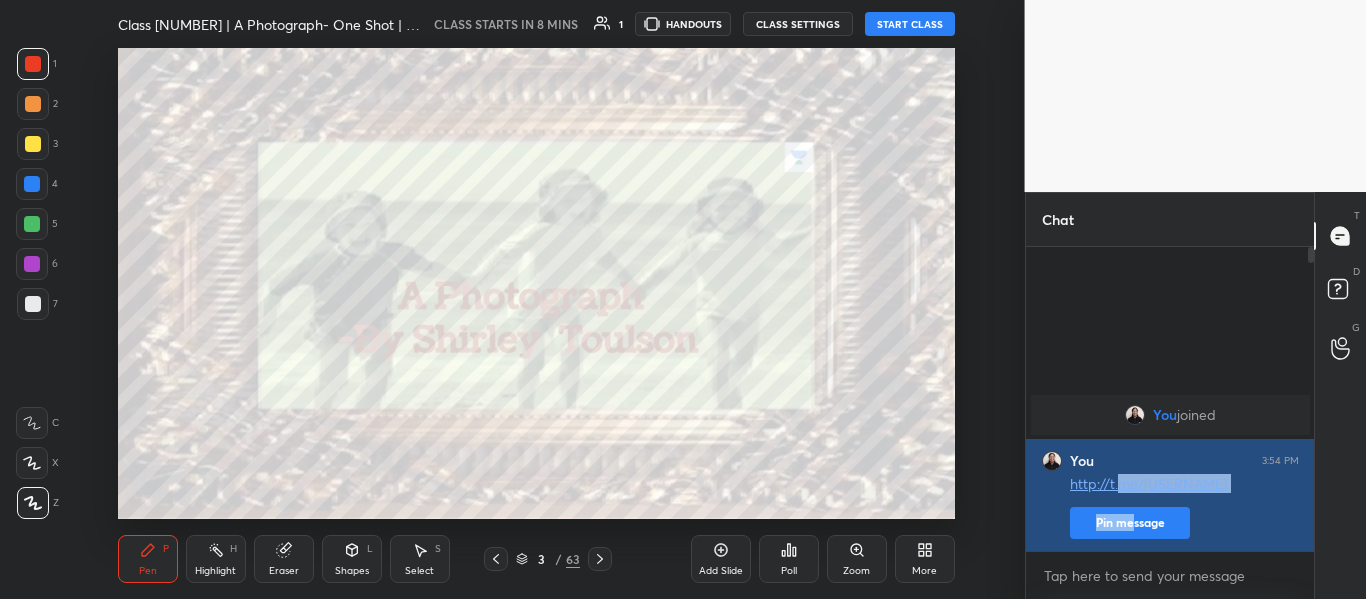 click on "http://t.me/oshinmam Pin message" at bounding box center [1184, 505] 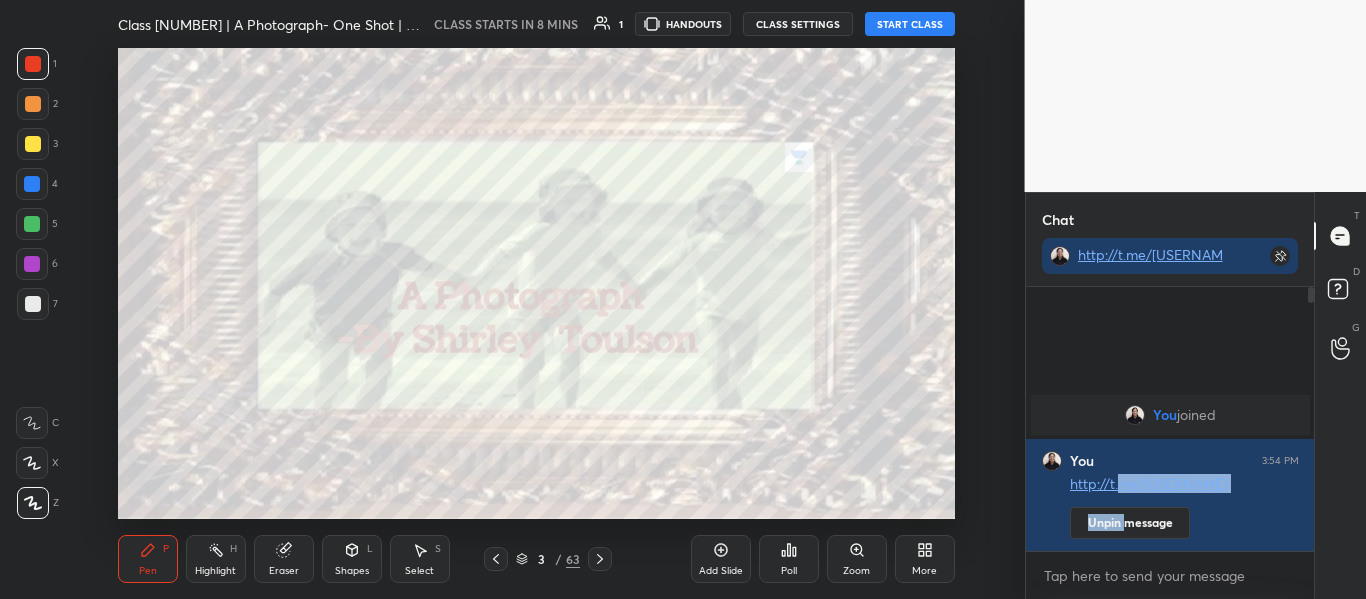 click on "Setting up your live class" at bounding box center [536, 283] 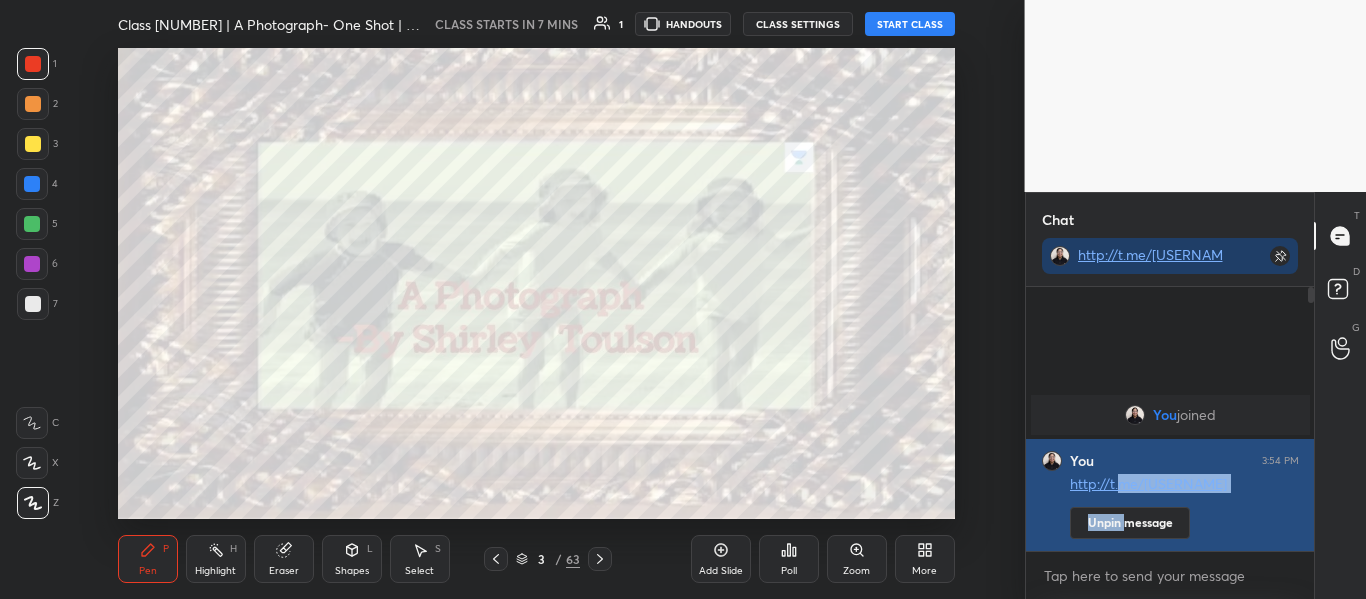 click on "http://t.me/oshinmam Unpin message" at bounding box center (1184, 505) 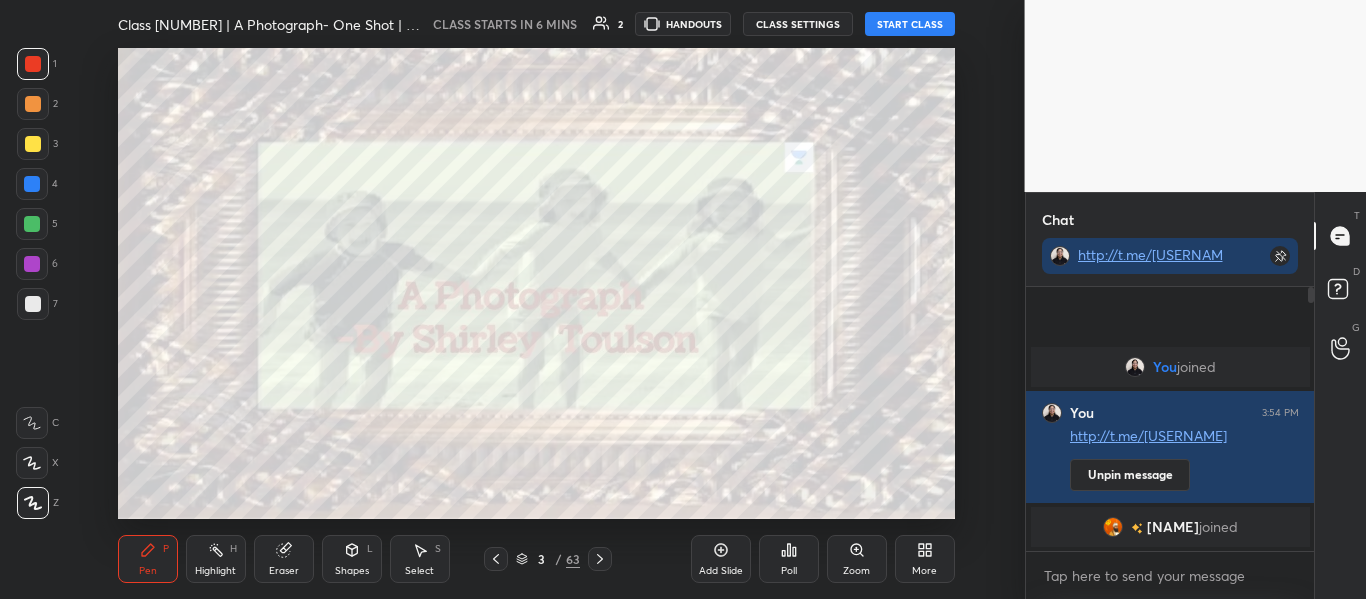 click on "START CLASS" at bounding box center [910, 24] 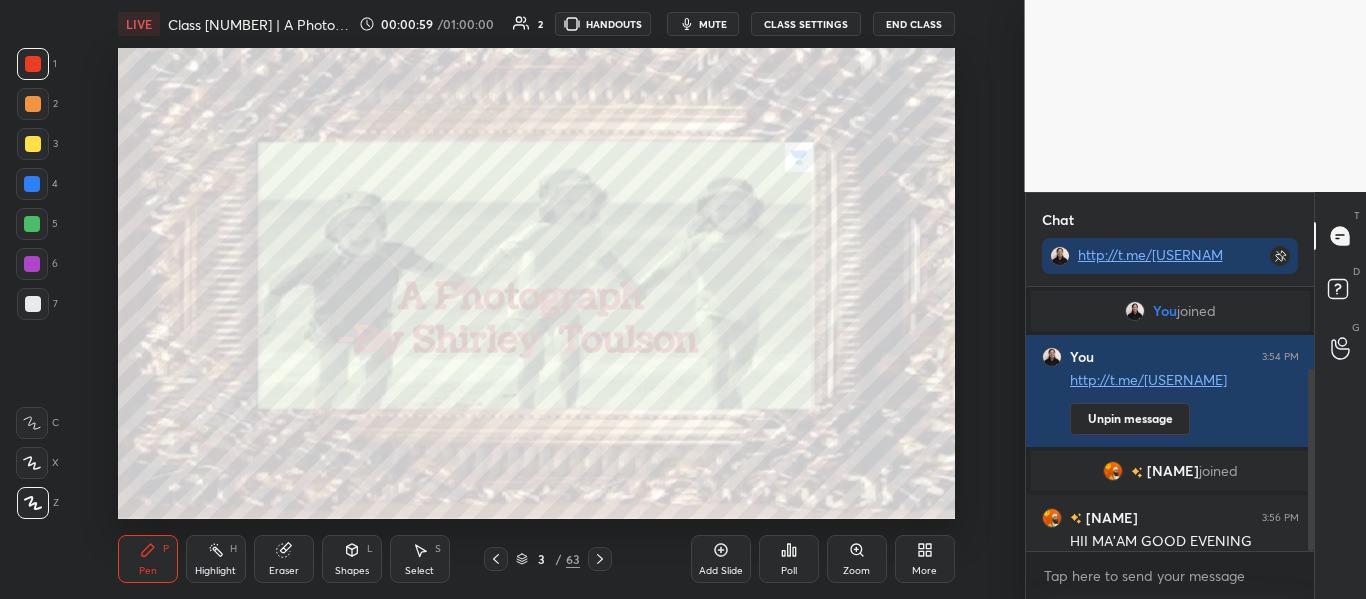 scroll, scrollTop: 118, scrollLeft: 0, axis: vertical 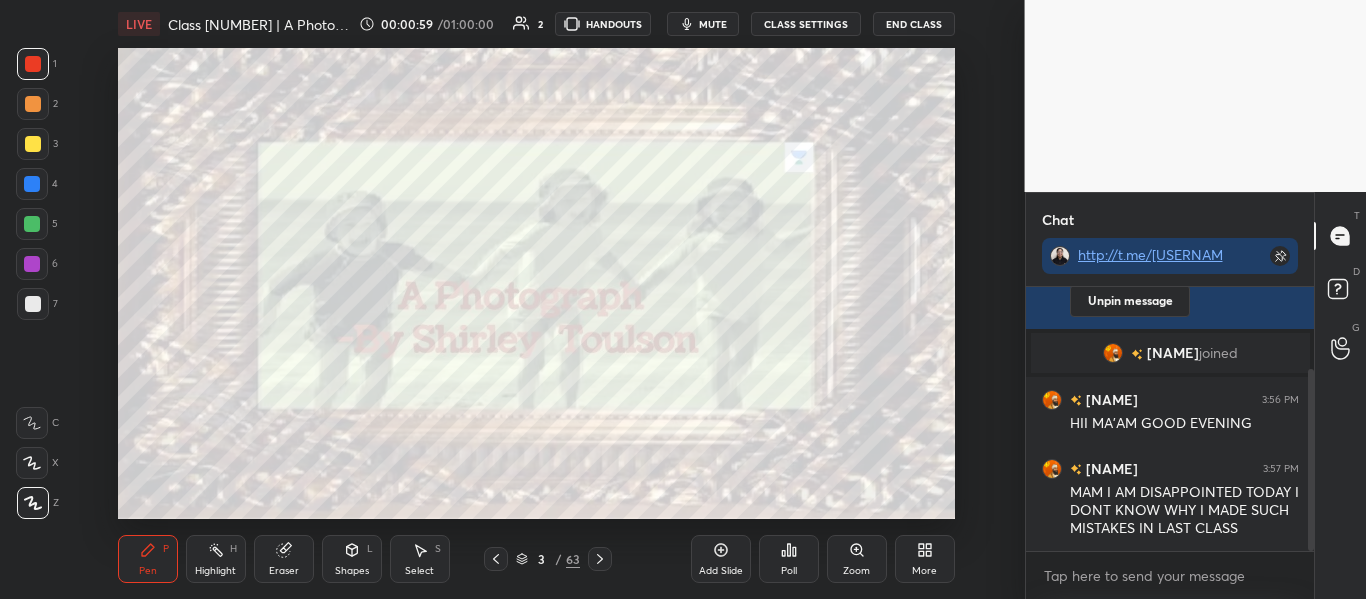 drag, startPoint x: 1313, startPoint y: 440, endPoint x: 1349, endPoint y: 602, distance: 165.9518 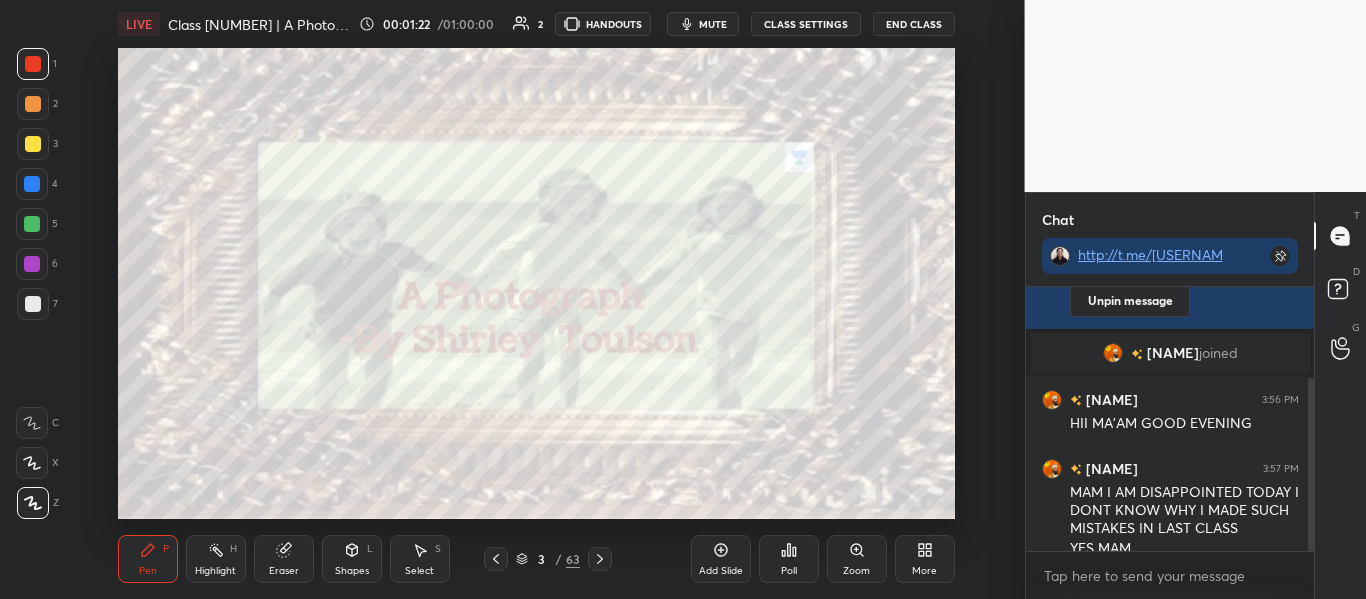 scroll, scrollTop: 138, scrollLeft: 0, axis: vertical 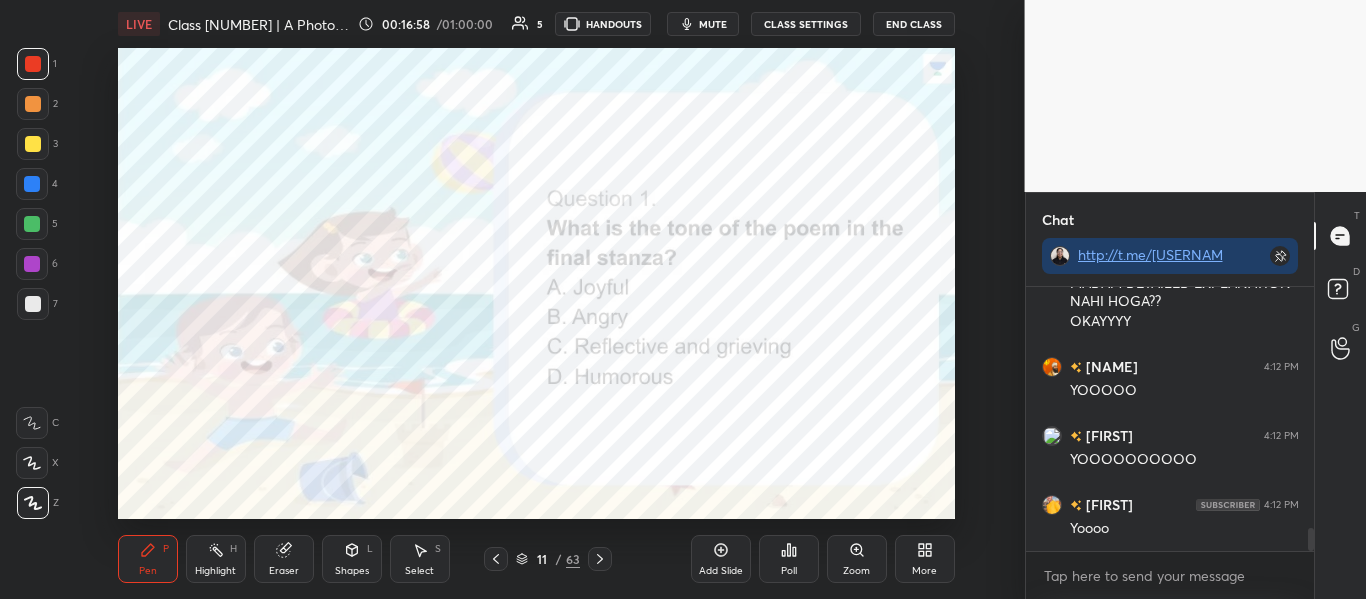 click on "Poll" at bounding box center (789, 559) 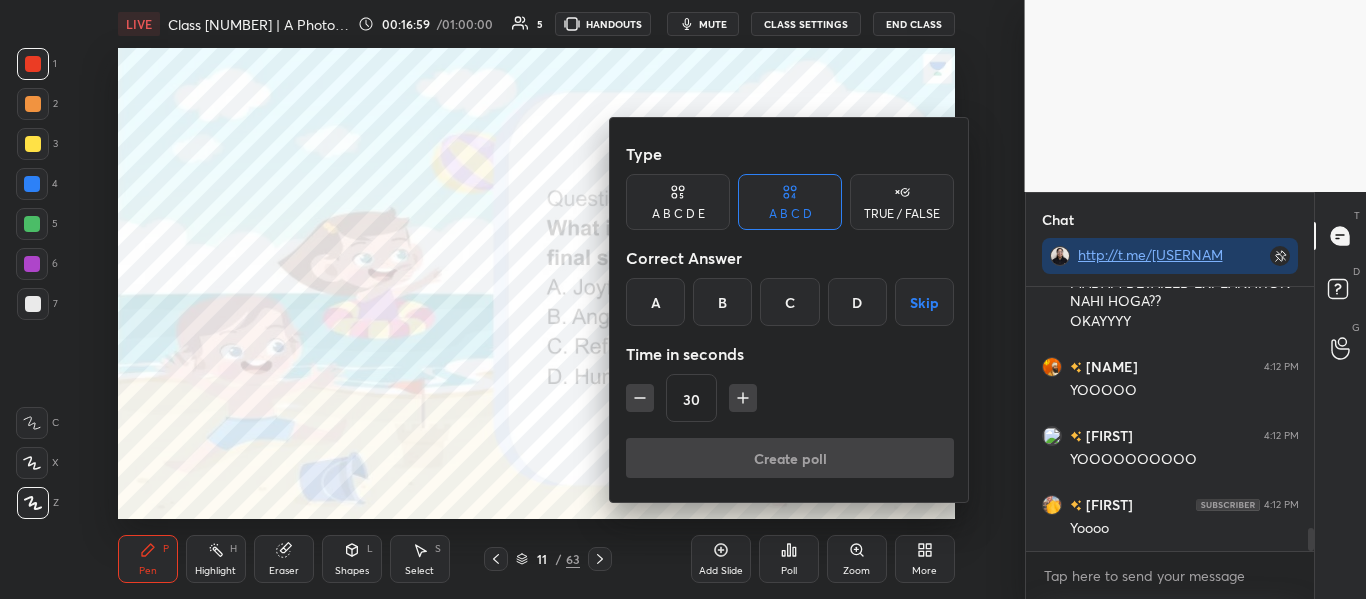 click on "C" at bounding box center (789, 302) 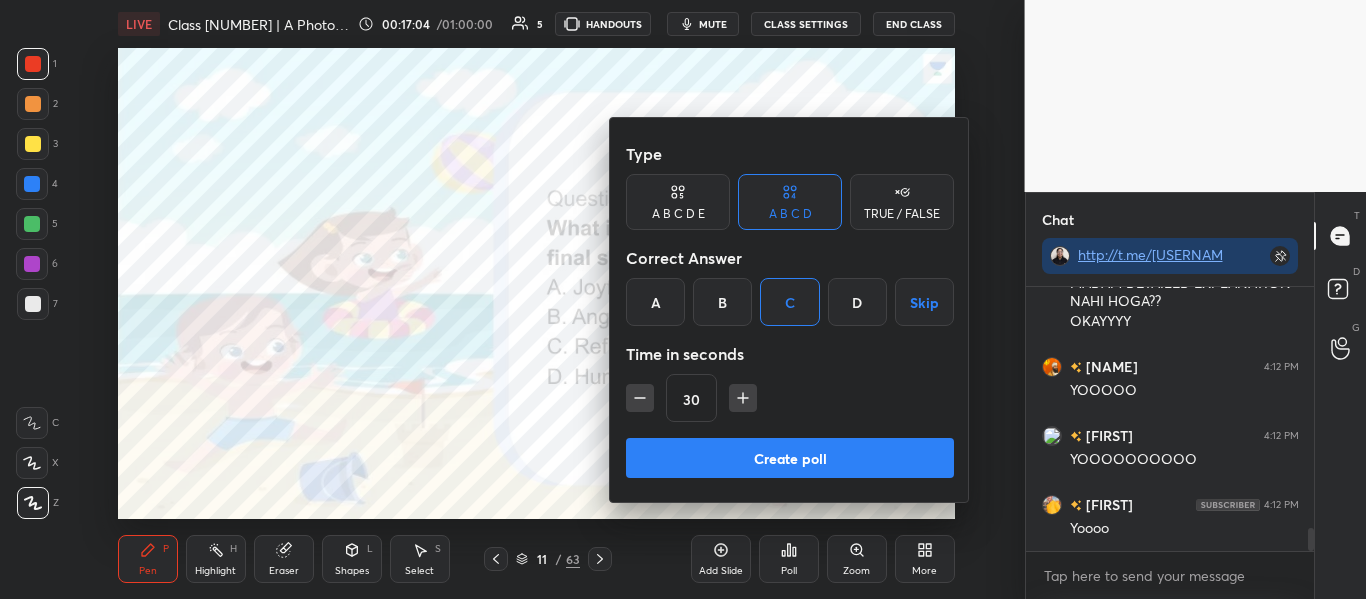 click on "Create poll" at bounding box center (790, 458) 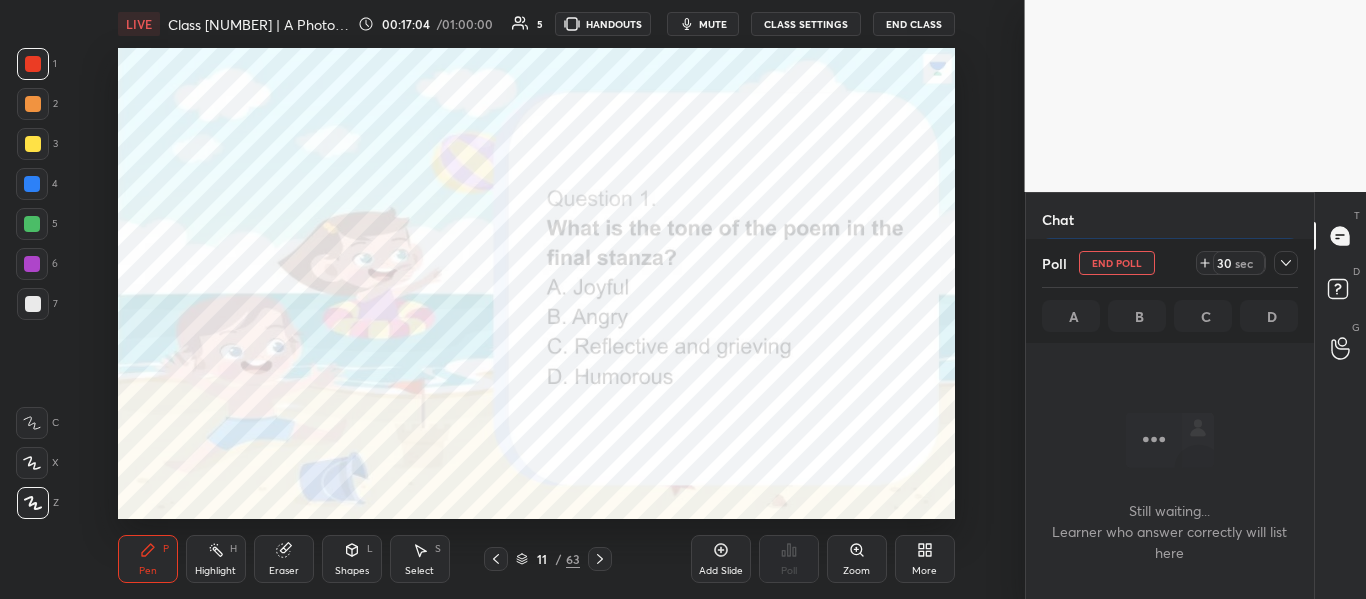 scroll, scrollTop: 170, scrollLeft: 282, axis: both 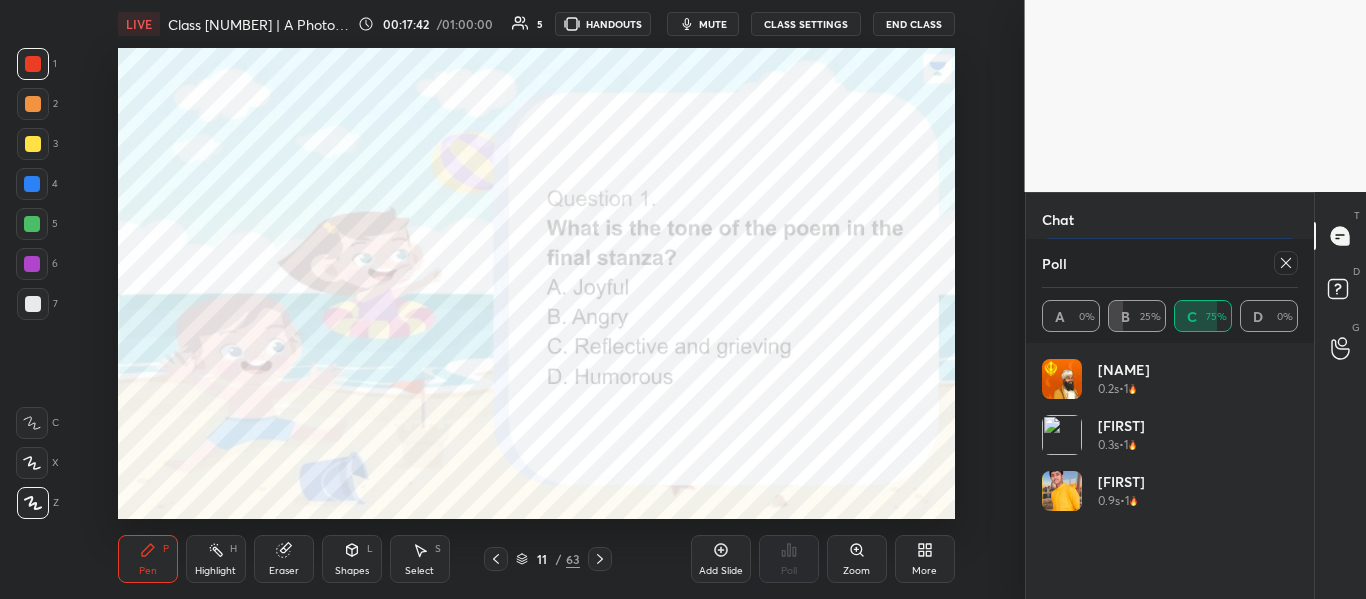 click at bounding box center [1286, 263] 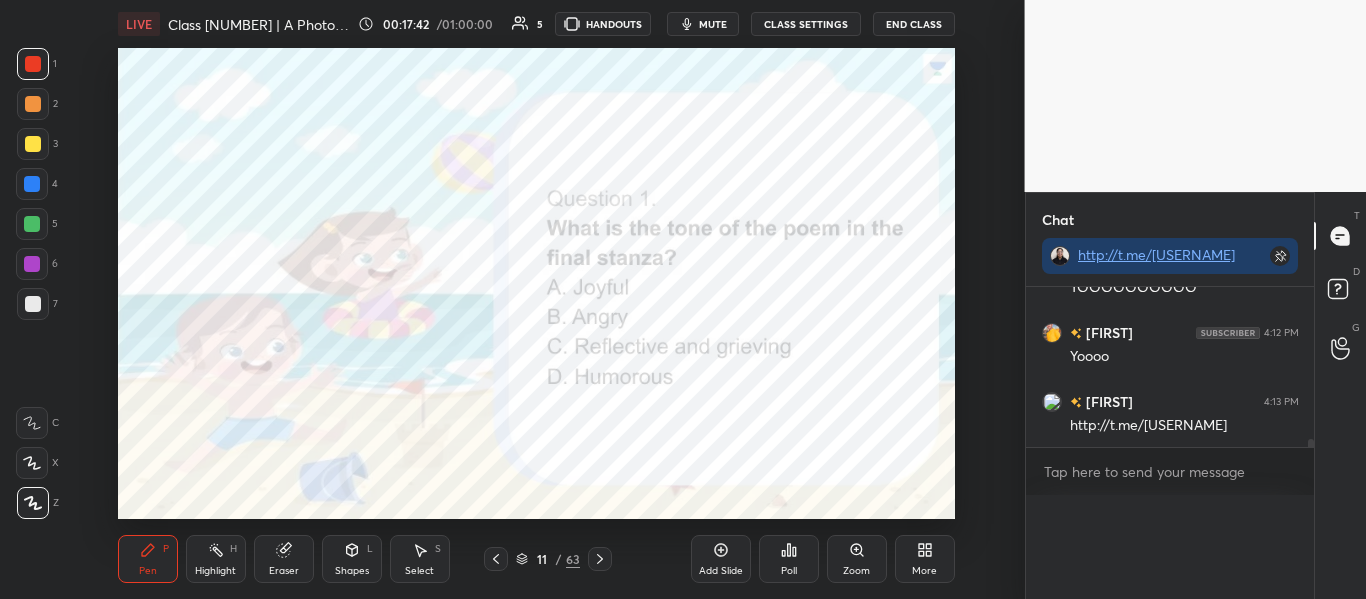 scroll, scrollTop: 0, scrollLeft: 0, axis: both 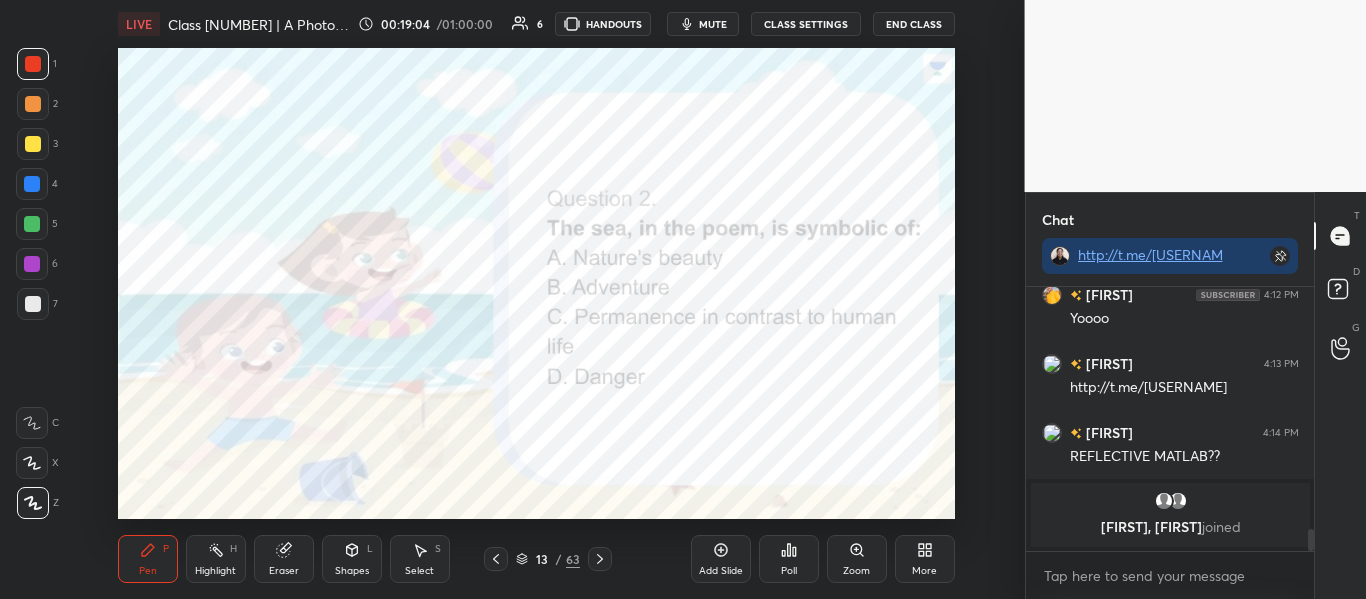 click on "Poll" at bounding box center [789, 559] 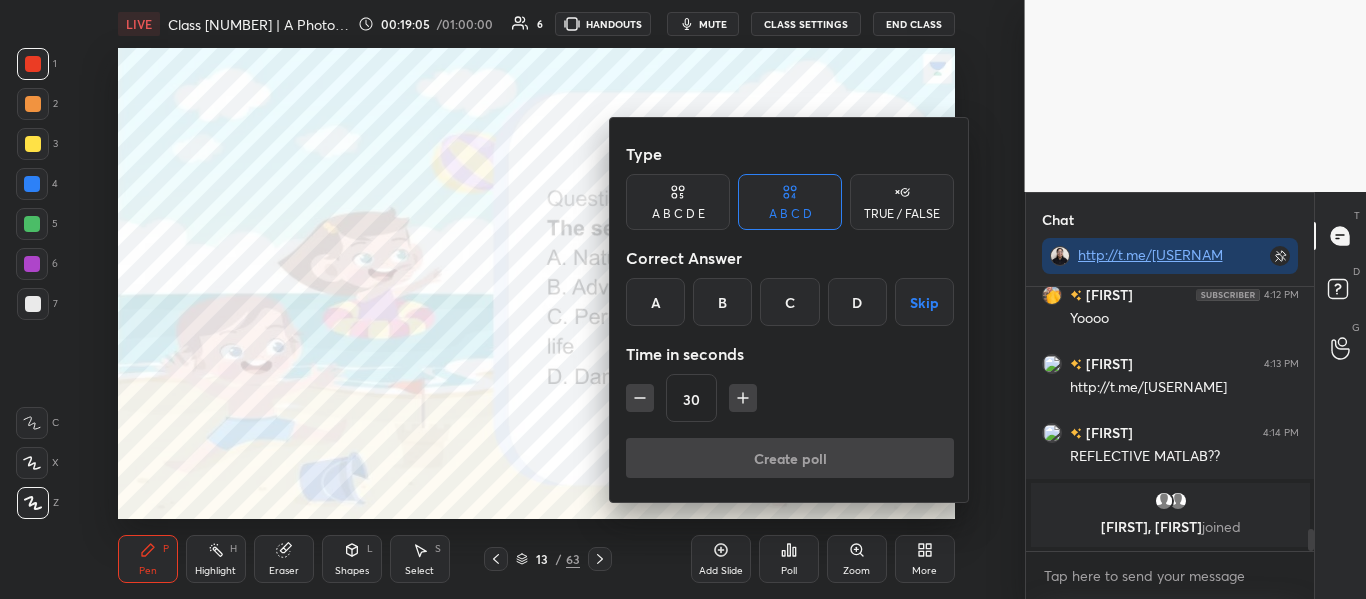 click on "C" at bounding box center [789, 302] 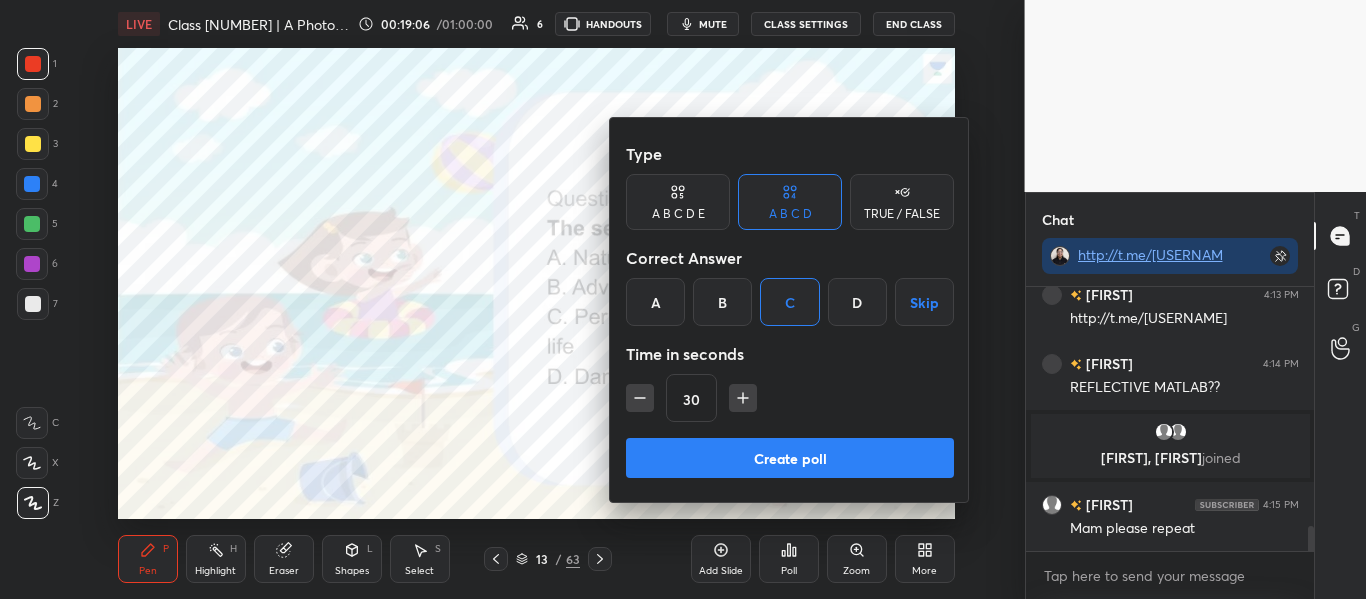 scroll, scrollTop: 2515, scrollLeft: 0, axis: vertical 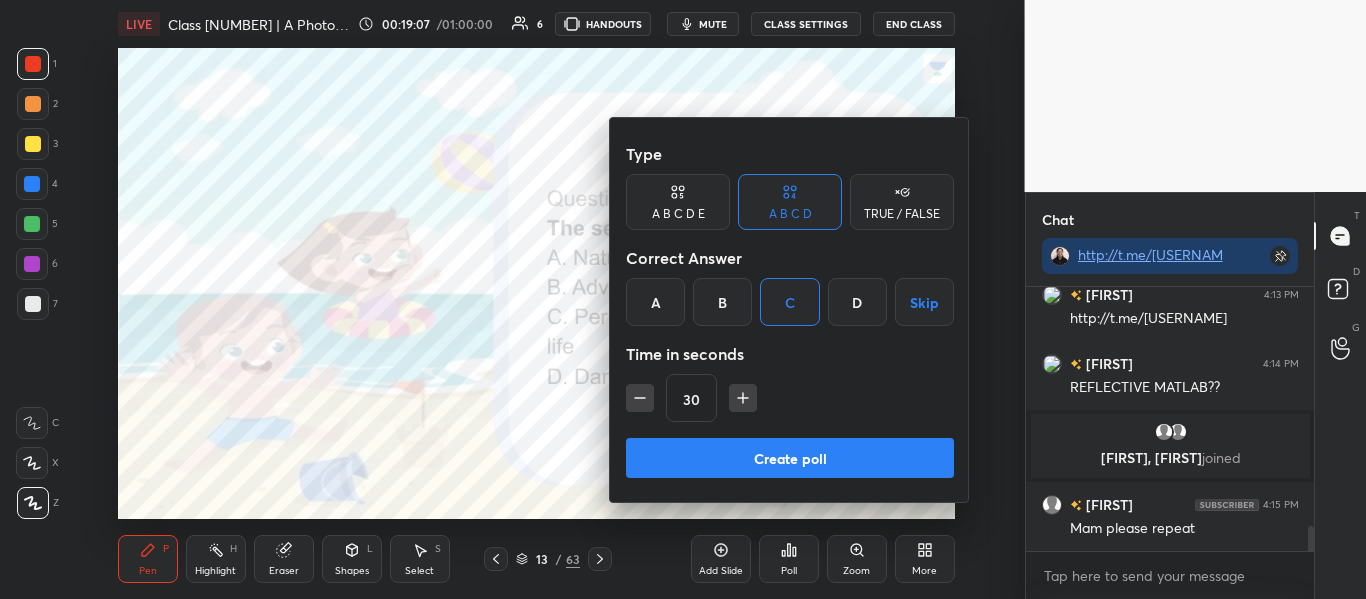 click on "Create poll" at bounding box center [790, 458] 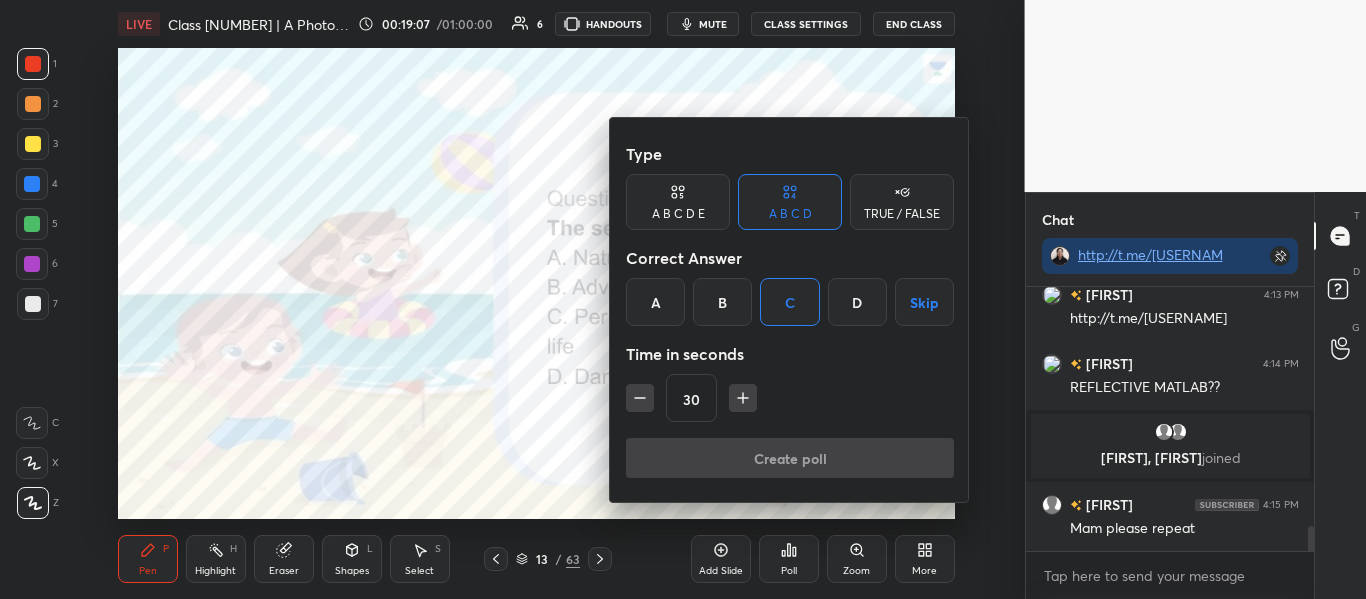 scroll, scrollTop: 216, scrollLeft: 282, axis: both 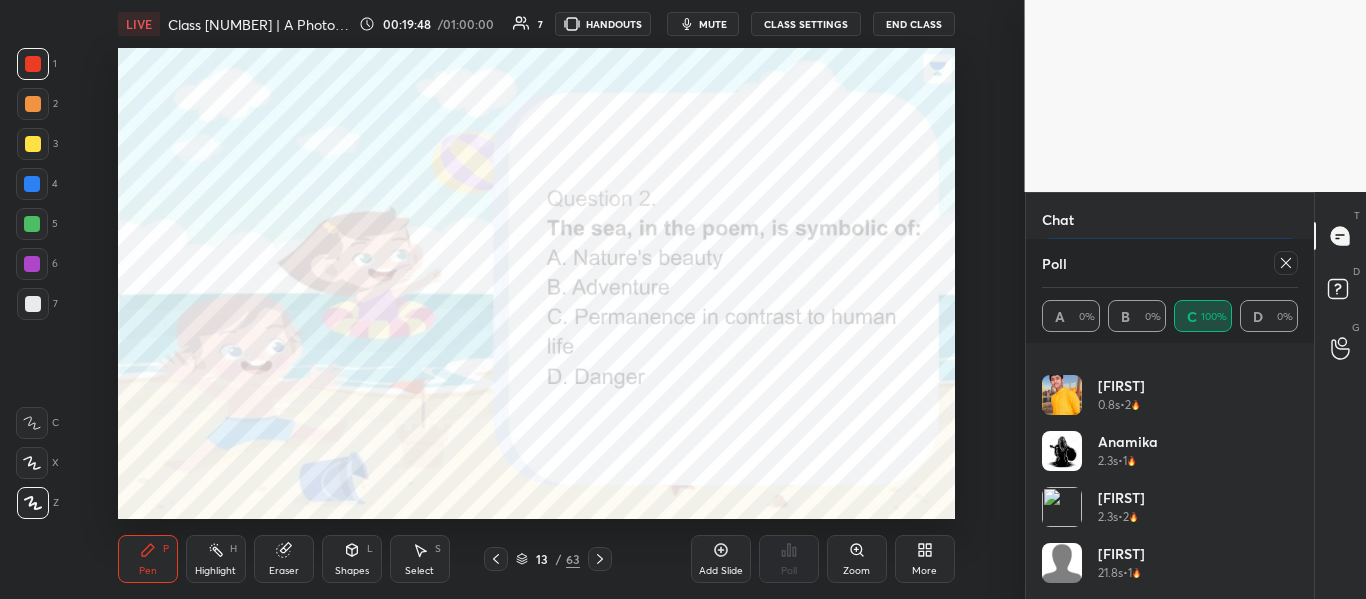 click 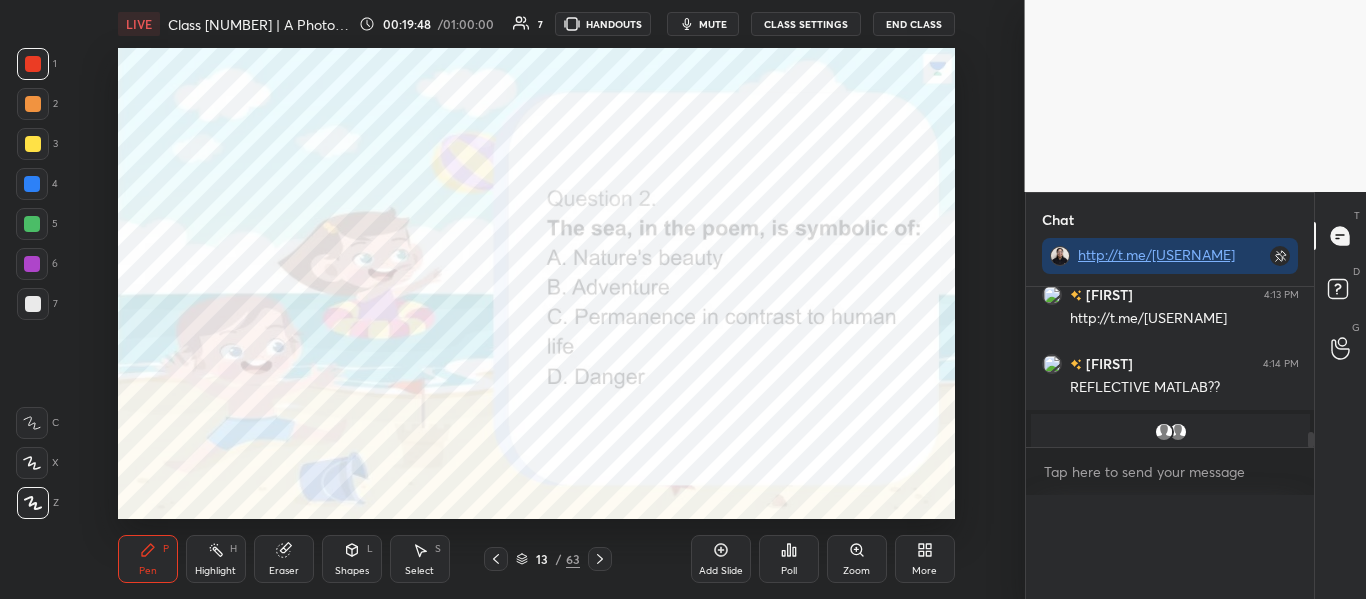 scroll, scrollTop: 0, scrollLeft: 0, axis: both 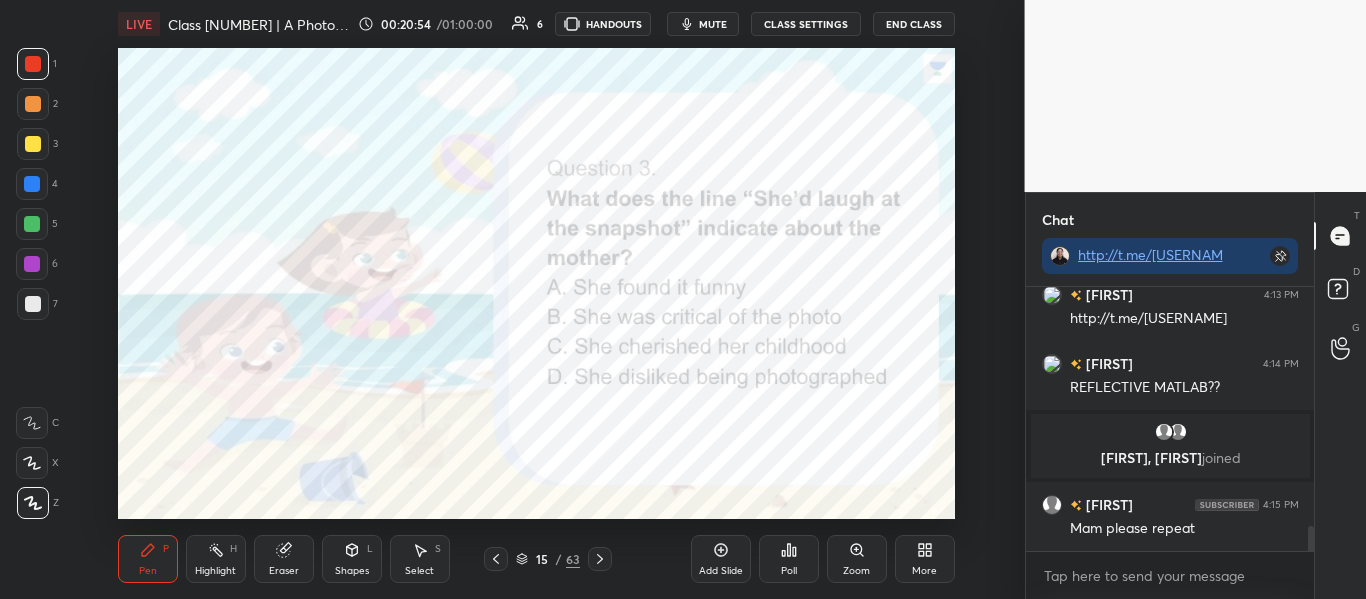 click on "Poll" at bounding box center [789, 559] 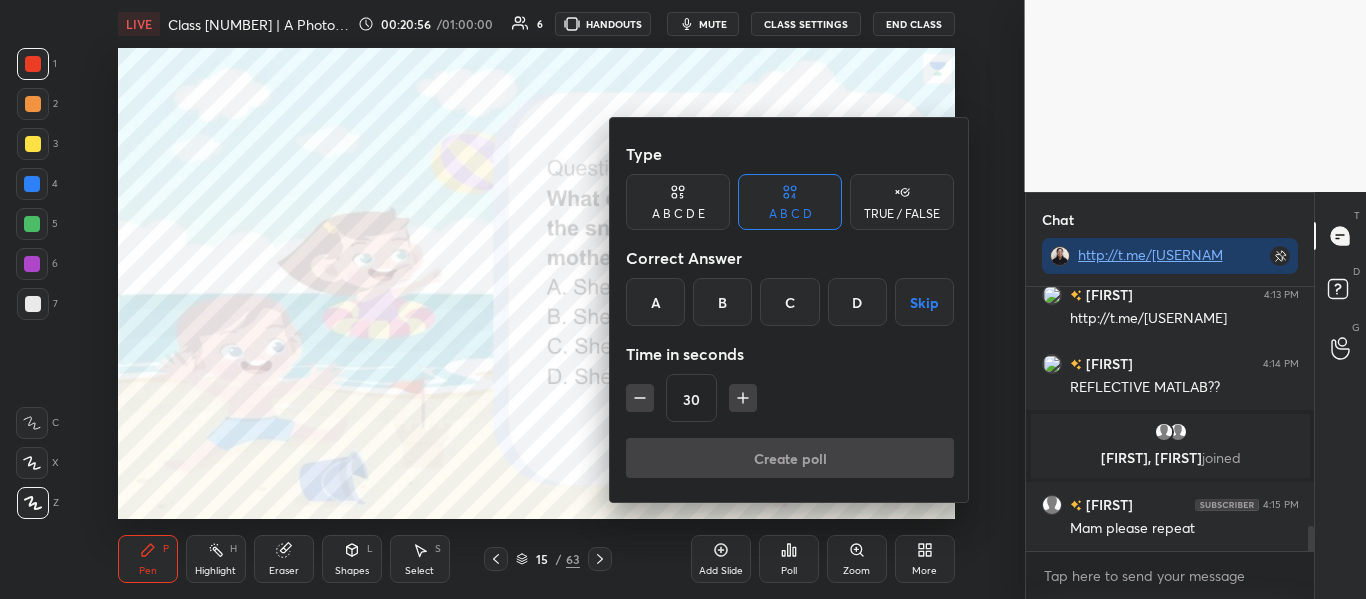 click on "C" at bounding box center [789, 302] 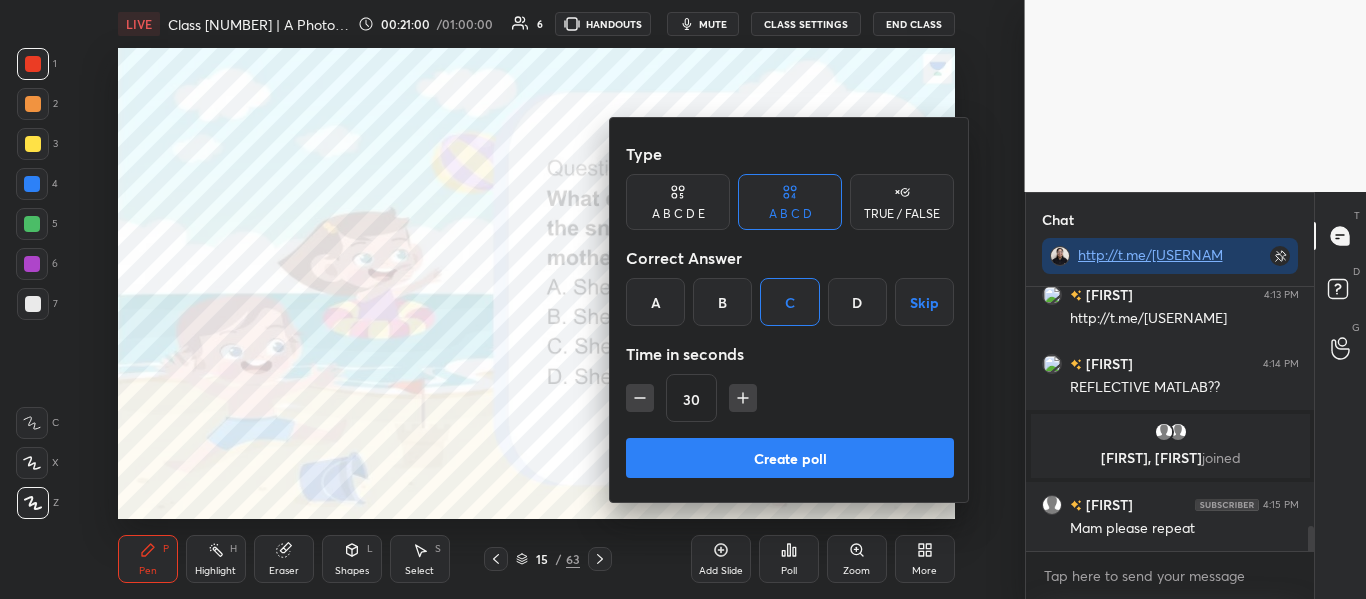 click on "Create poll" at bounding box center (790, 458) 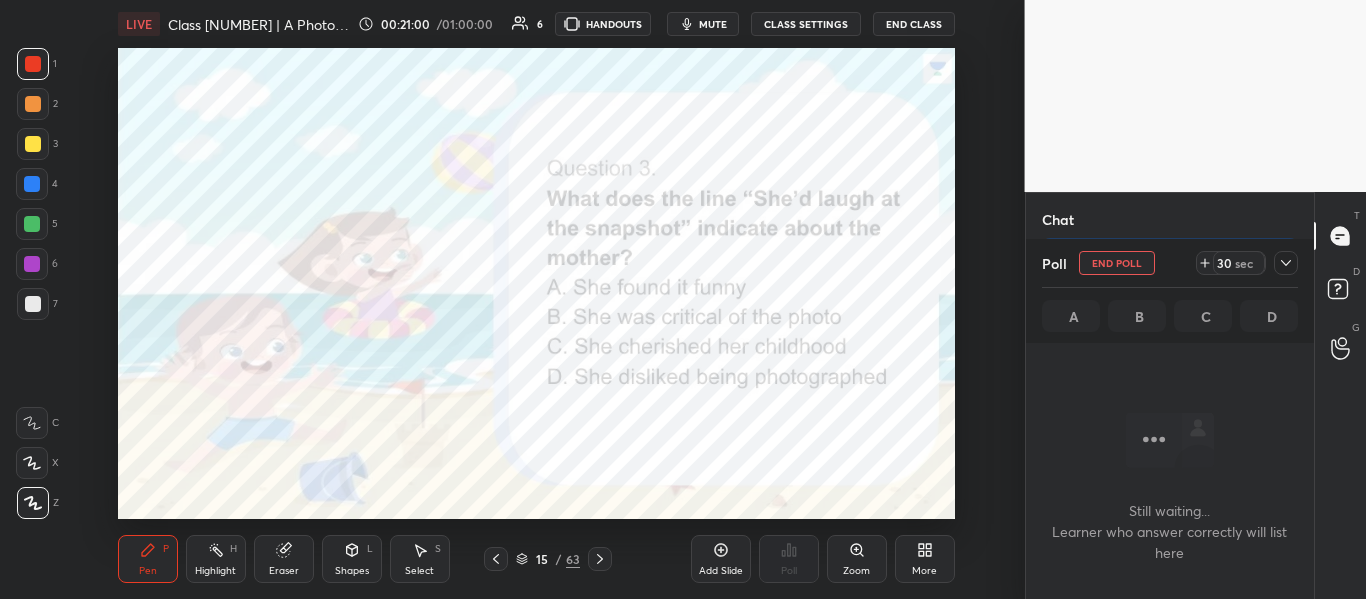 scroll, scrollTop: 160, scrollLeft: 282, axis: both 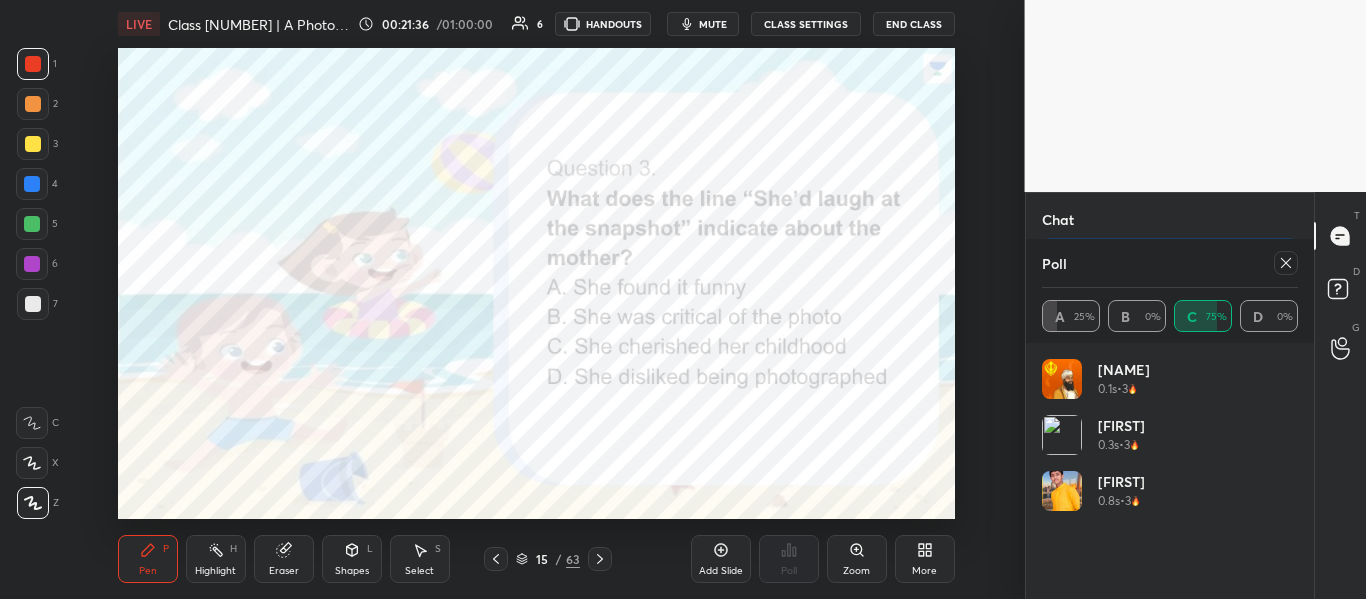 click 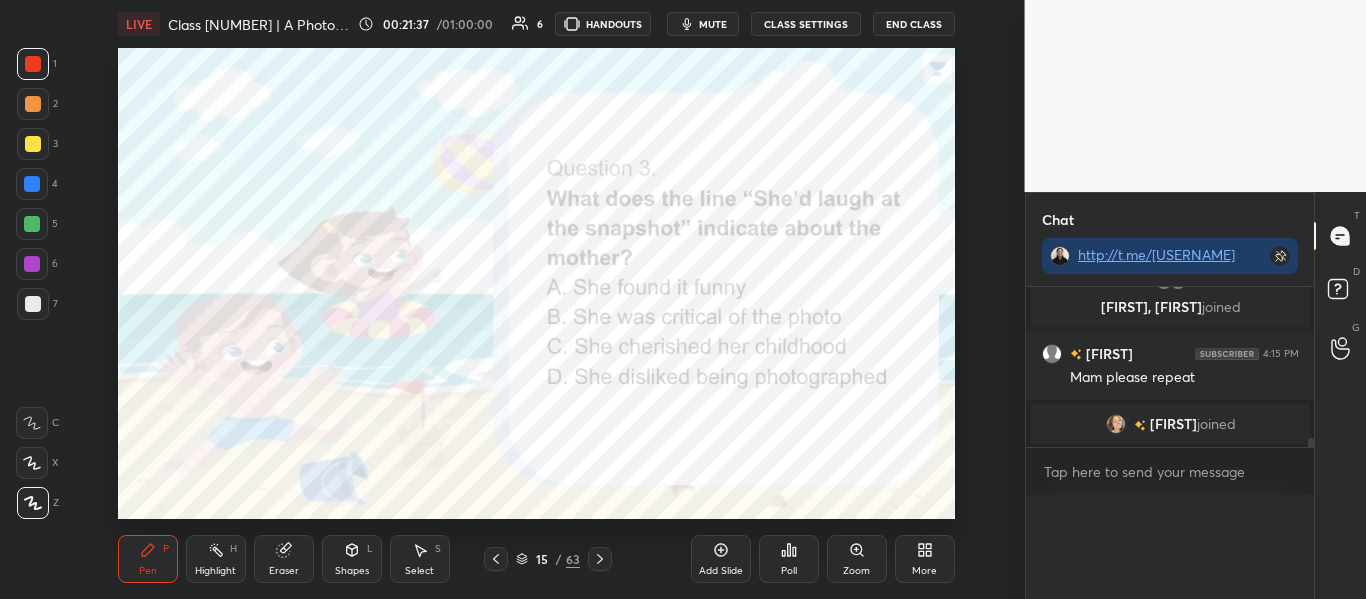 scroll, scrollTop: 0, scrollLeft: 0, axis: both 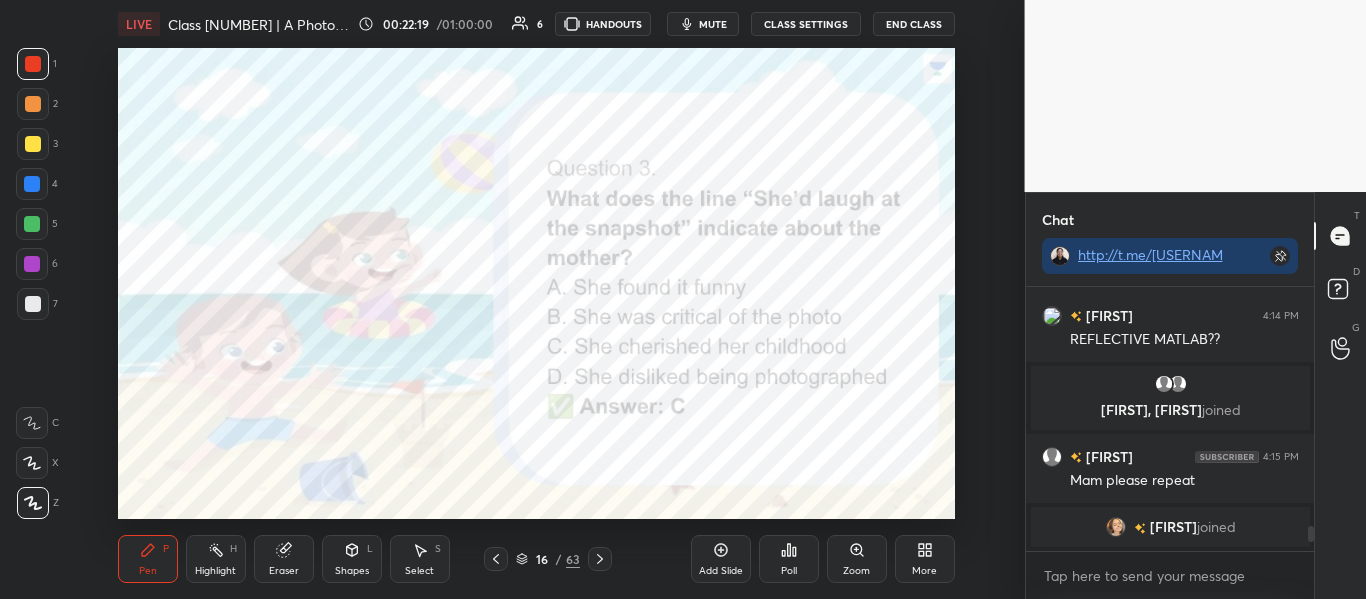 click on "mute" at bounding box center (713, 24) 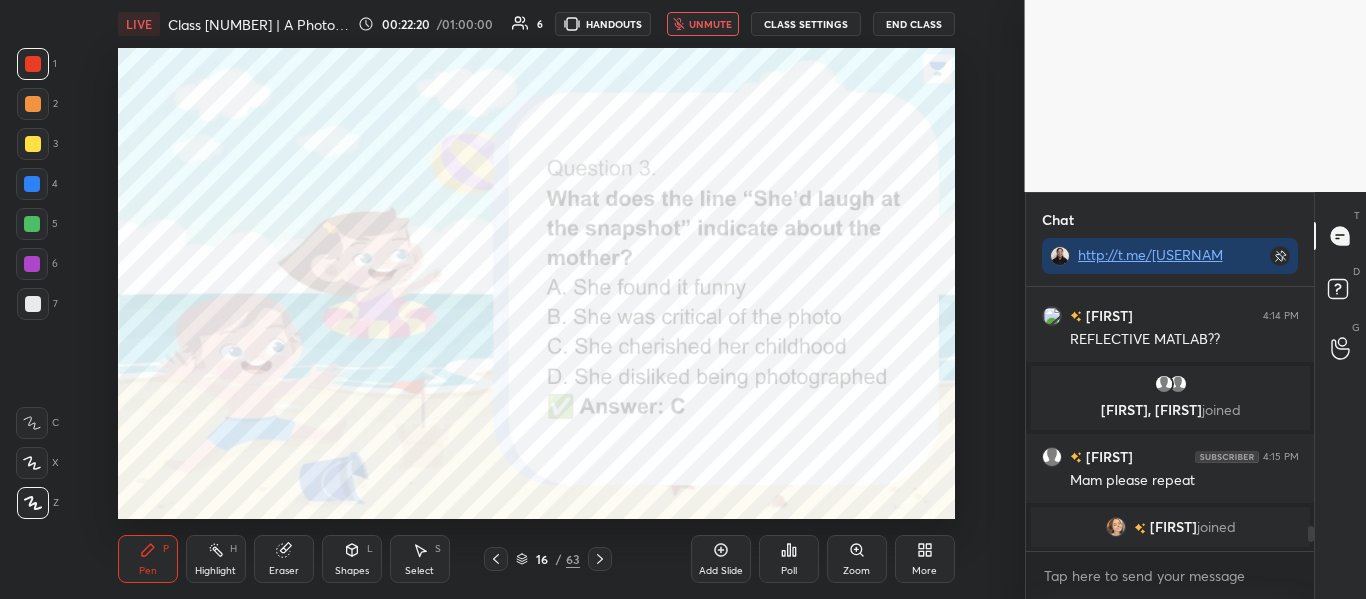 scroll, scrollTop: 2483, scrollLeft: 0, axis: vertical 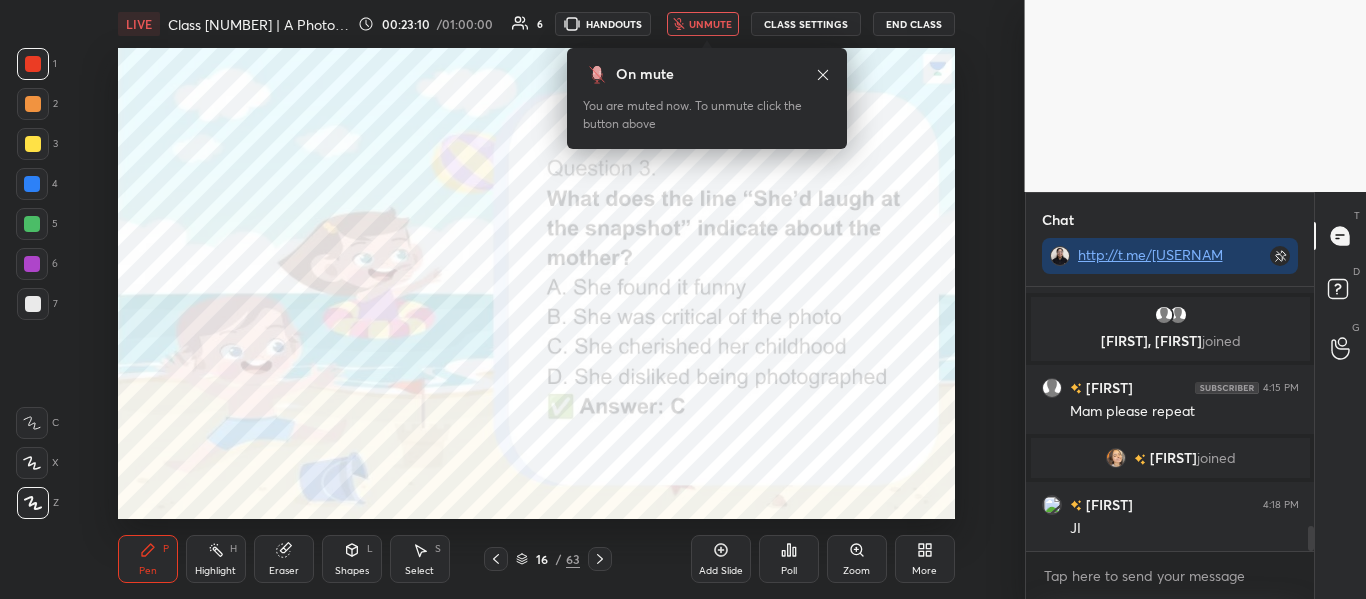 click on "unmute" at bounding box center (703, 24) 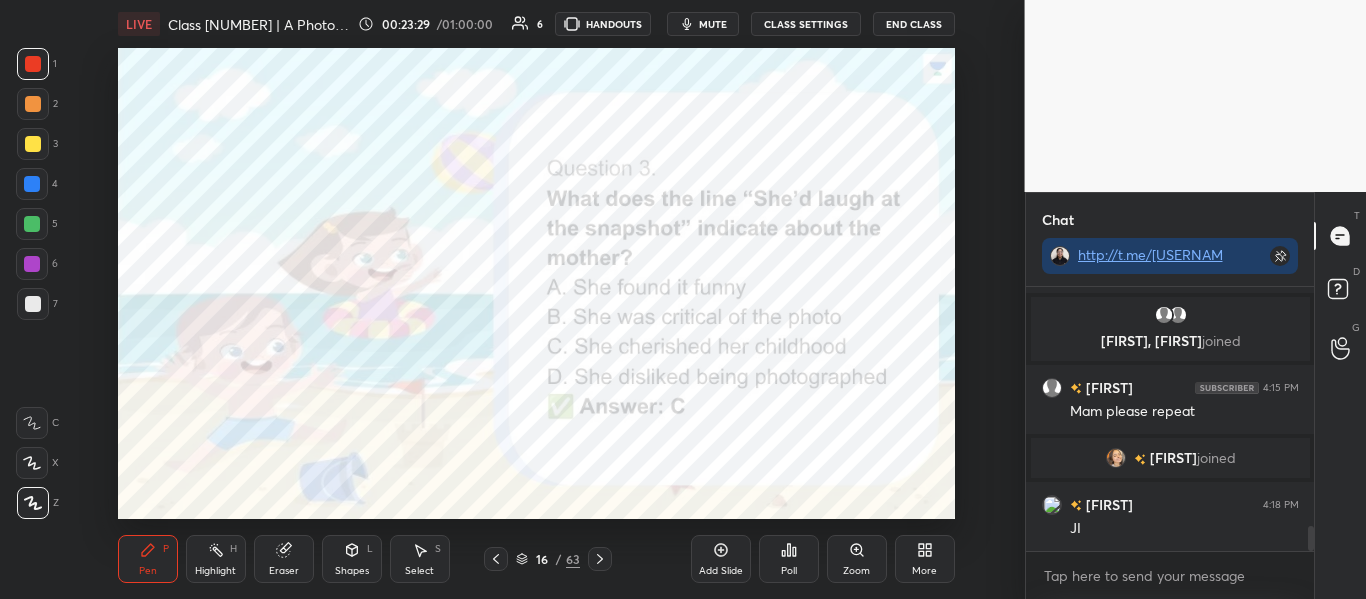 type 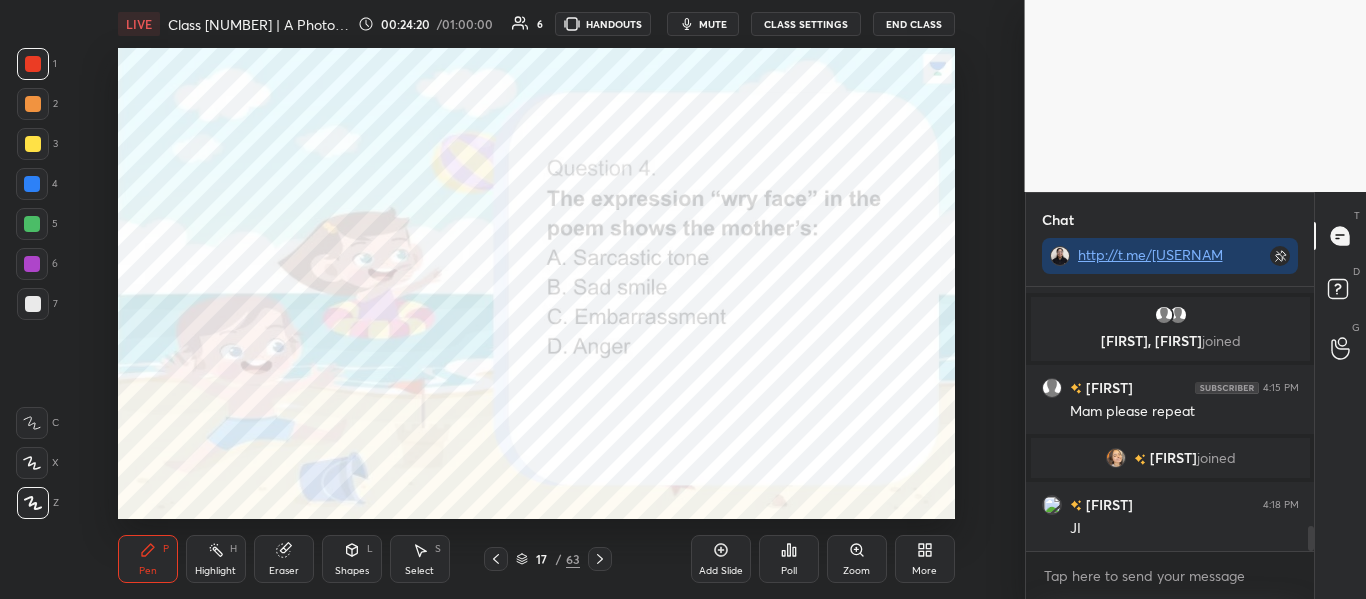 click on "Poll" at bounding box center (789, 559) 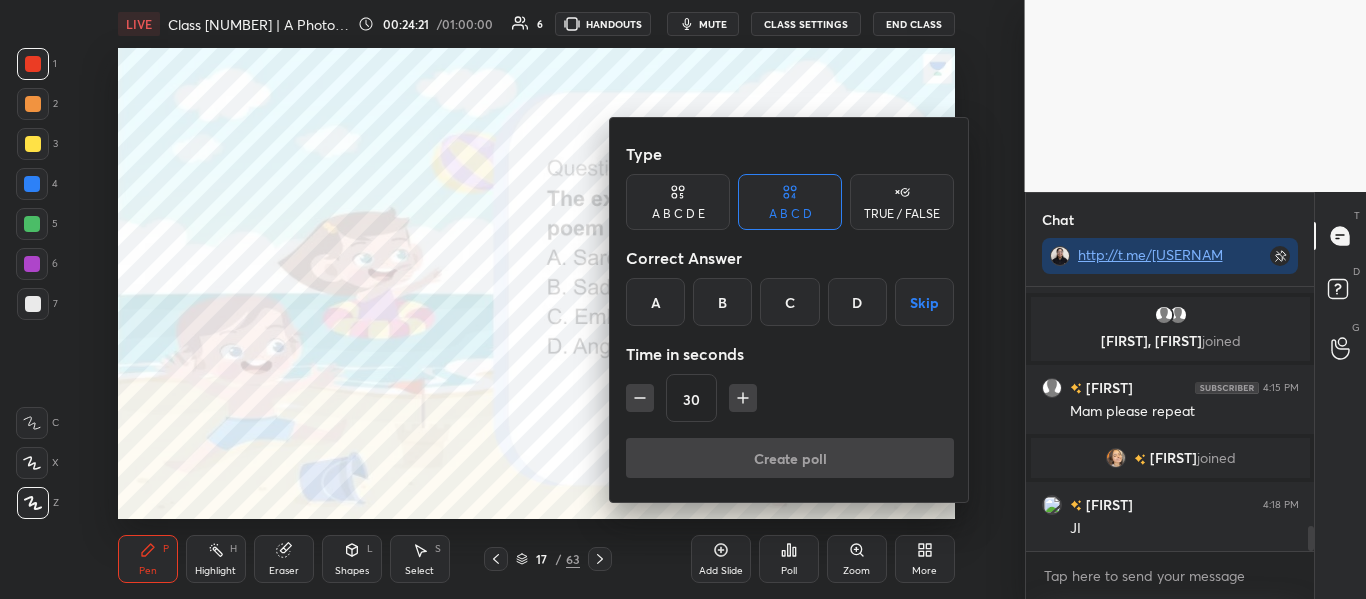 click on "B" at bounding box center (722, 302) 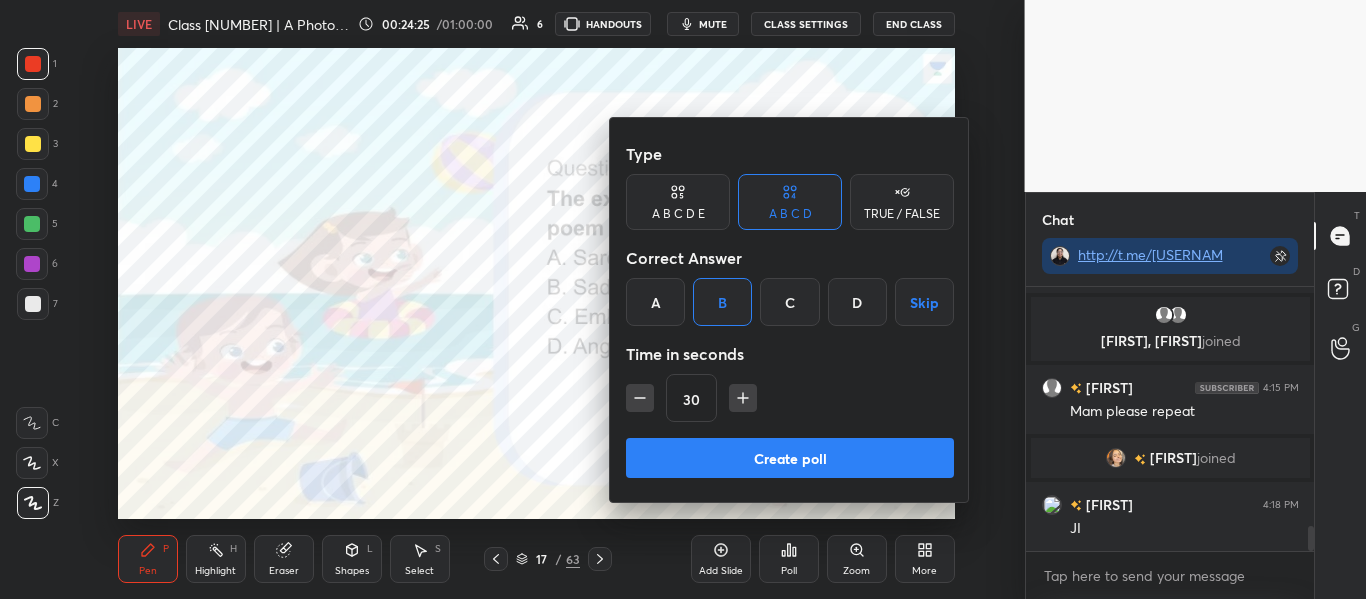 click on "Create poll" at bounding box center (790, 458) 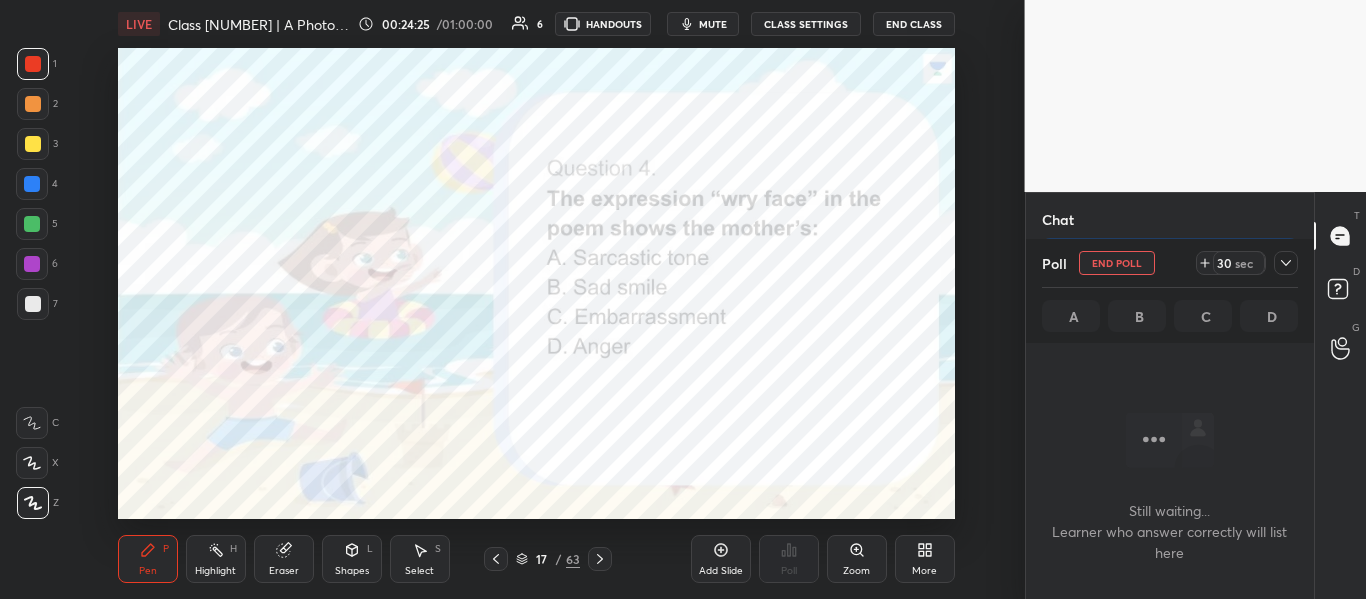 scroll, scrollTop: 215, scrollLeft: 282, axis: both 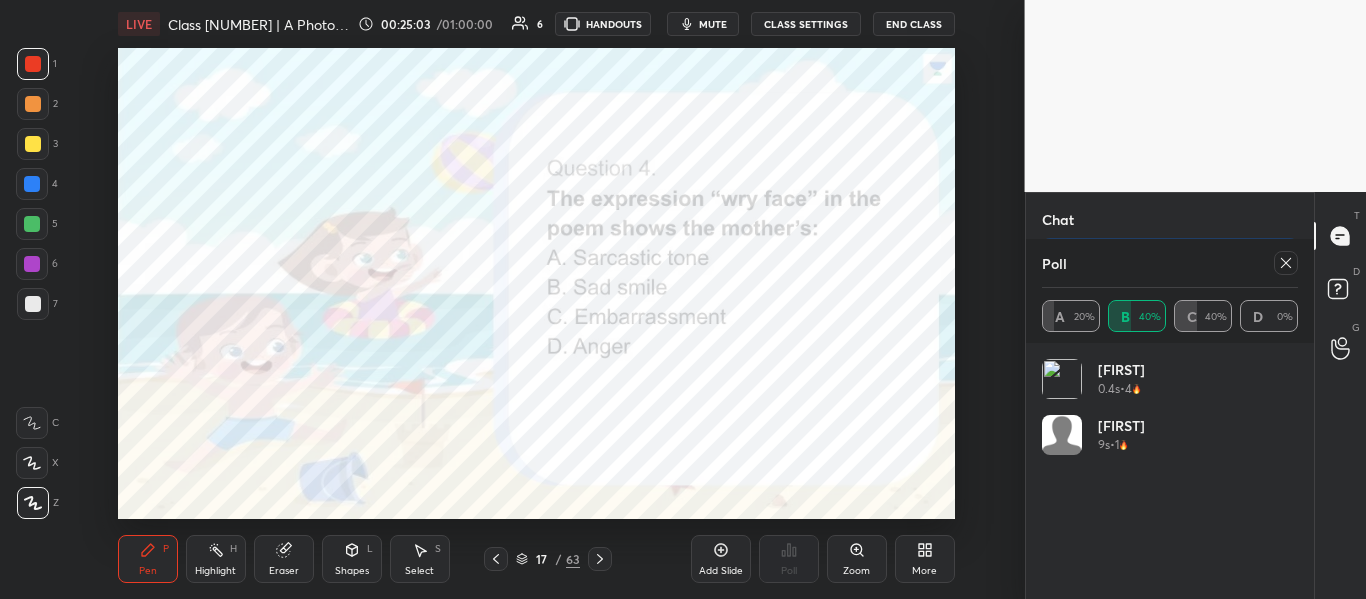 click 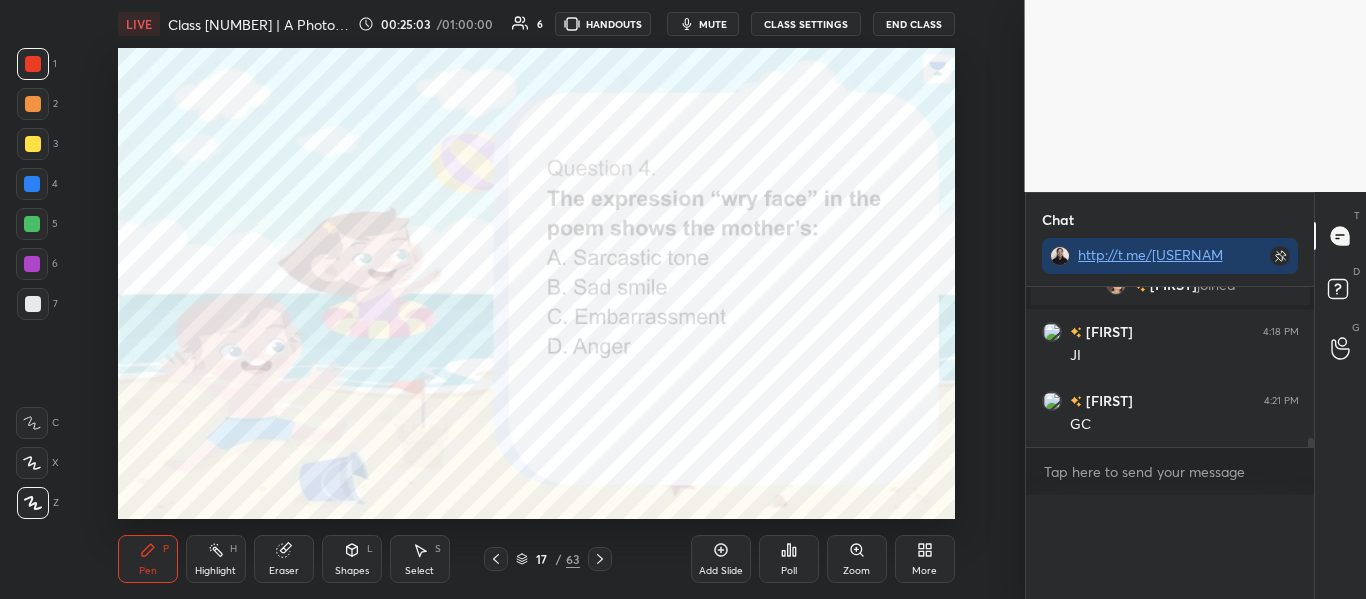 scroll, scrollTop: 0, scrollLeft: 0, axis: both 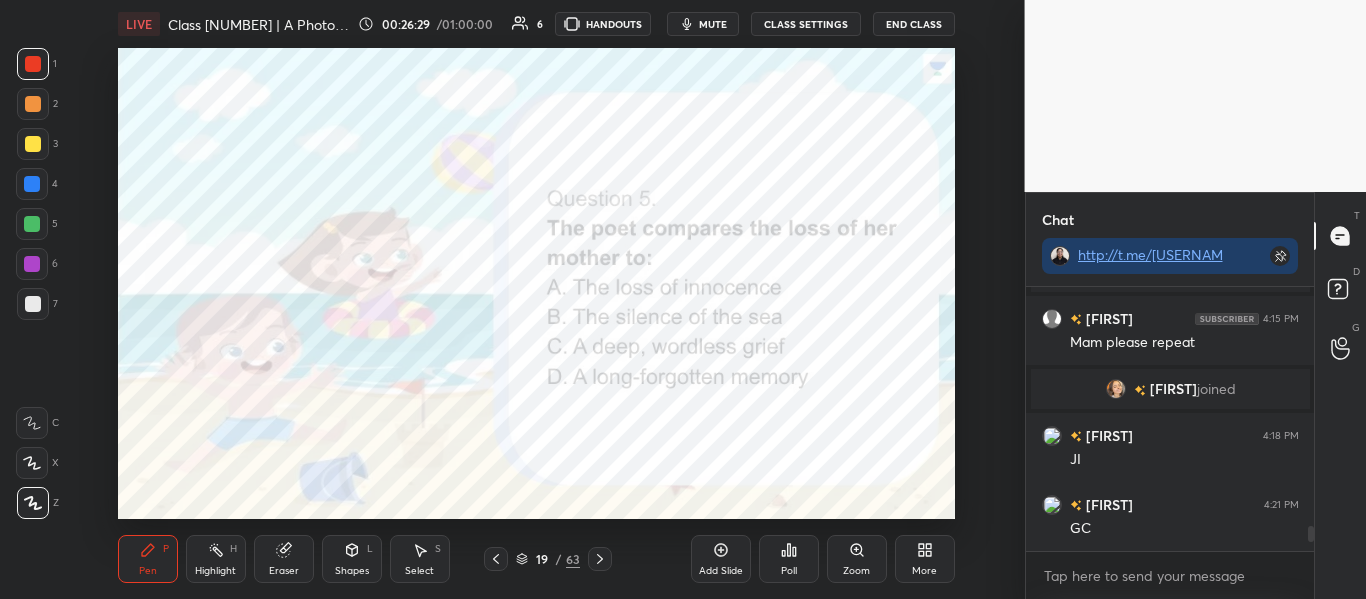 click 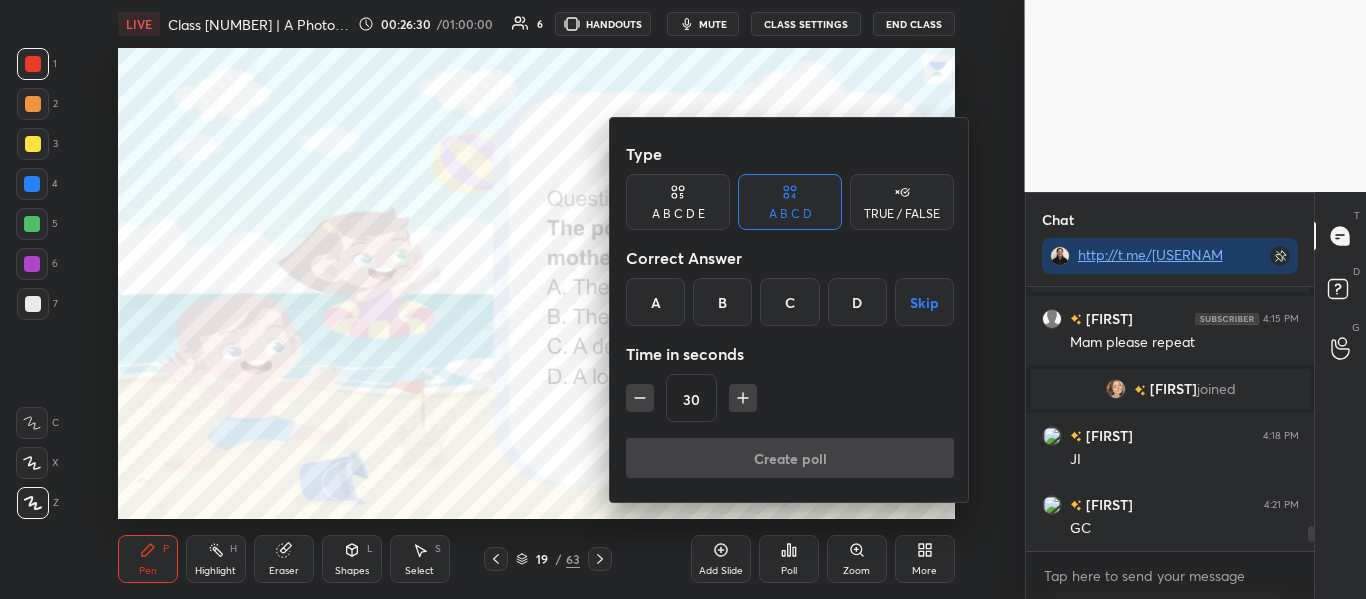 click on "C" at bounding box center (789, 302) 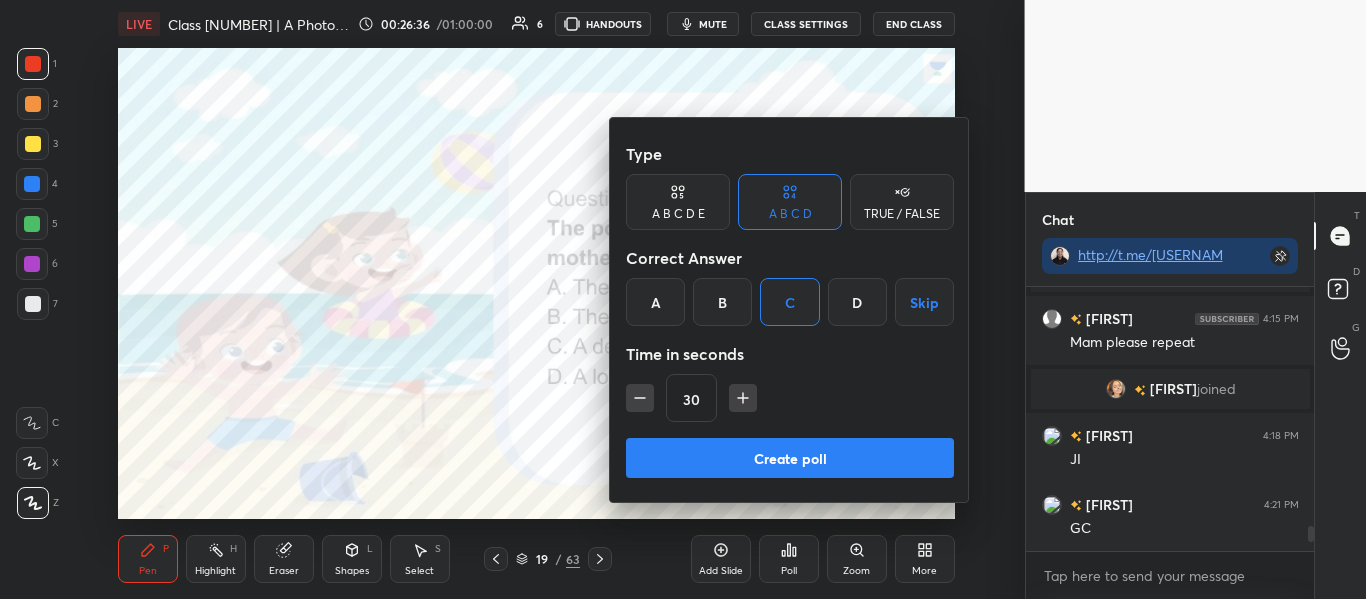 click on "Create poll" at bounding box center [790, 458] 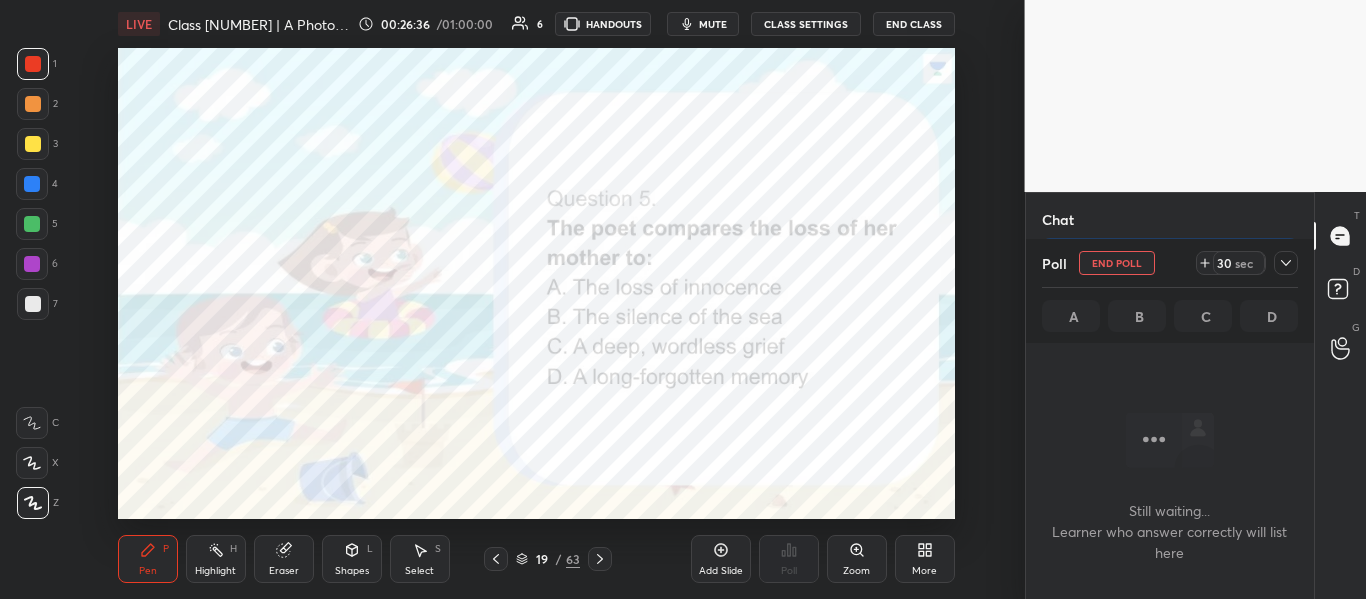 scroll, scrollTop: 216, scrollLeft: 282, axis: both 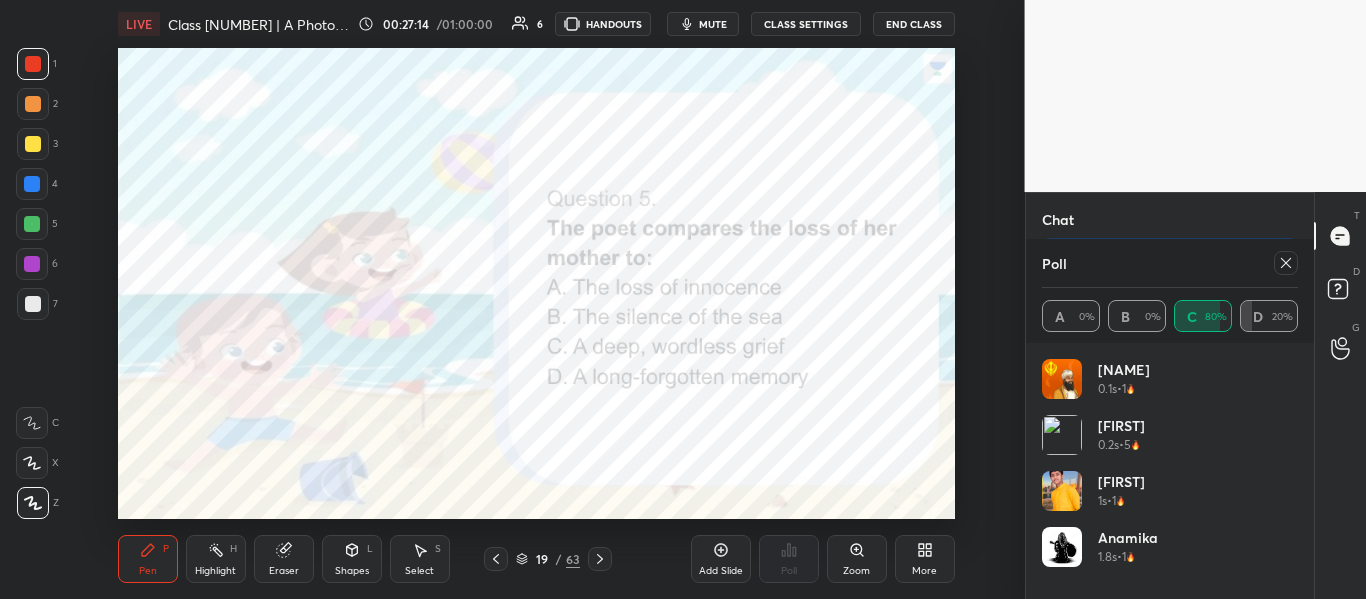 click 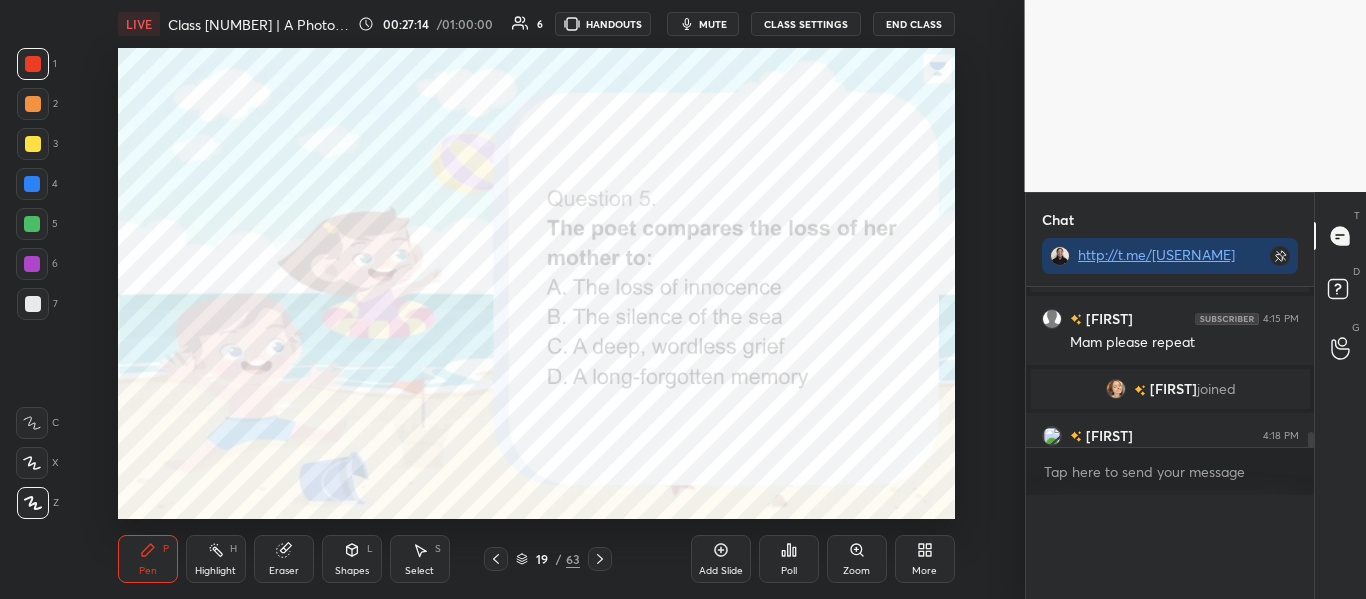 scroll, scrollTop: 0, scrollLeft: 0, axis: both 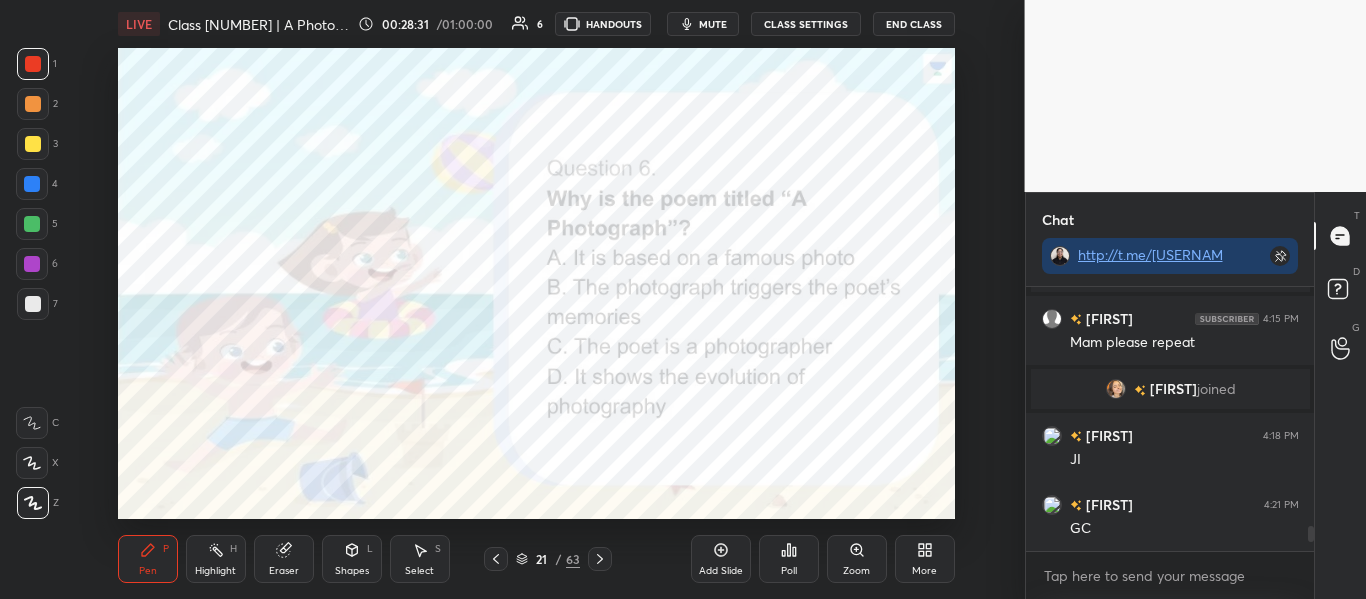 click 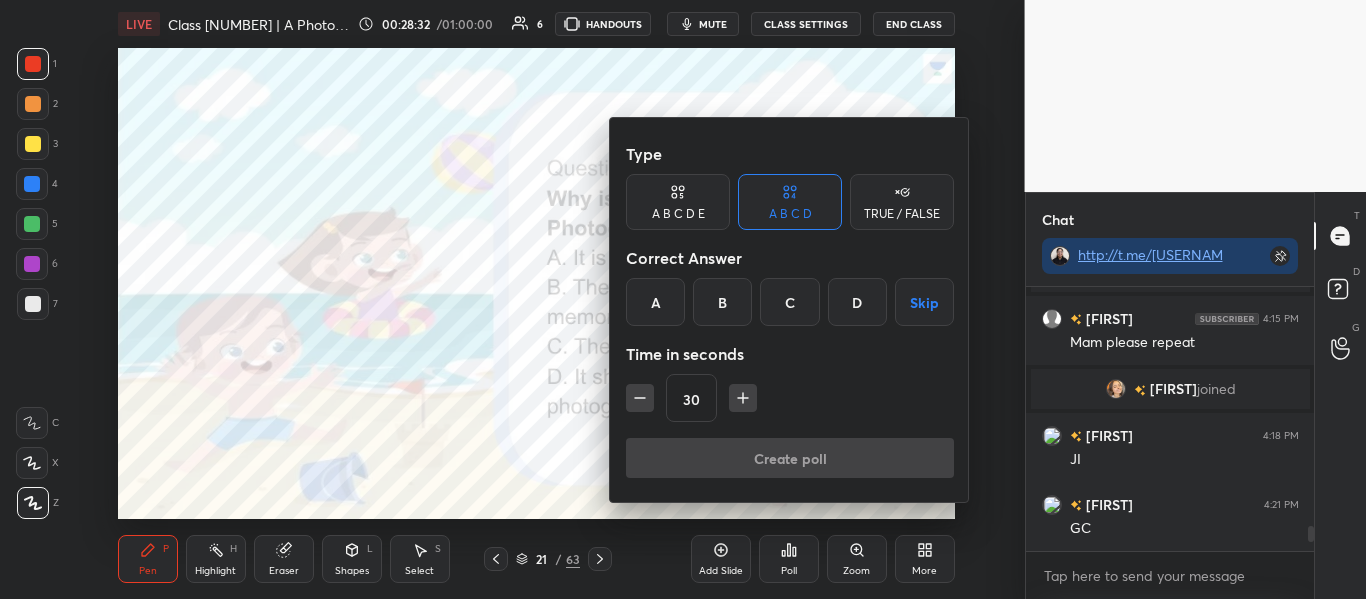 click on "B" at bounding box center [722, 302] 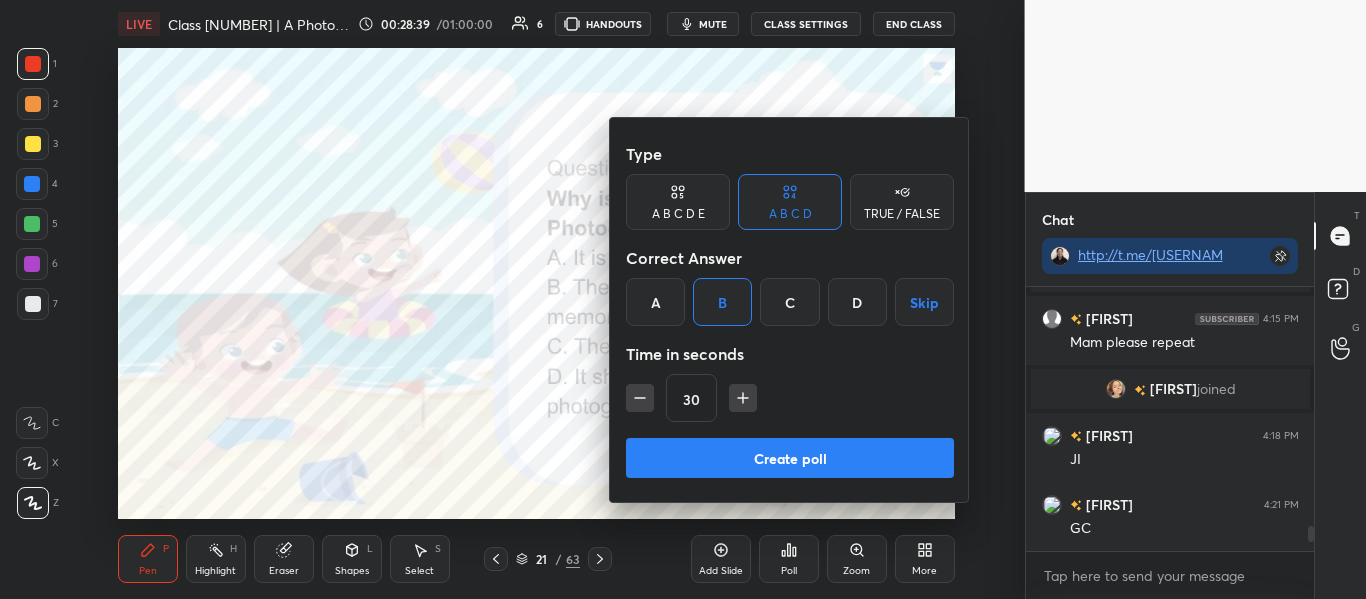 click on "Create poll" at bounding box center [790, 458] 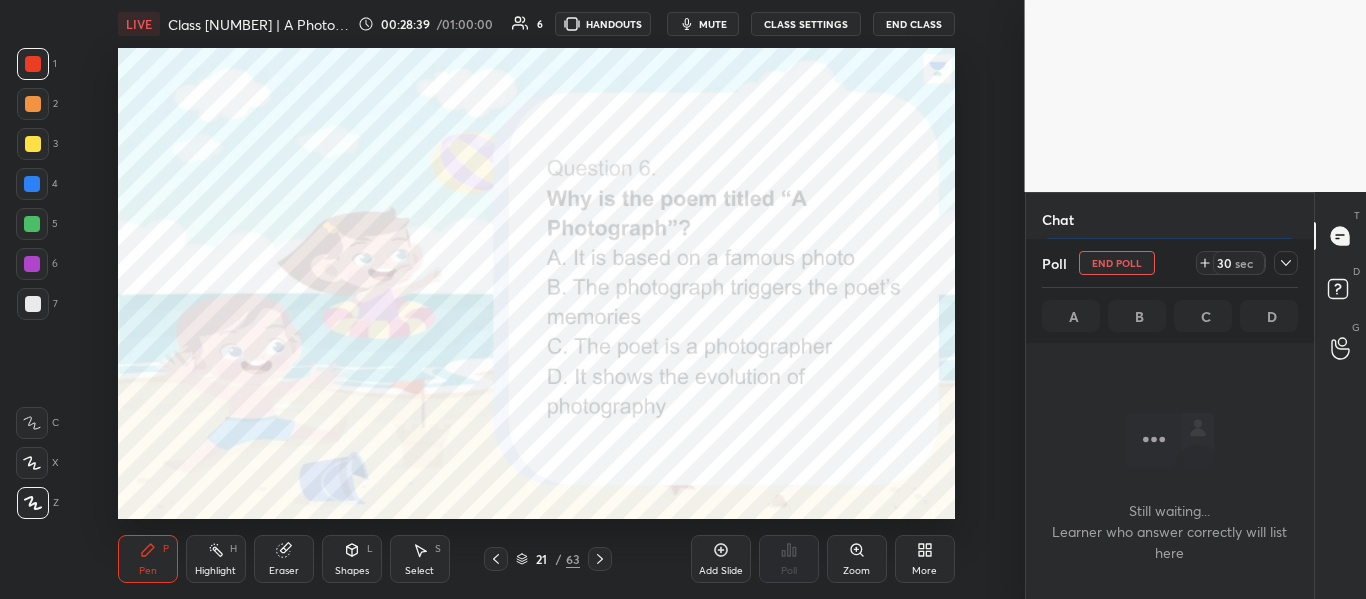 scroll, scrollTop: 160, scrollLeft: 282, axis: both 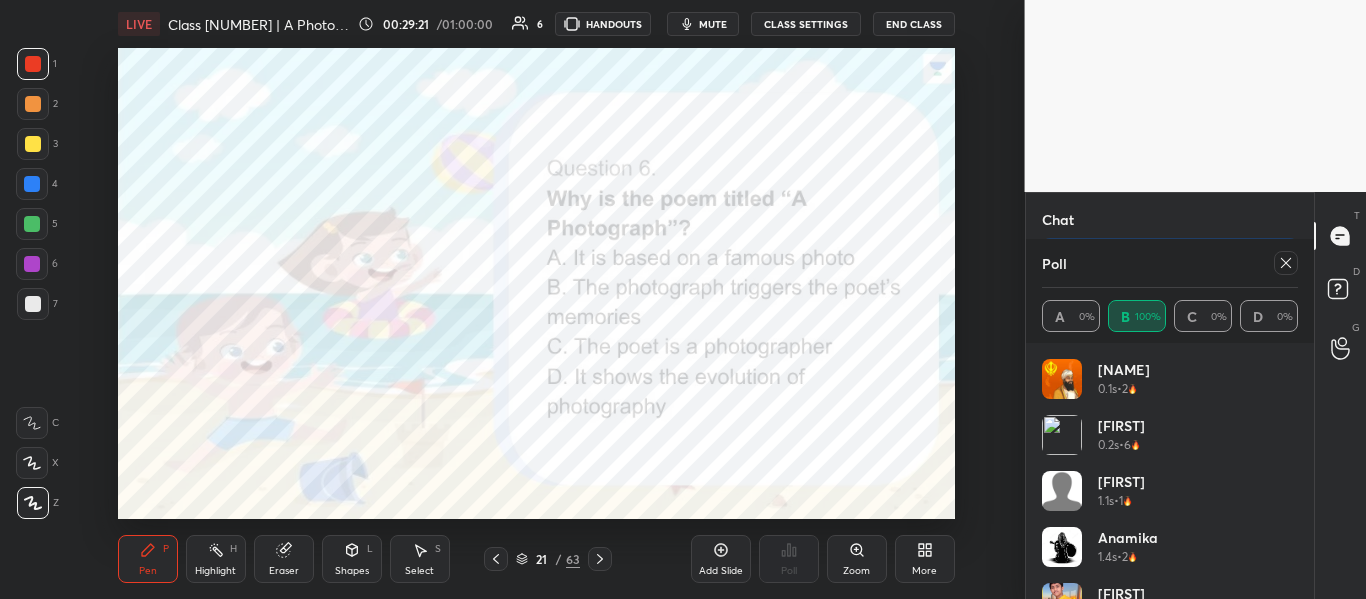 click 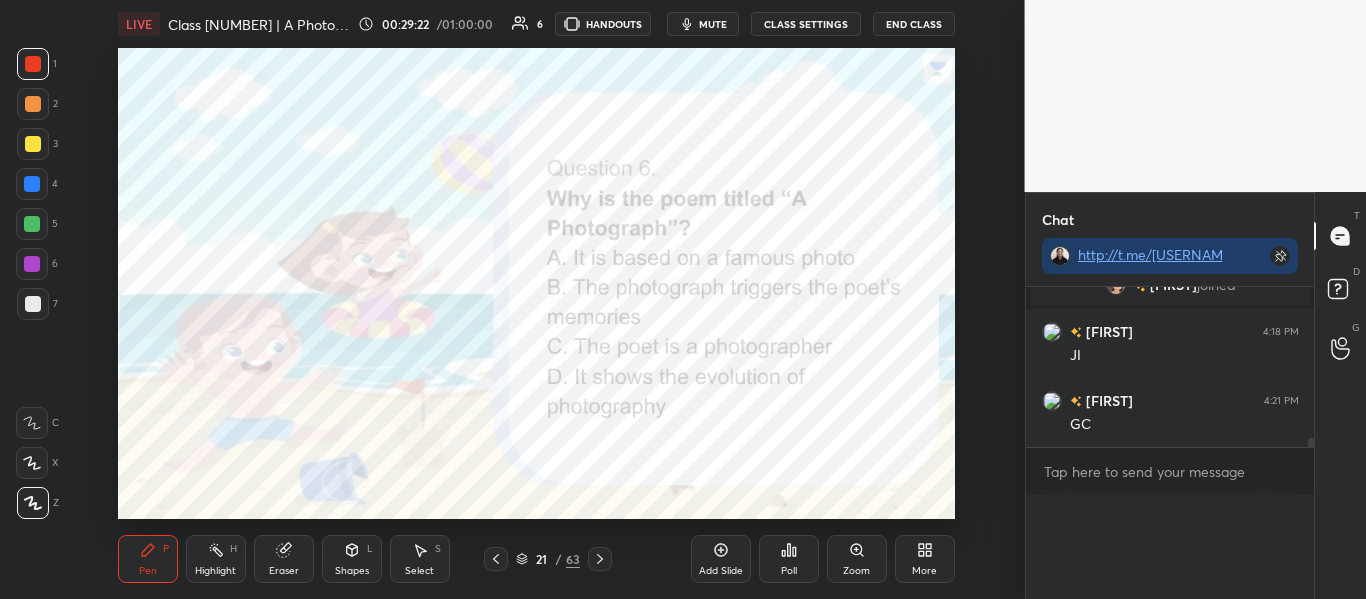 scroll, scrollTop: 0, scrollLeft: 0, axis: both 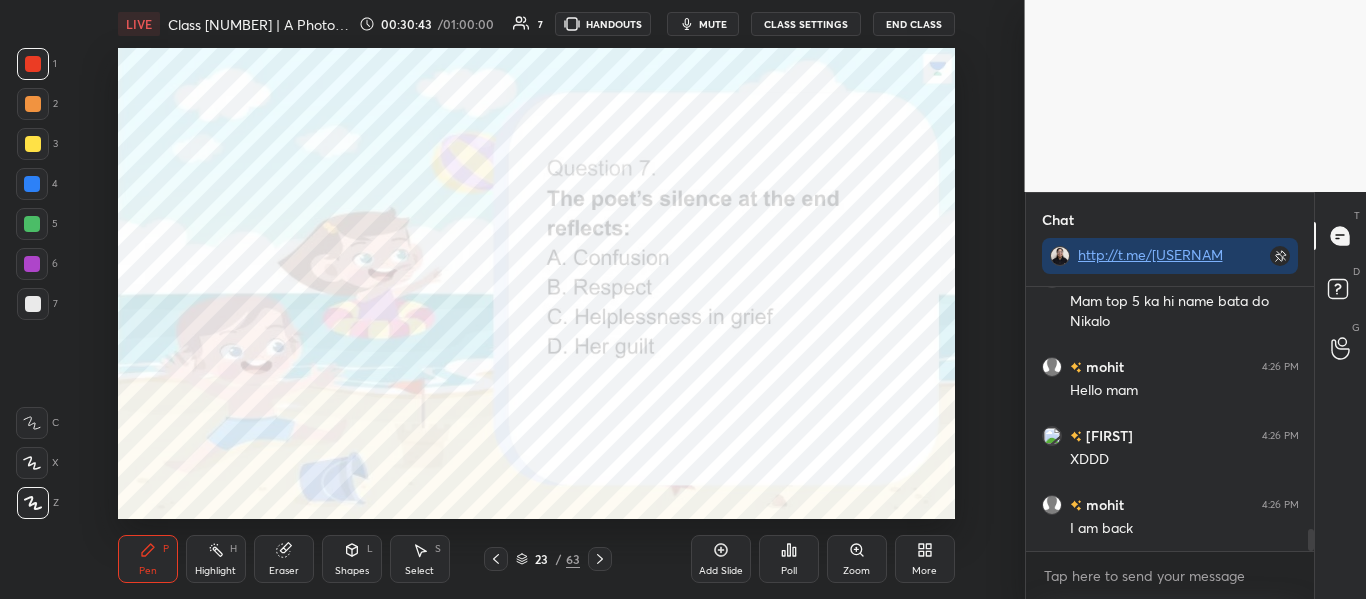 click on "Poll" at bounding box center (789, 559) 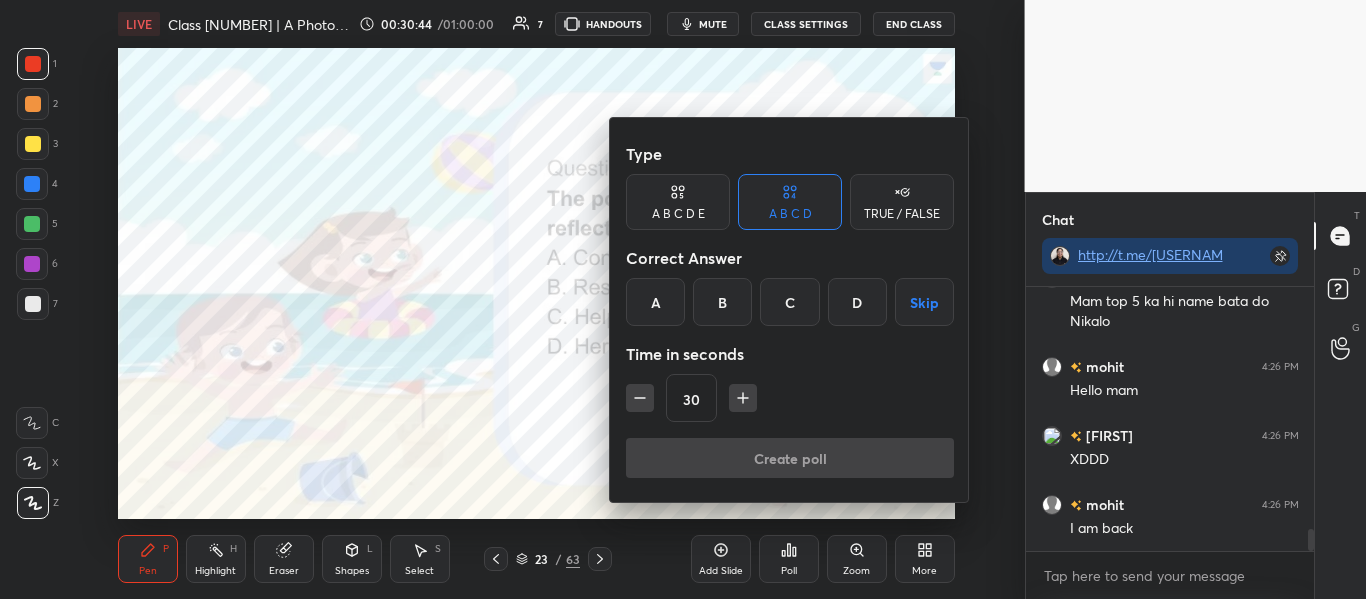 click on "C" at bounding box center (789, 302) 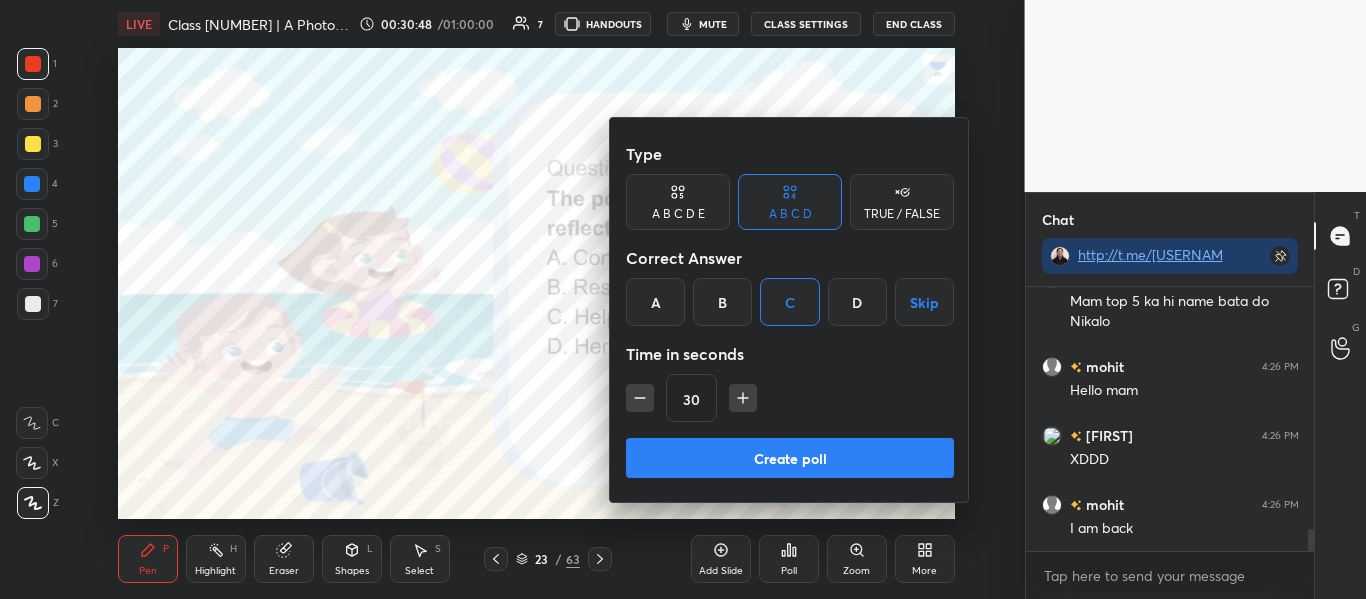 click on "Create poll" at bounding box center [790, 458] 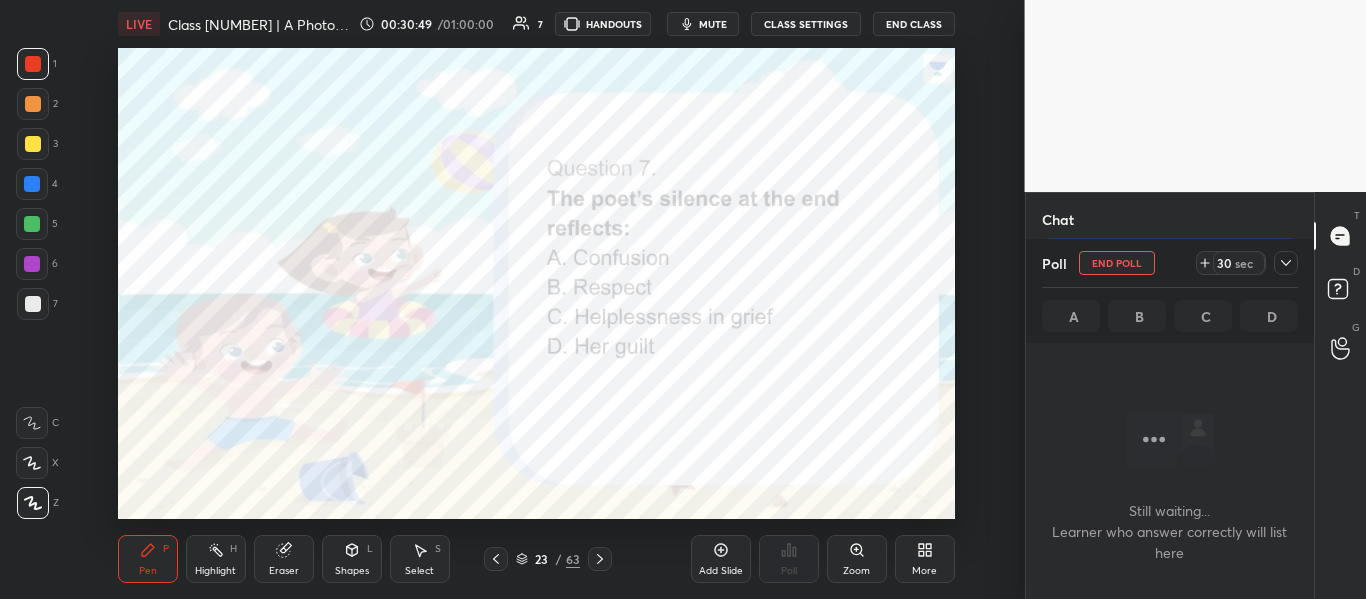 scroll, scrollTop: 160, scrollLeft: 282, axis: both 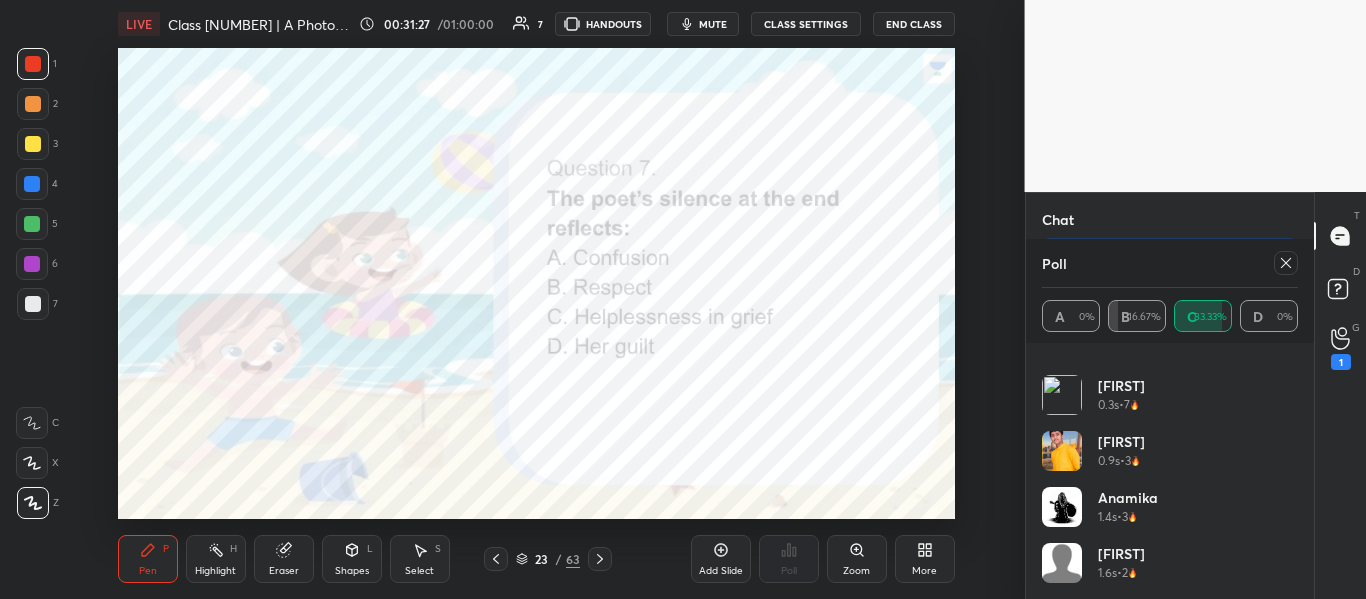 click 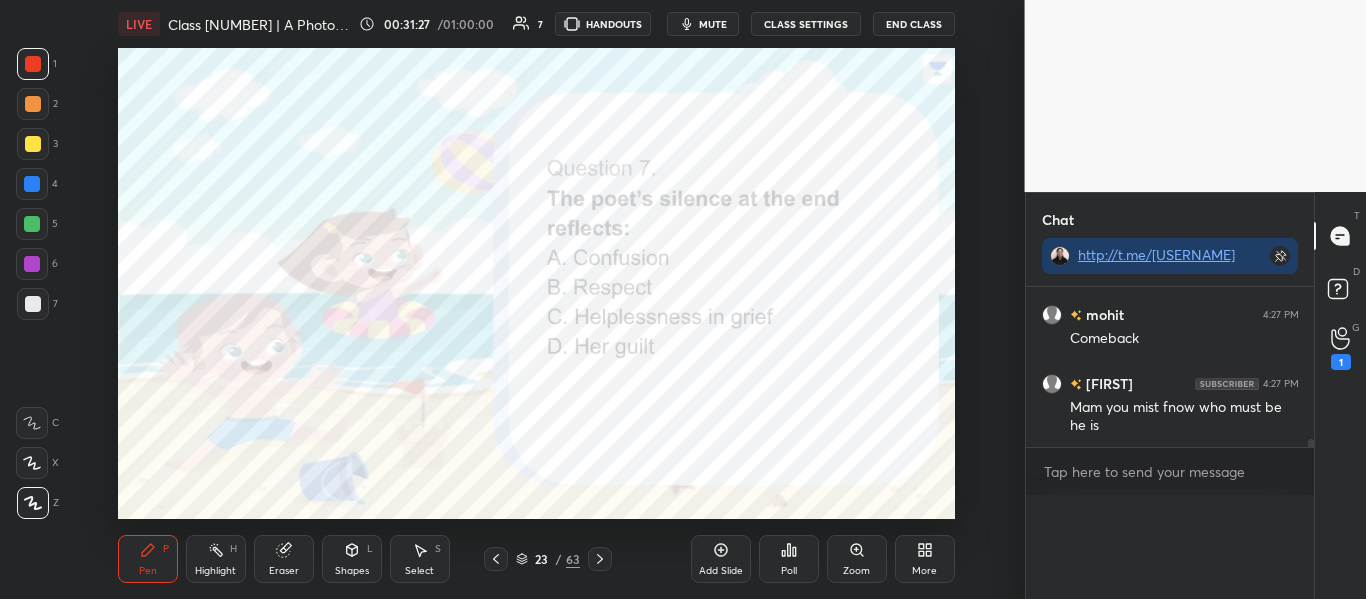 scroll, scrollTop: 0, scrollLeft: 0, axis: both 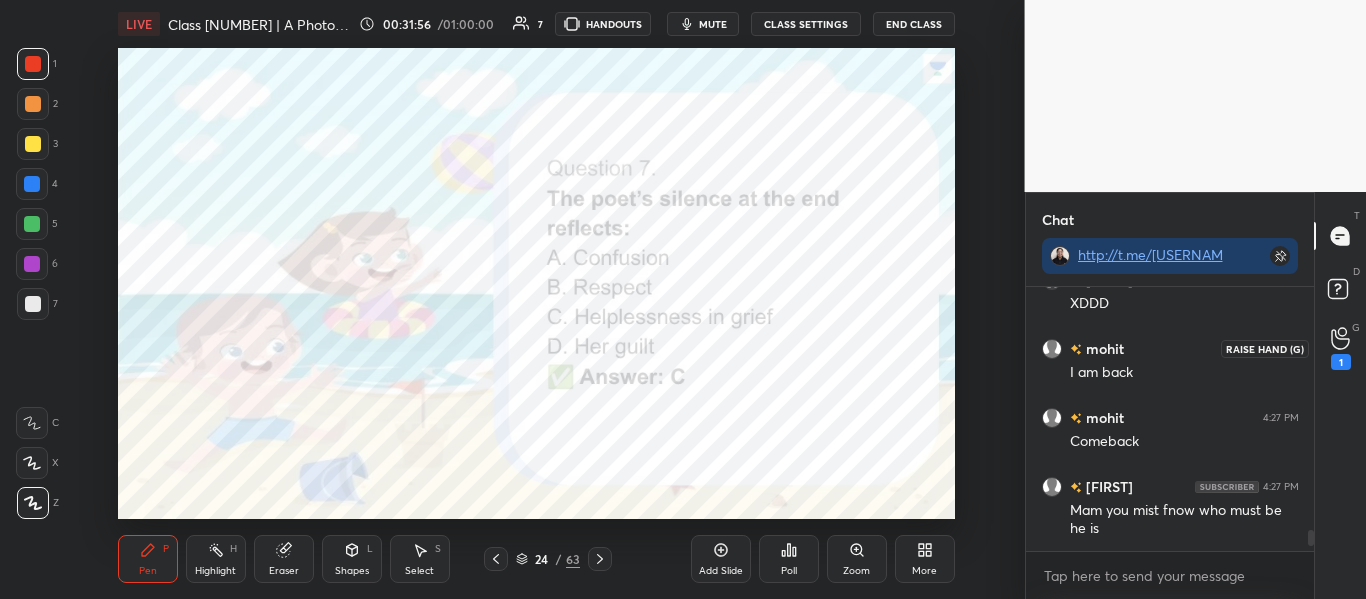 click 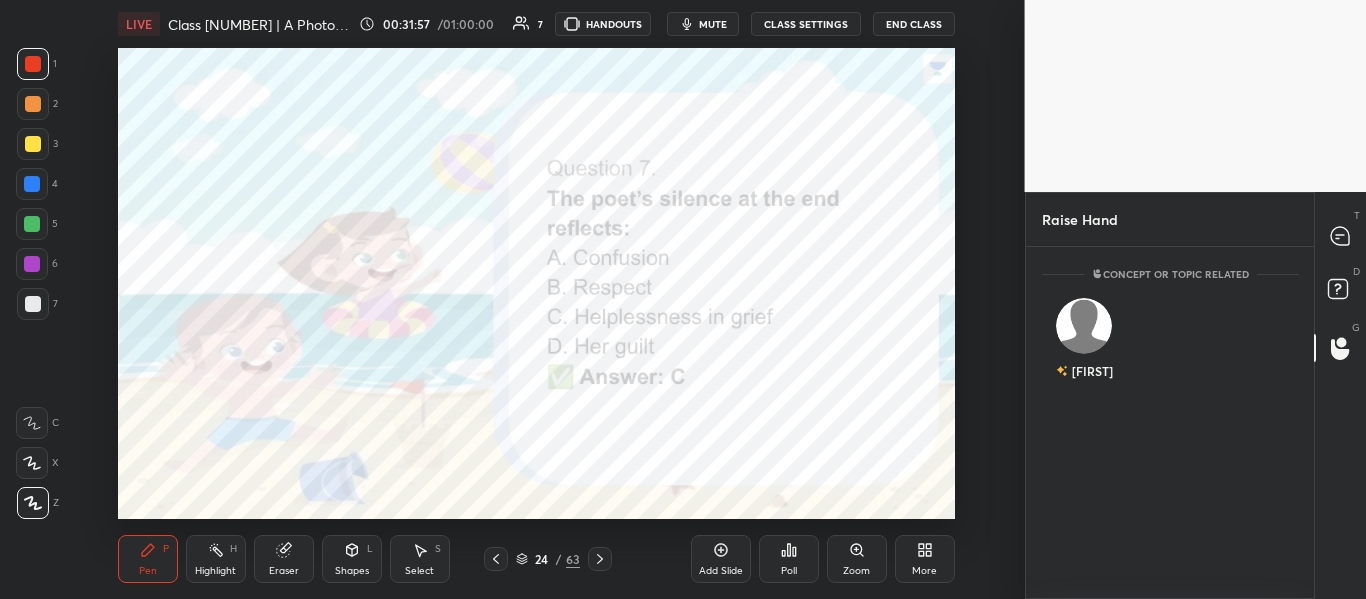 scroll, scrollTop: 346, scrollLeft: 282, axis: both 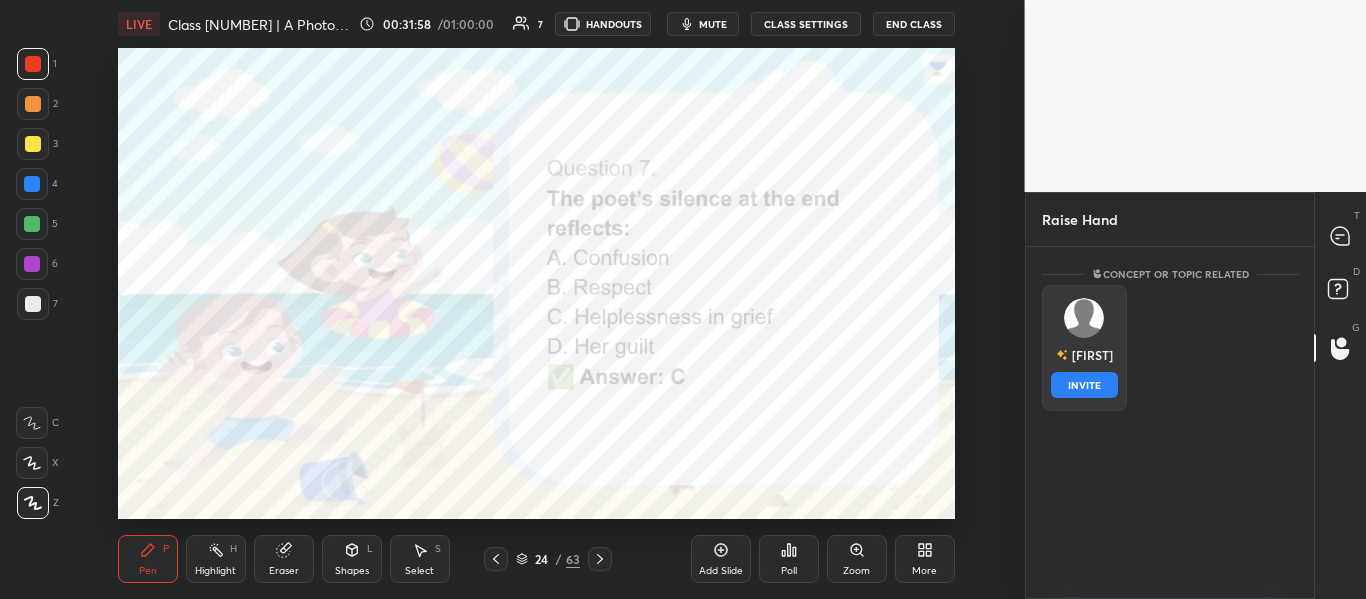 click on "Anirudh INVITE" at bounding box center [1084, 348] 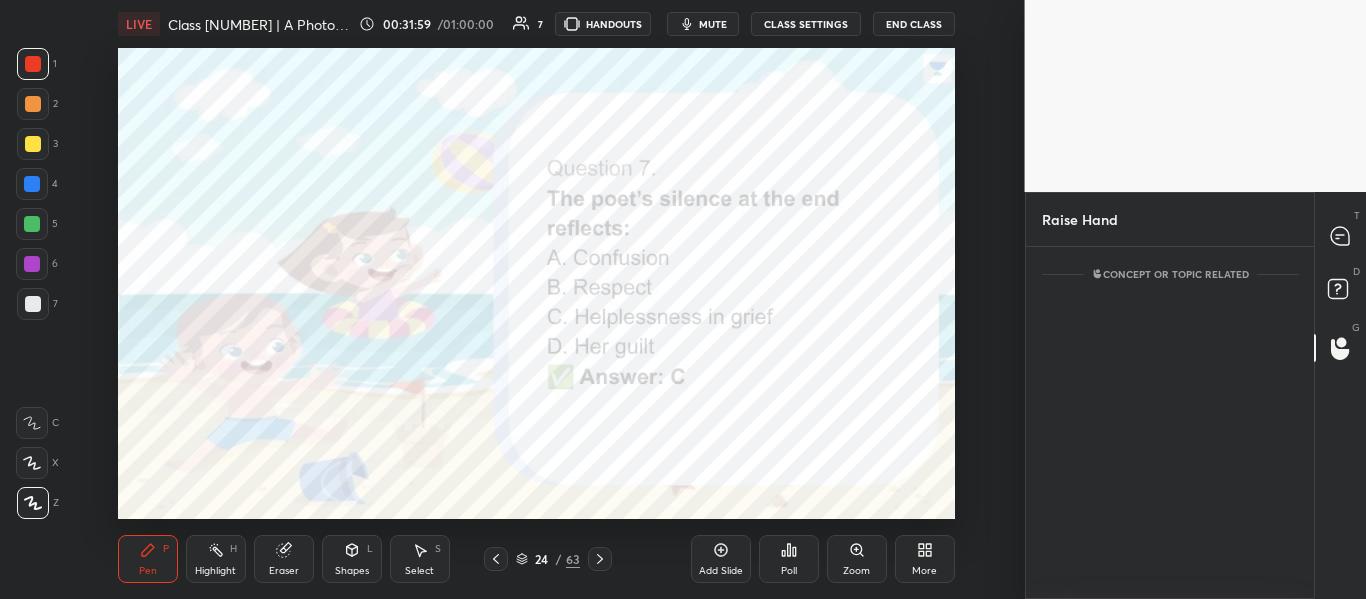 scroll, scrollTop: 265, scrollLeft: 282, axis: both 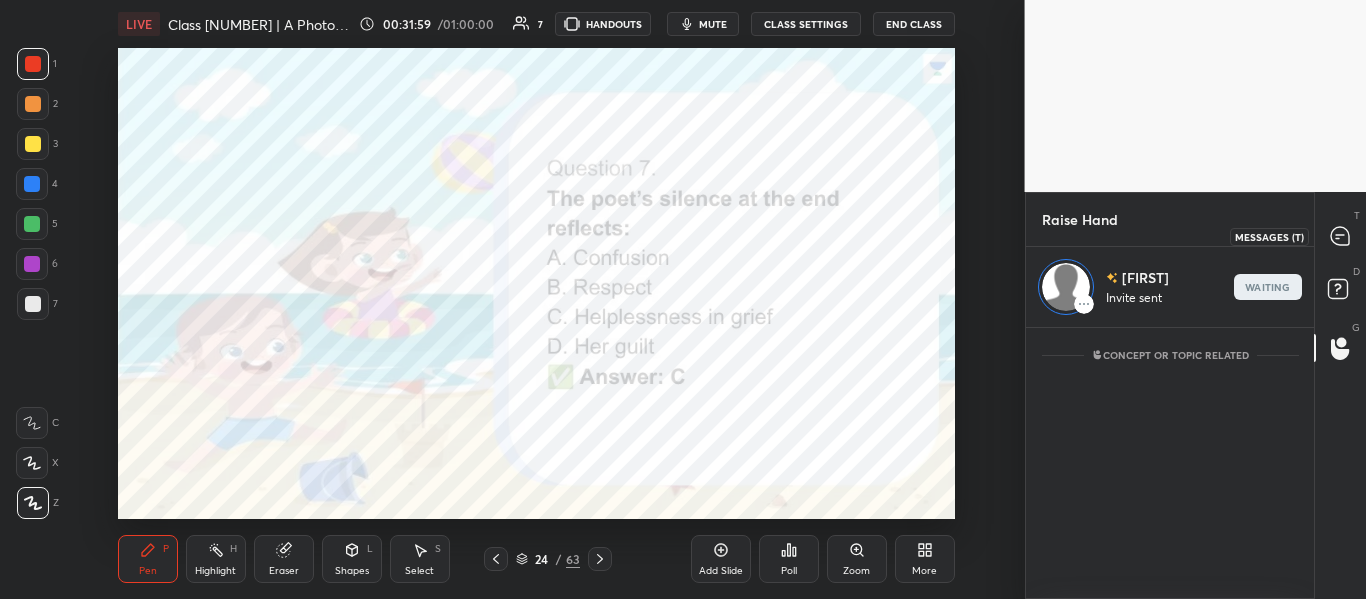 click 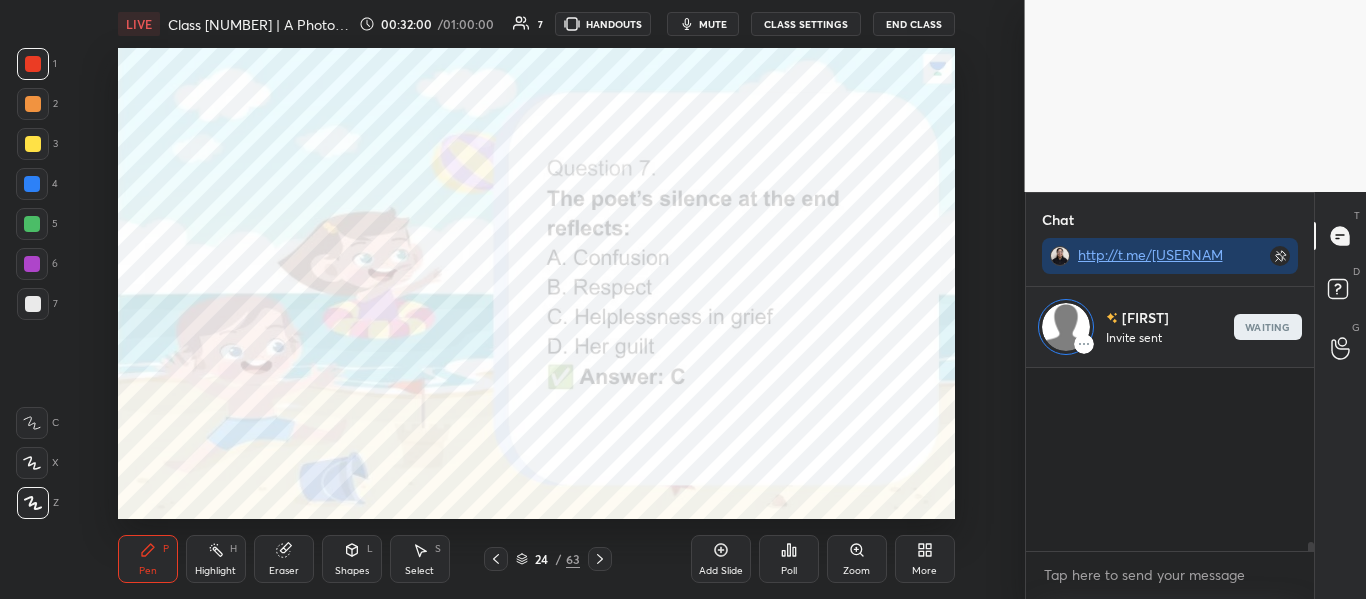 scroll, scrollTop: 11, scrollLeft: 282, axis: both 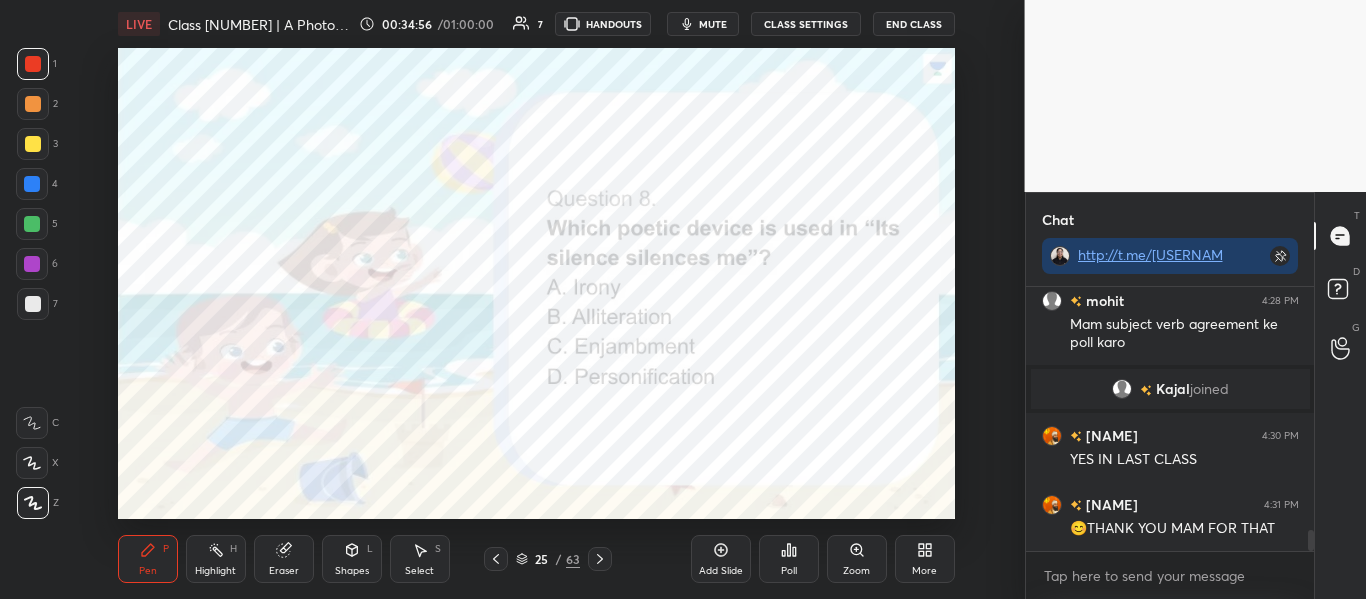 click on "Poll" at bounding box center [789, 559] 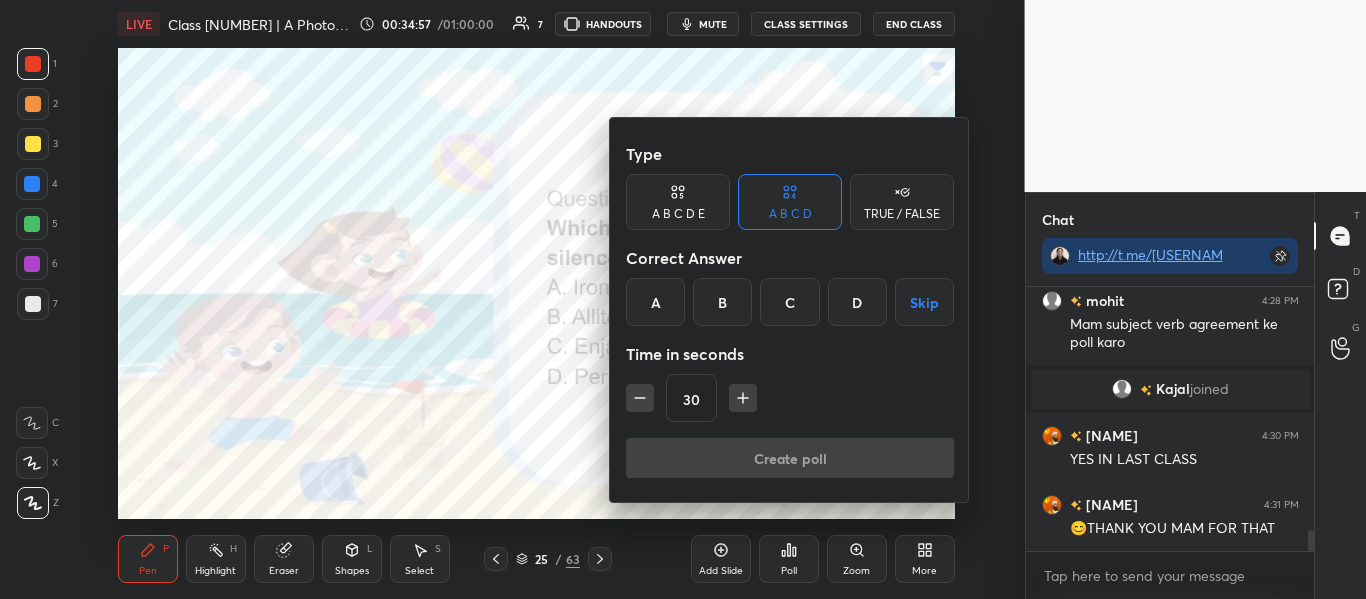 click on "B" at bounding box center (722, 302) 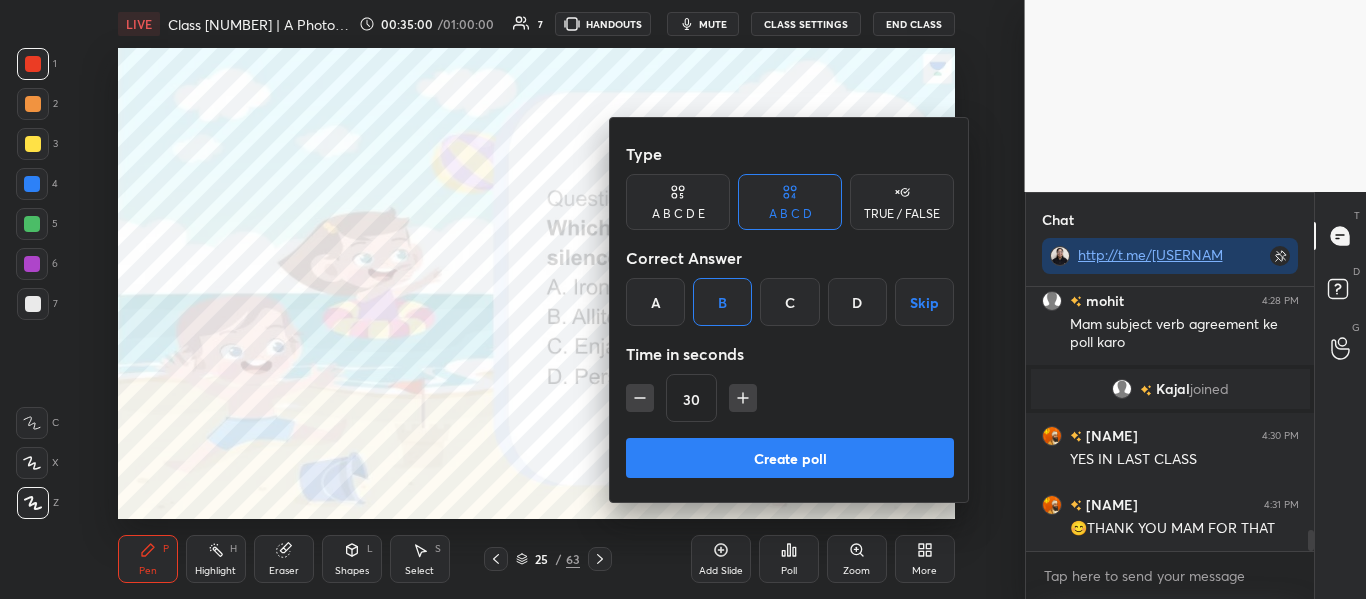 click on "Create poll" at bounding box center (790, 458) 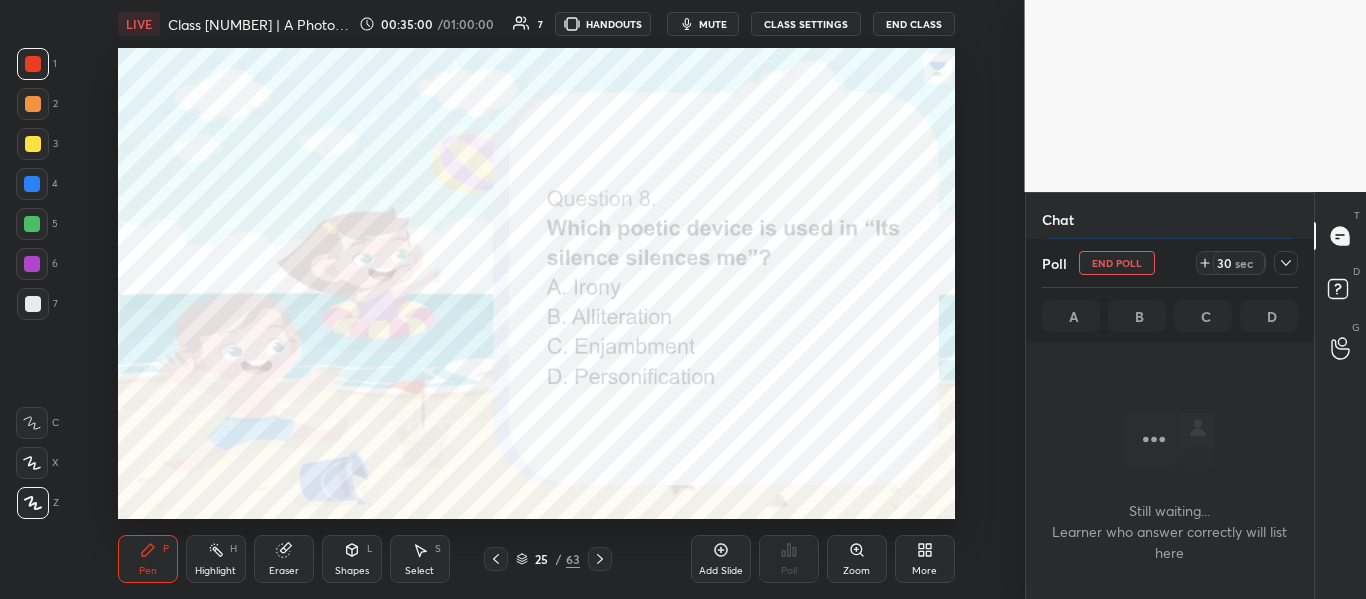 scroll, scrollTop: 160, scrollLeft: 282, axis: both 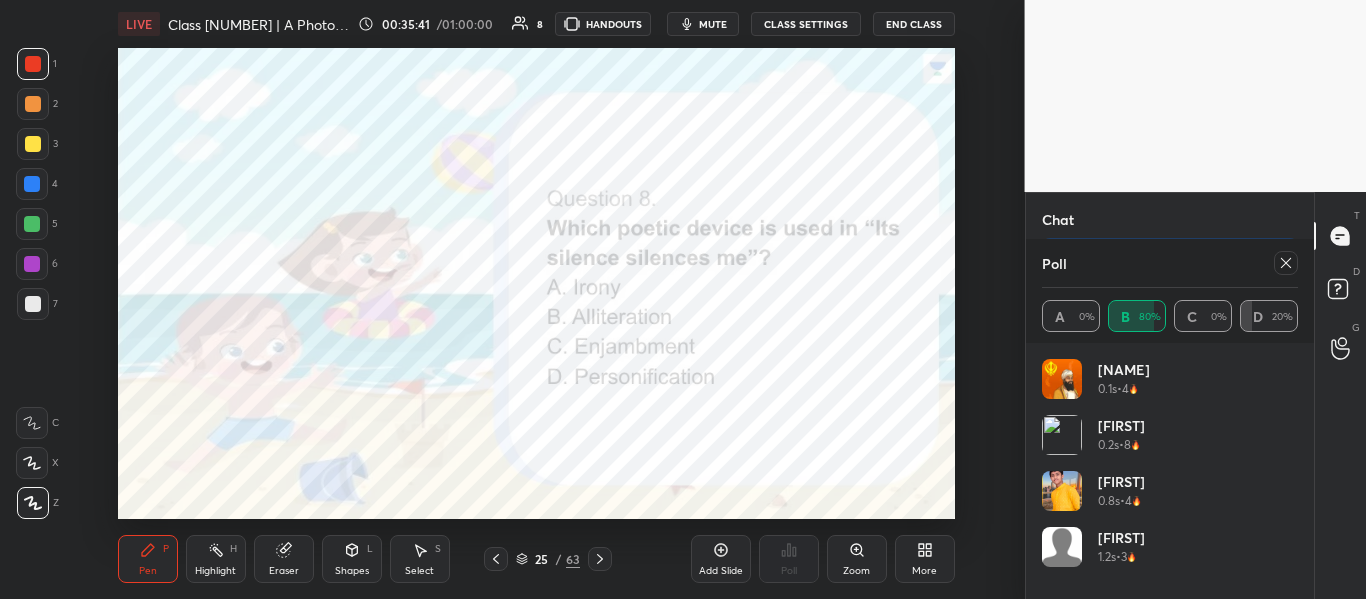 click 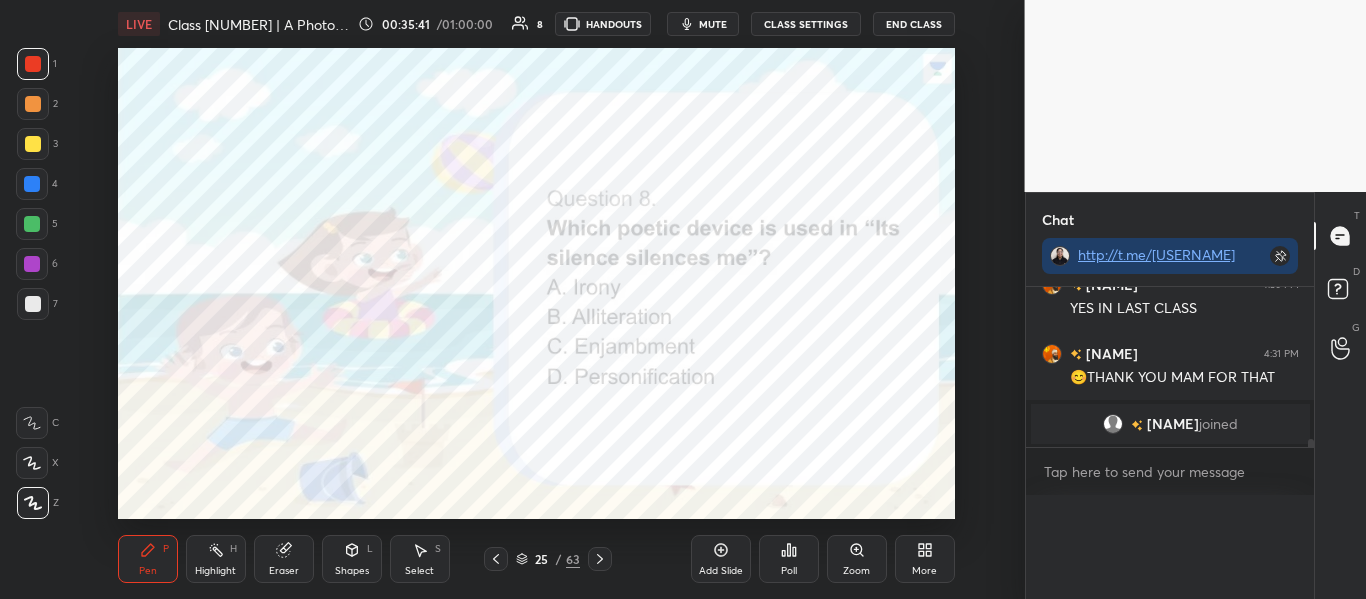 scroll, scrollTop: 0, scrollLeft: 0, axis: both 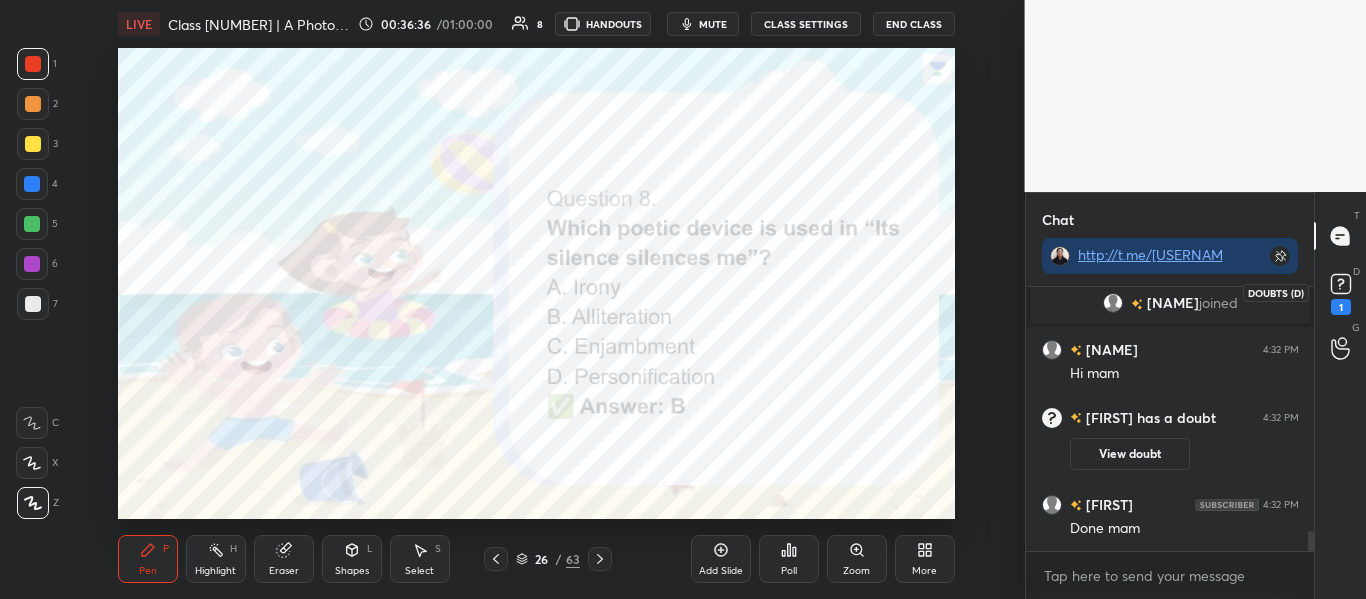 click 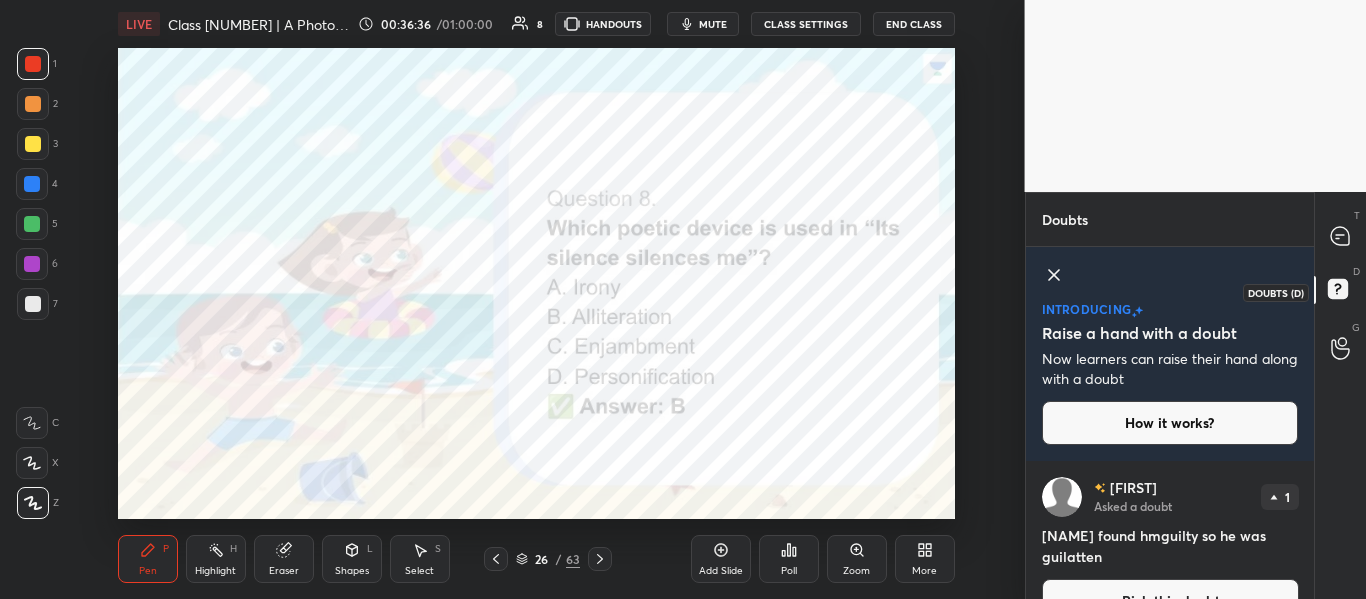 scroll, scrollTop: 41, scrollLeft: 0, axis: vertical 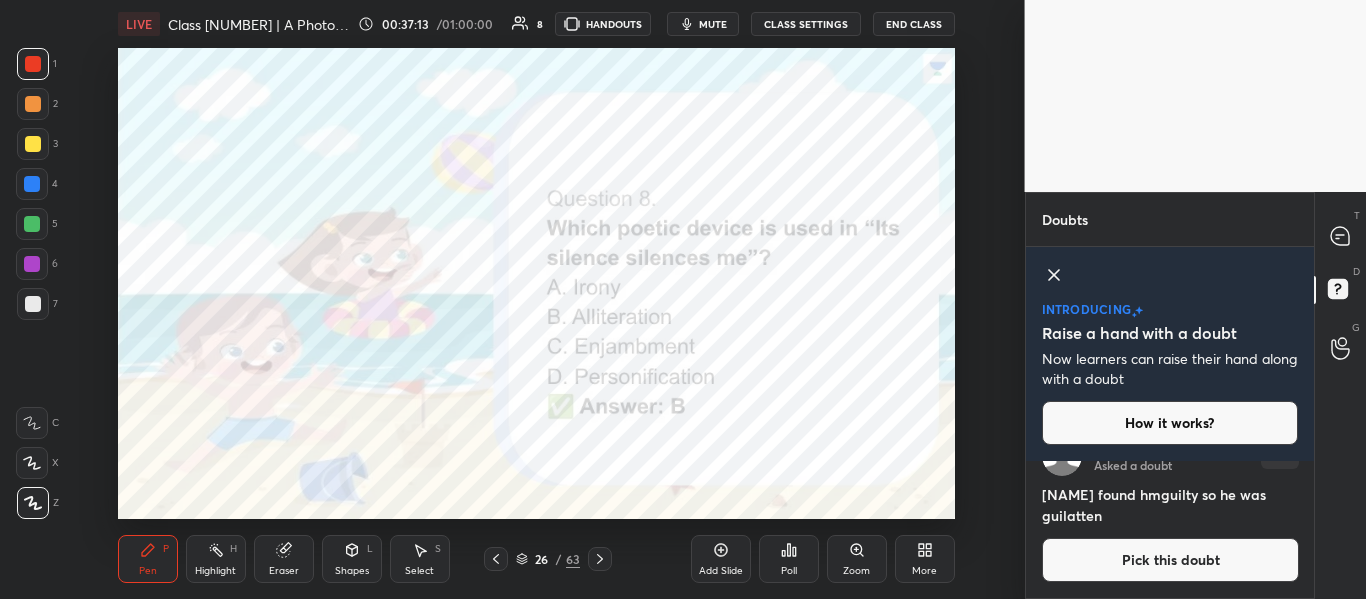 click 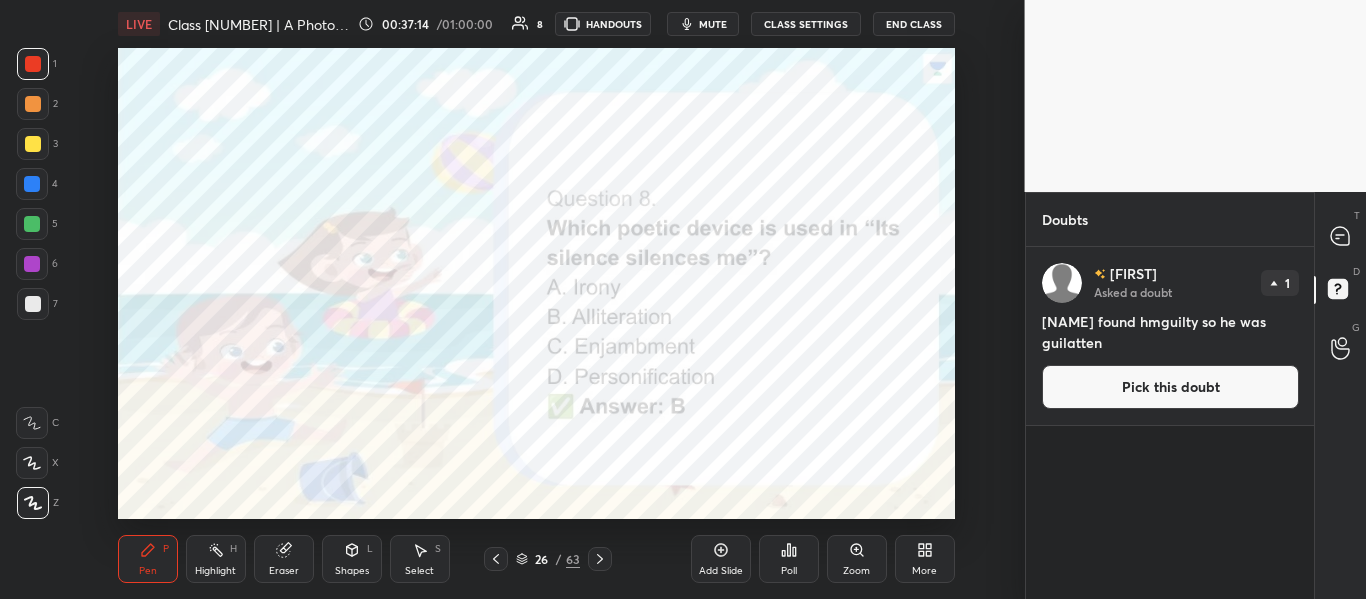 scroll, scrollTop: 7, scrollLeft: 7, axis: both 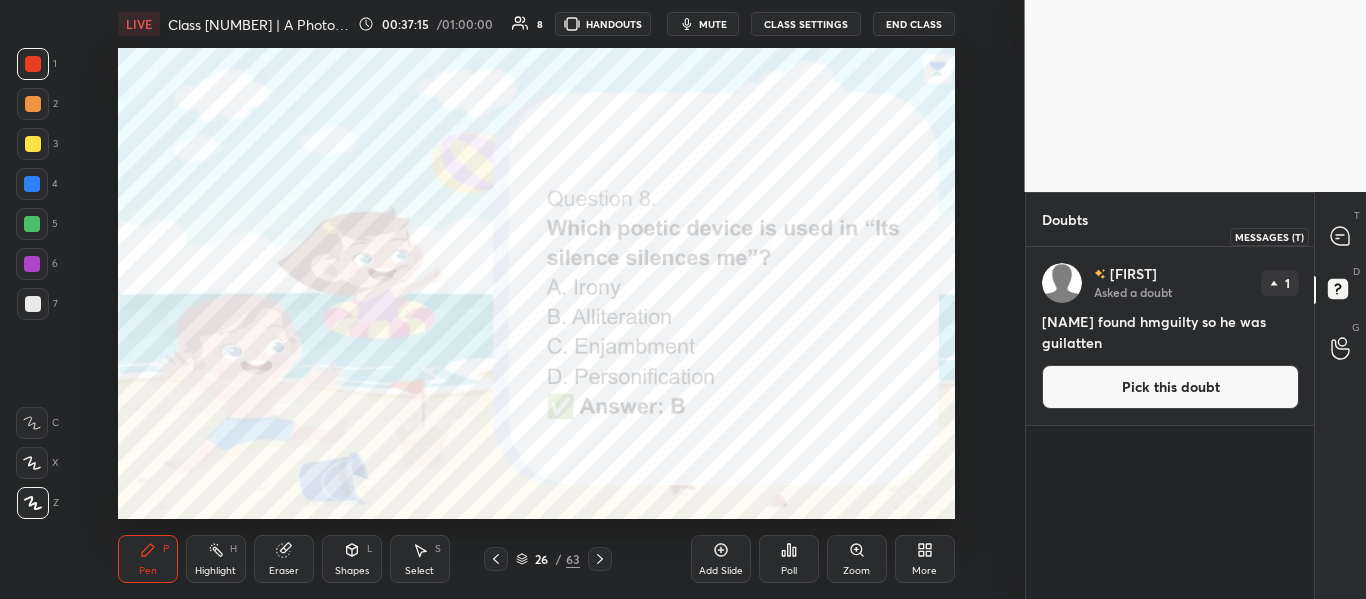 click 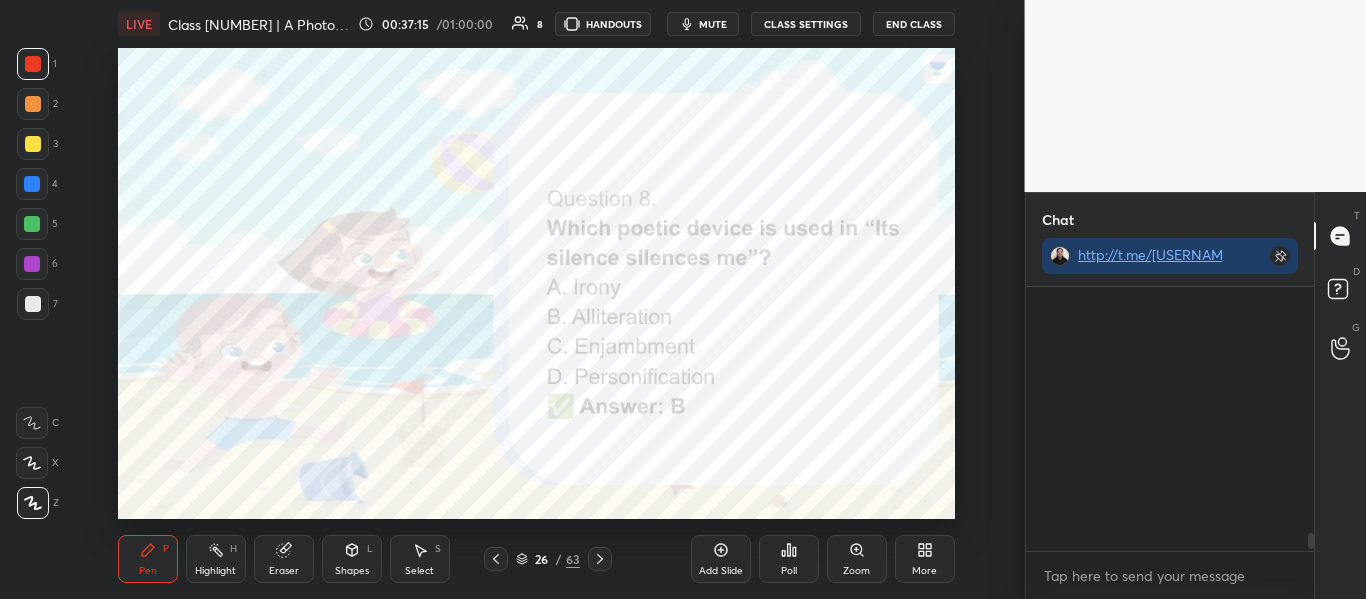 scroll, scrollTop: 3700, scrollLeft: 0, axis: vertical 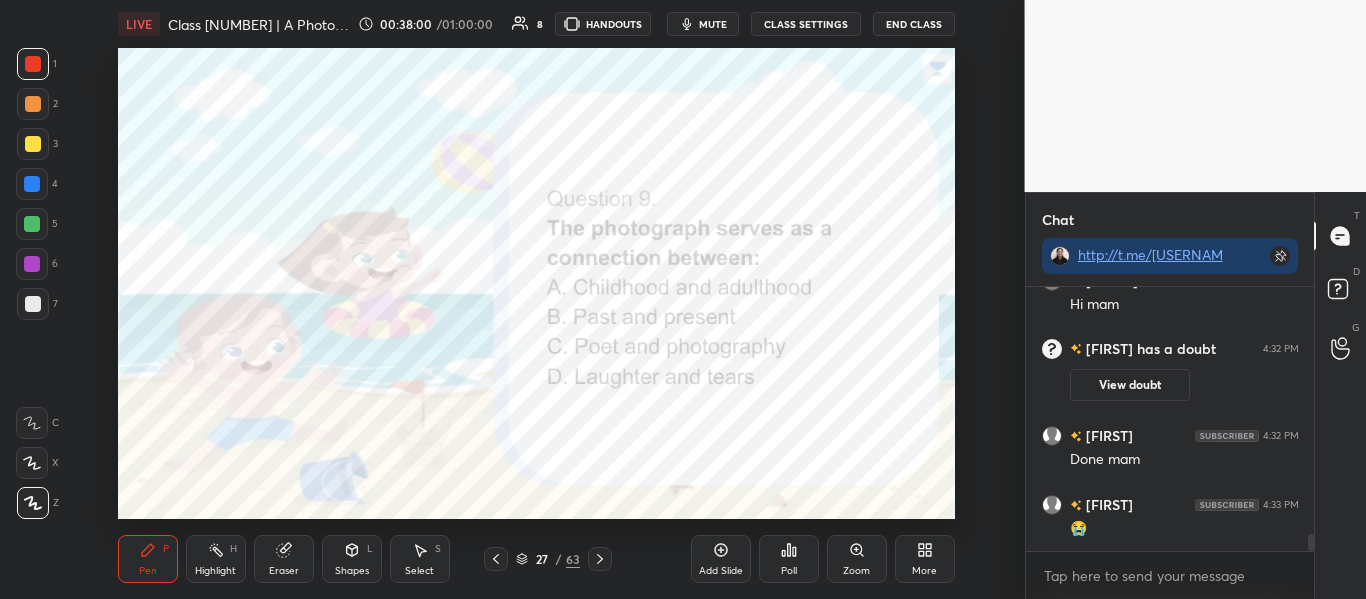 click on "Poll" at bounding box center (789, 571) 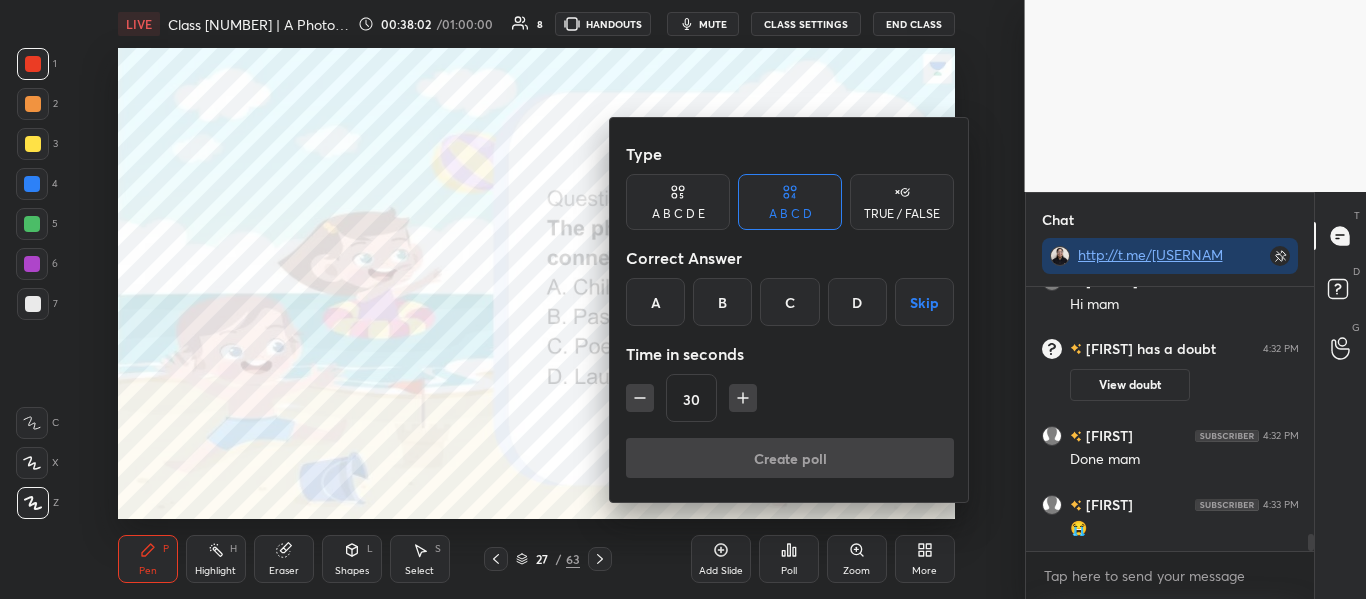 click on "Correct Answer" at bounding box center (790, 258) 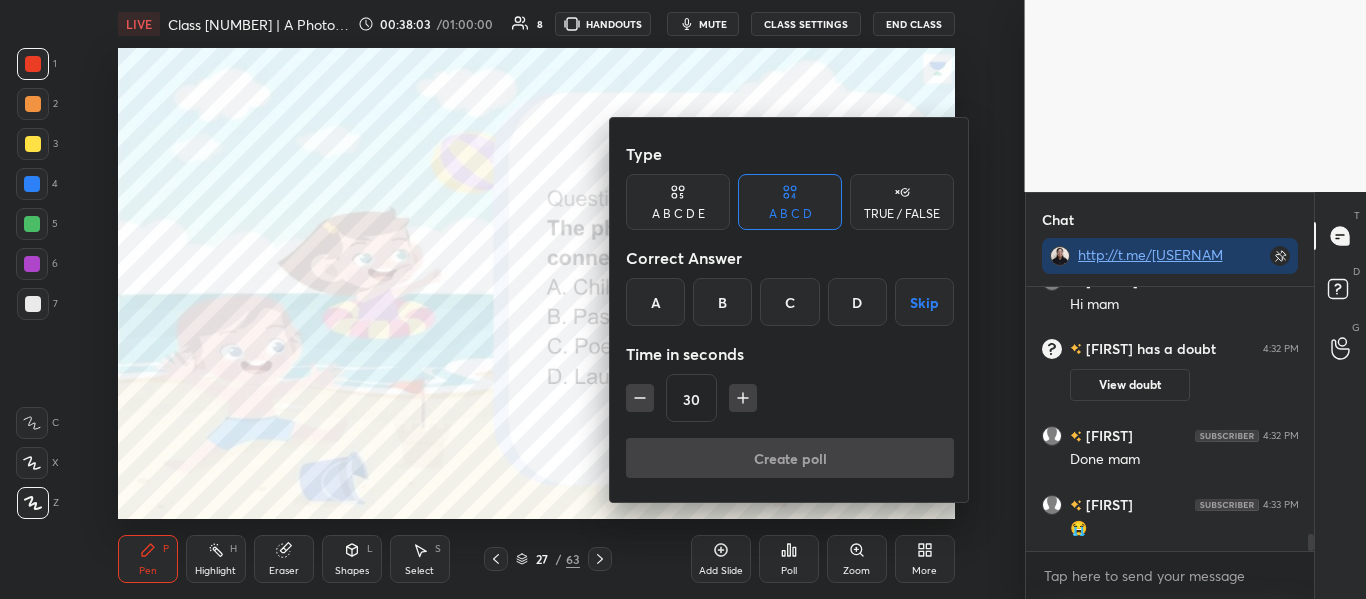 click on "B" at bounding box center [722, 302] 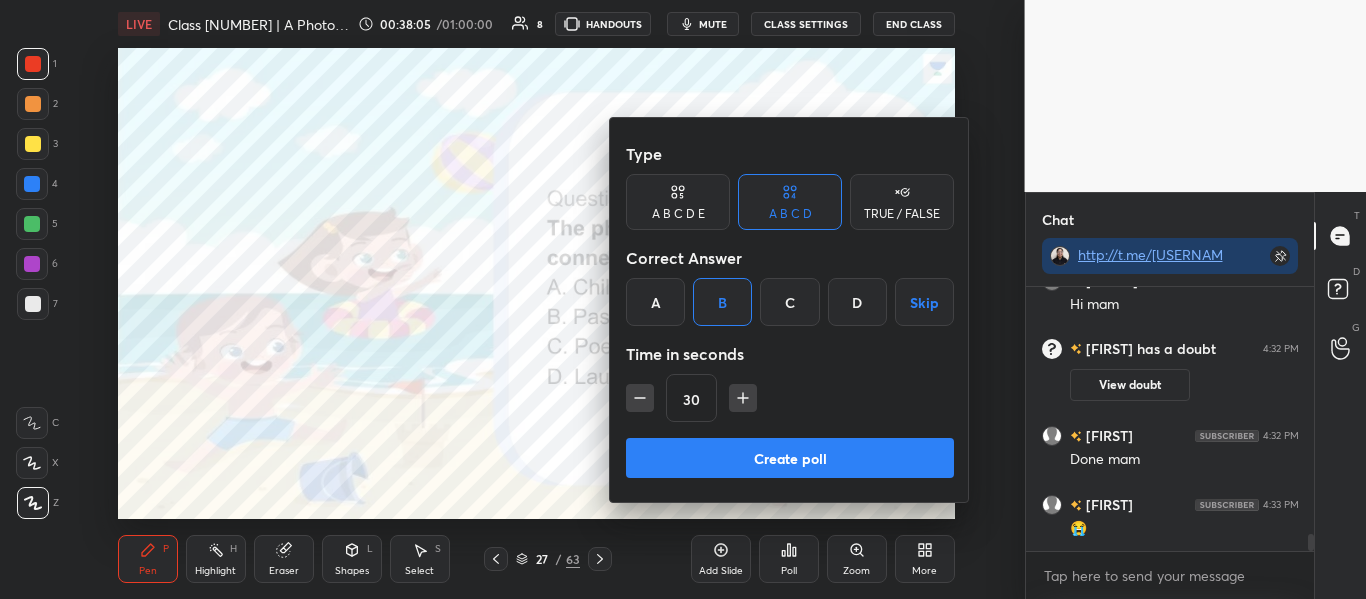 click on "Create poll" at bounding box center [790, 458] 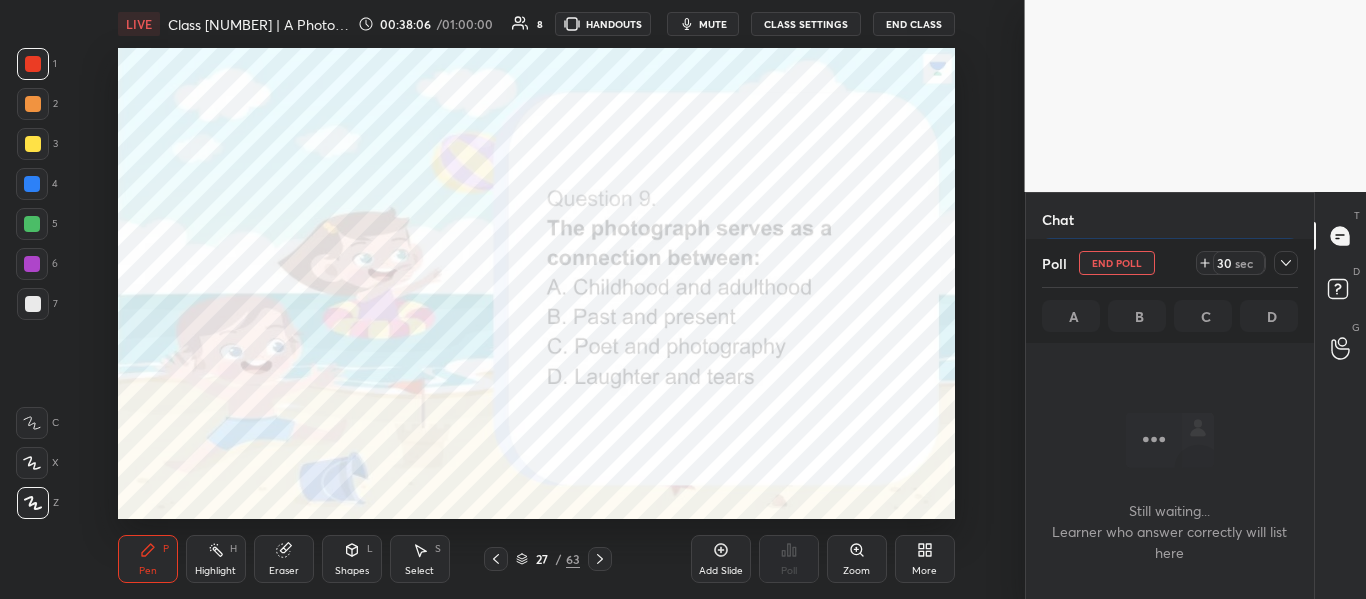scroll, scrollTop: 160, scrollLeft: 282, axis: both 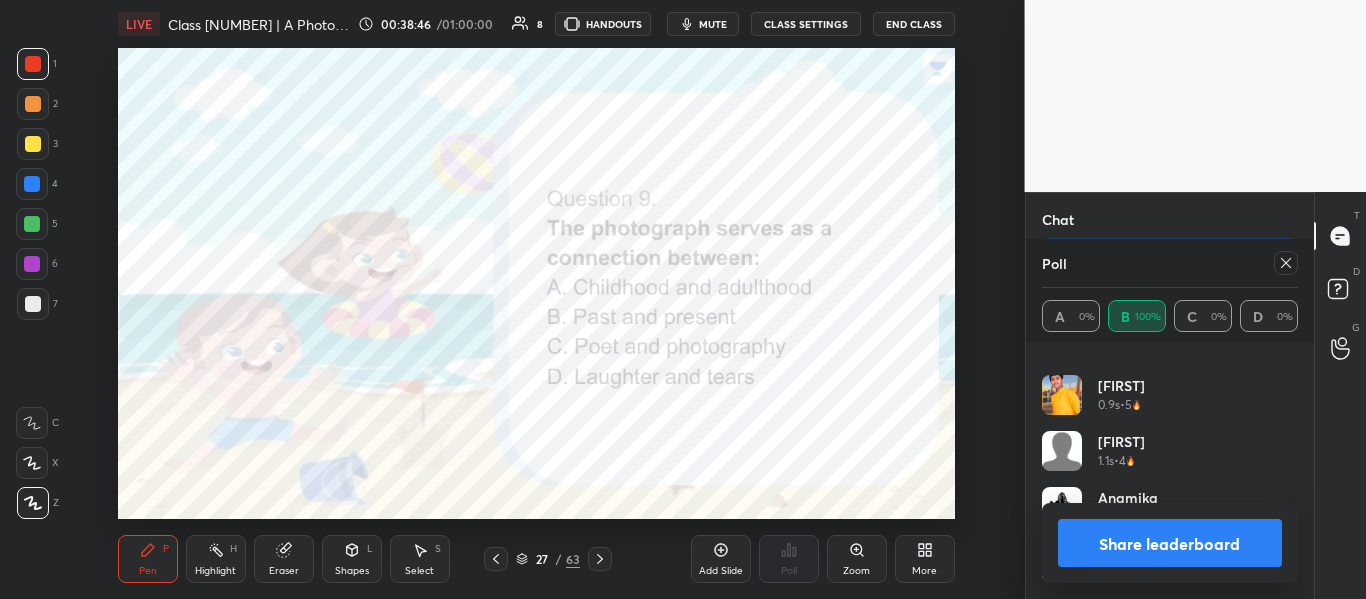 click on "Share leaderboard" at bounding box center (1170, 543) 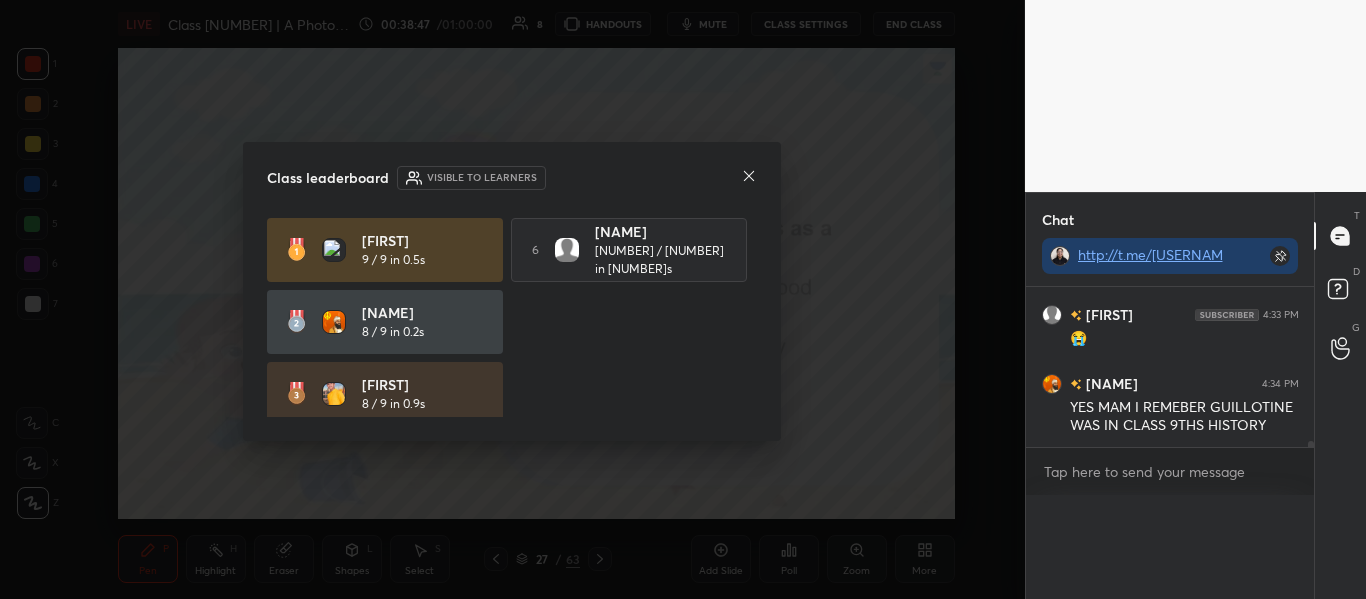 scroll, scrollTop: 0, scrollLeft: 0, axis: both 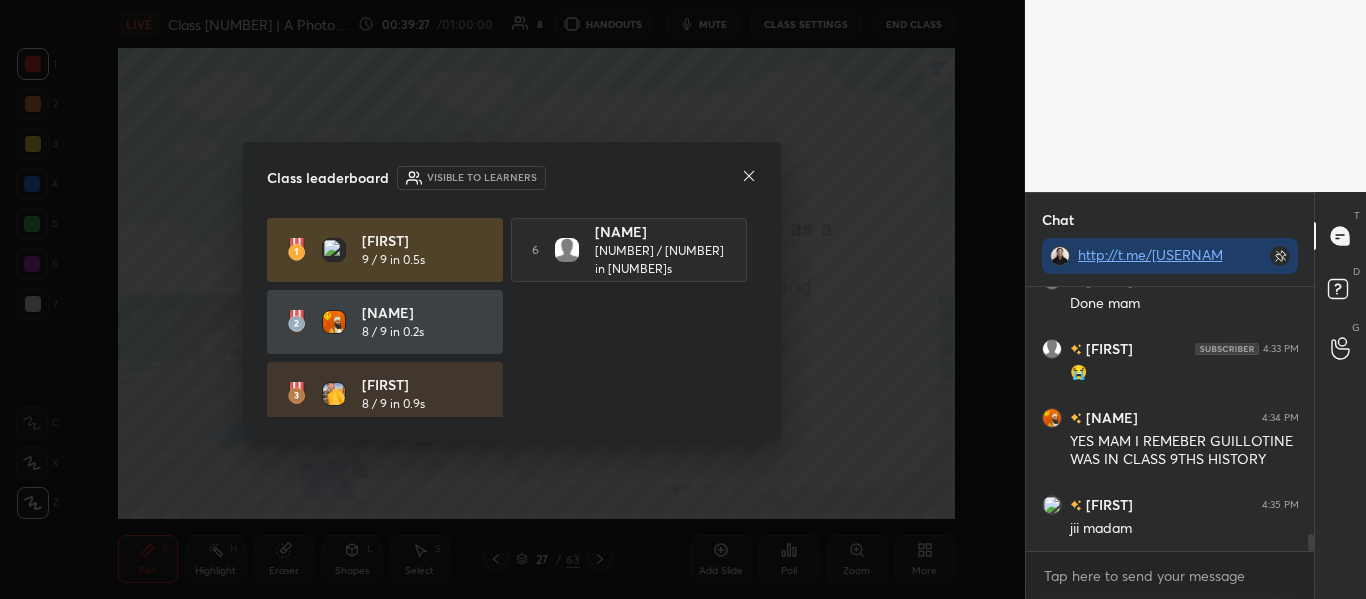 click 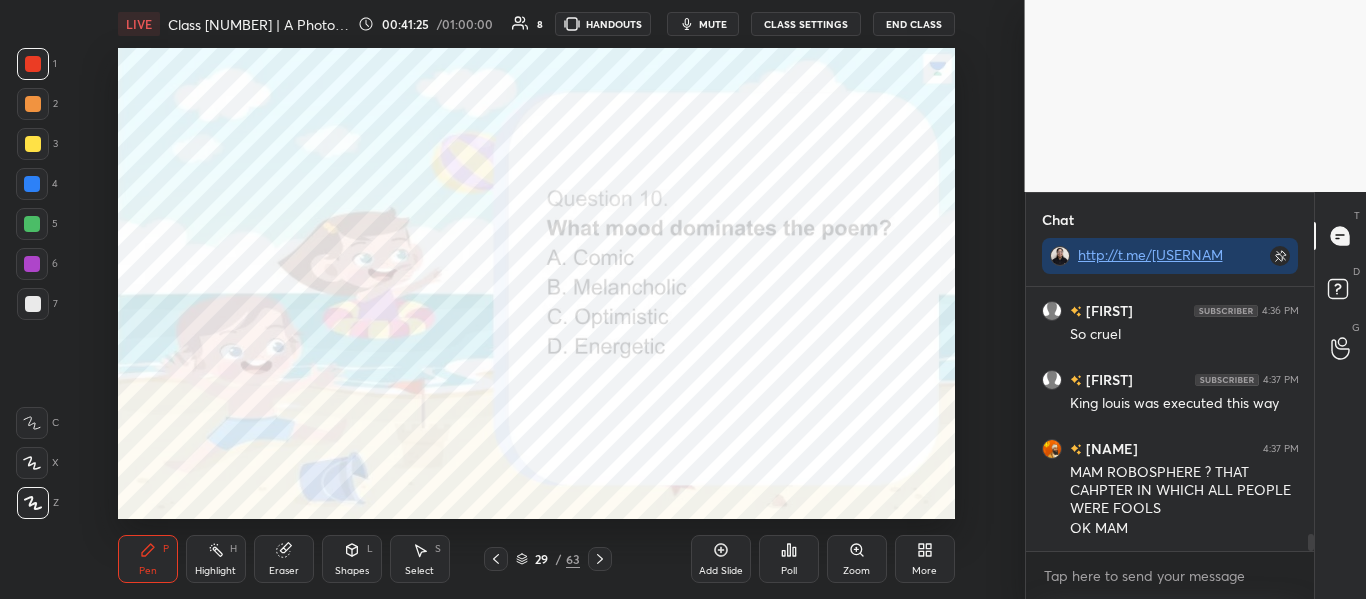 scroll, scrollTop: 3834, scrollLeft: 0, axis: vertical 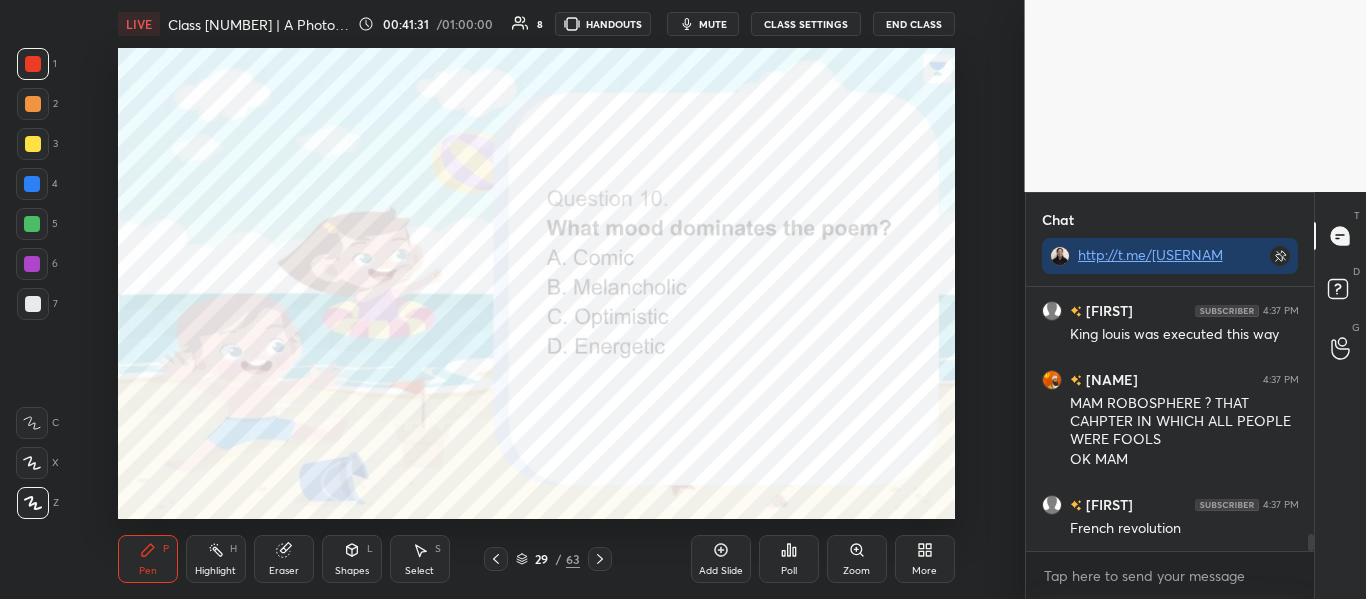 click 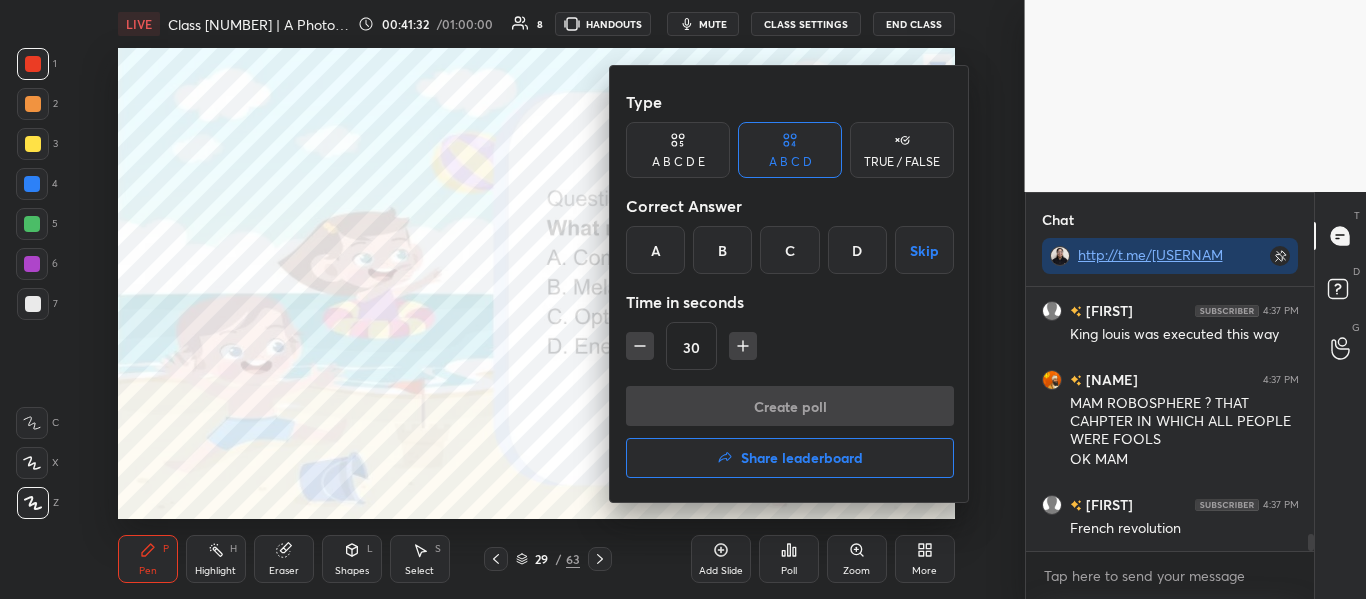 click on "B" at bounding box center (722, 250) 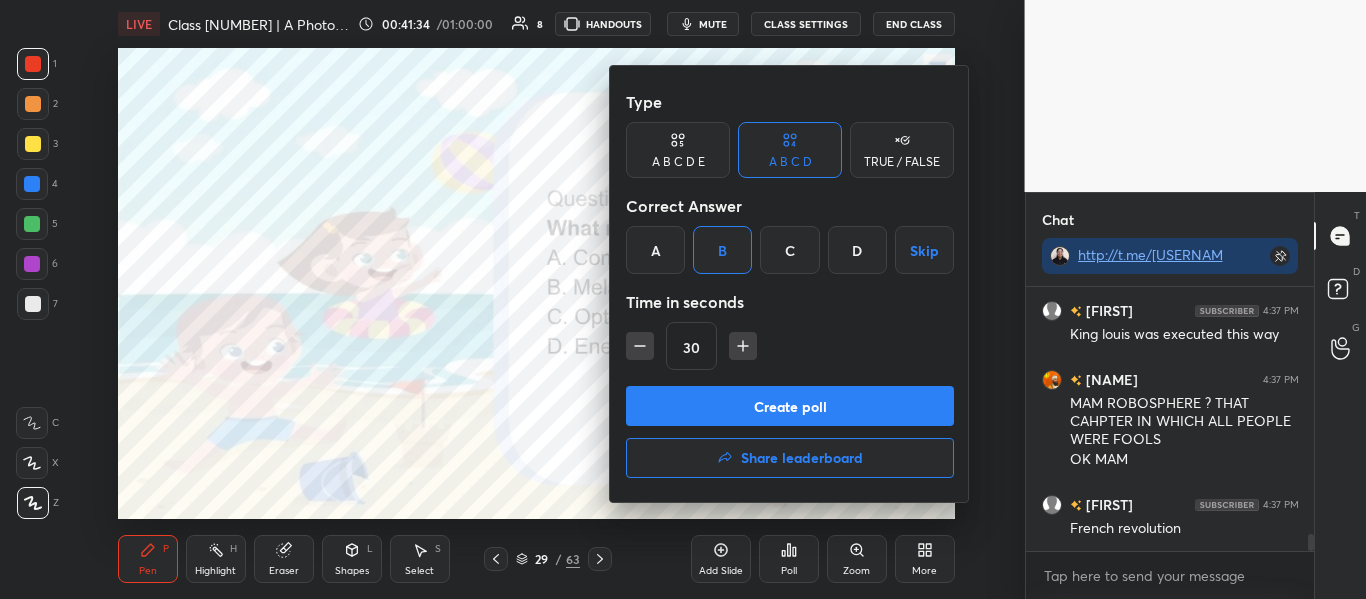 click on "Create poll" at bounding box center (790, 406) 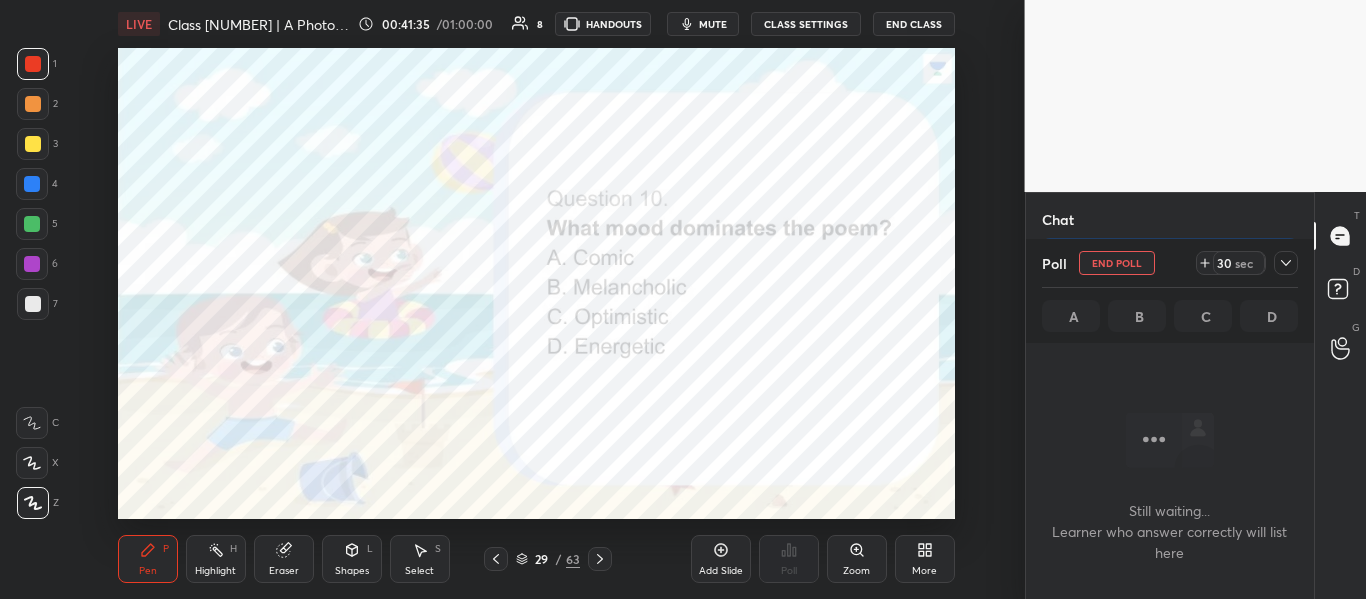scroll, scrollTop: 160, scrollLeft: 282, axis: both 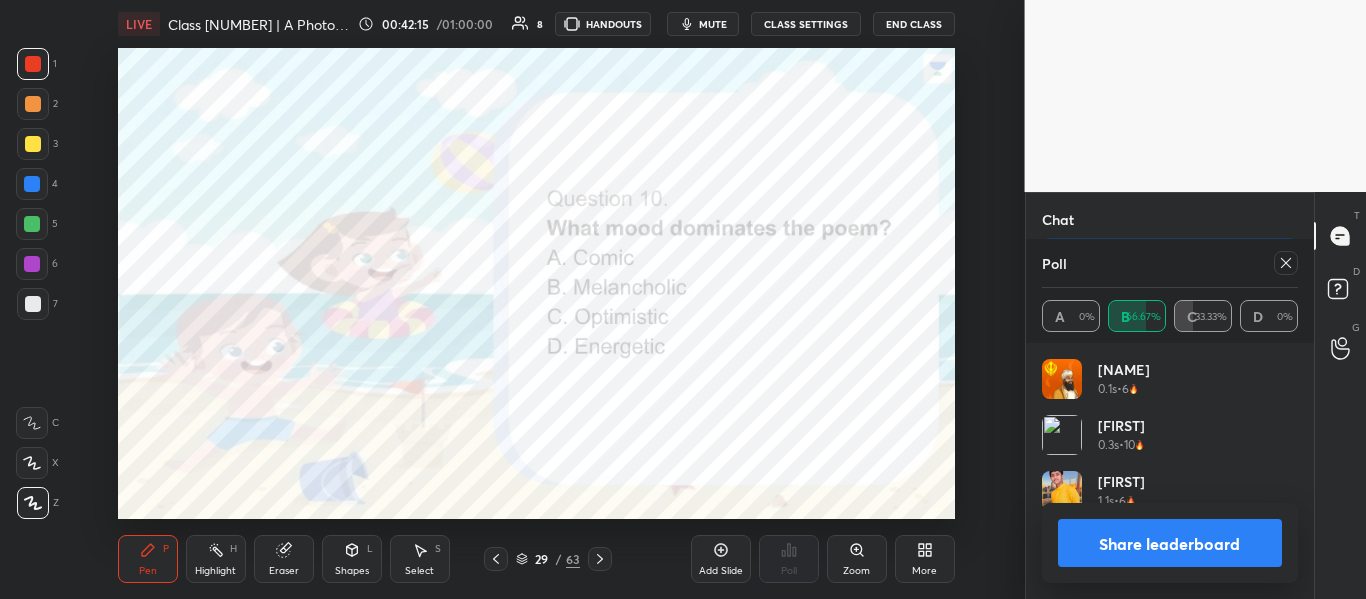 click 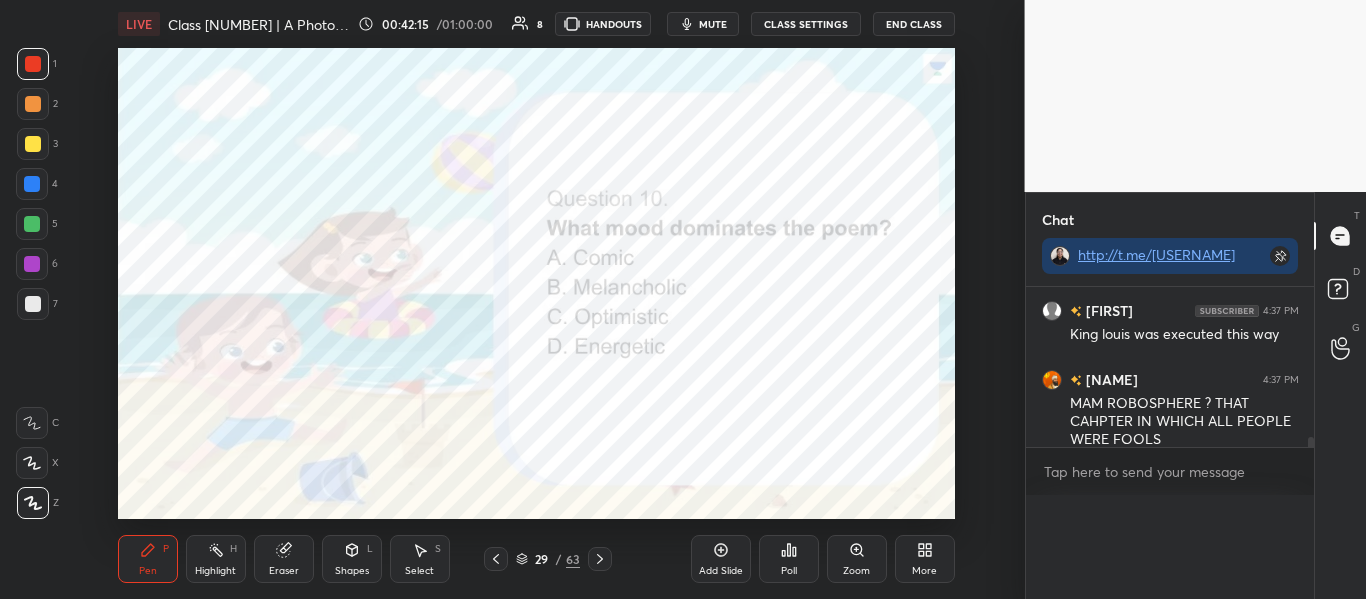 scroll, scrollTop: 0, scrollLeft: 0, axis: both 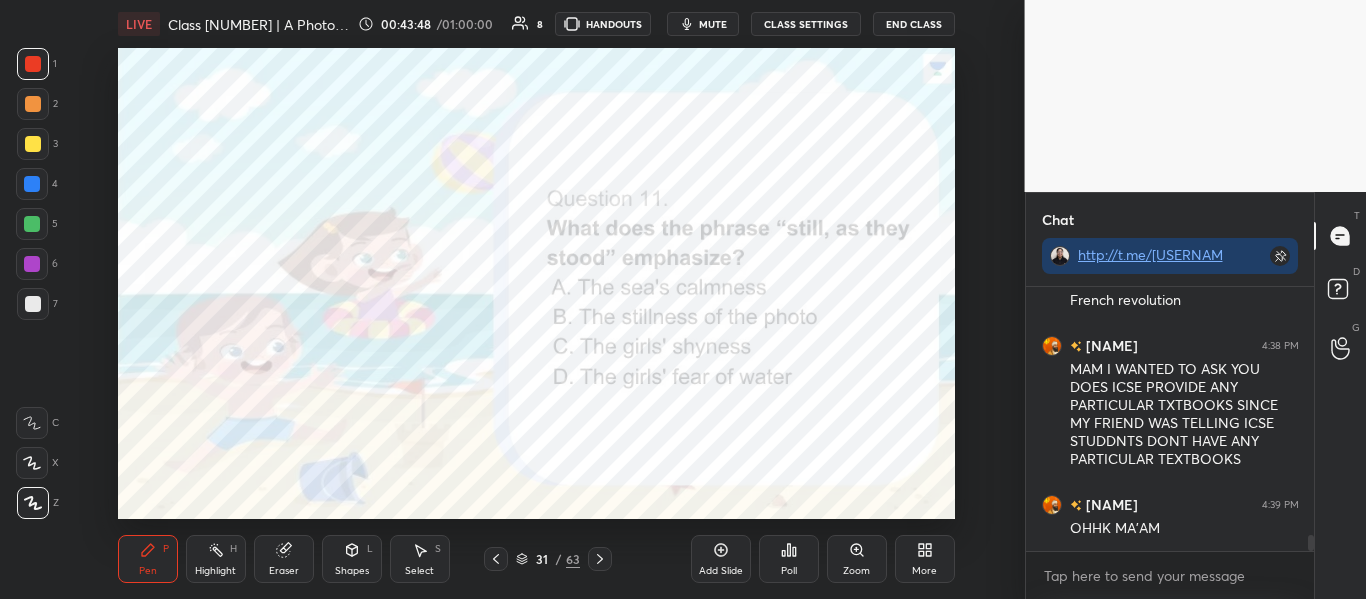 click on "Poll" at bounding box center (789, 559) 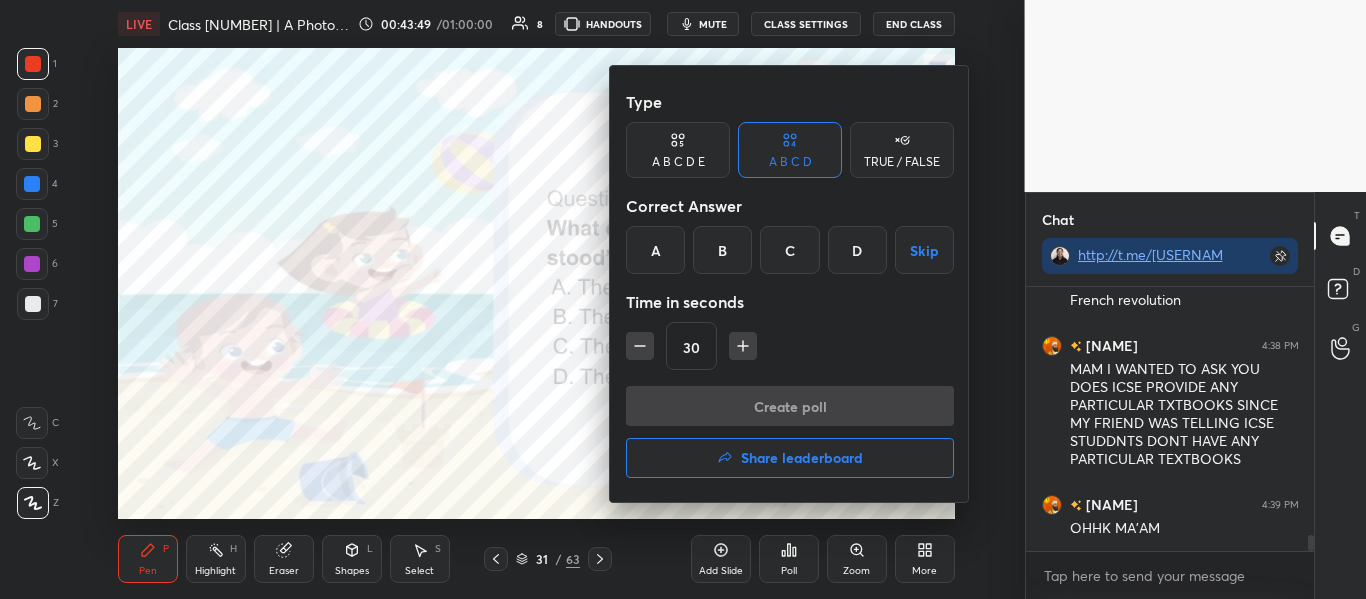 click on "B" at bounding box center (722, 250) 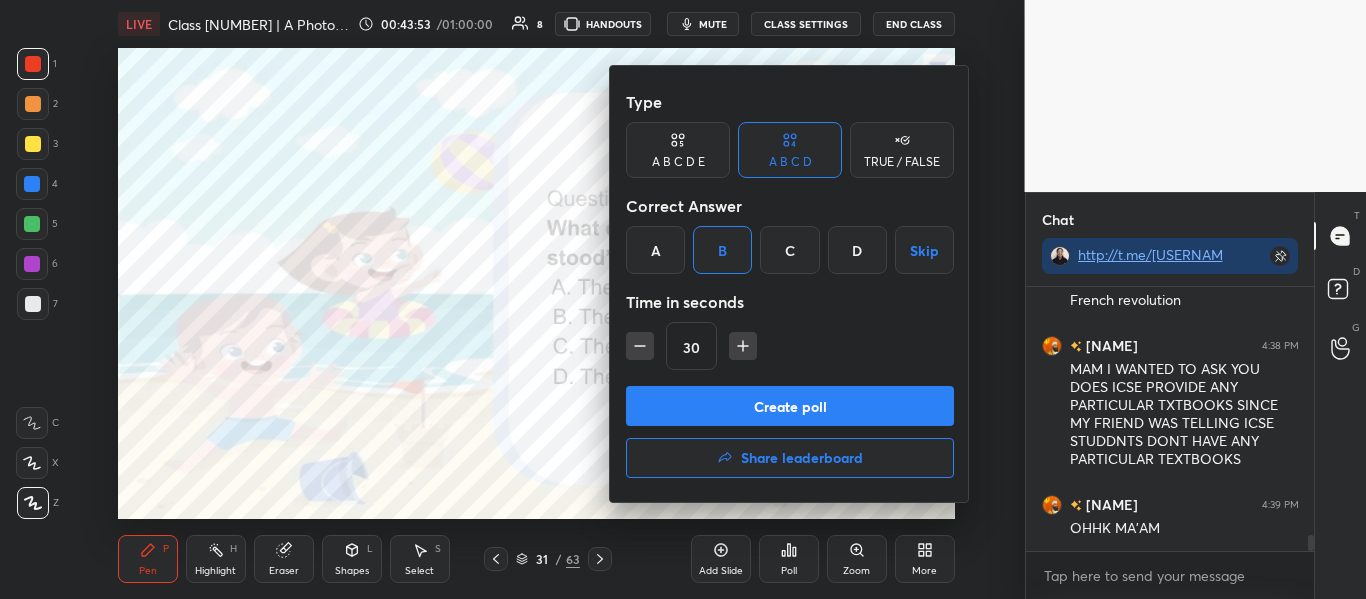 click on "Create poll" at bounding box center [790, 406] 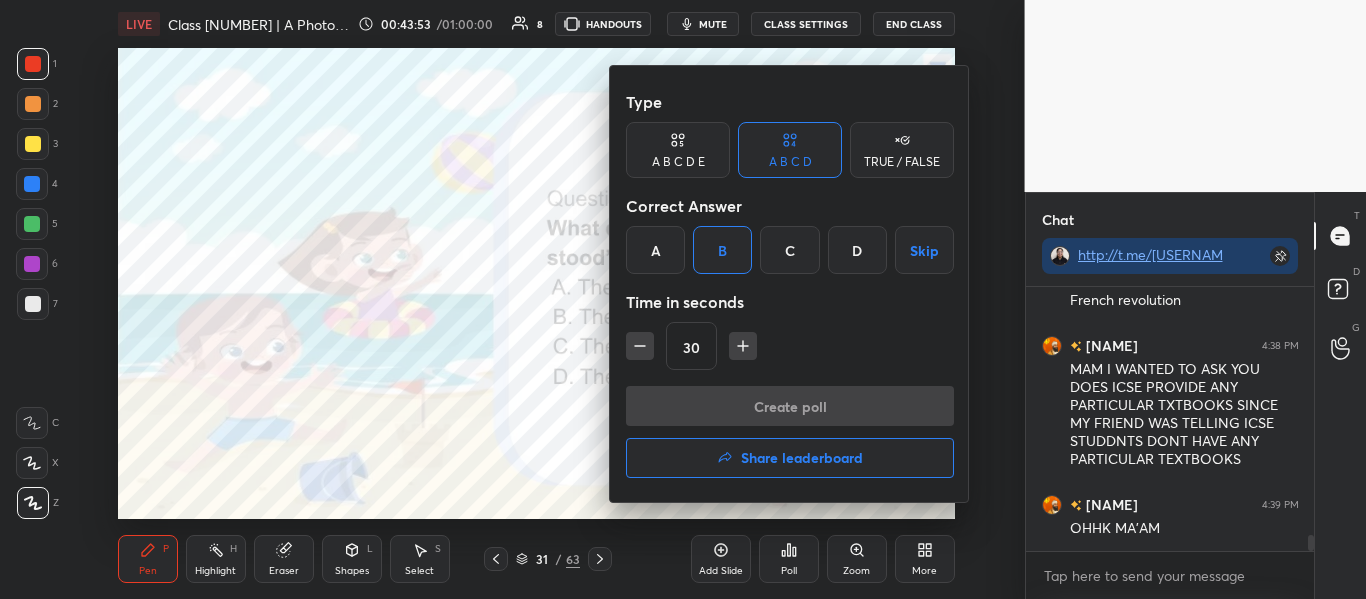 scroll, scrollTop: 216, scrollLeft: 282, axis: both 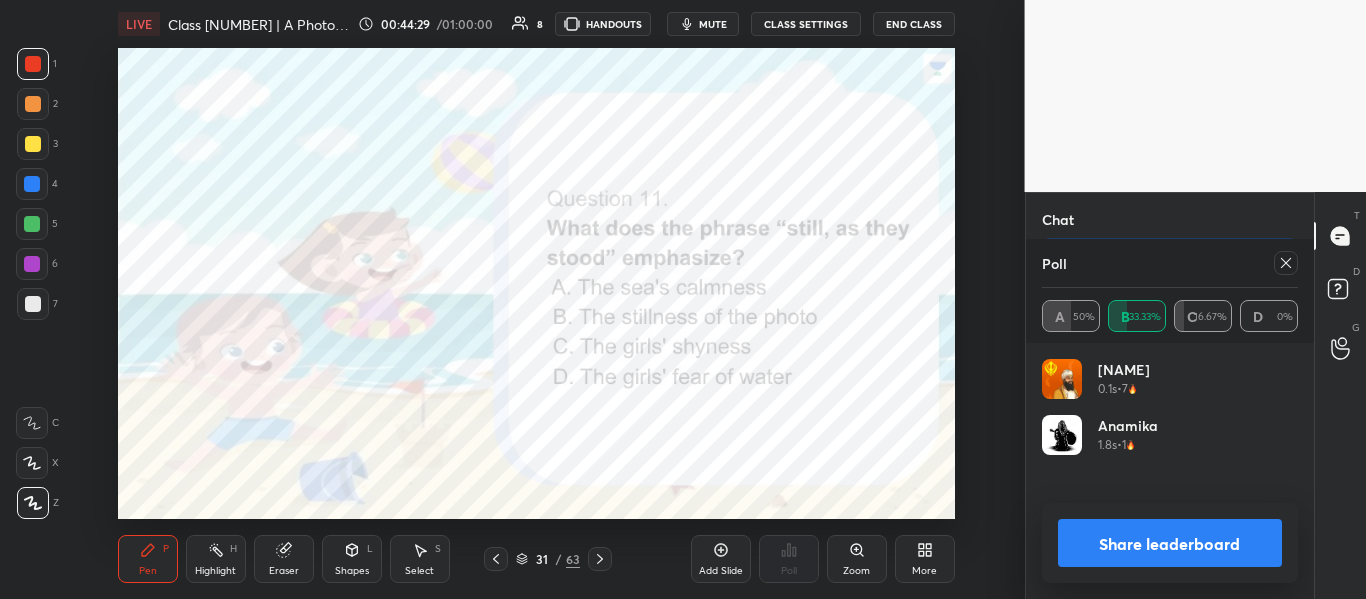 click on "Share leaderboard" at bounding box center [1170, 543] 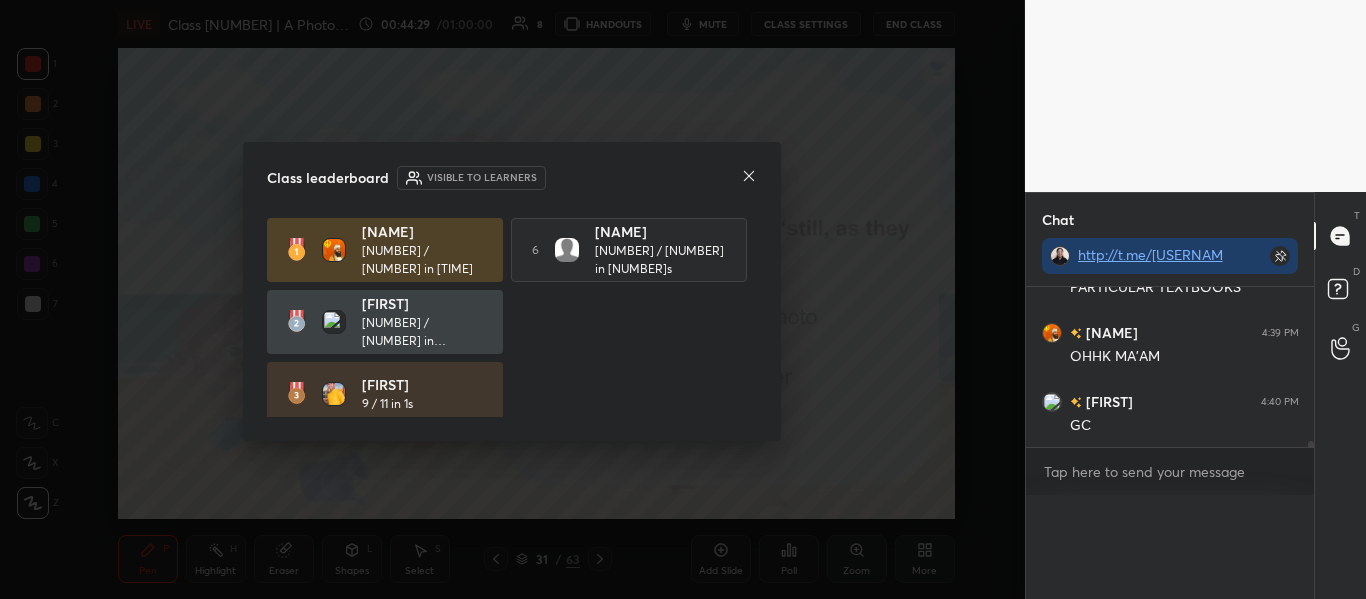 scroll, scrollTop: 0, scrollLeft: 0, axis: both 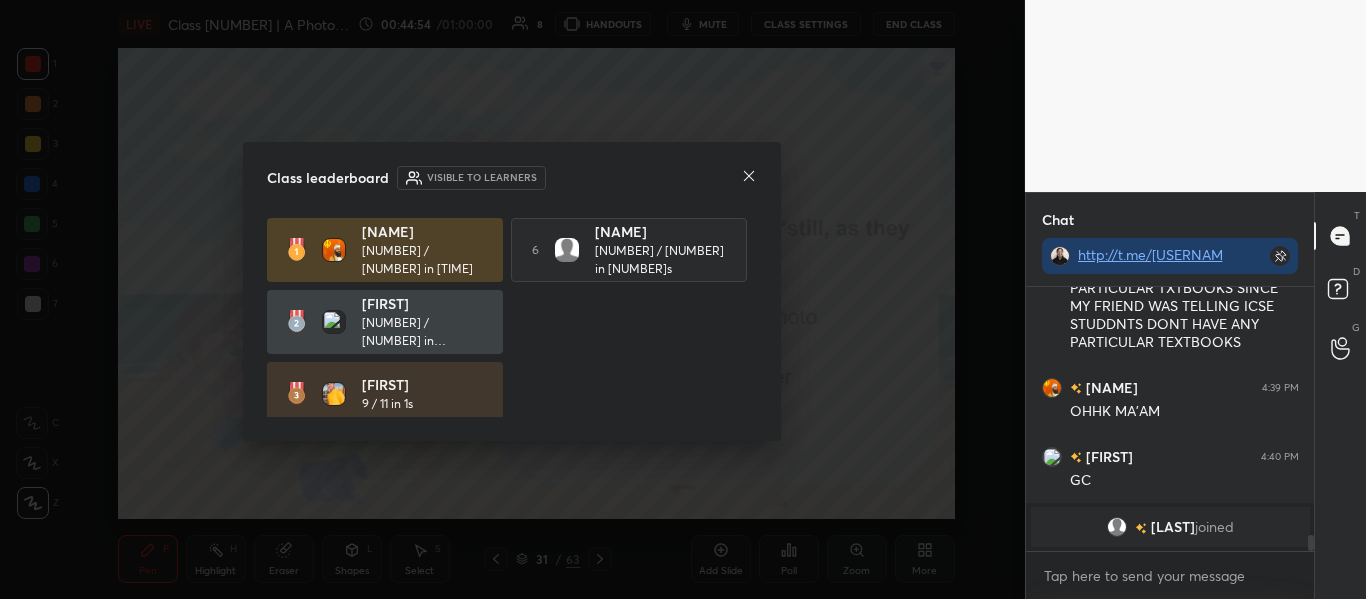click 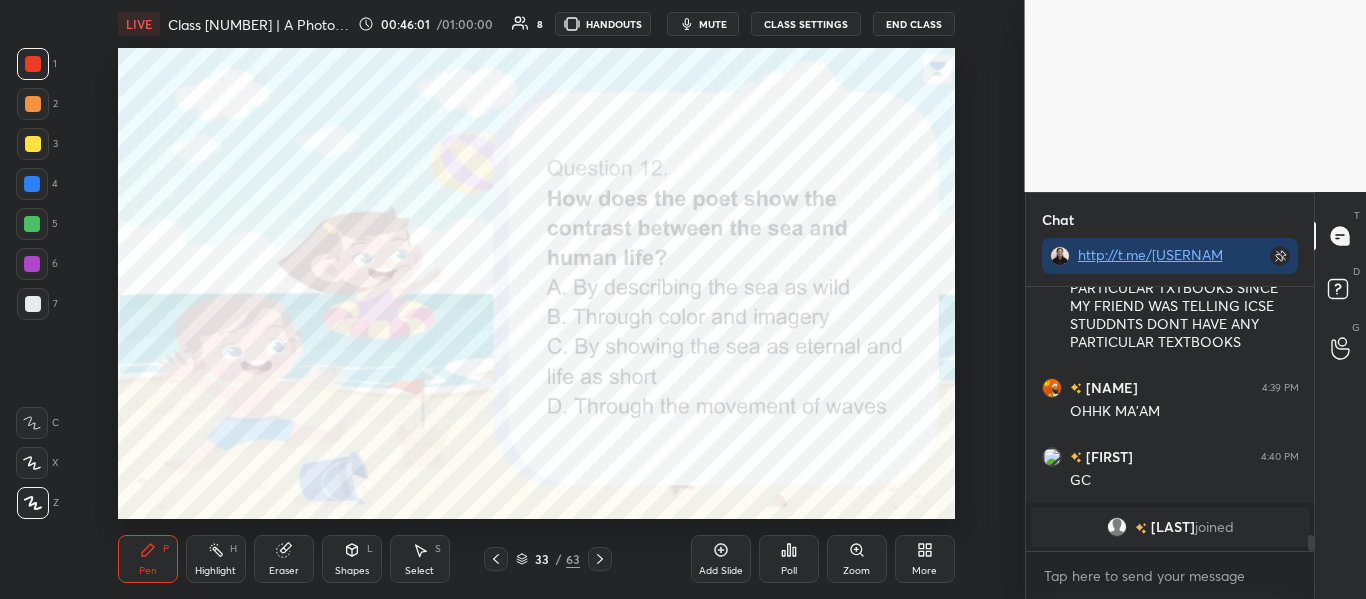 click on "Poll" at bounding box center (789, 559) 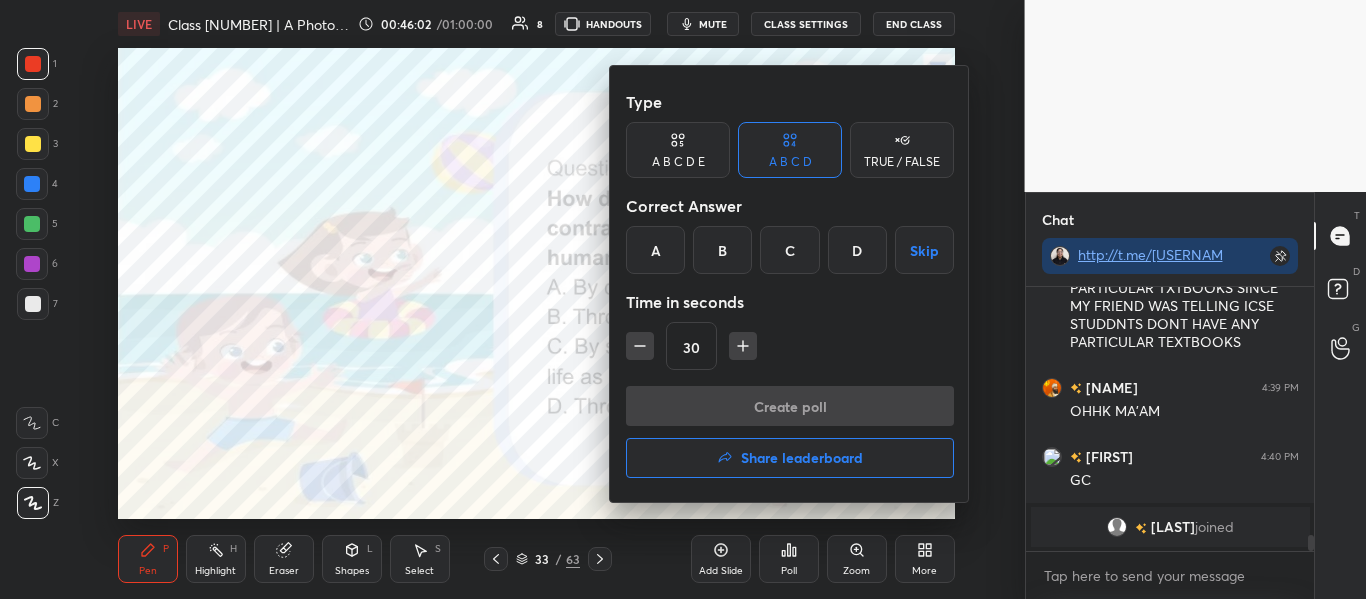 click on "C" at bounding box center [789, 250] 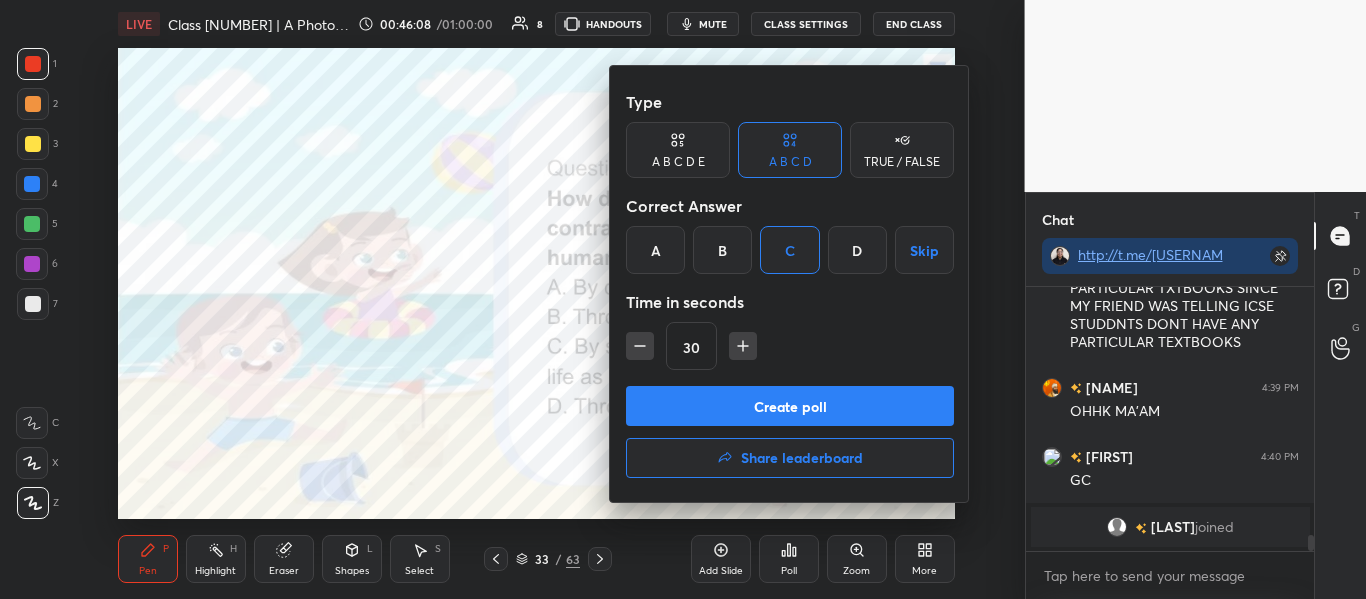 click on "Create poll" at bounding box center (790, 406) 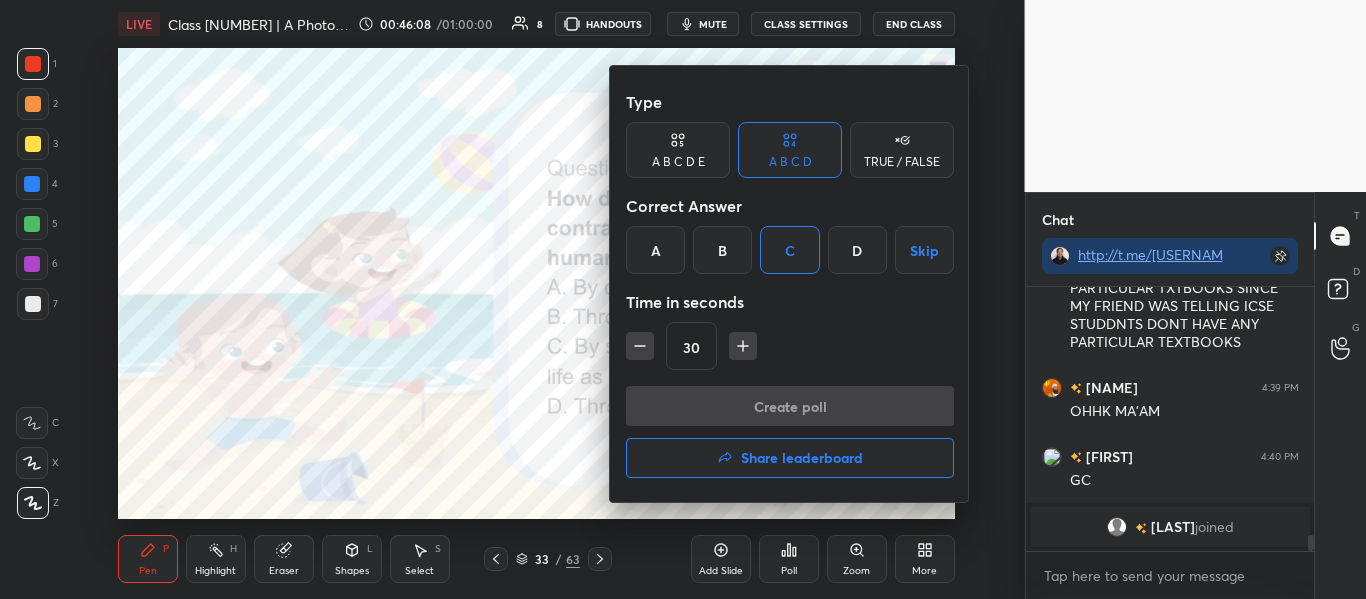 scroll, scrollTop: 216, scrollLeft: 282, axis: both 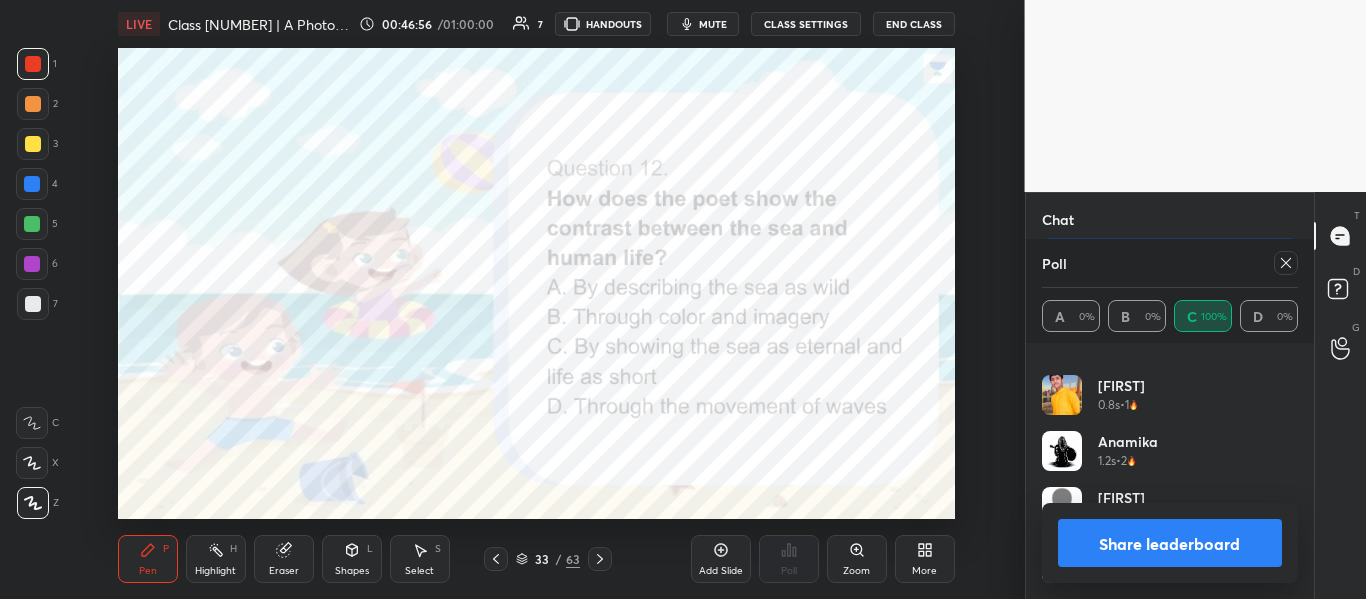 click on "Poll" at bounding box center [1170, 263] 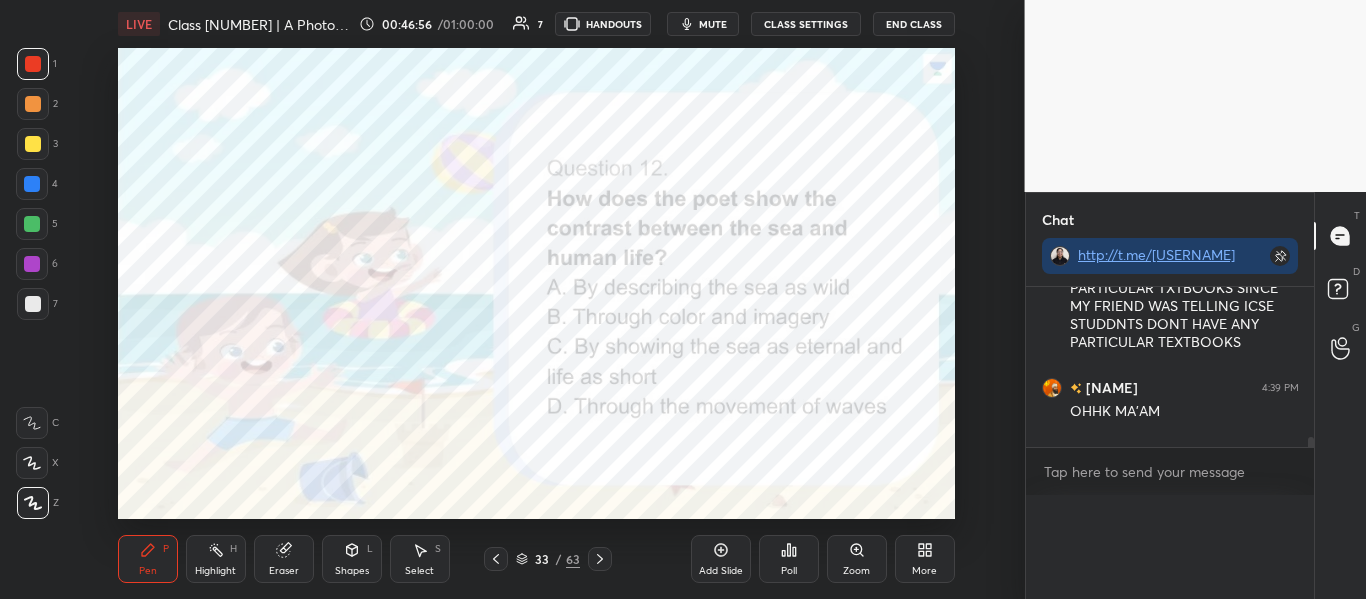 scroll, scrollTop: 0, scrollLeft: 0, axis: both 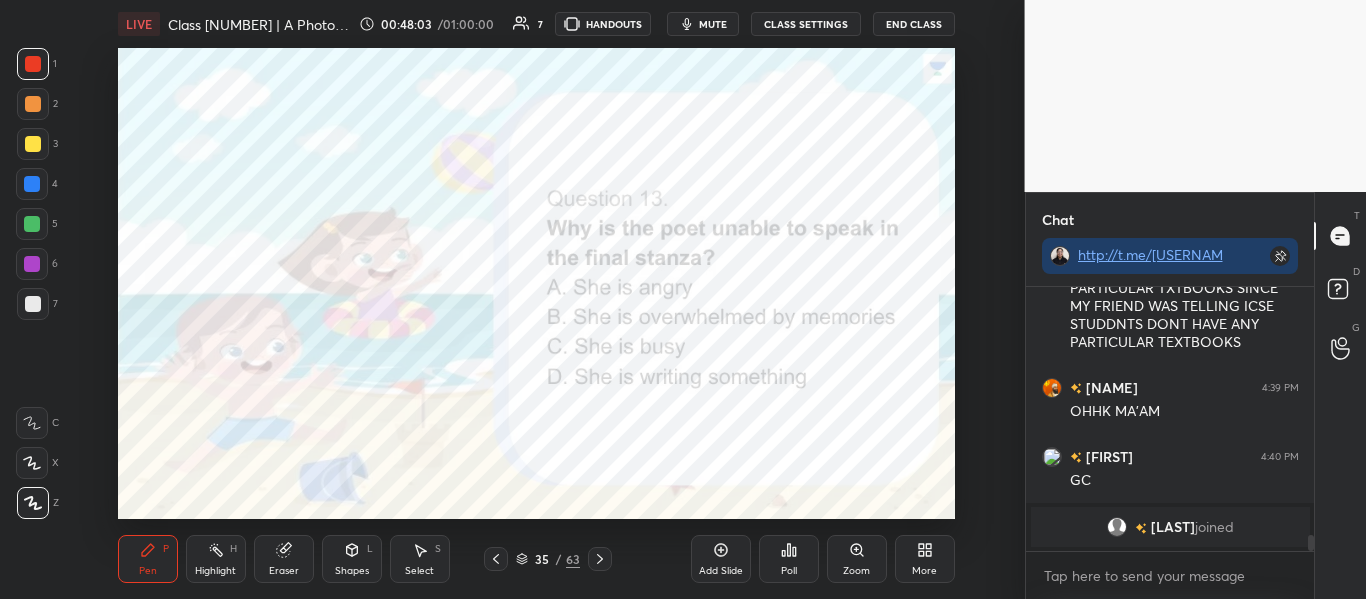 click on "Poll" at bounding box center [789, 559] 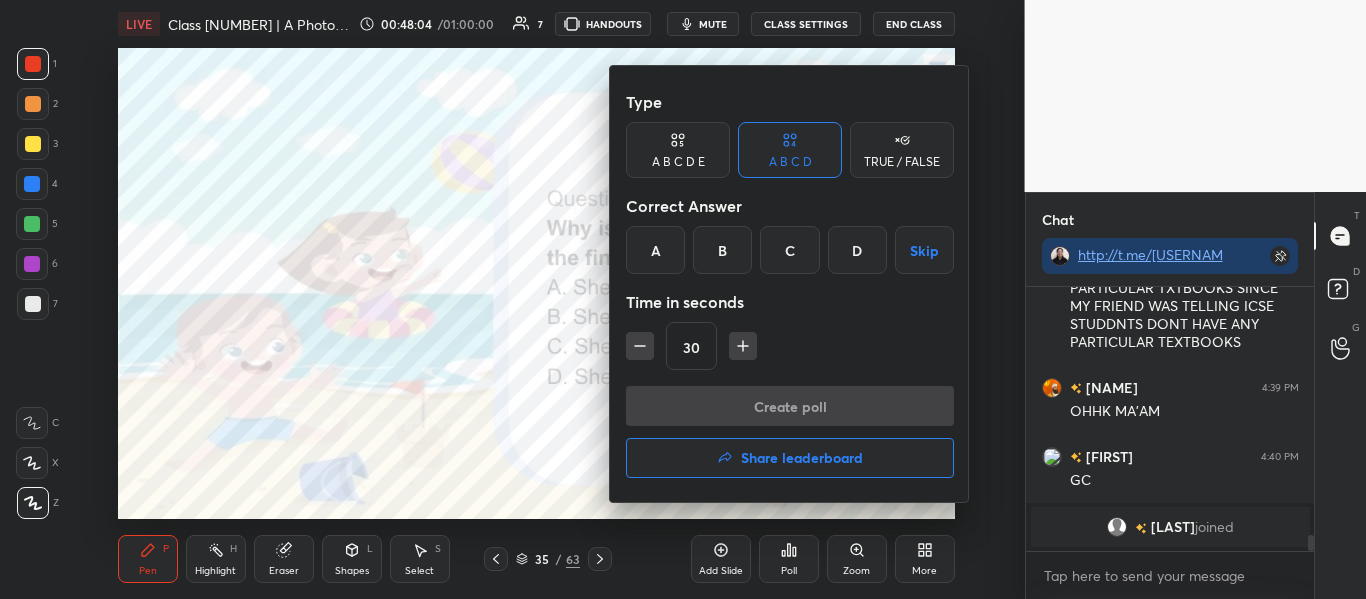 click on "B" at bounding box center [722, 250] 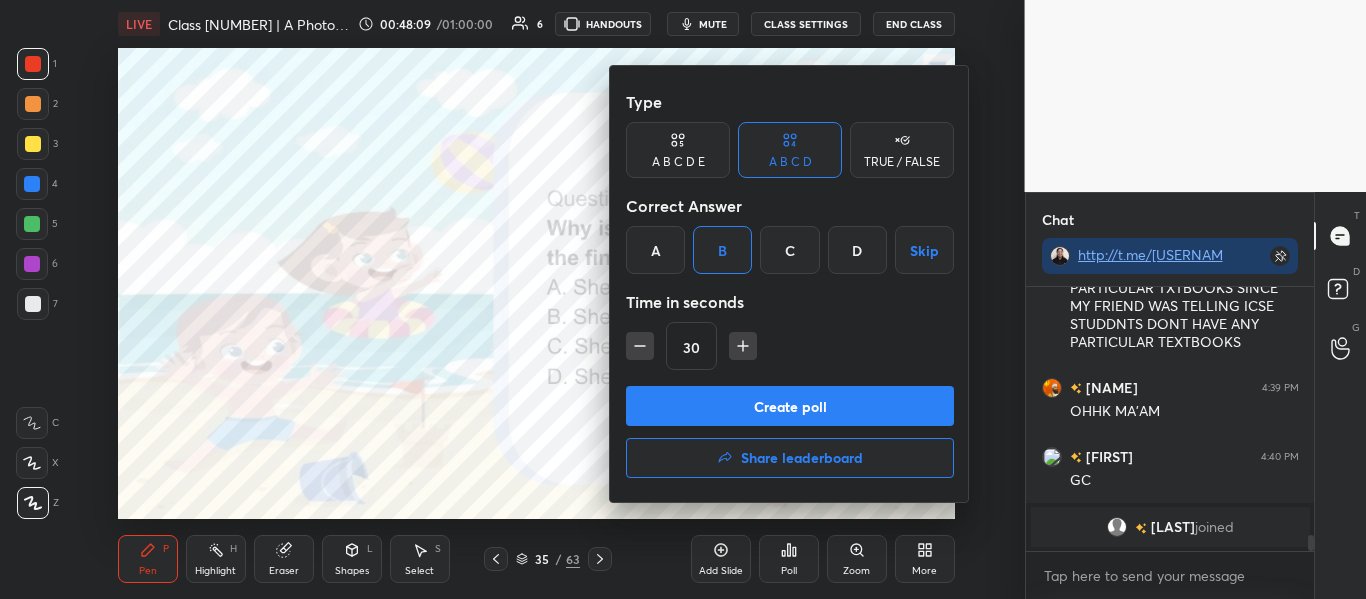 click on "Create poll" at bounding box center (790, 406) 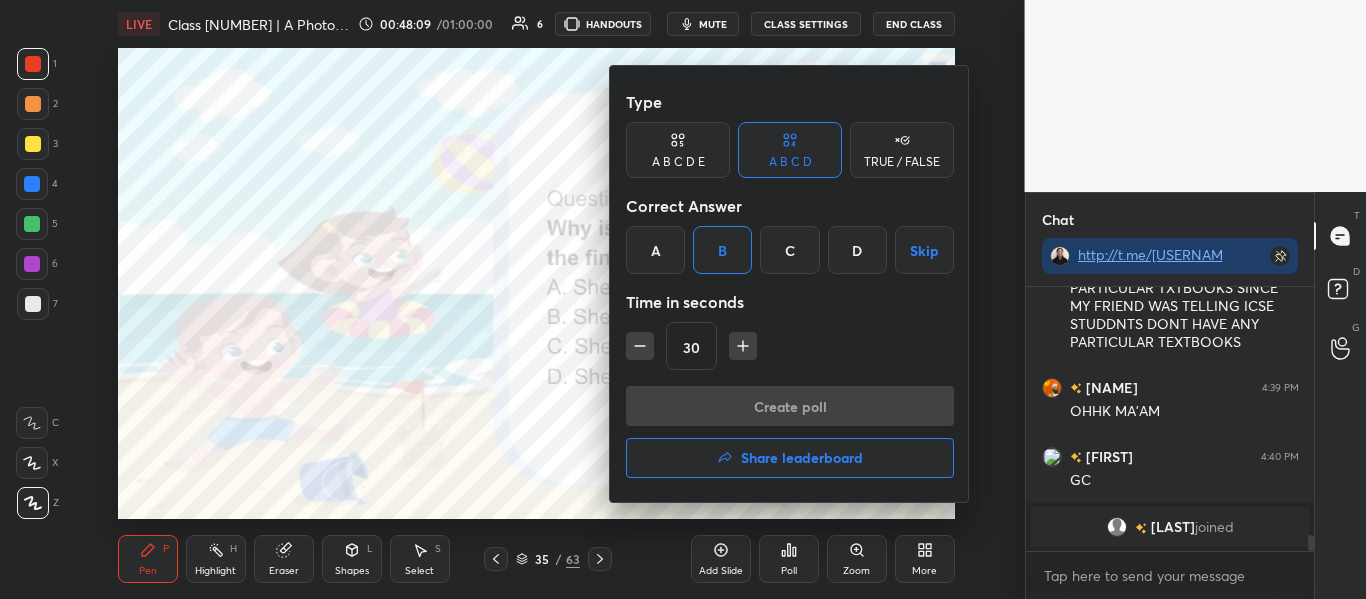 scroll, scrollTop: 216, scrollLeft: 282, axis: both 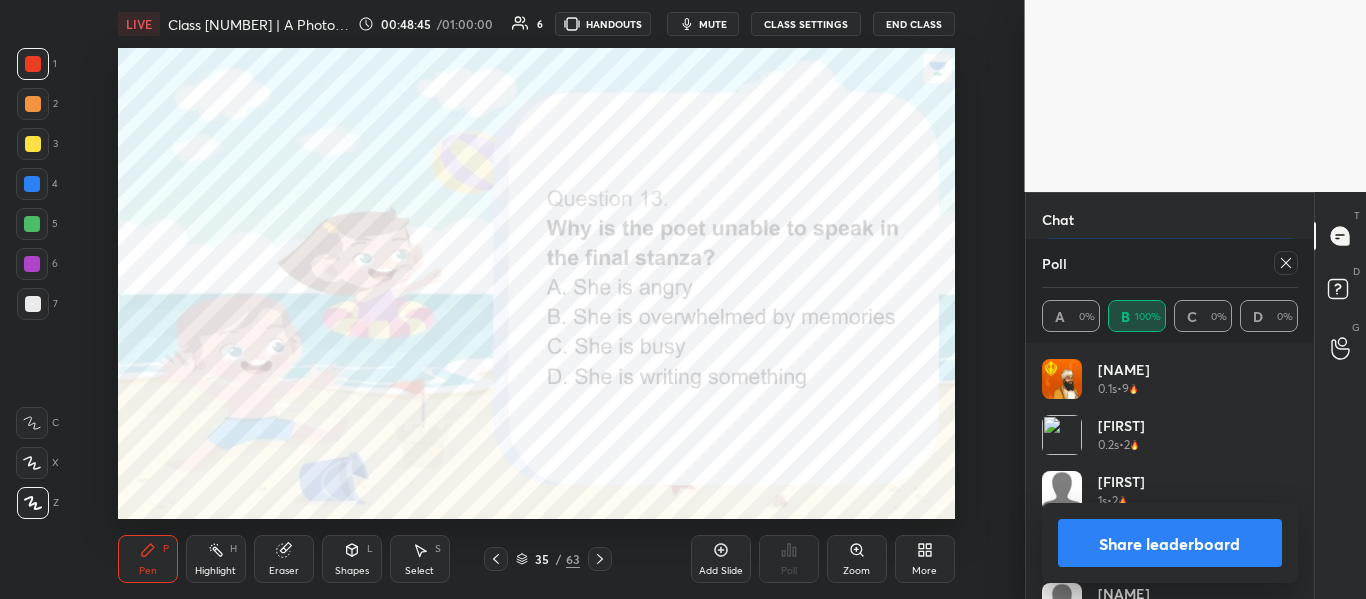 drag, startPoint x: 1300, startPoint y: 406, endPoint x: 1294, endPoint y: 438, distance: 32.55764 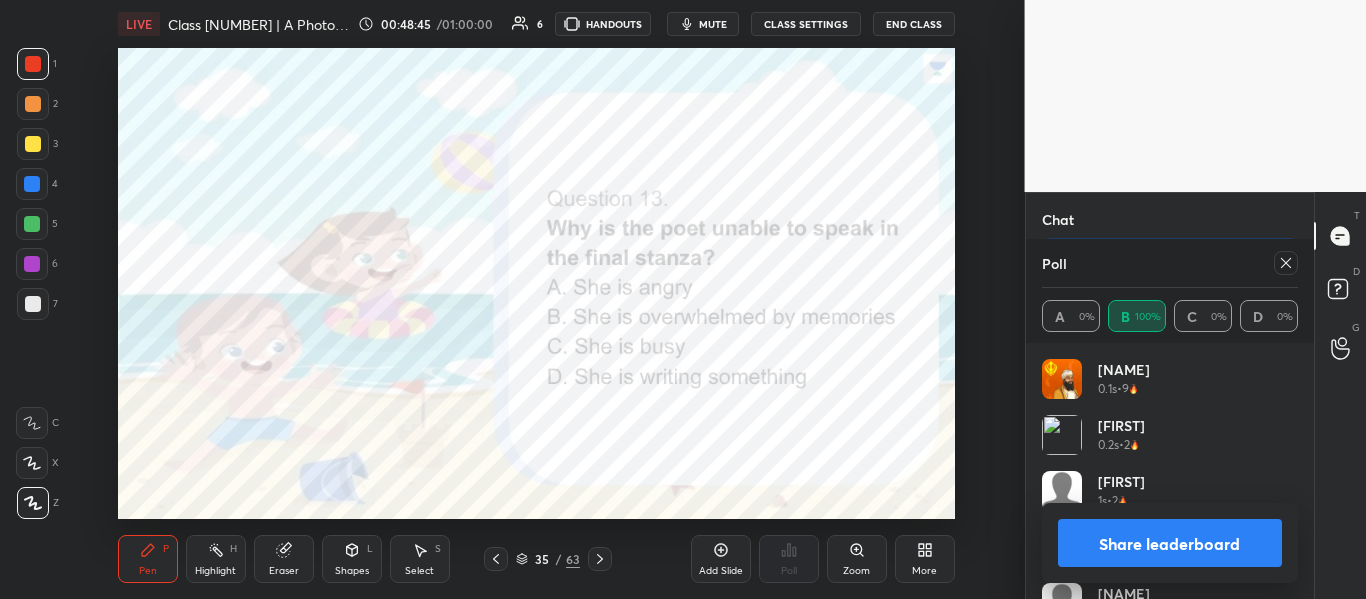 click on "Harpreet 0.1s  •  9 Sankalp 0.2s  •  2 Anirudh 1s  •  2 Anamika 1.2s  •  3 Muna 7.1s  •  2" at bounding box center (1170, 471) 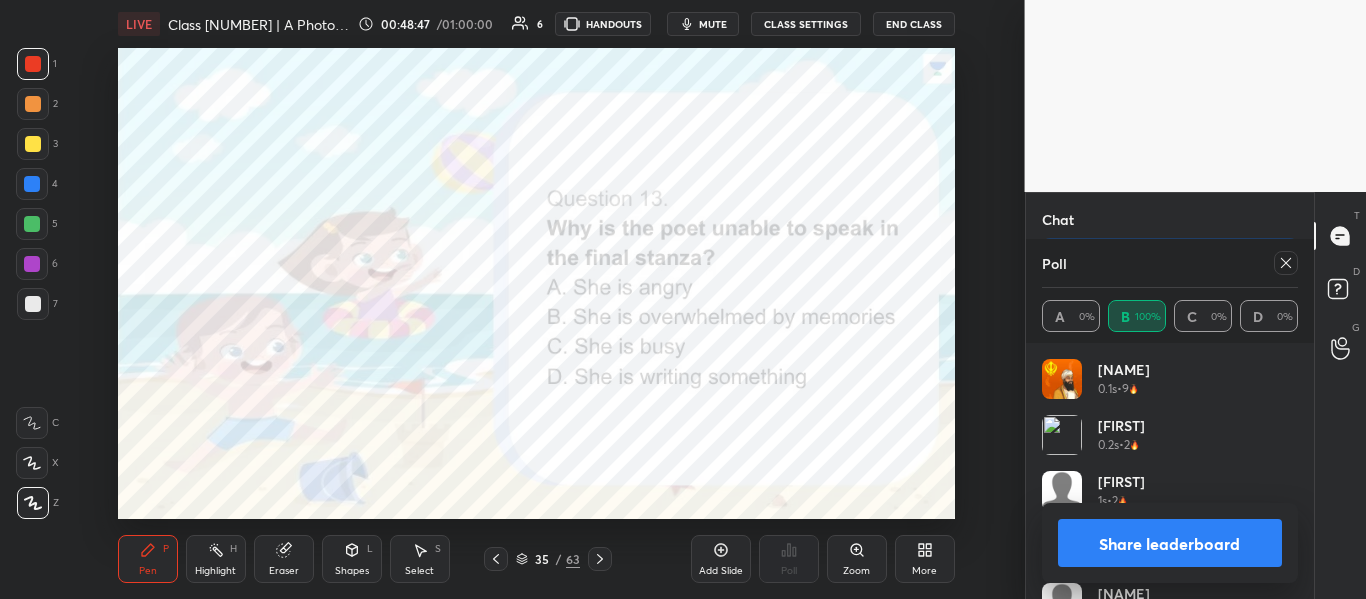 scroll, scrollTop: 40, scrollLeft: 0, axis: vertical 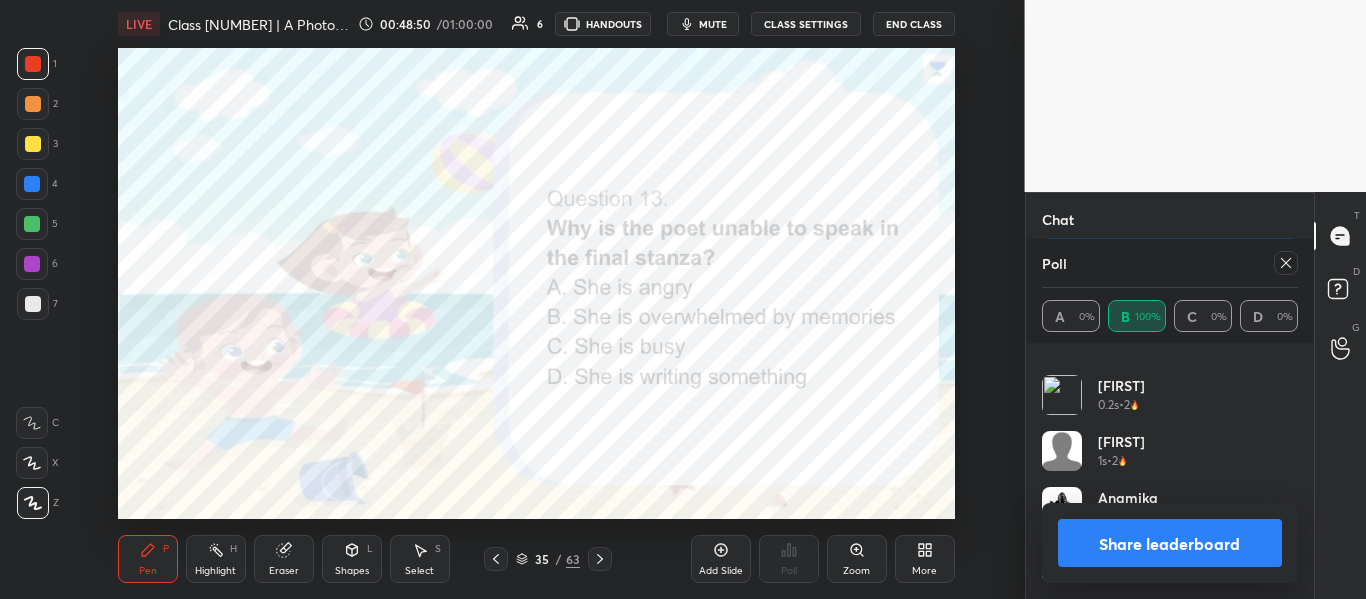 click on "Share leaderboard" at bounding box center (1170, 543) 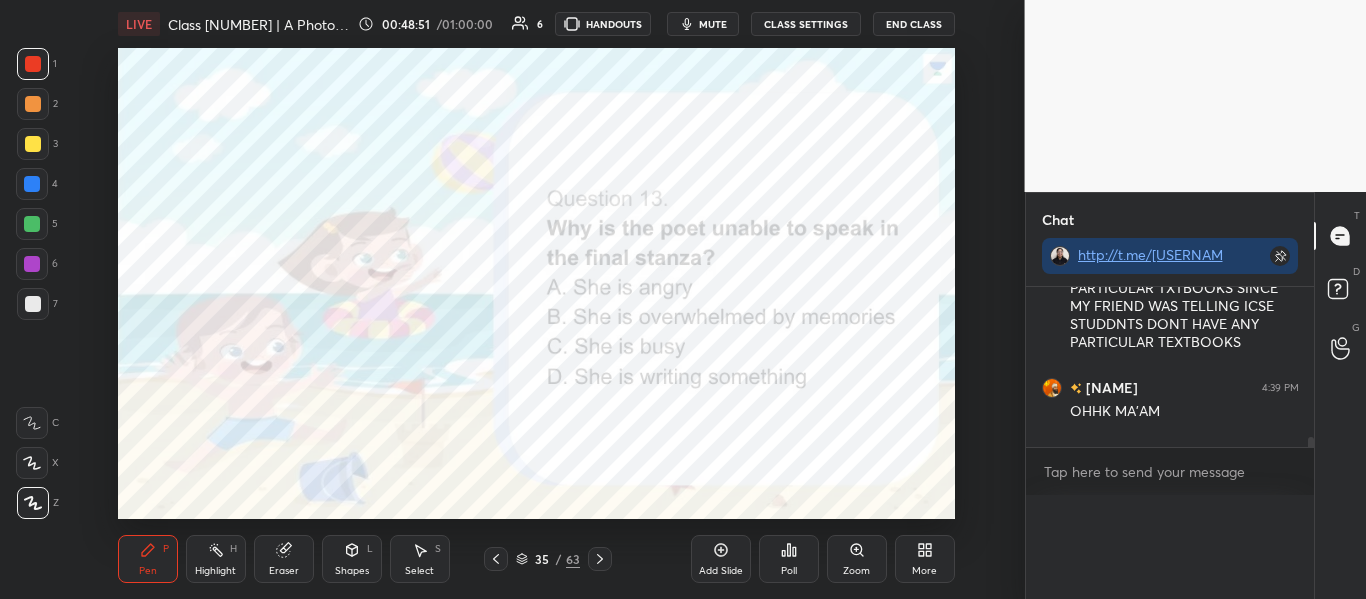 scroll, scrollTop: 0, scrollLeft: 0, axis: both 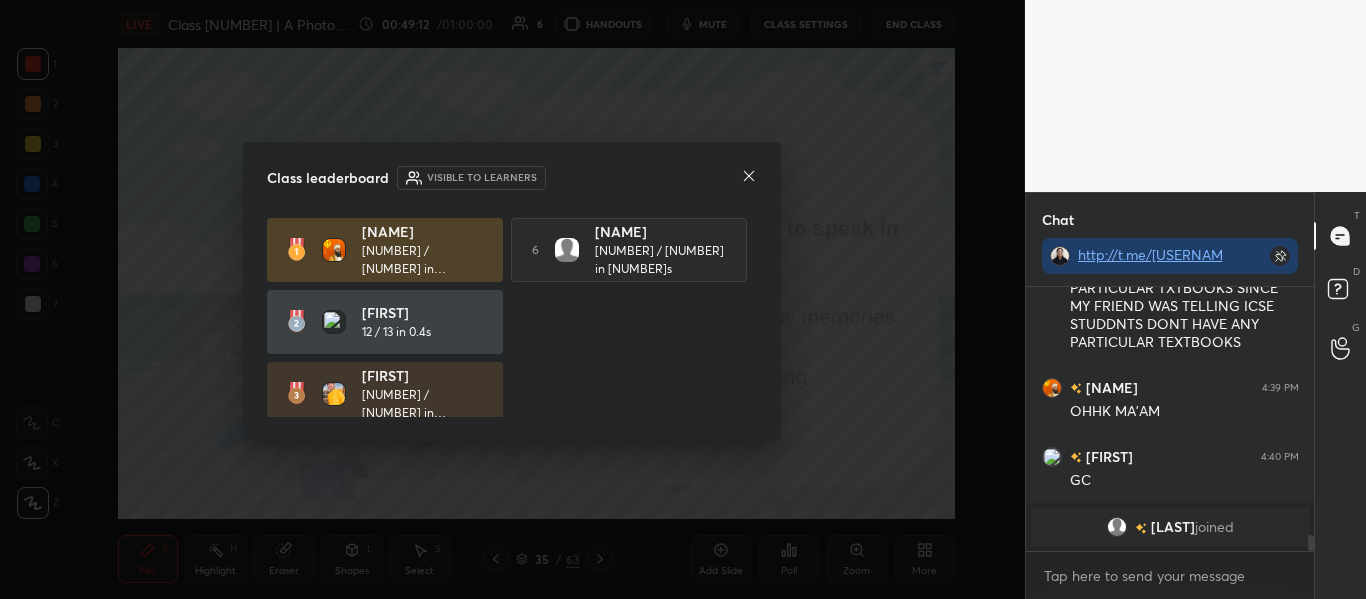 click on "Harpreet 12 / 13 in 0.1s 6 Muna 4 / 13 in 4.9s Sankalp 12 / 13 in 0.4s Ariyan 10 / 13 in 0.9s 4 Anamika 8 / 13 in 1.6s 5 Anirudh 8 / 13 in 4.7s" at bounding box center (512, 318) 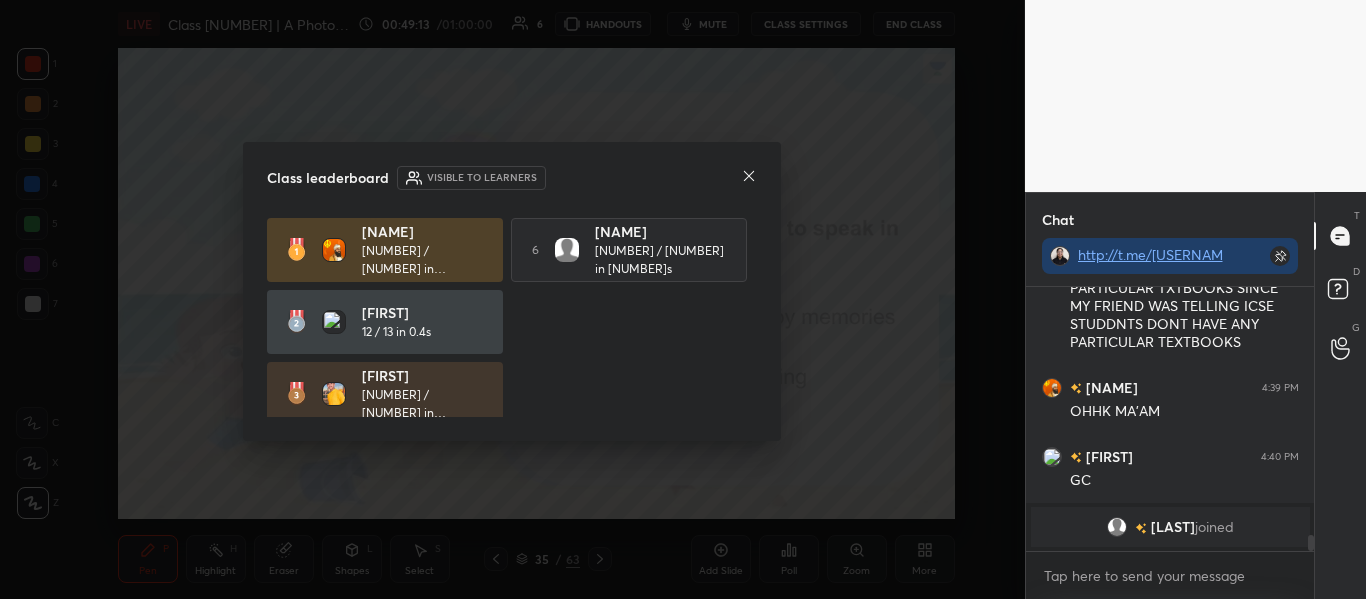 click on "Class leaderboard Visible to learners Harpreet 12 / 13 in 0.1s 6 Muna 4 / 13 in 4.9s Sankalp 12 / 13 in 0.4s Ariyan 10 / 13 in 0.9s 4 Anamika 8 / 13 in 1.6s 5 Anirudh 8 / 13 in 4.7s" at bounding box center [512, 292] 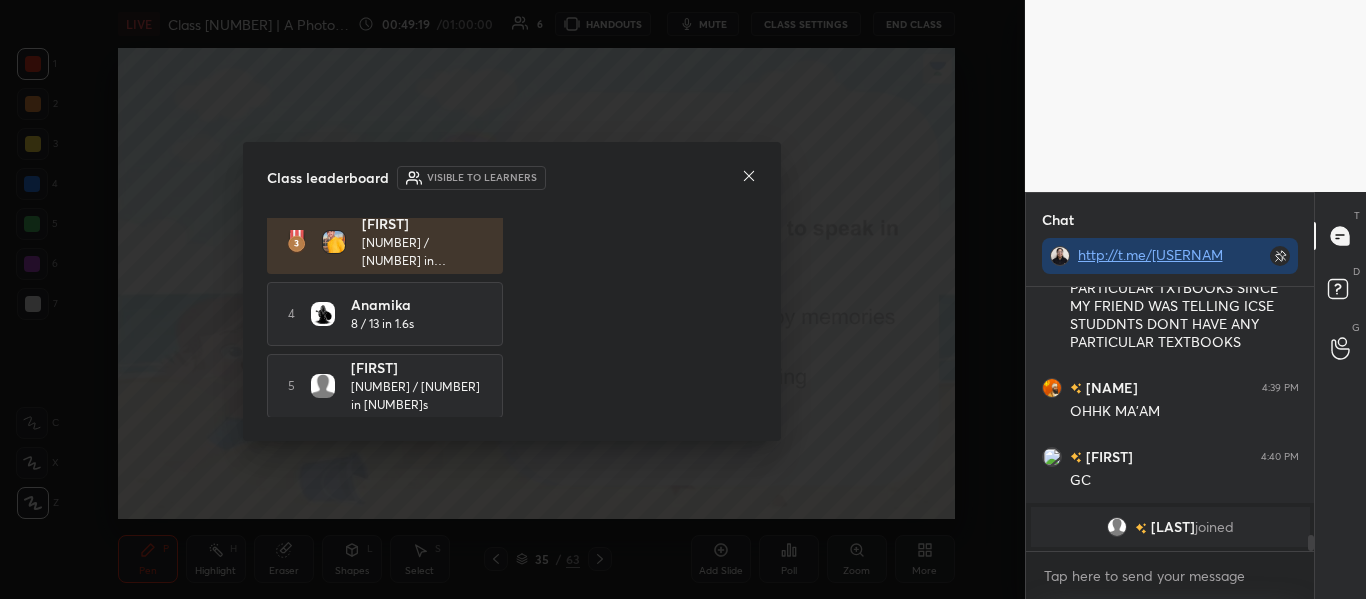 scroll, scrollTop: 0, scrollLeft: 0, axis: both 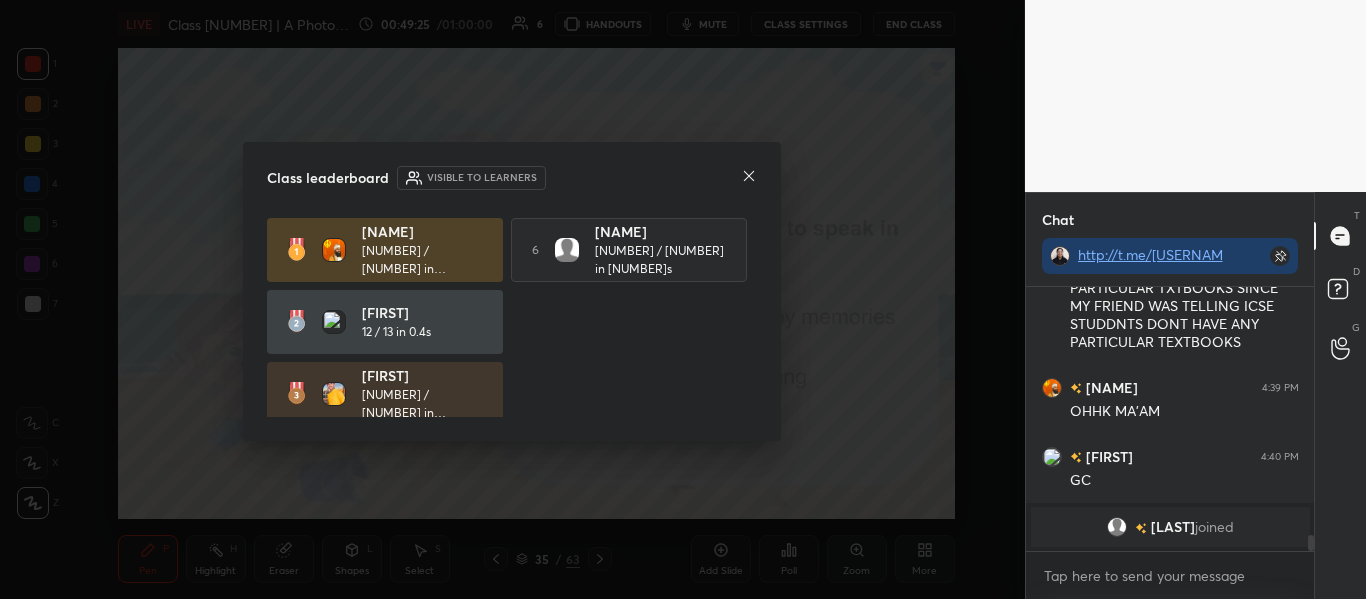 click 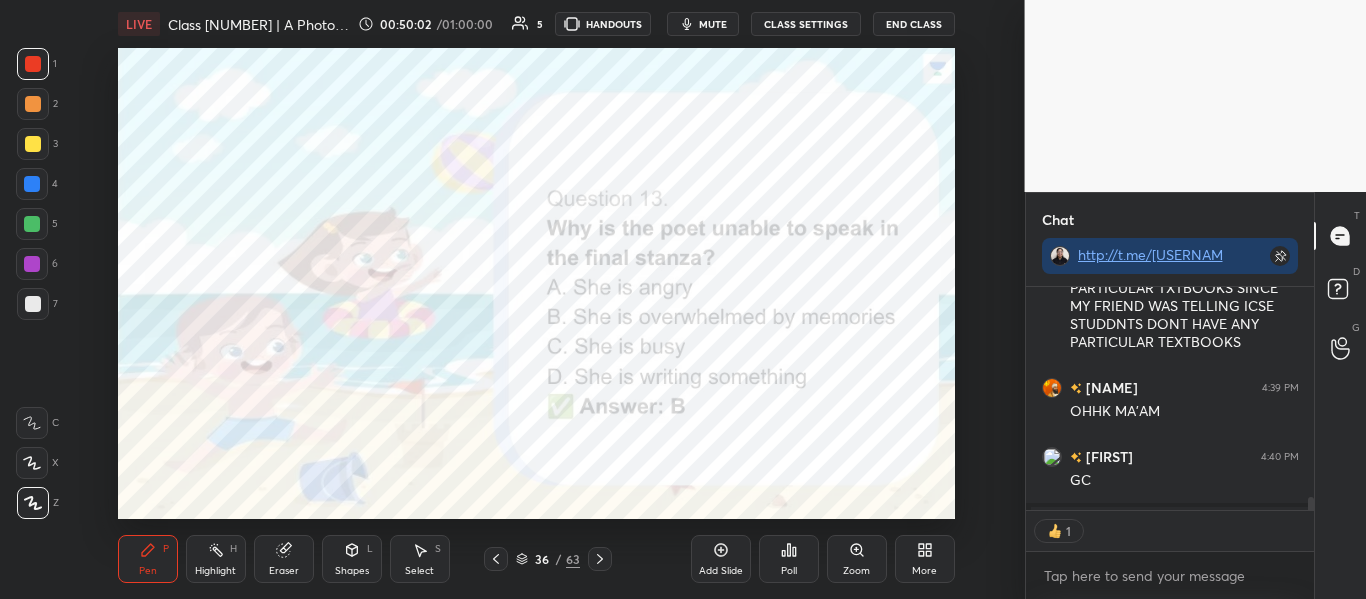 scroll, scrollTop: 217, scrollLeft: 282, axis: both 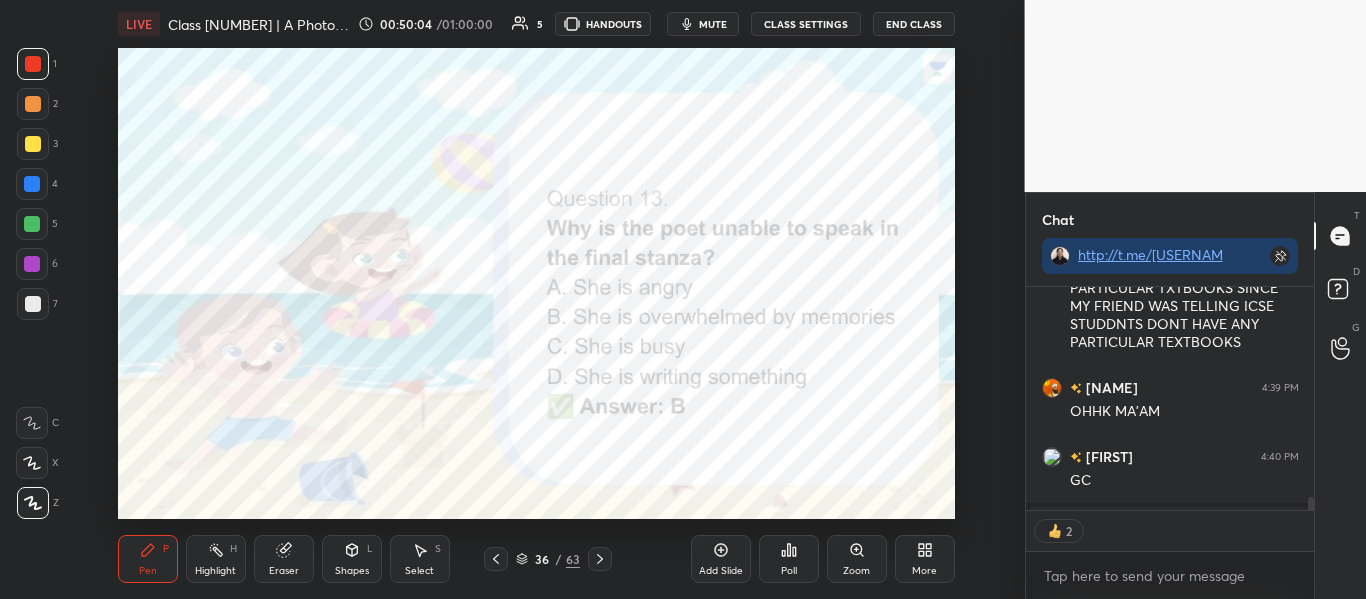 click 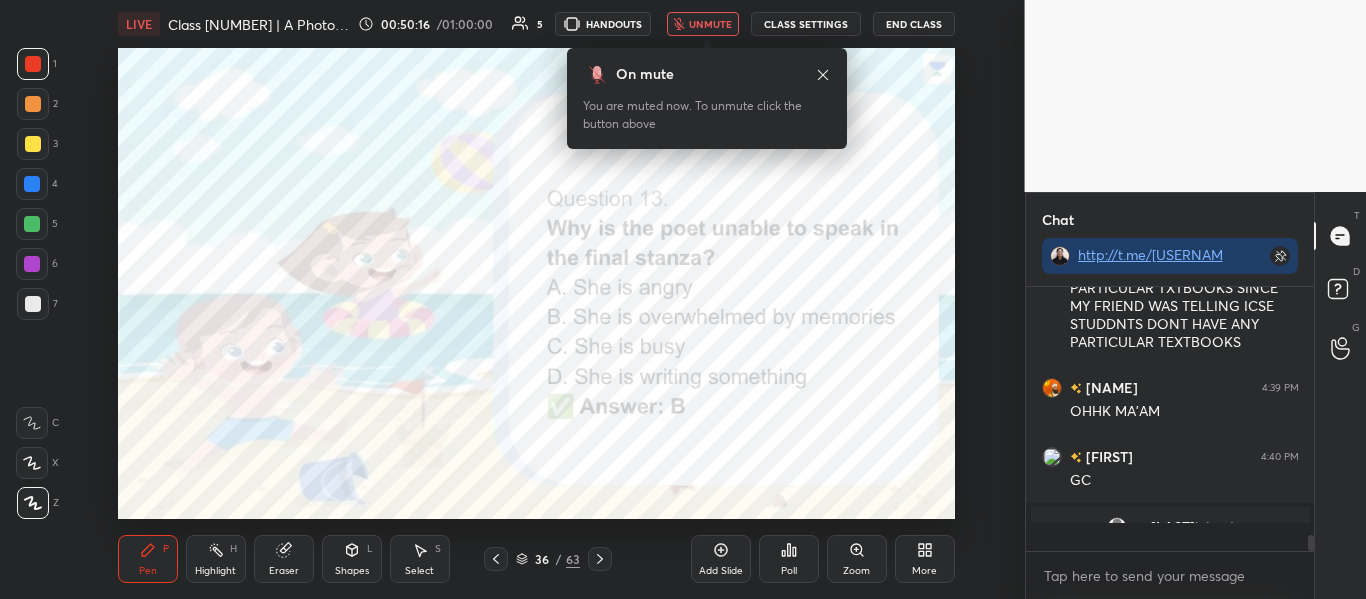 scroll, scrollTop: 7, scrollLeft: 7, axis: both 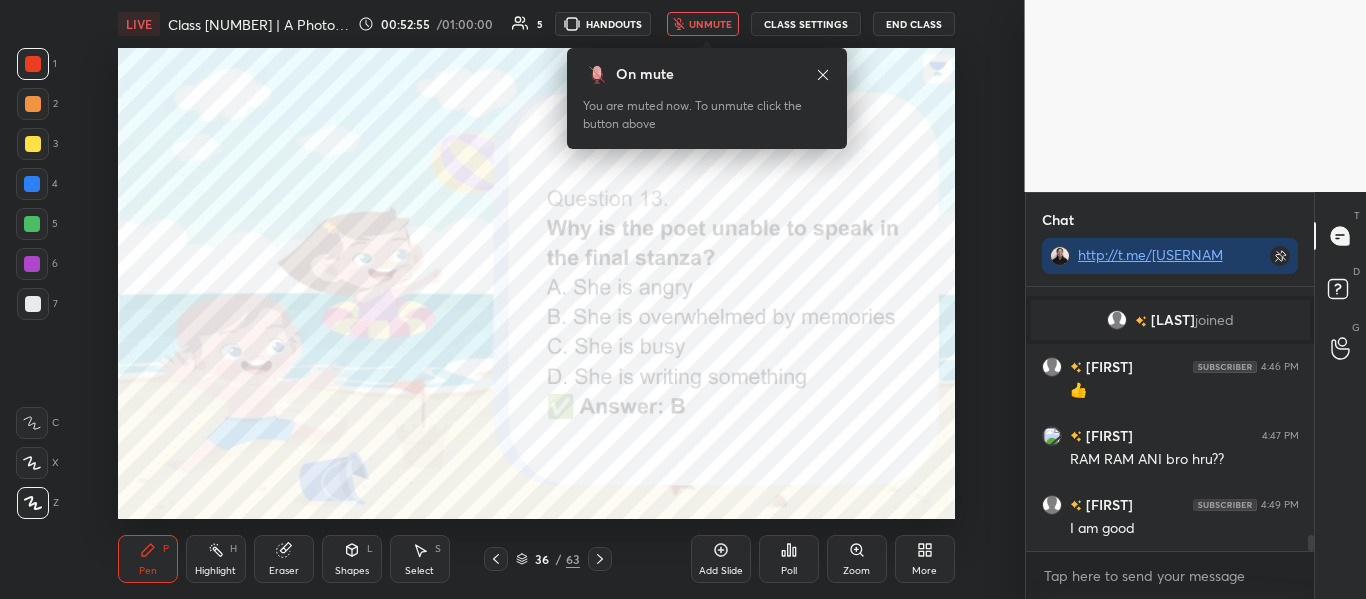 click on "unmute" at bounding box center [703, 24] 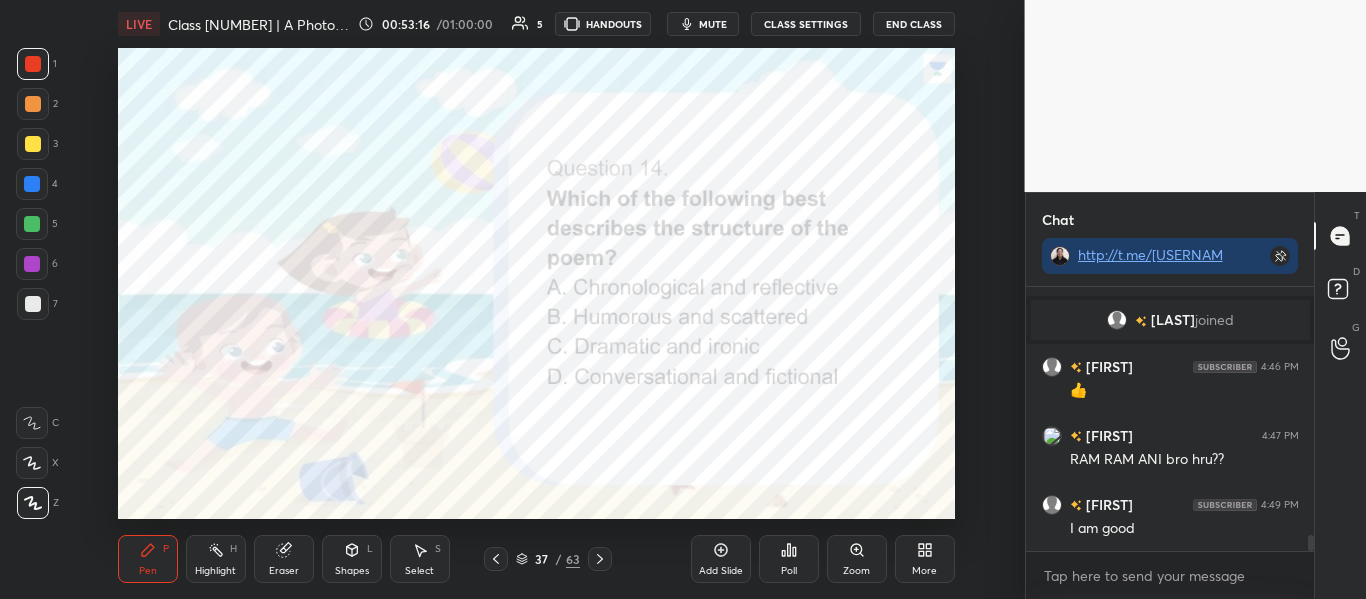 scroll, scrollTop: 4254, scrollLeft: 0, axis: vertical 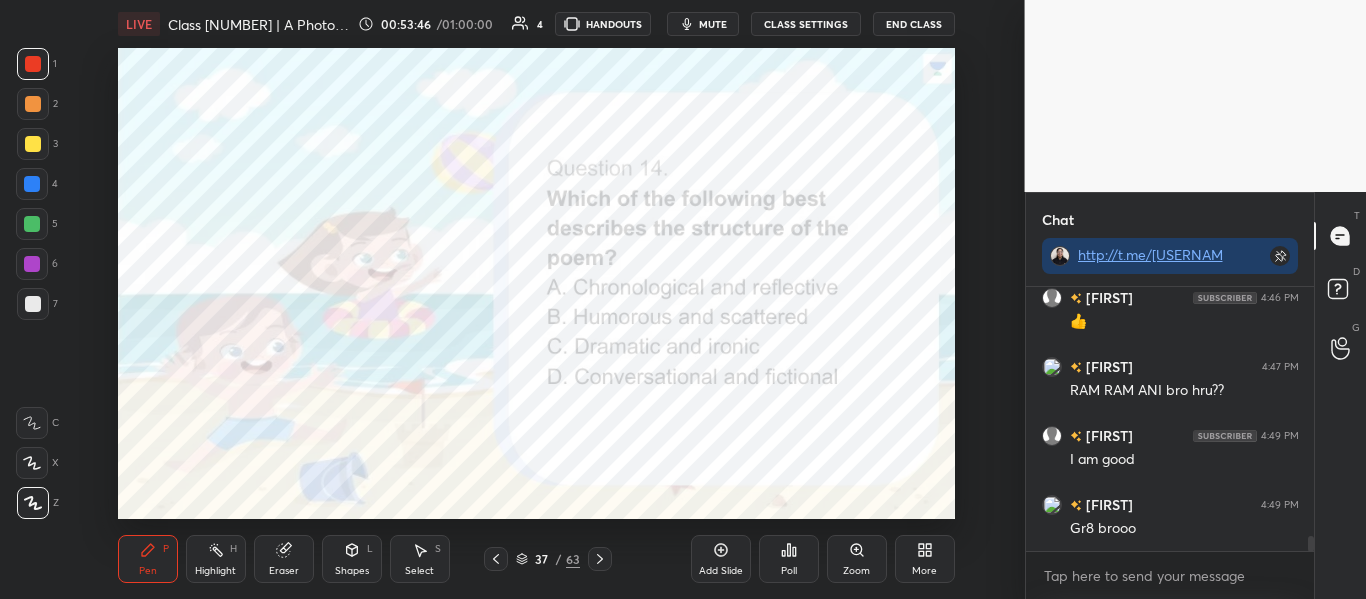 click on "Poll" at bounding box center (789, 559) 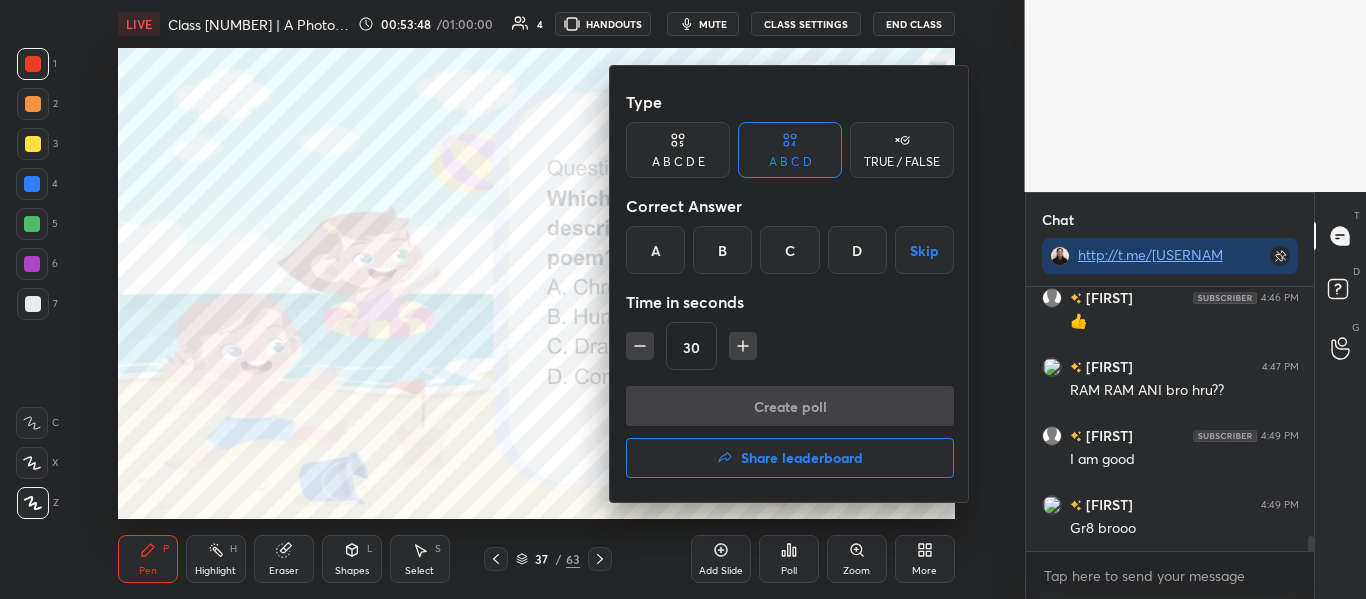 click on "A" at bounding box center (655, 250) 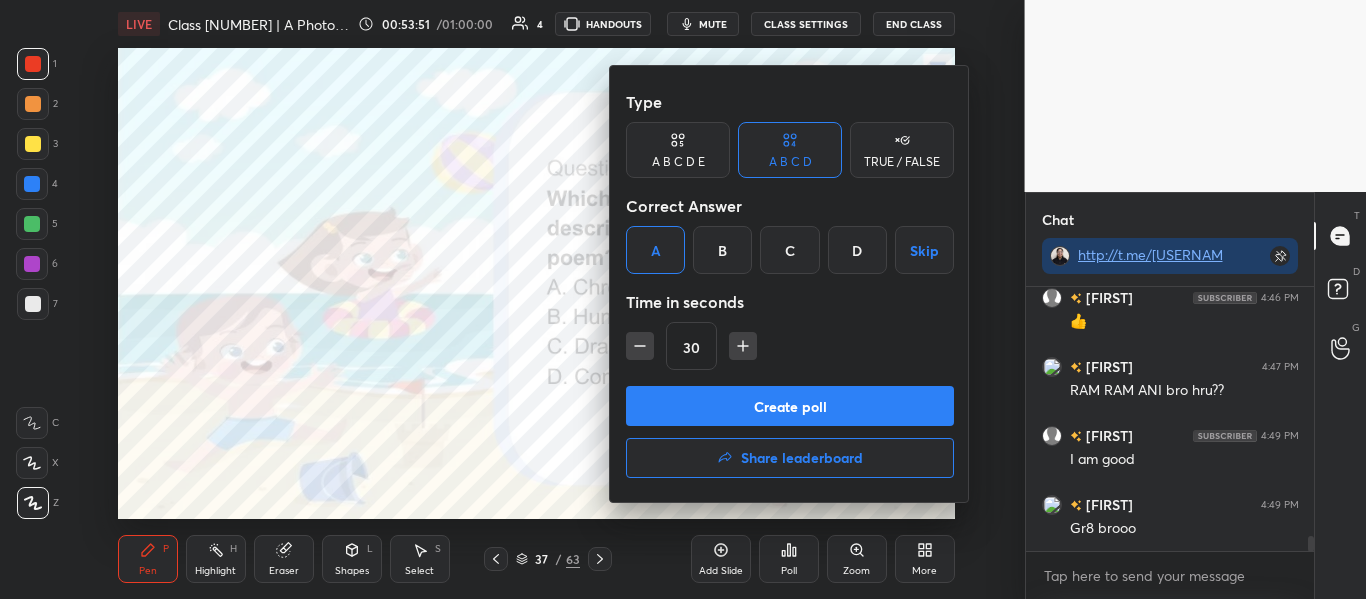 click on "Create poll" at bounding box center (790, 406) 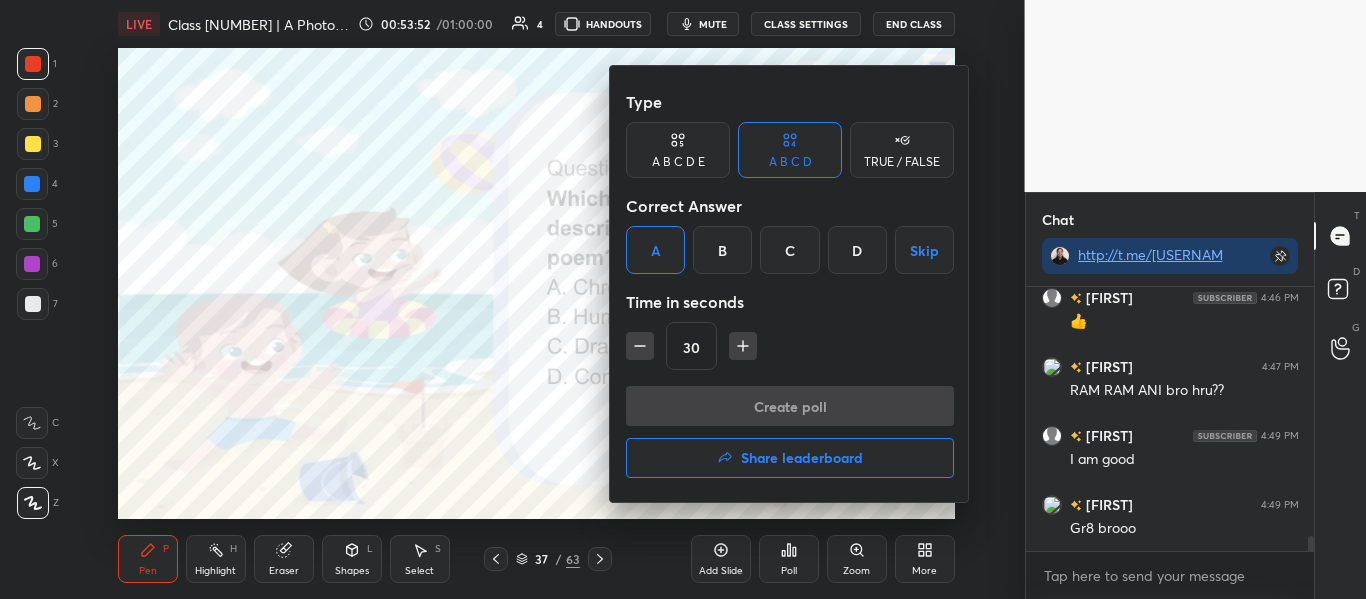 scroll, scrollTop: 216, scrollLeft: 282, axis: both 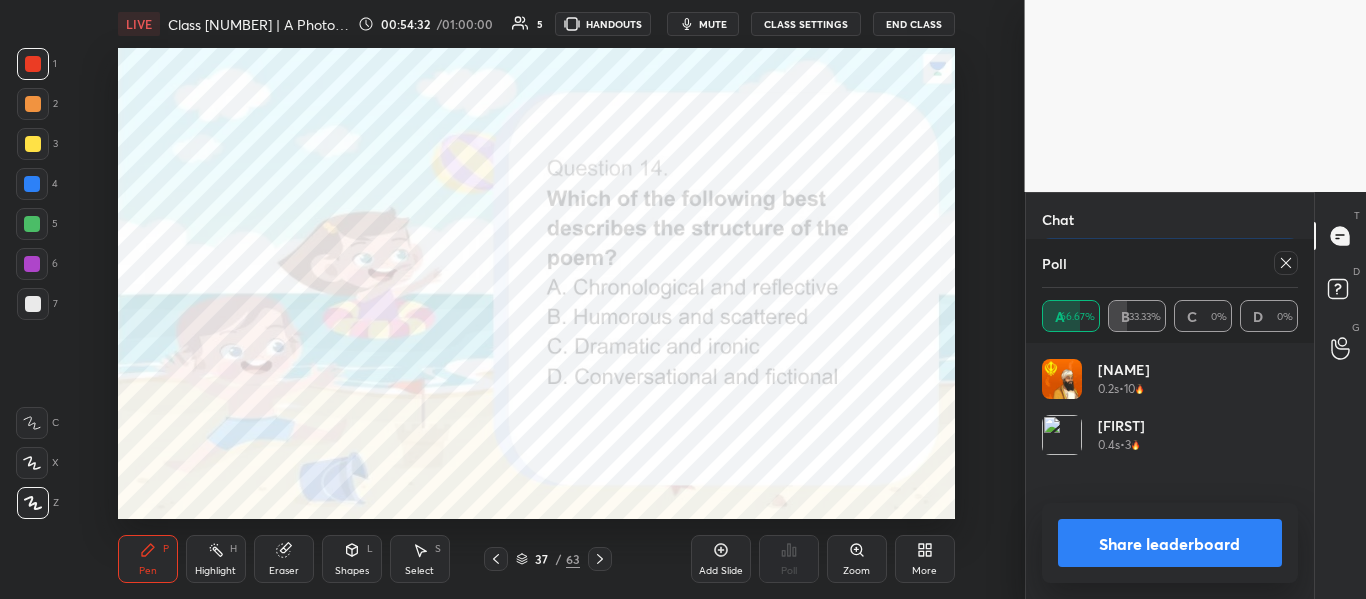 click 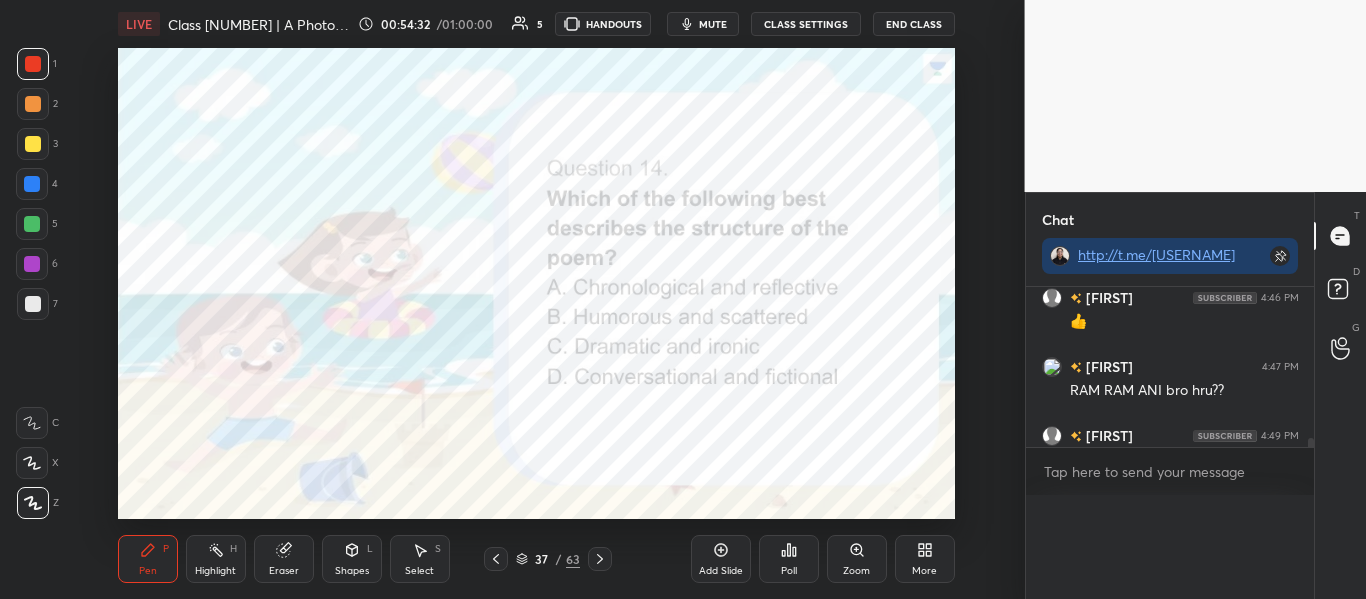 scroll, scrollTop: 0, scrollLeft: 0, axis: both 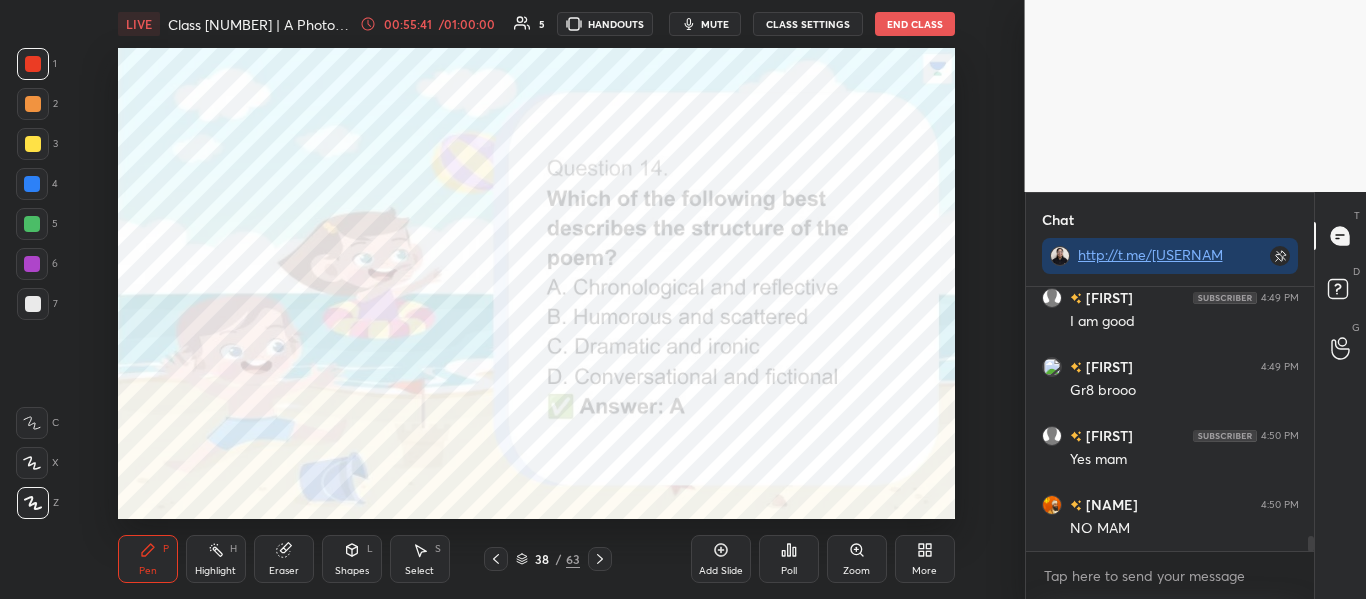 click 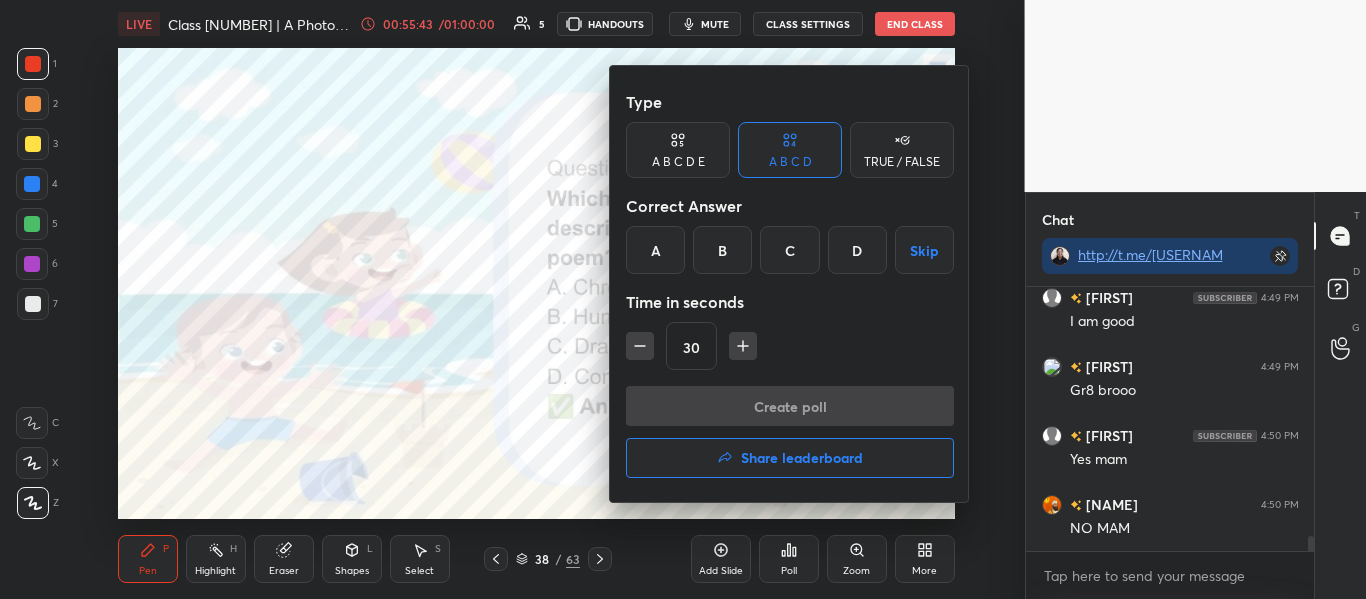 click on "Share leaderboard" at bounding box center (802, 458) 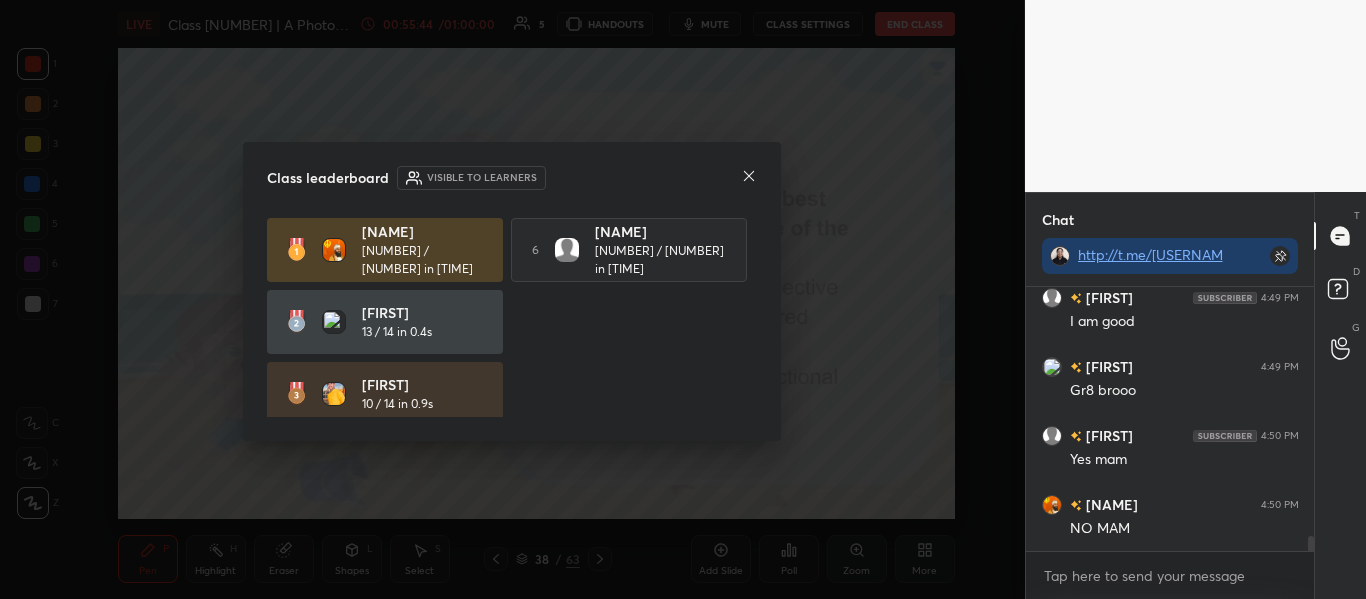 drag, startPoint x: 802, startPoint y: 455, endPoint x: 527, endPoint y: 403, distance: 279.8732 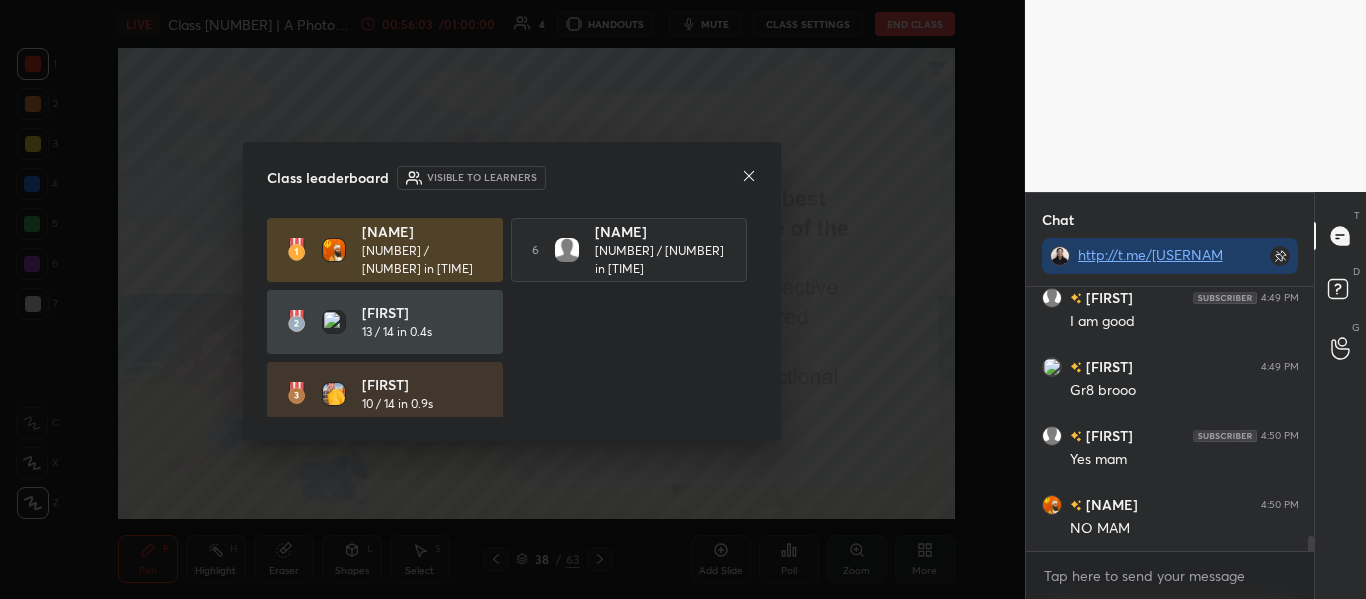 click on "Harpreet 13 / 14 in 0.1s 6 Muna 4 / 14 in 4.9s Sankalp 13 / 14 in 0.4s Ariyan 10 / 14 in 0.9s 4 Anamika 8 / 14 in 1.6s 5 Anirudh 8 / 14 in 4.7s" at bounding box center [512, 318] 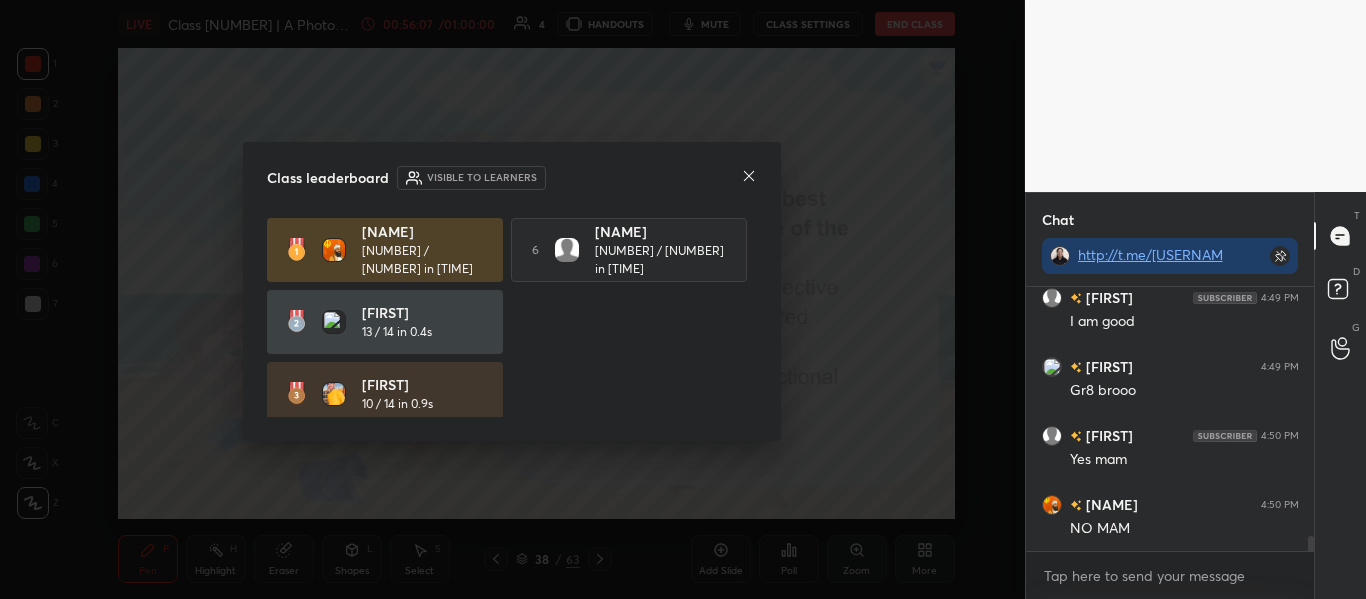 drag, startPoint x: 758, startPoint y: 269, endPoint x: 757, endPoint y: 290, distance: 21.023796 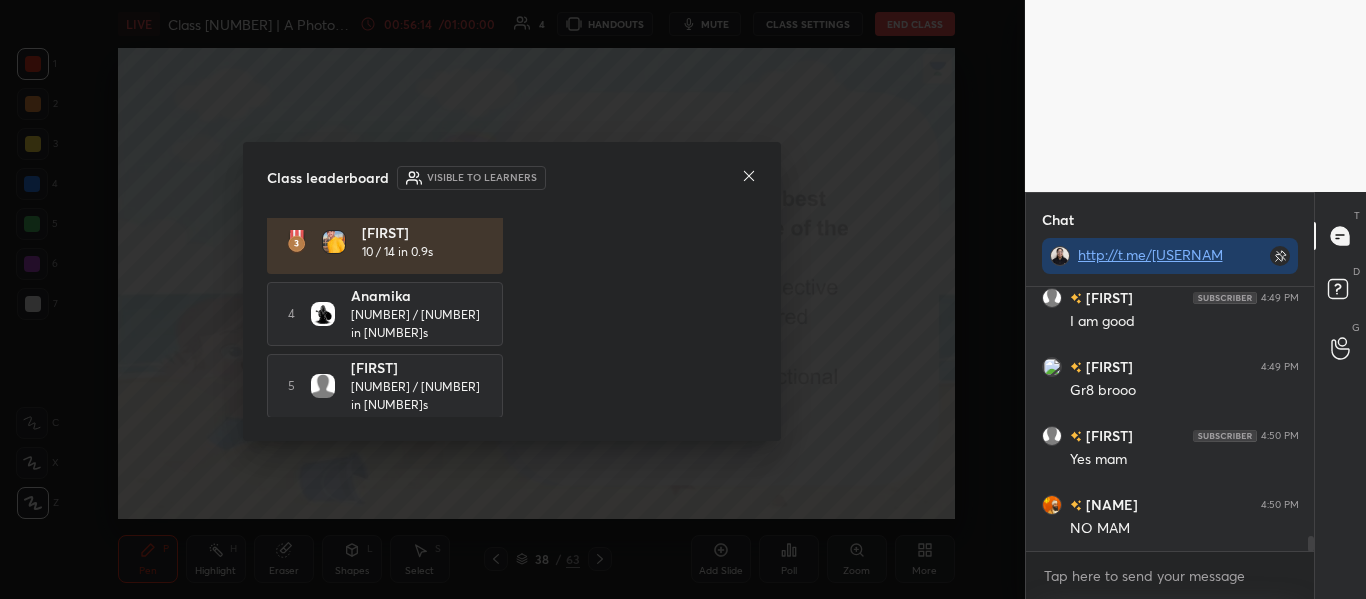 scroll, scrollTop: 0, scrollLeft: 0, axis: both 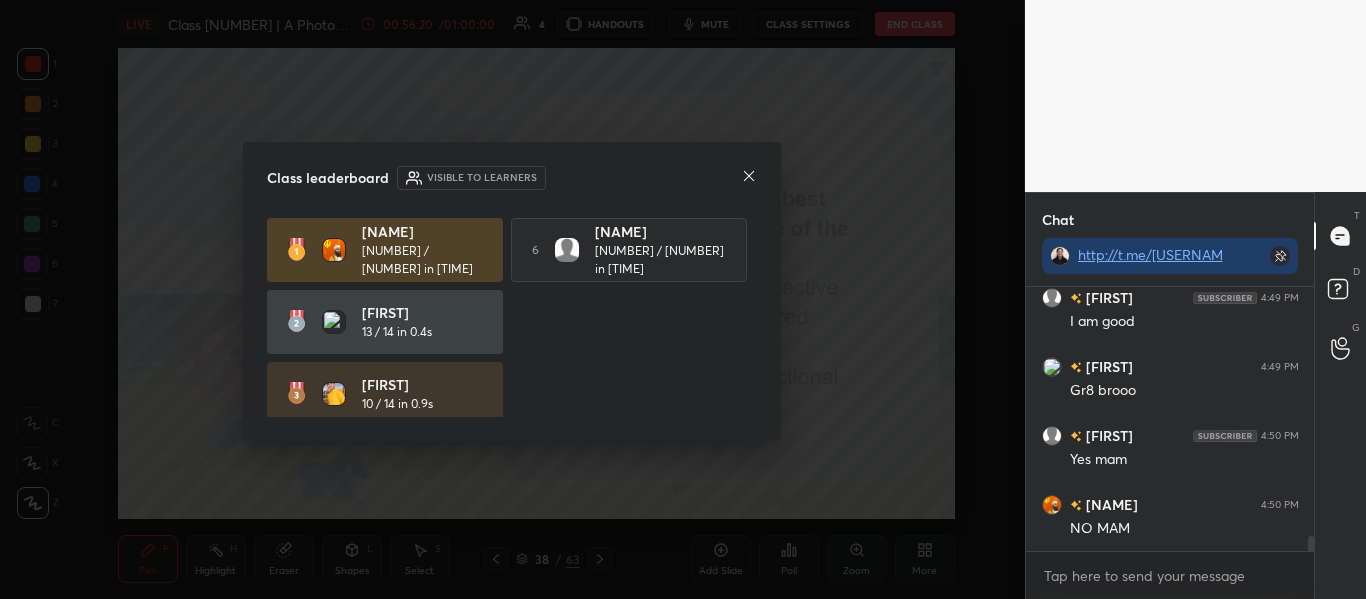 click 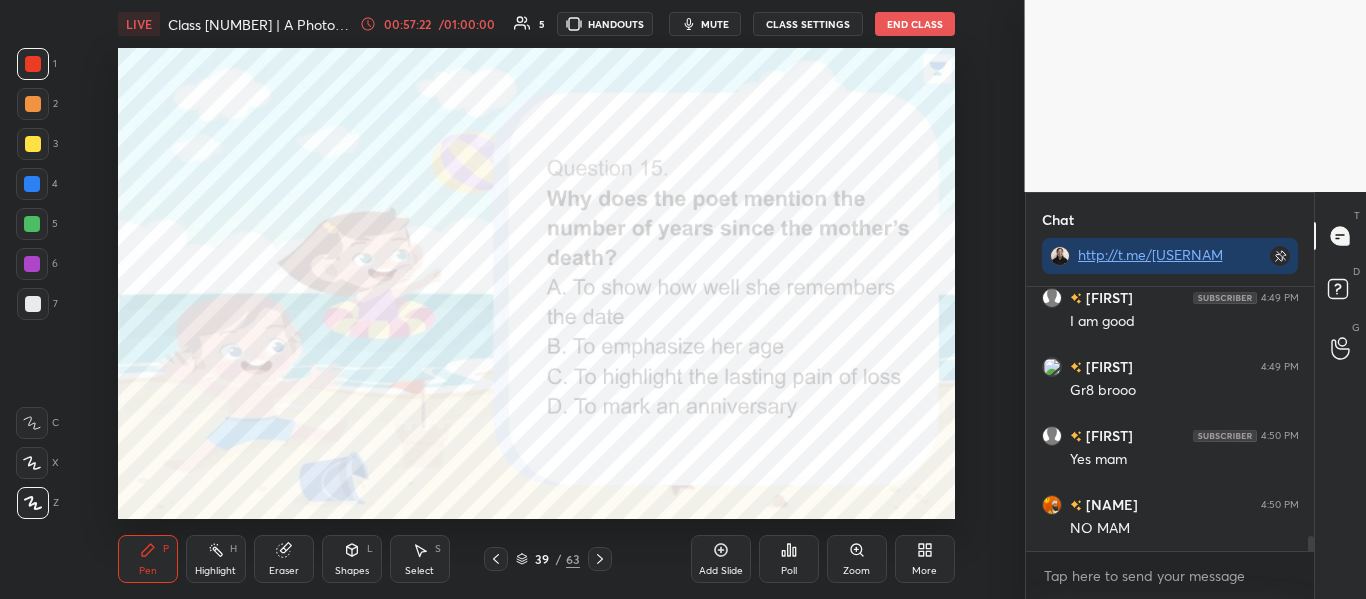 click on "Poll" at bounding box center [789, 559] 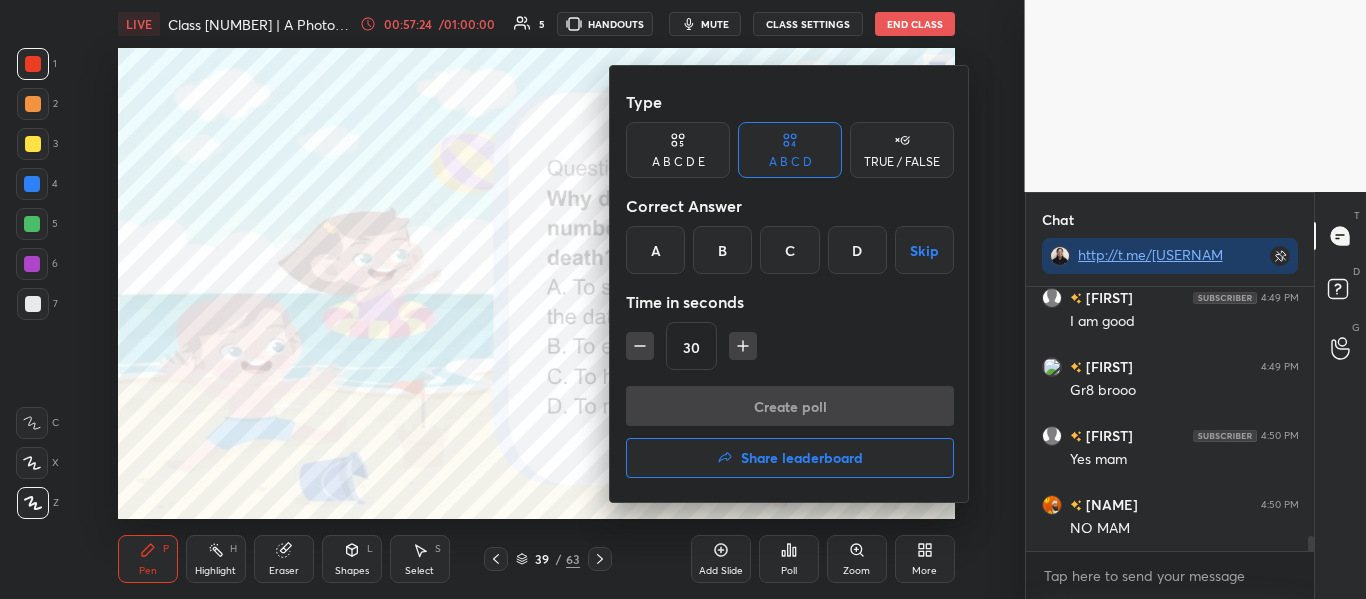 click on "C" at bounding box center [789, 250] 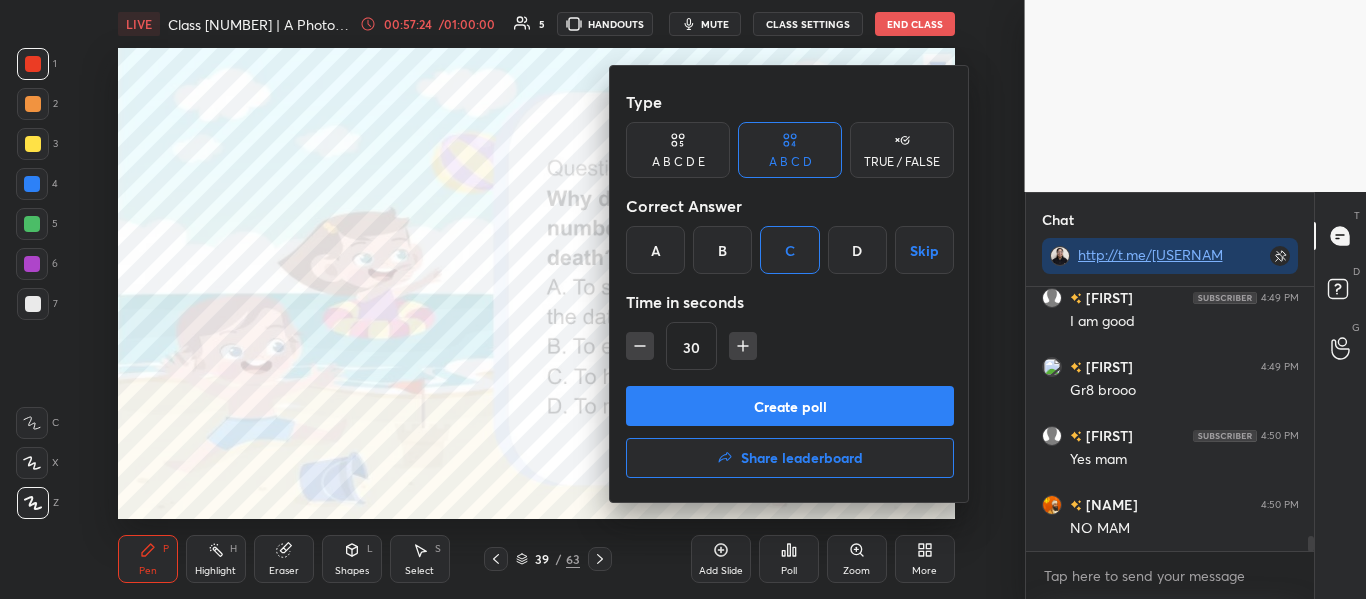 click on "C" at bounding box center (789, 250) 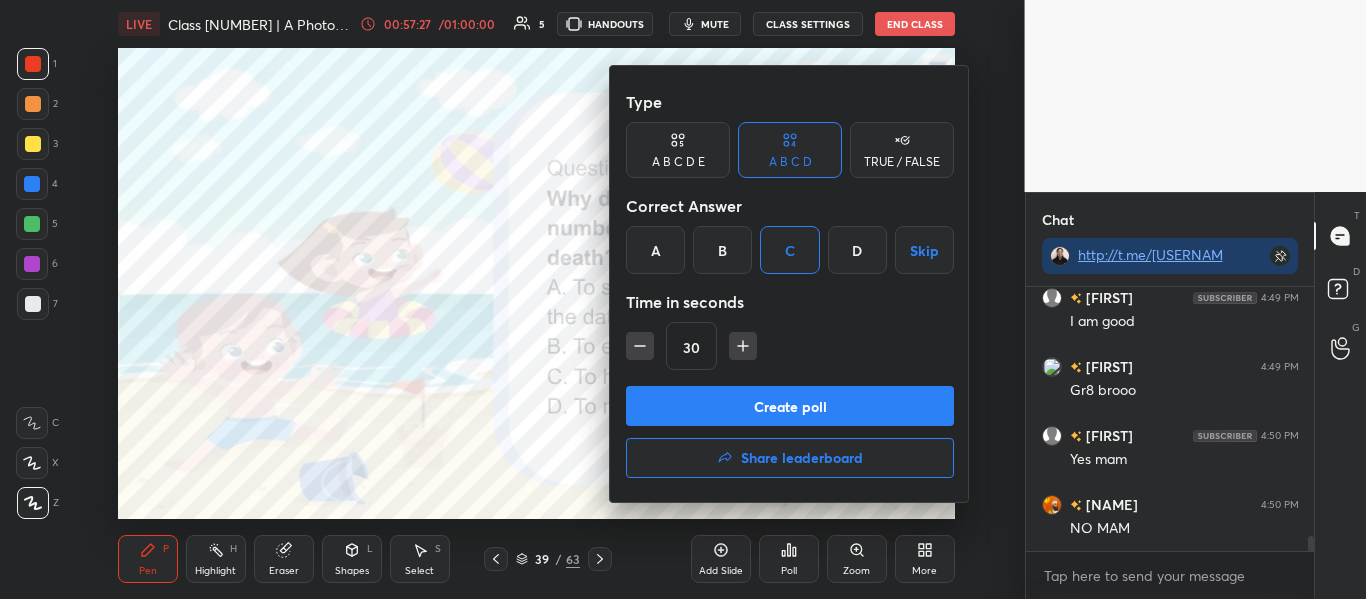 click on "Create poll" at bounding box center [790, 406] 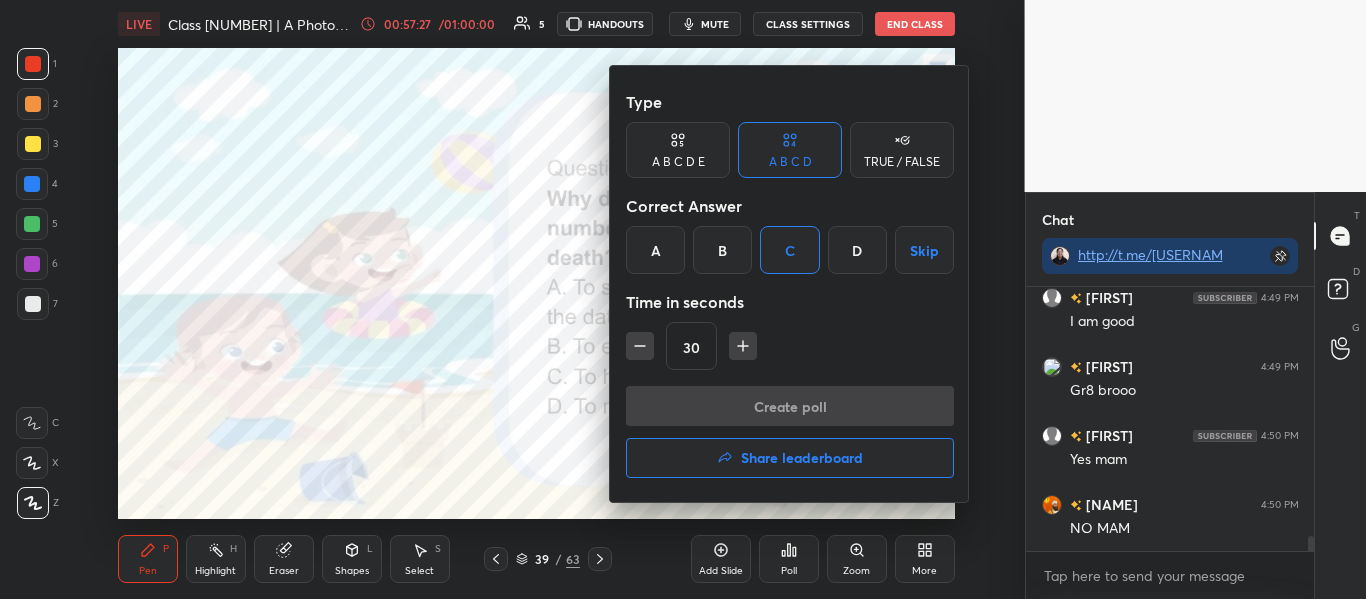 scroll, scrollTop: 216, scrollLeft: 282, axis: both 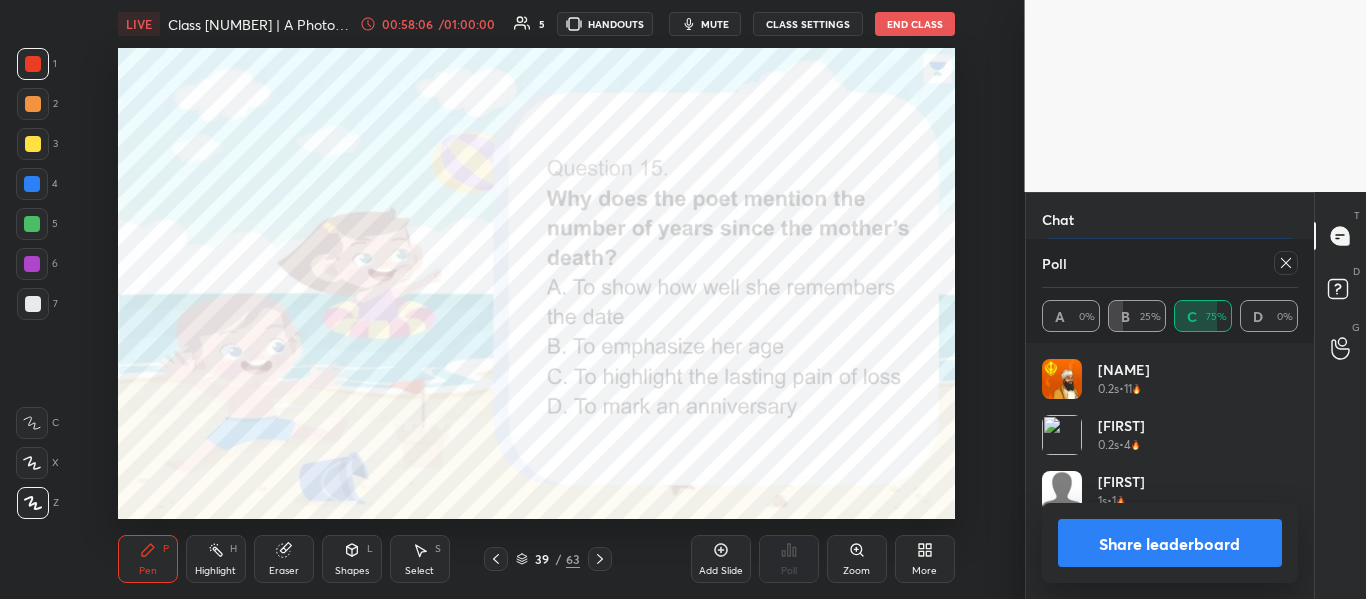 click 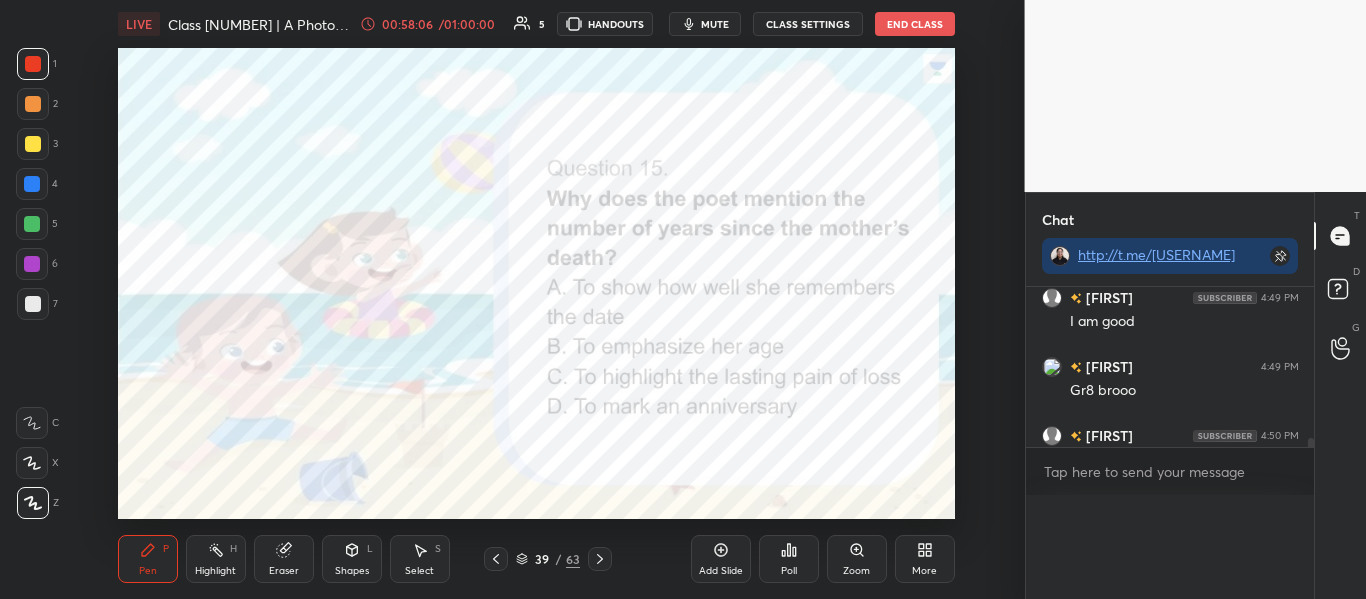 scroll, scrollTop: 0, scrollLeft: 0, axis: both 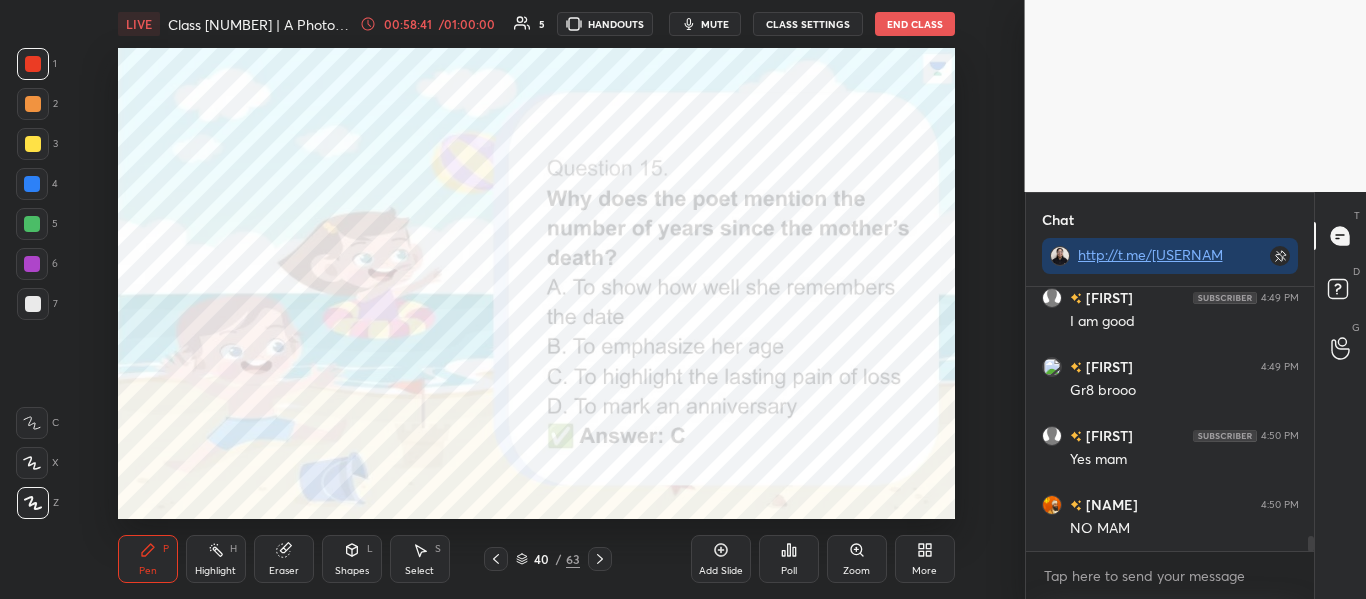click on "Poll" at bounding box center (789, 559) 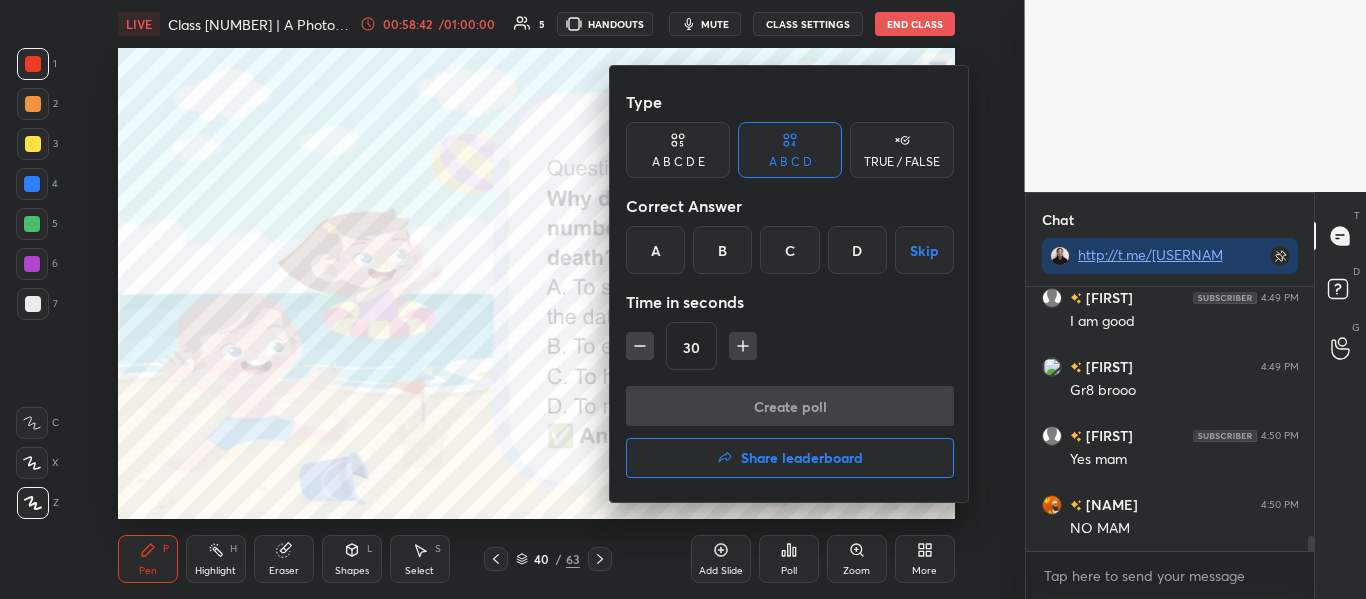 click on "Share leaderboard" at bounding box center (790, 458) 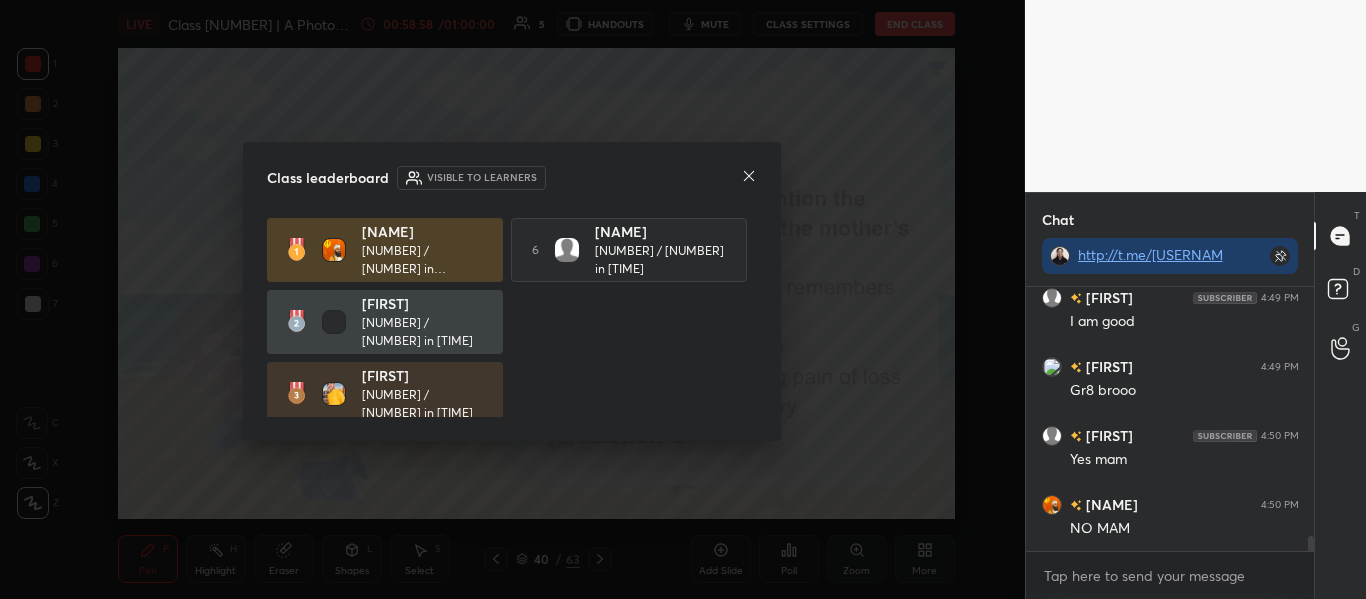 scroll, scrollTop: 4461, scrollLeft: 0, axis: vertical 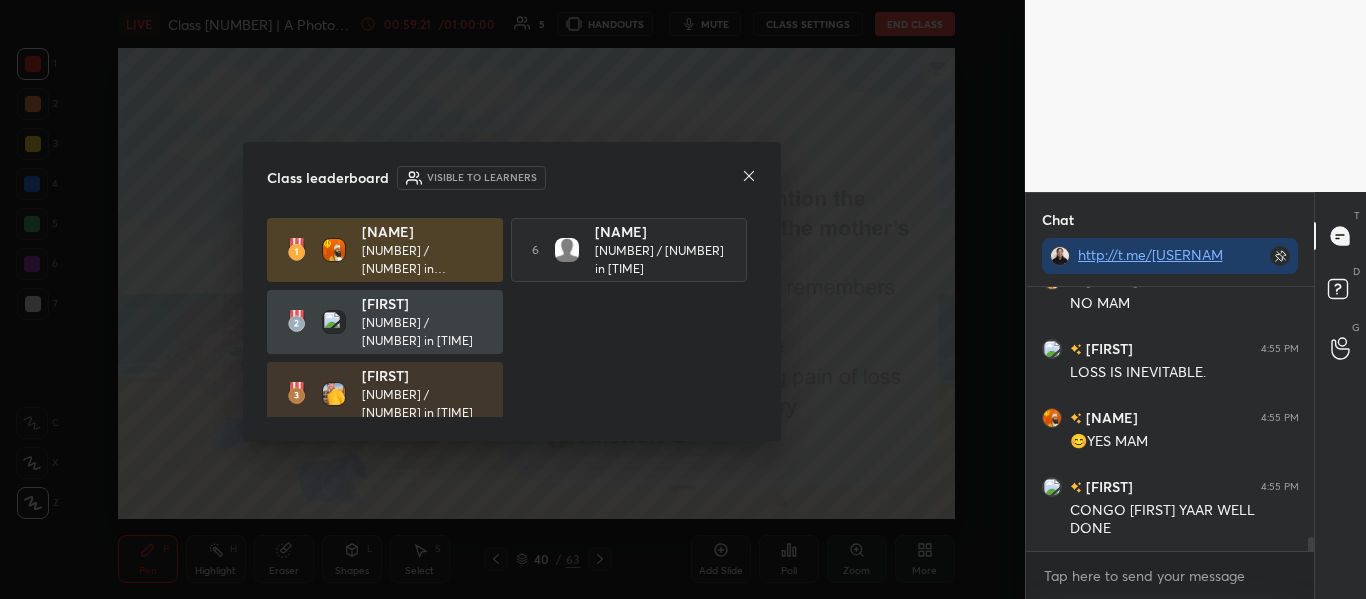 click 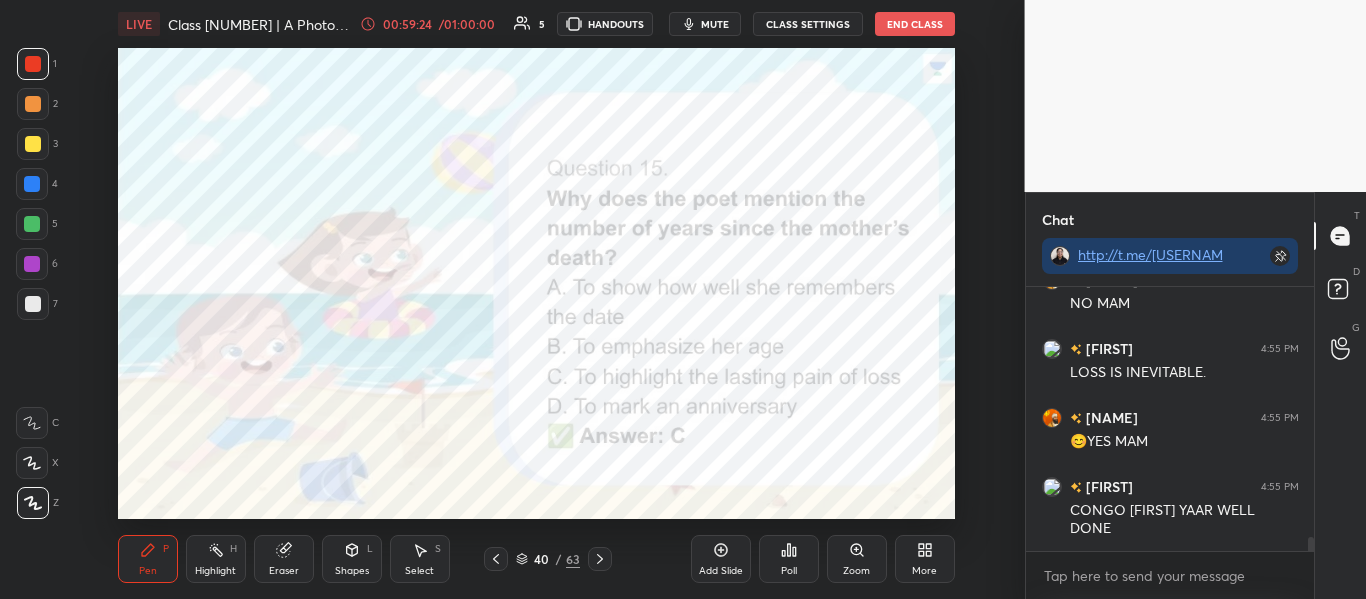 click 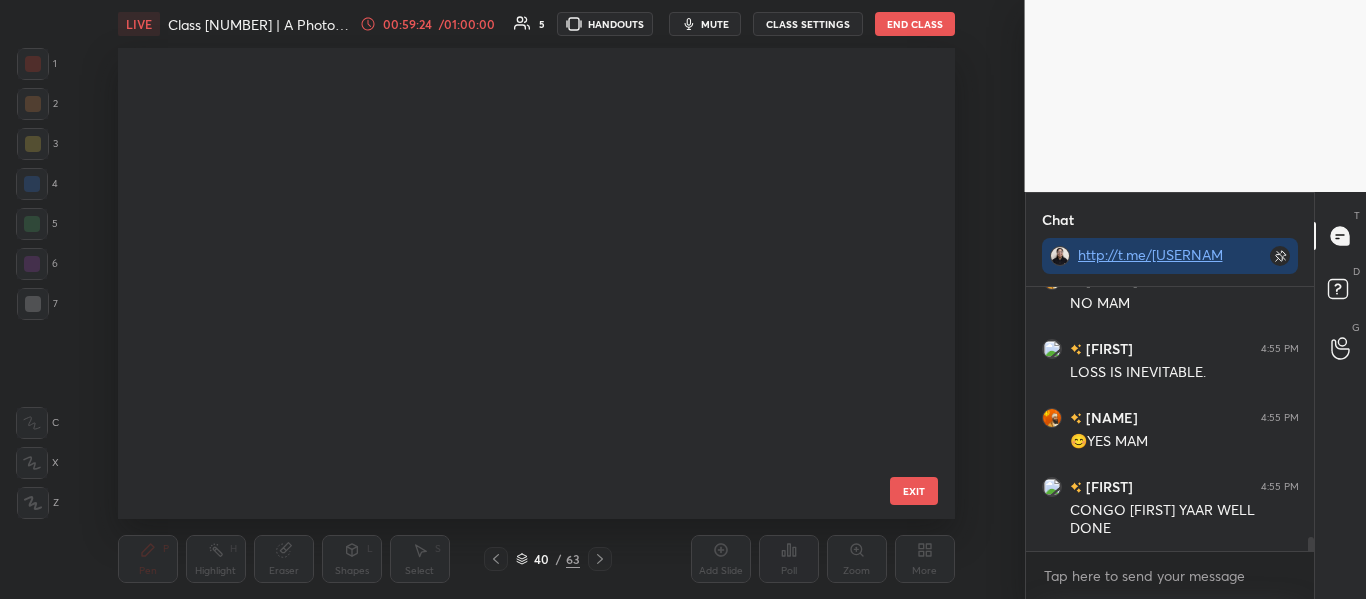 scroll, scrollTop: 1516, scrollLeft: 0, axis: vertical 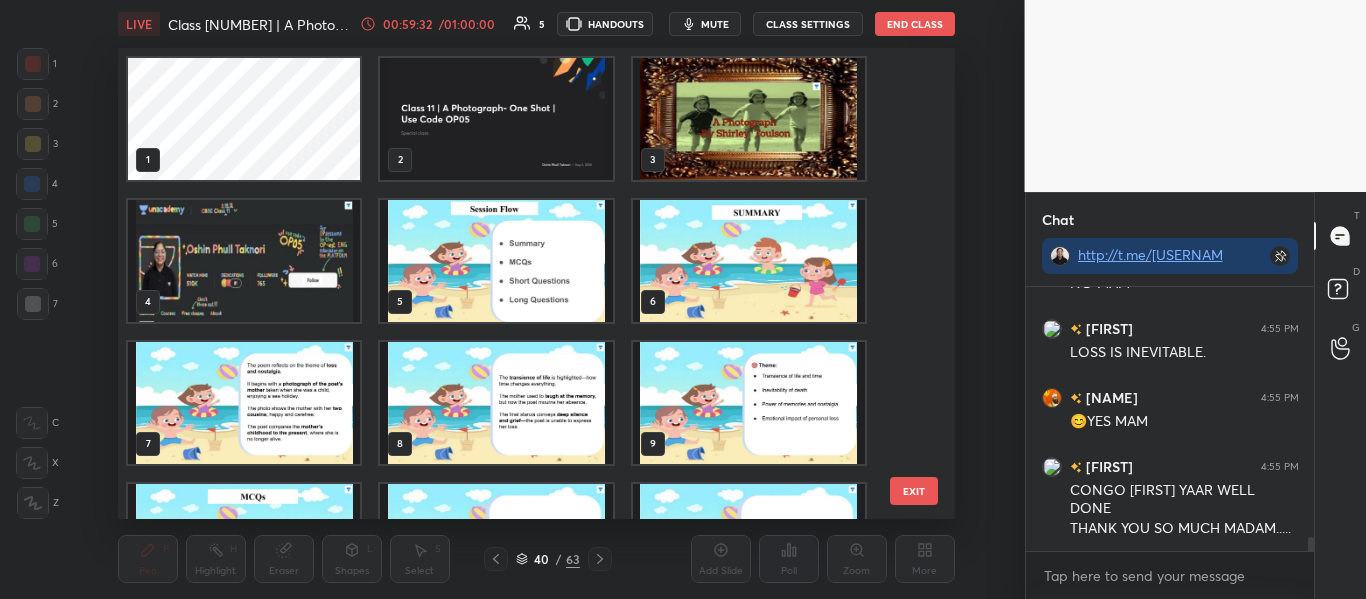 click at bounding box center (244, 261) 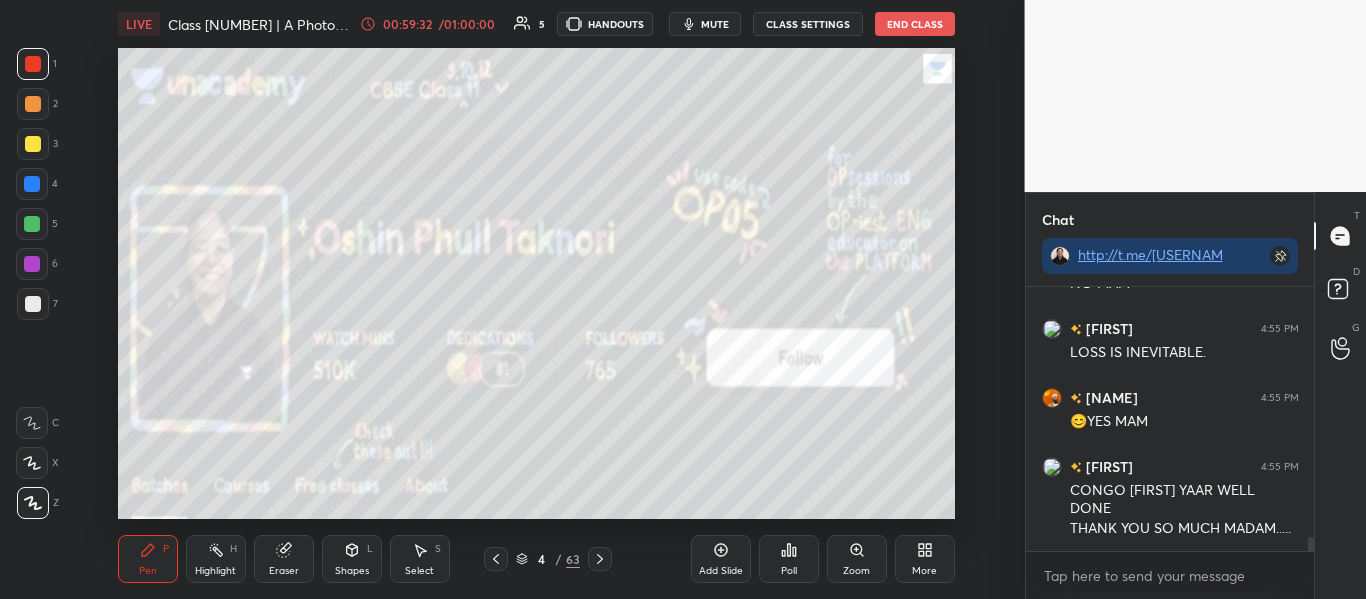 click at bounding box center [244, 261] 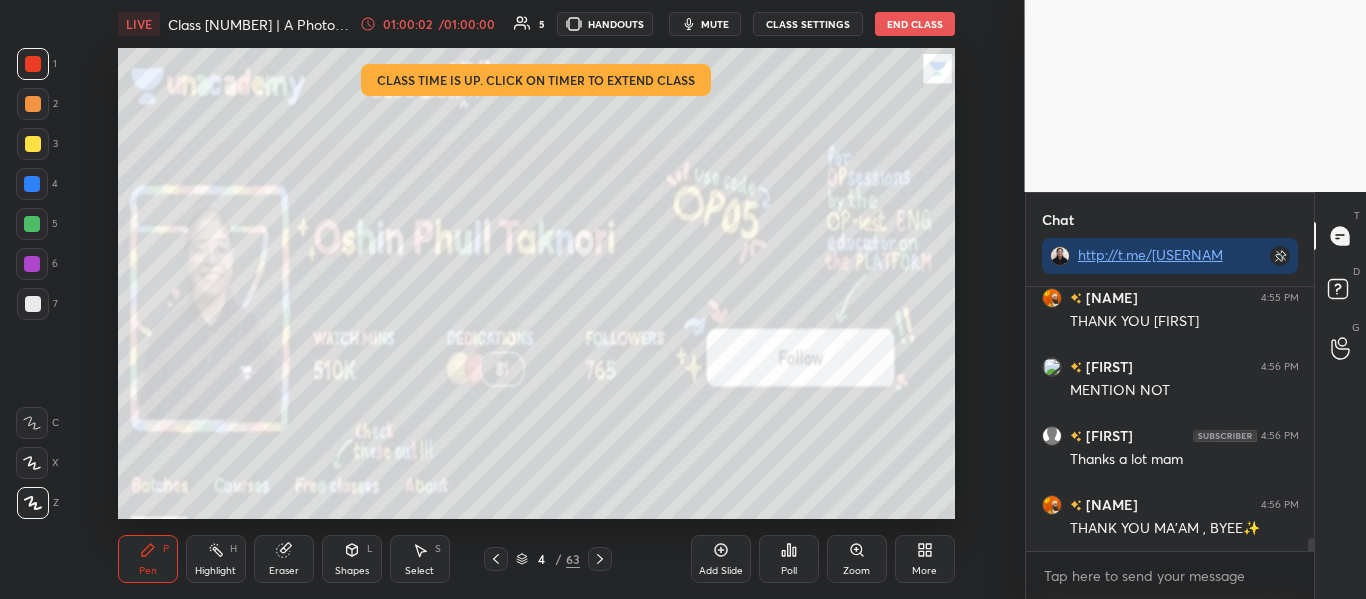 scroll, scrollTop: 5051, scrollLeft: 0, axis: vertical 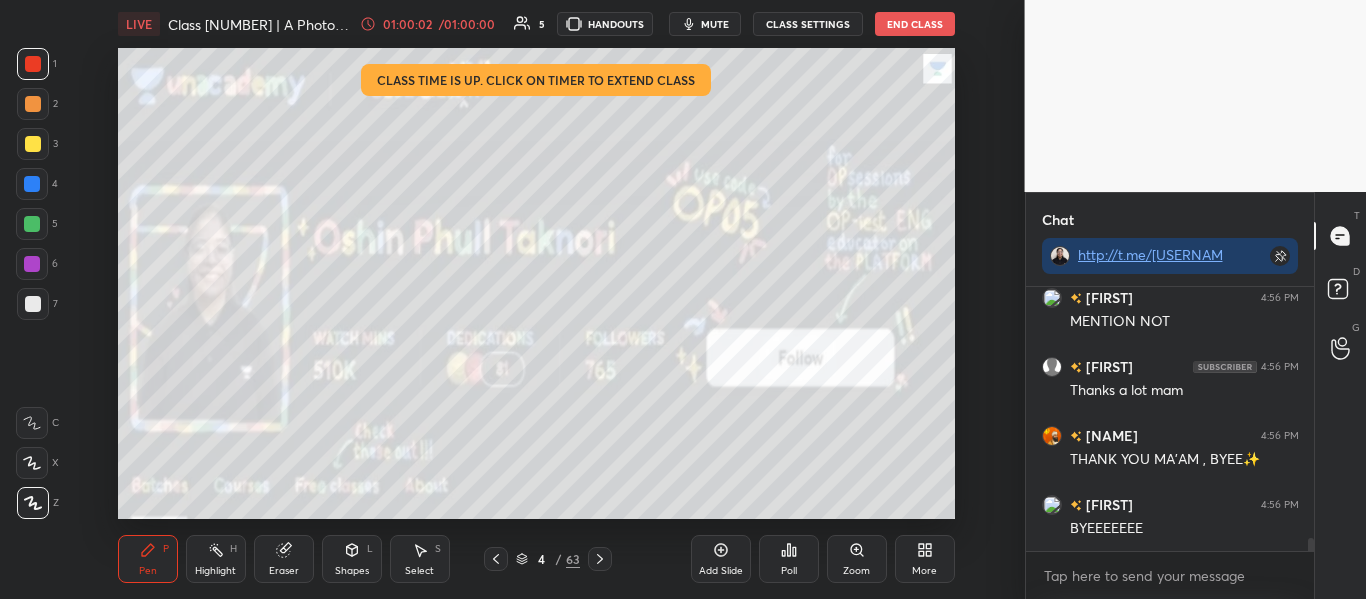 click on "End Class" at bounding box center [915, 24] 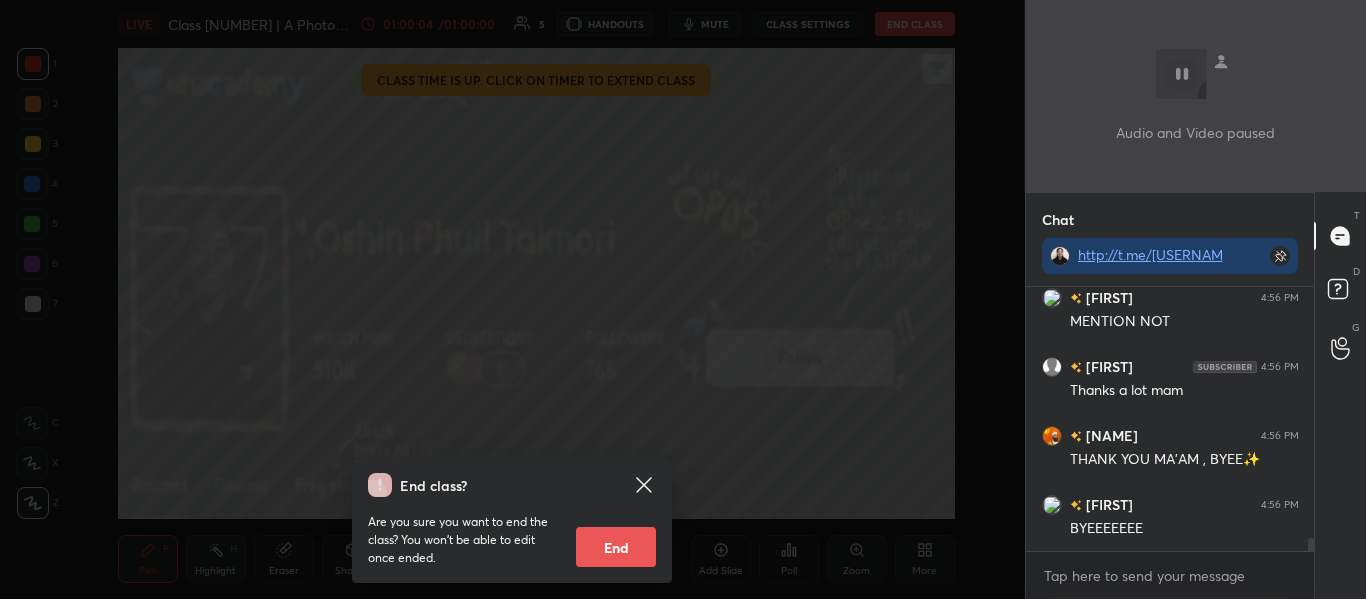 click on "End" at bounding box center (616, 547) 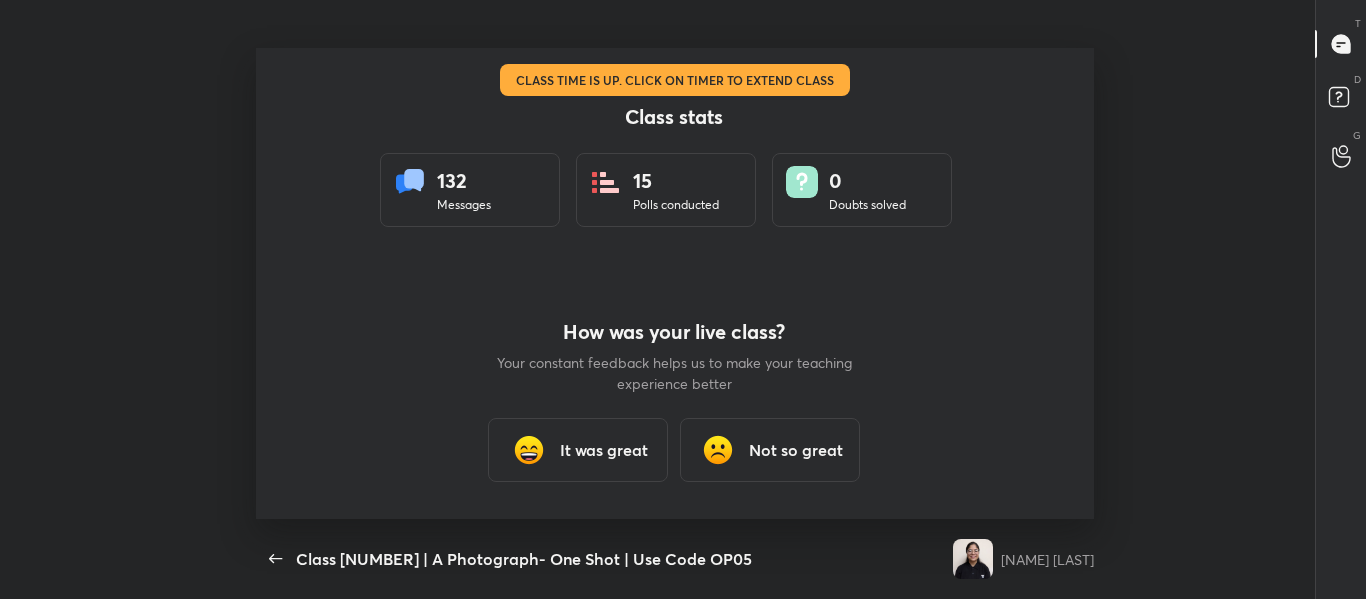 scroll, scrollTop: 0, scrollLeft: 0, axis: both 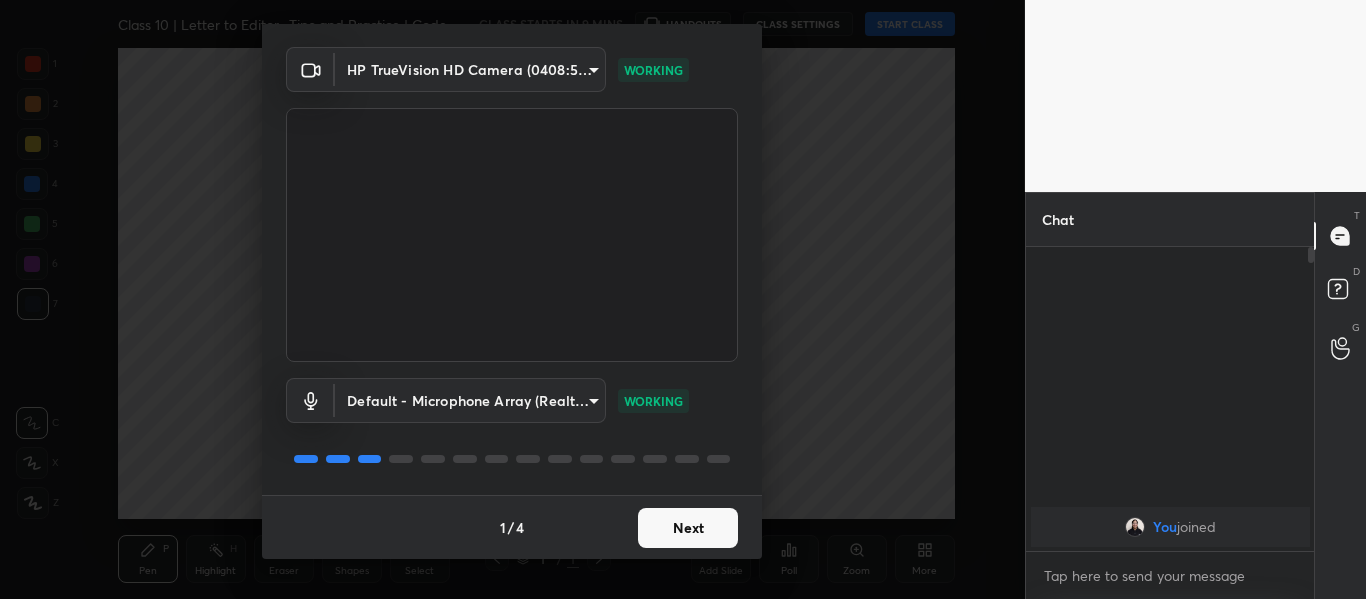 click on "Next" at bounding box center [688, 528] 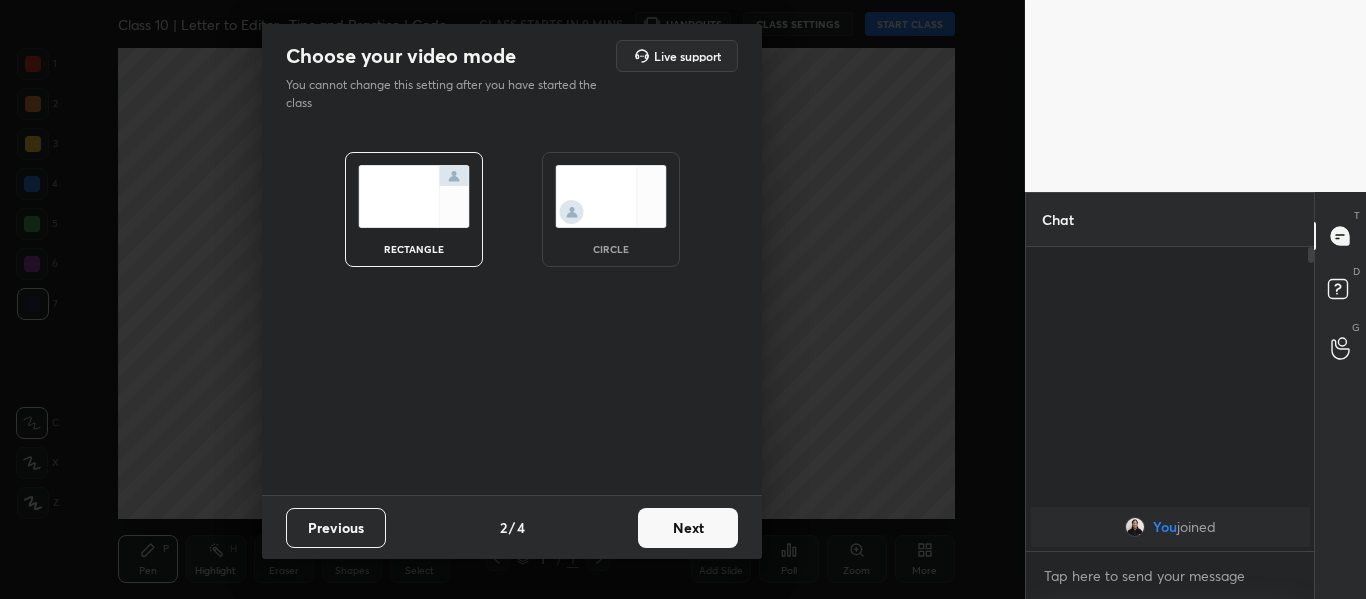 scroll, scrollTop: 0, scrollLeft: 0, axis: both 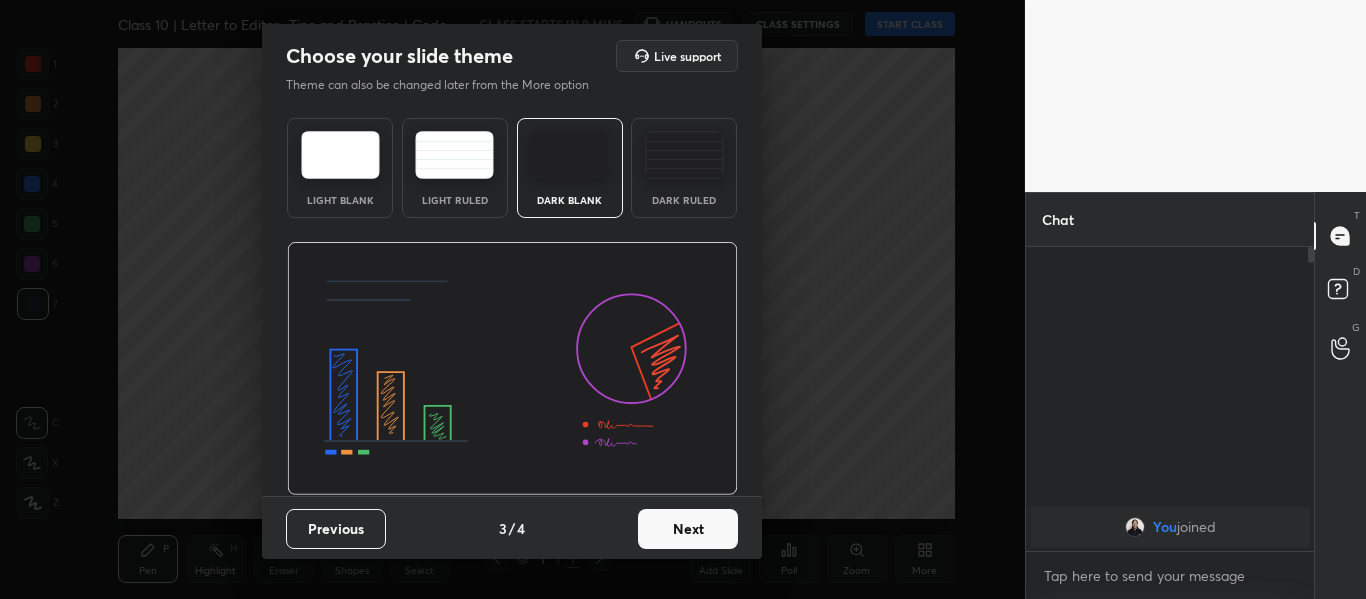 click at bounding box center (684, 155) 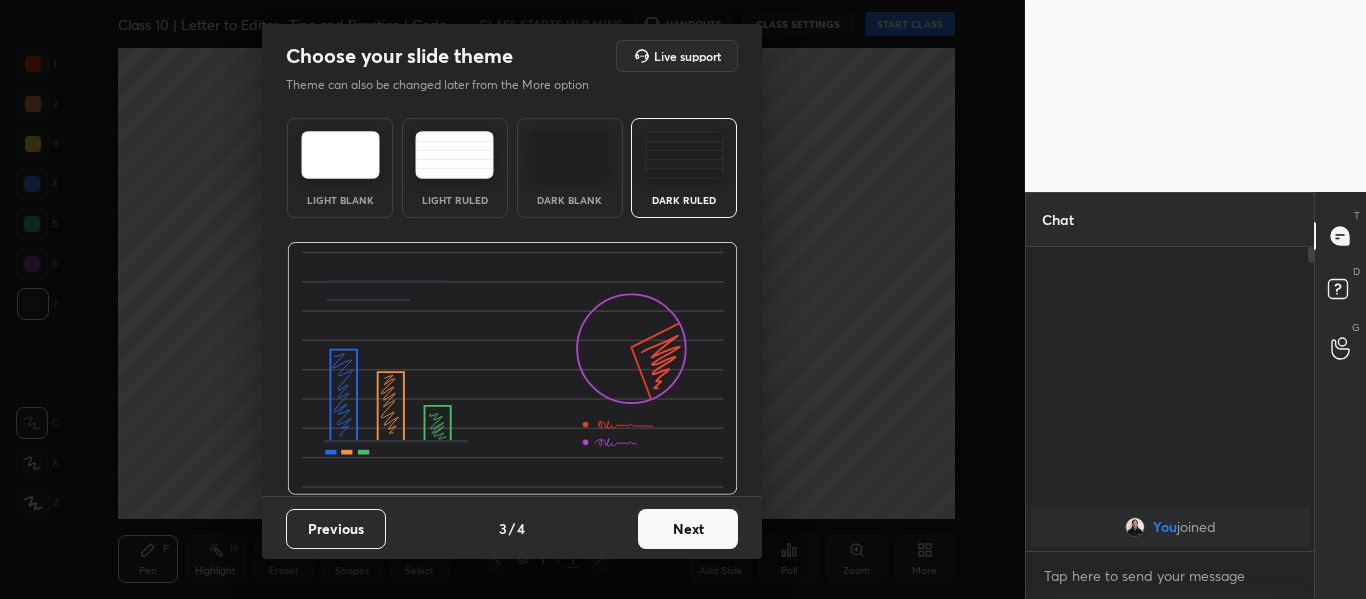 click on "Next" at bounding box center (688, 529) 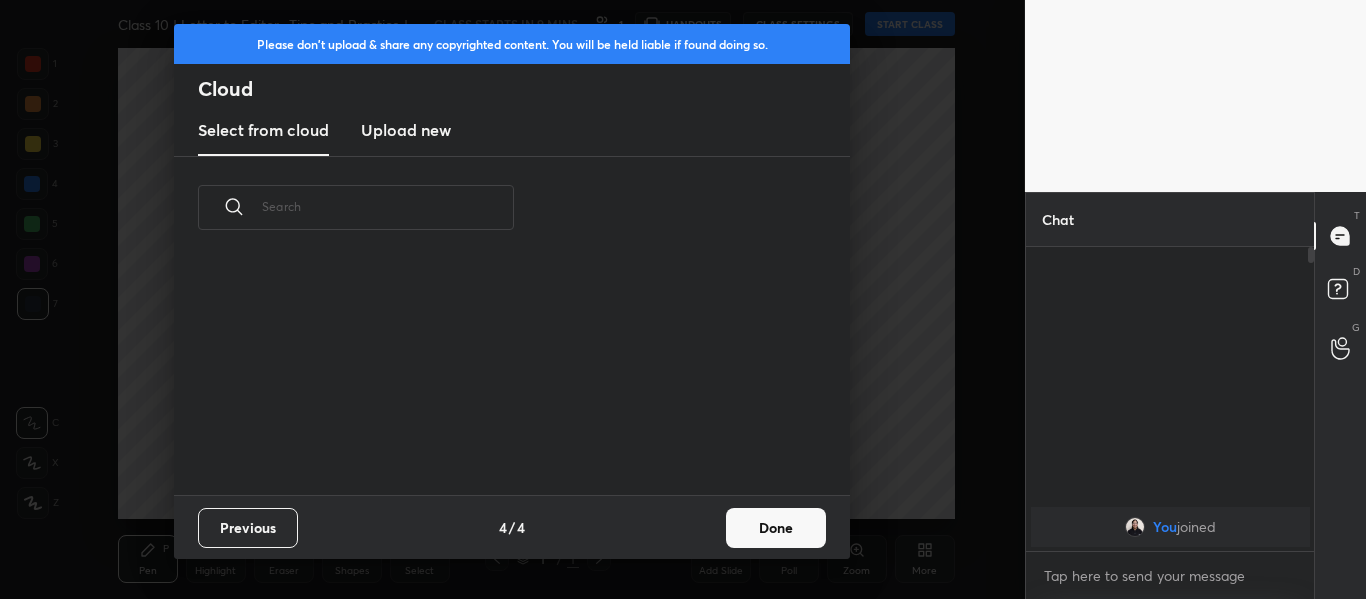 scroll, scrollTop: 7, scrollLeft: 11, axis: both 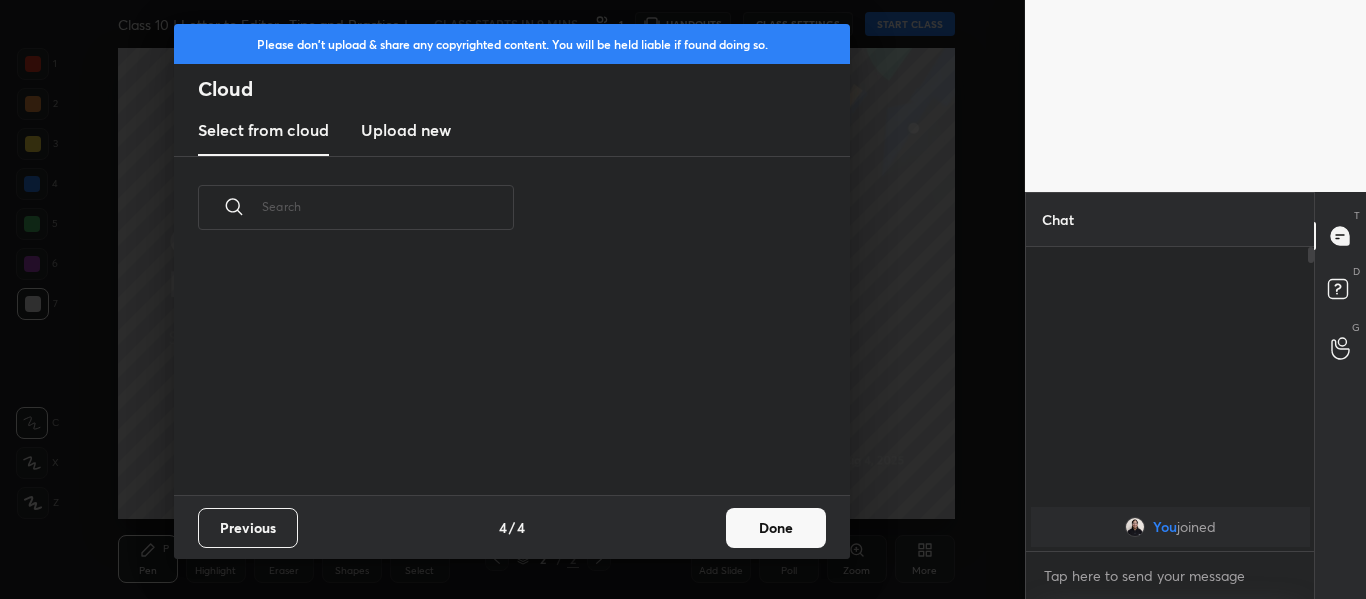 click on "Upload new" at bounding box center (406, 130) 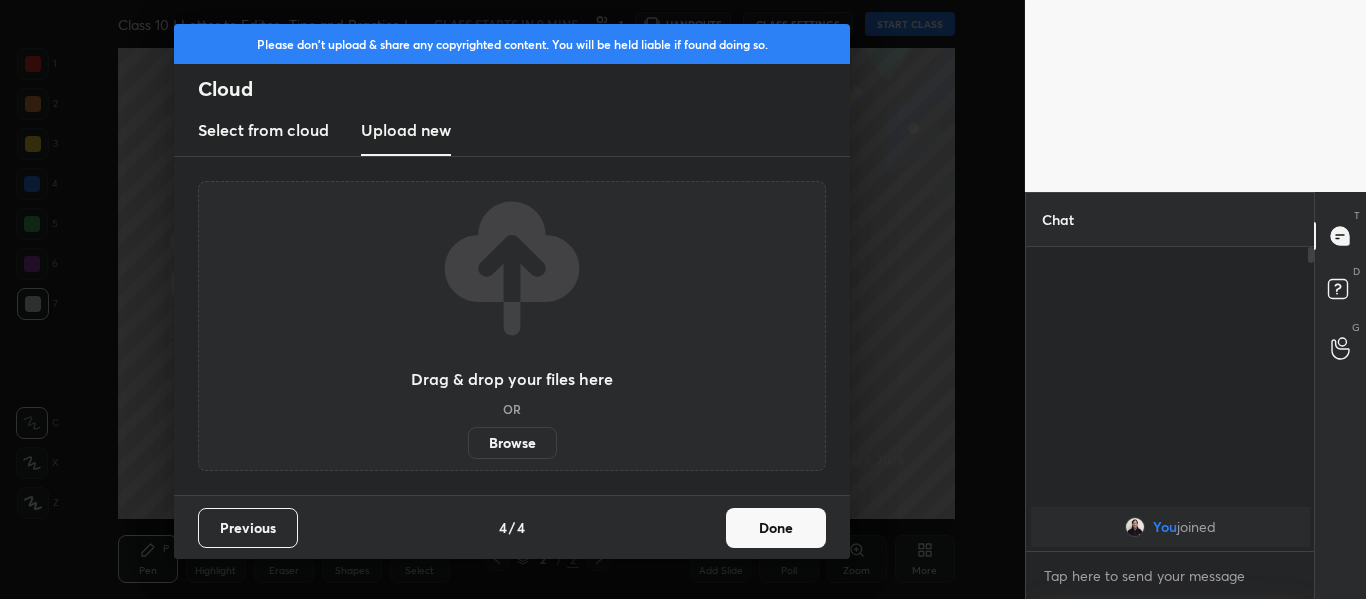 click on "Browse" at bounding box center (512, 443) 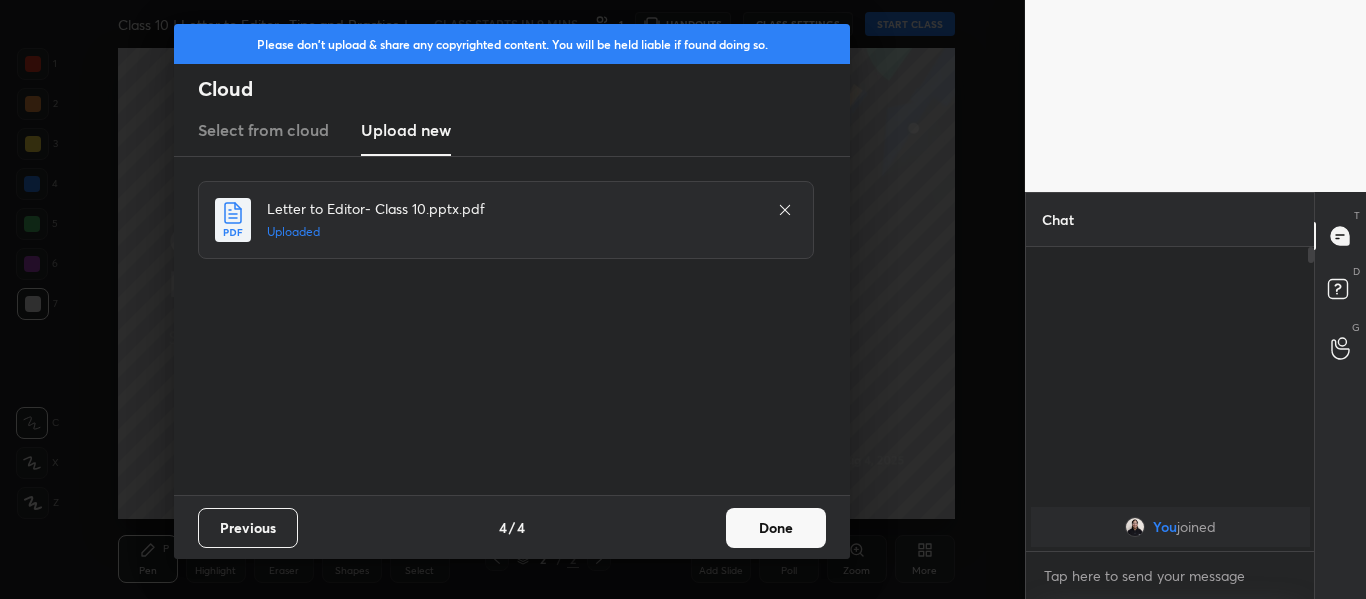 click on "Done" at bounding box center (776, 528) 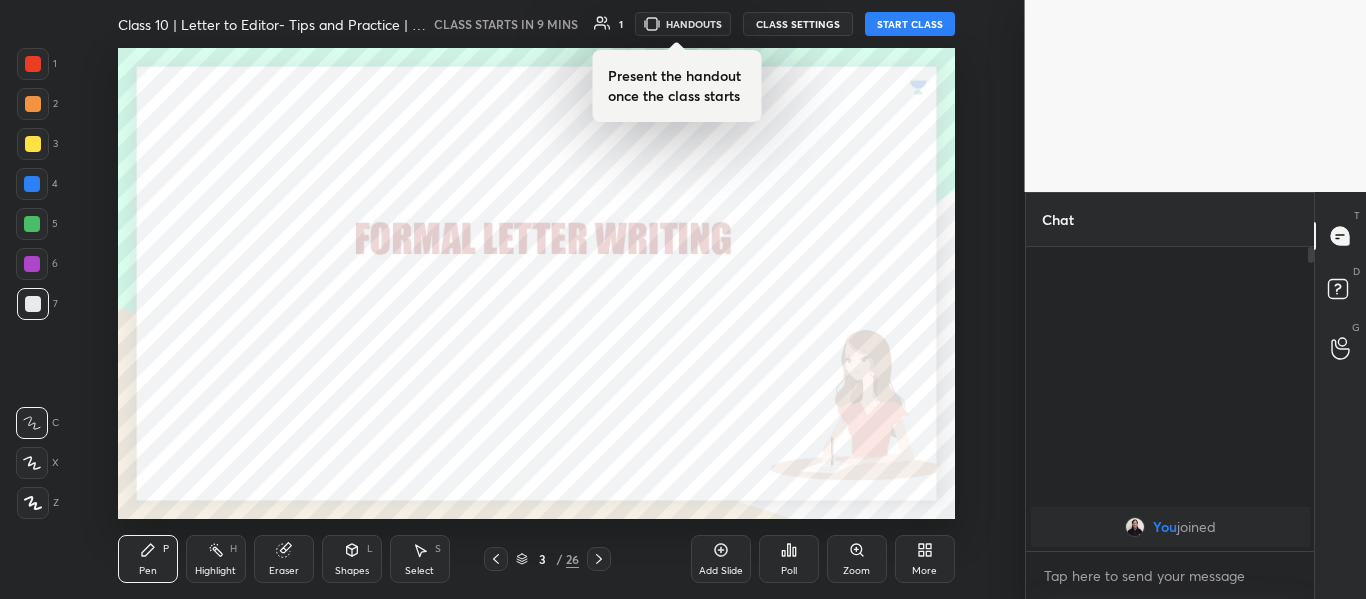 click at bounding box center (33, 64) 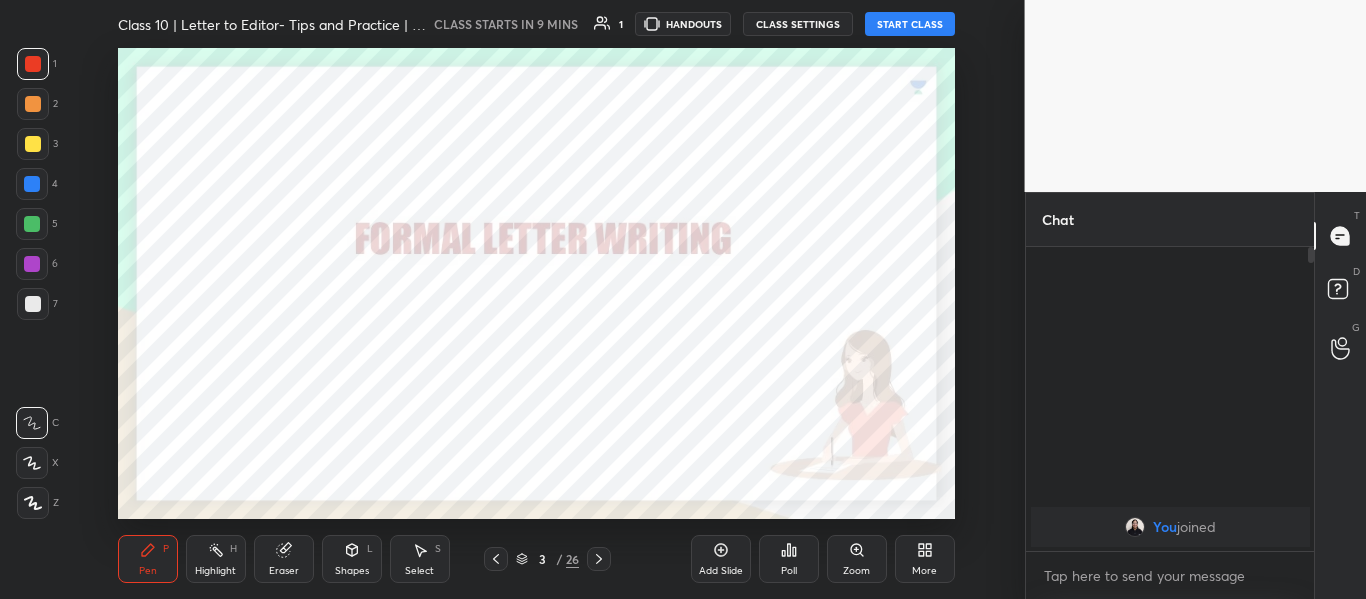 click at bounding box center [33, 503] 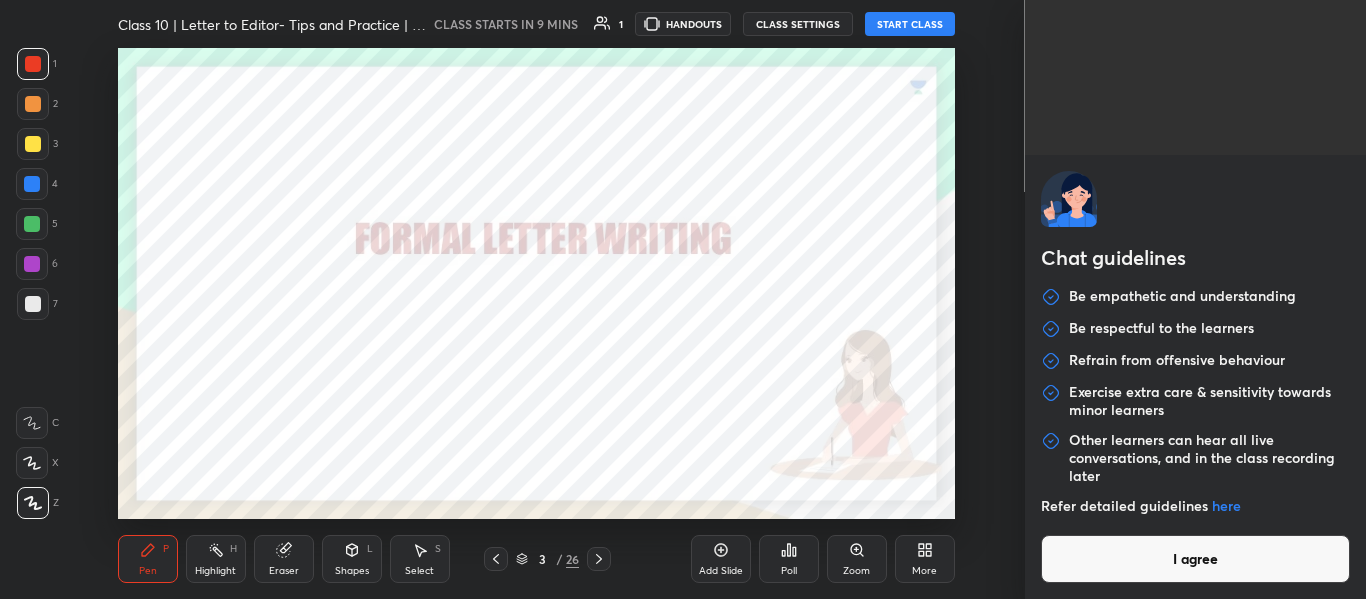 click on "1 2 3 4 5 6 7 C X Z C X Z E E Erase all   H H Class 10 | Letter to Editor- Tips and Practice | Code OP05 CLASS STARTS IN 9 MINS 1 HANDOUTS CLASS SETTINGS START CLASS Setting up your live class Back Class 10 | Letter to Editor- Tips and Practice | Code OP05 Oshin Phull Taknori Pen P Highlight H Eraser Shapes L Select S 3 / 26 Add Slide Poll Zoom More Chat You  joined 1 NEW MESSAGE Enable hand raising Enable raise hand to speak to learners. Once enabled, chat will be turned off temporarily. Enable x   introducing Raise a hand with a doubt Now learners can raise their hand along with a doubt  How it works? Doubts asked by learners will show up here Raise hand disabled You have disabled Raise hand currently. Enable it to invite learners to speak Enable Can't raise hand Looks like educator just invited you to speak. Please wait before you can raise your hand again. Got it T Messages (T) D Doubts (D) G Raise Hand (G) Report an issue Reason for reporting Buffering Chat not working Audio - Video sync issue ​ Report" at bounding box center [683, 299] 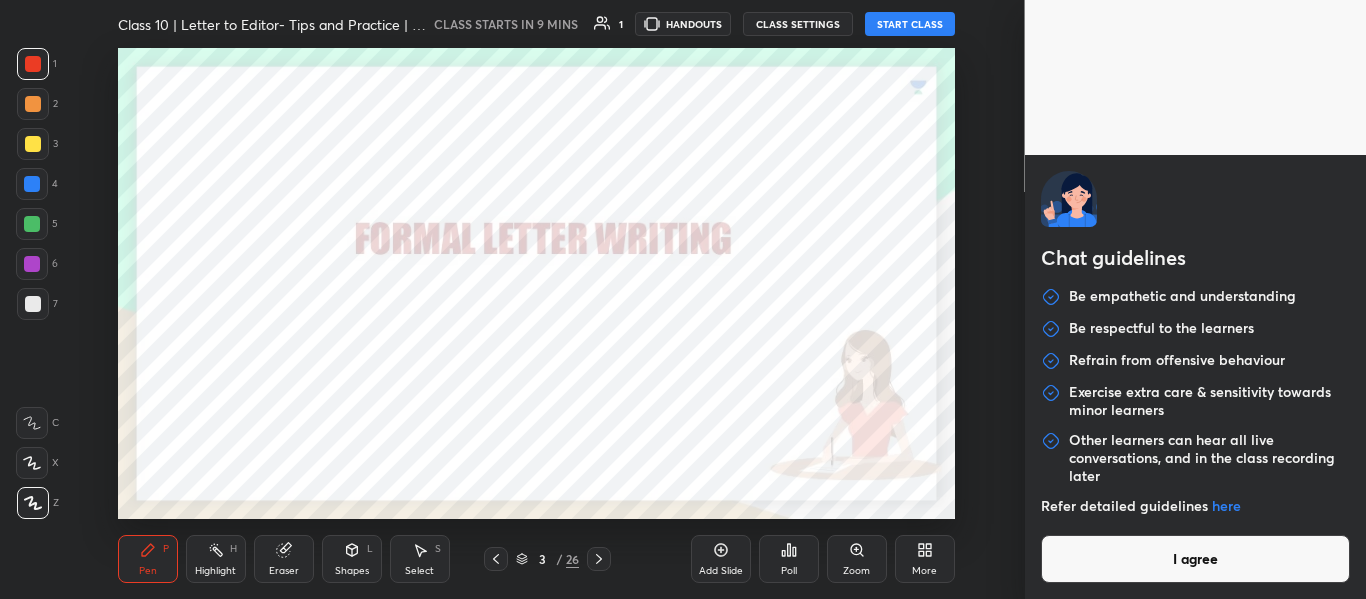 type on "x" 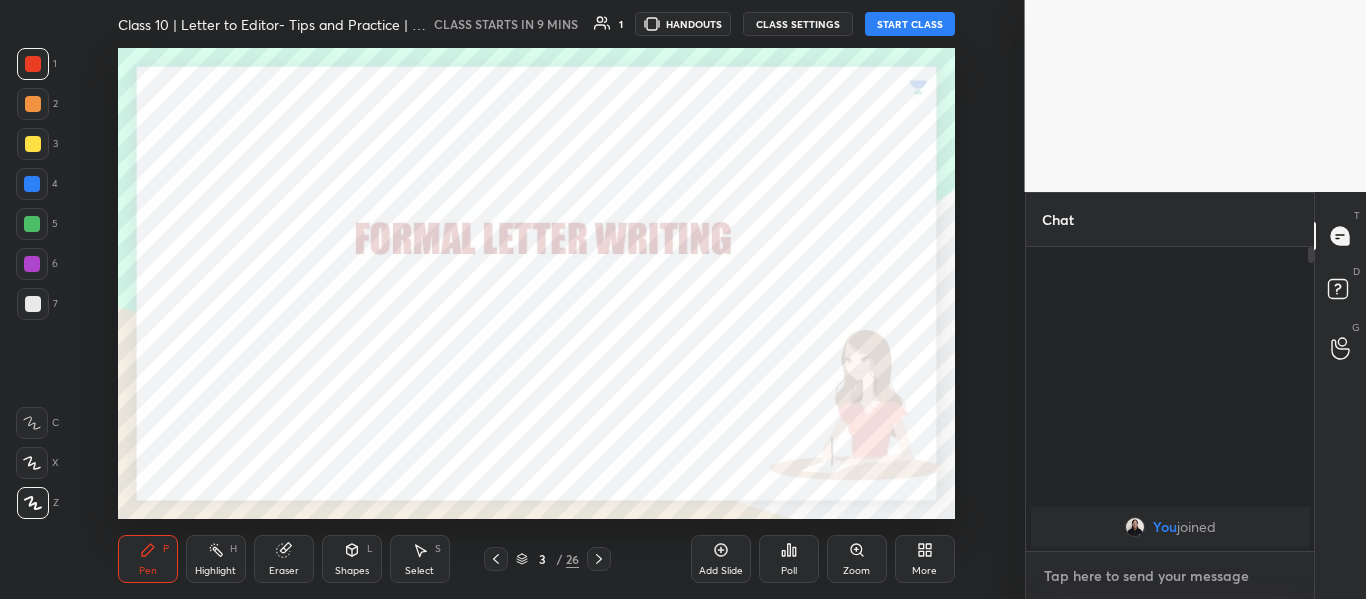 paste on "http://t.me/[PERSON]" 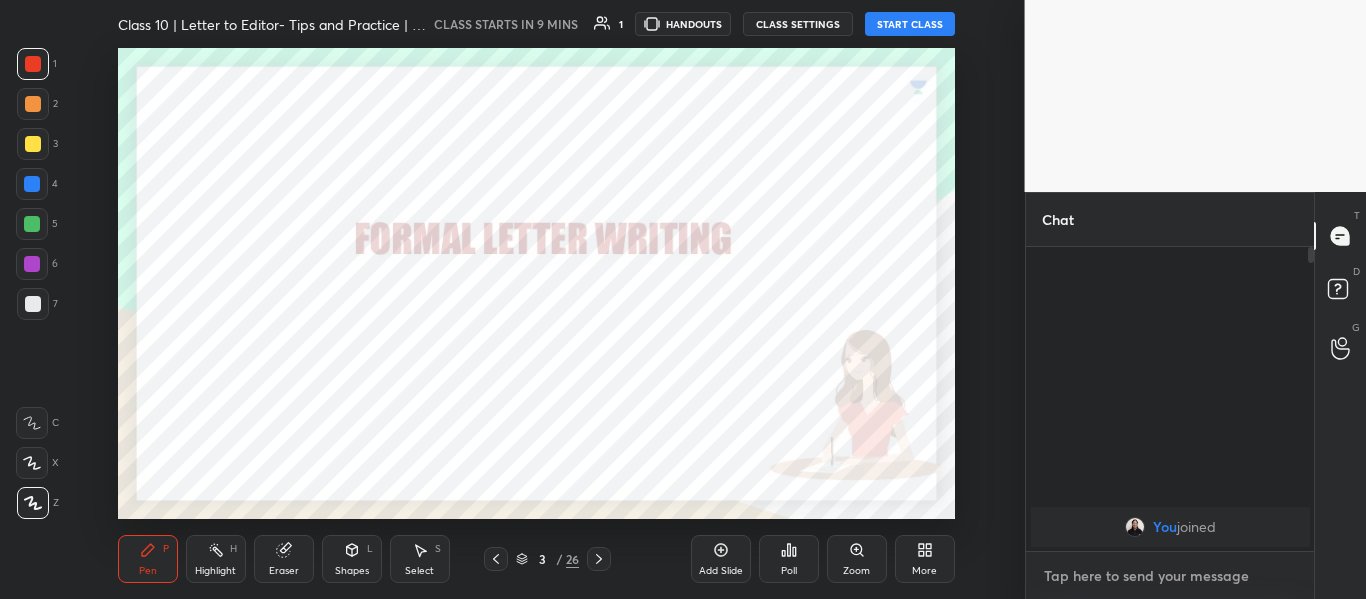 type on "http://t.me/[PERSON]" 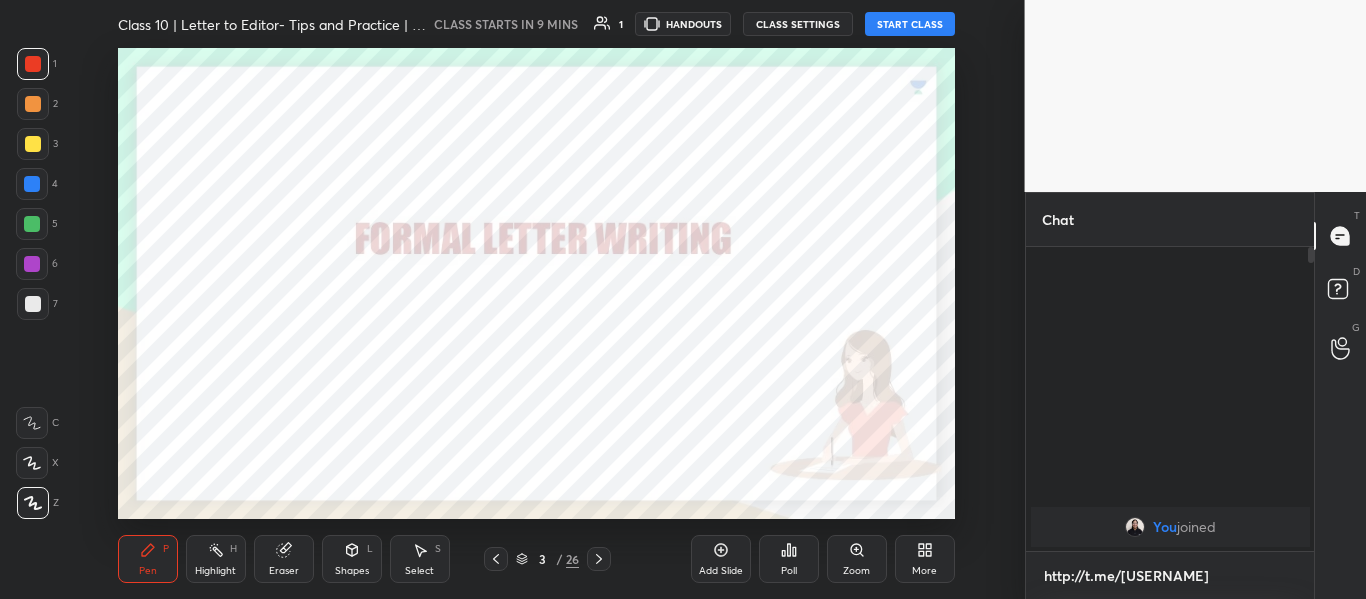 scroll, scrollTop: 292, scrollLeft: 282, axis: both 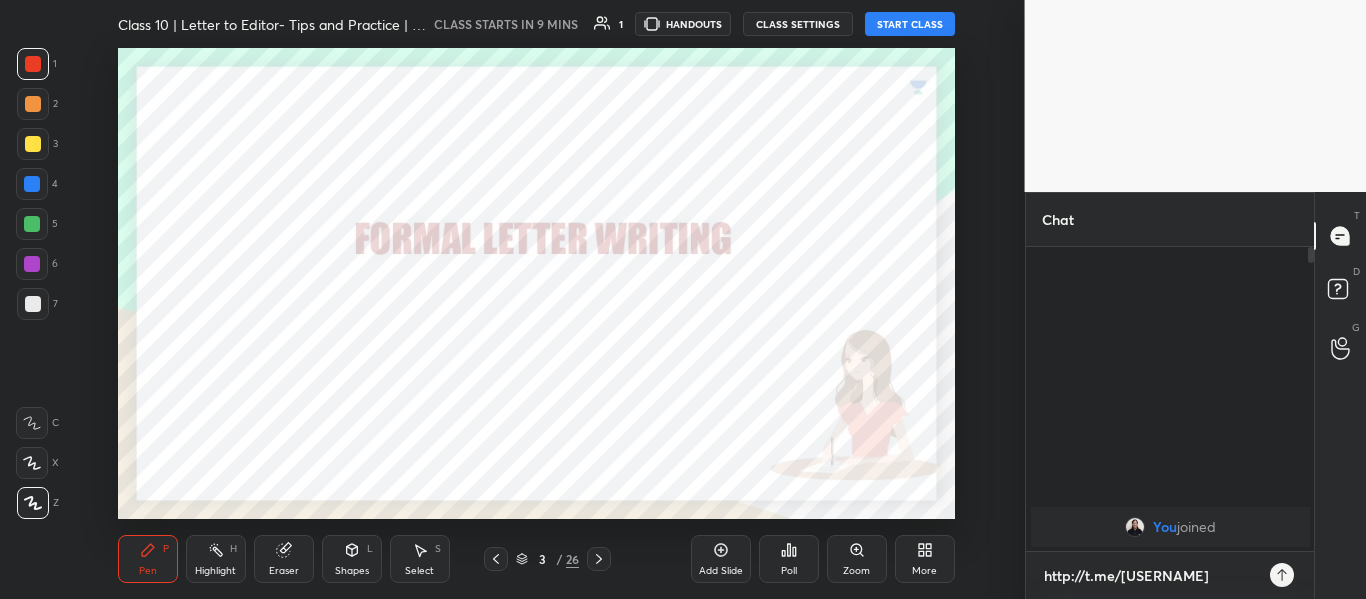 type 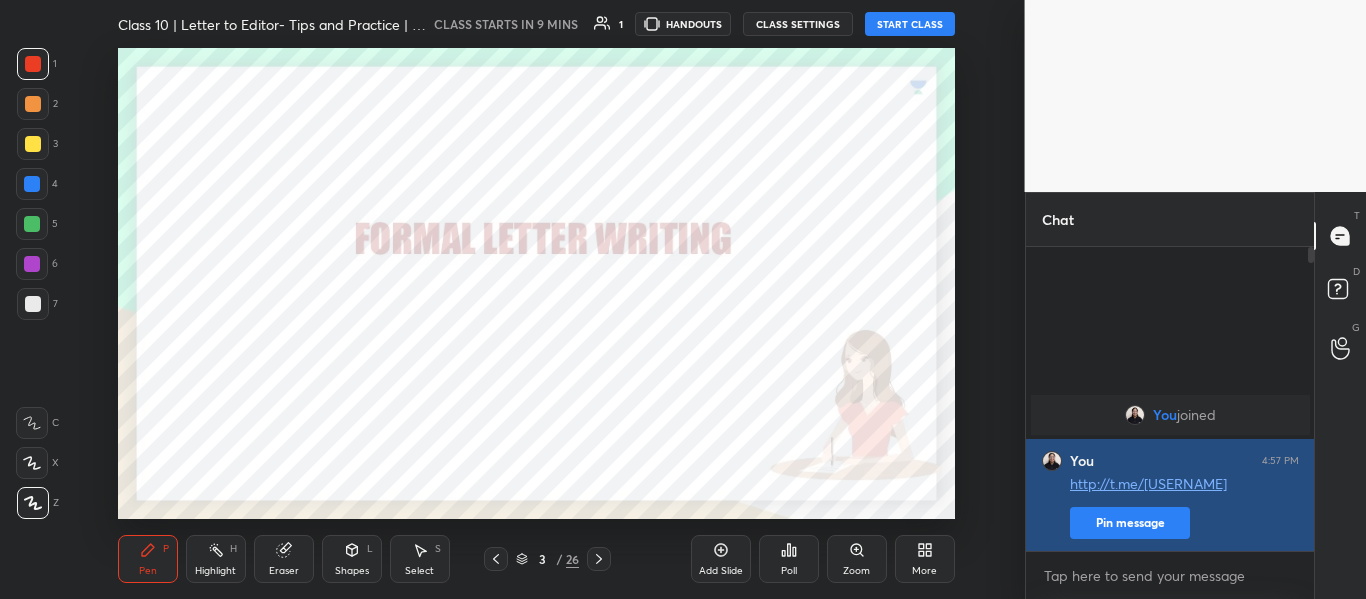 click on "Pin message" at bounding box center (1130, 523) 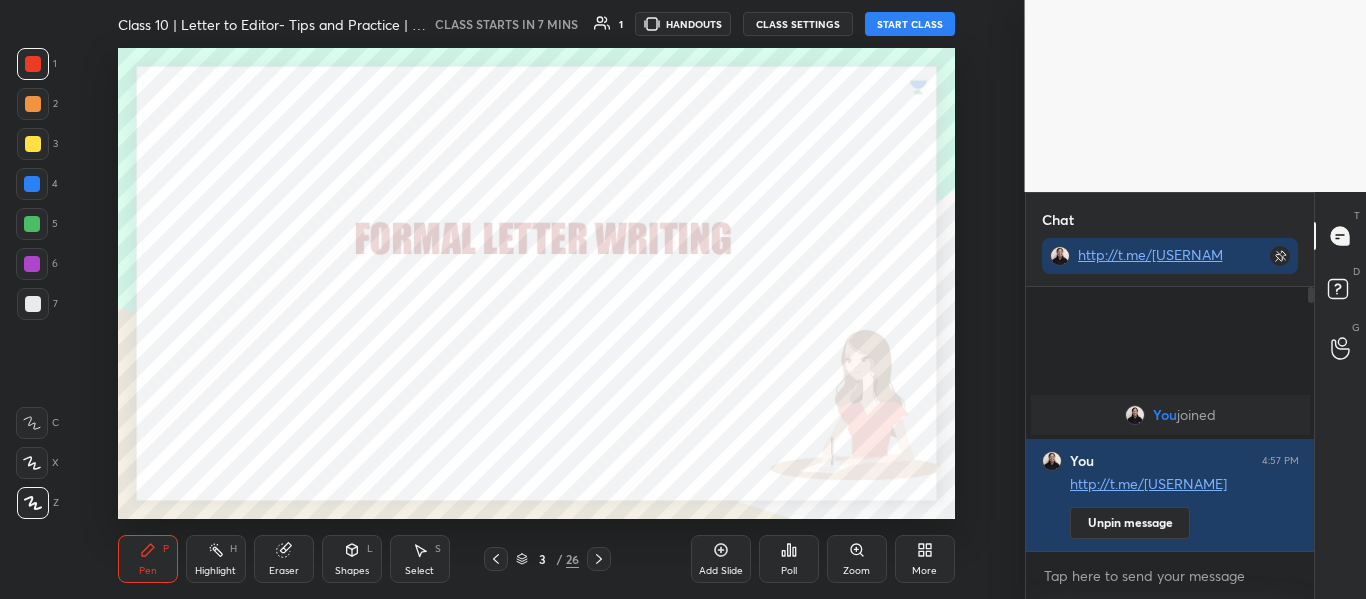 click on "START CLASS" at bounding box center [910, 24] 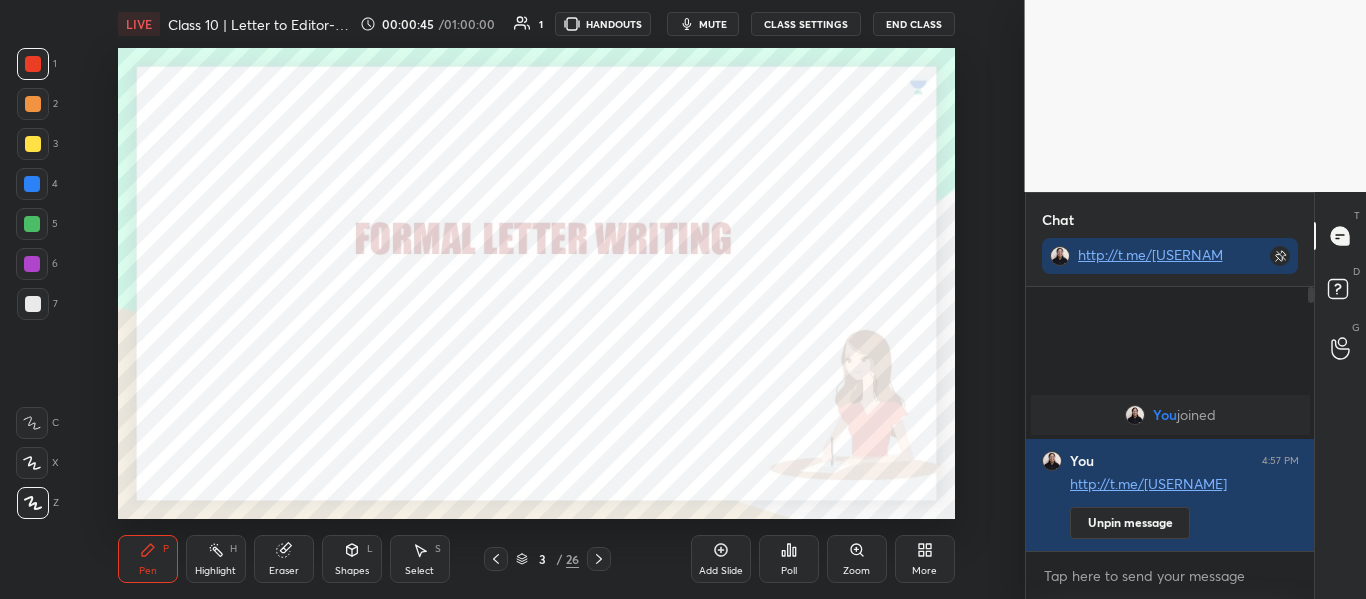 click on "mute" at bounding box center (703, 24) 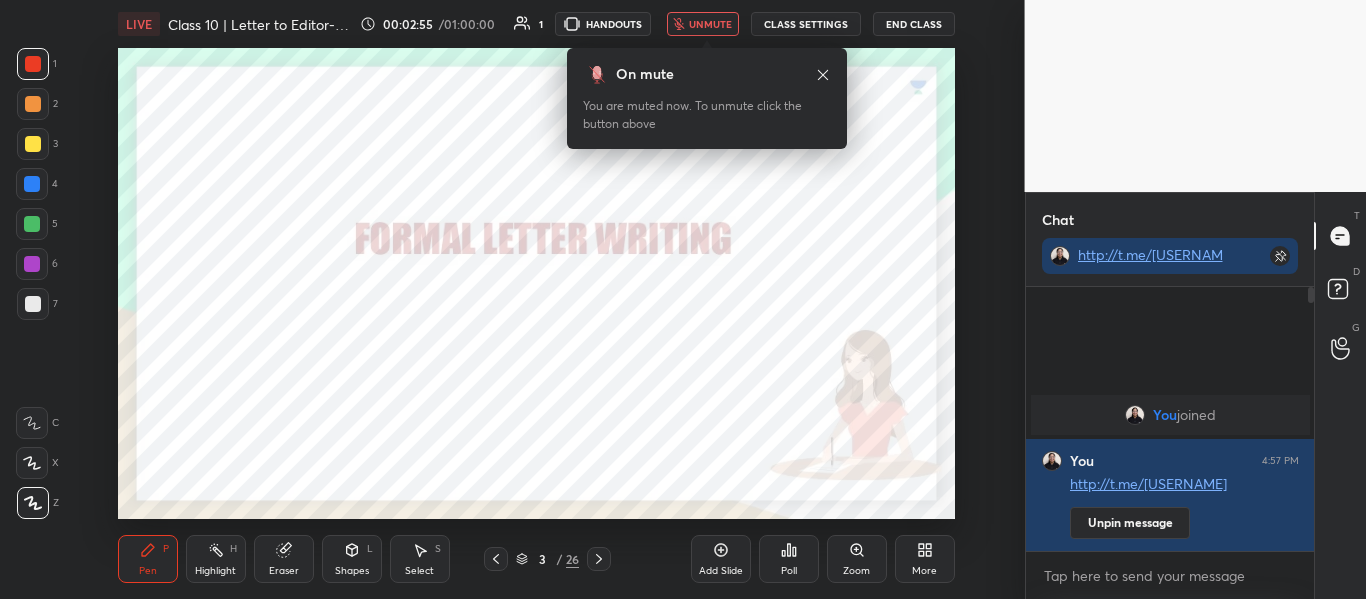 click on "unmute" at bounding box center [710, 24] 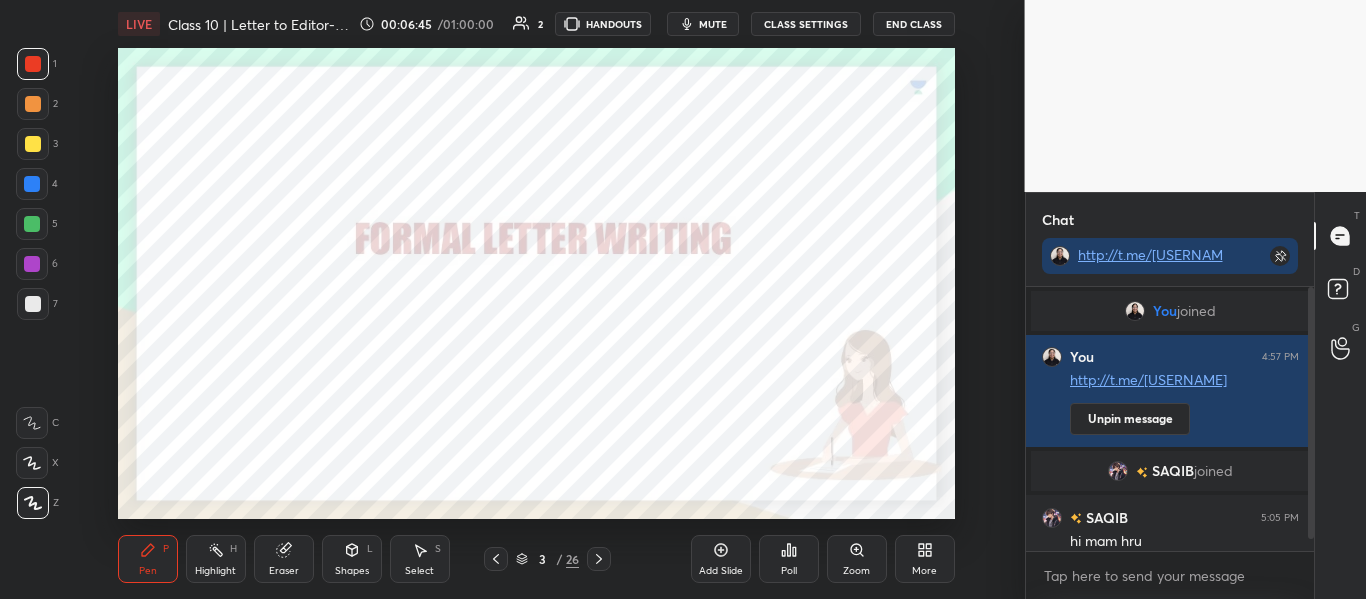 scroll, scrollTop: 33, scrollLeft: 0, axis: vertical 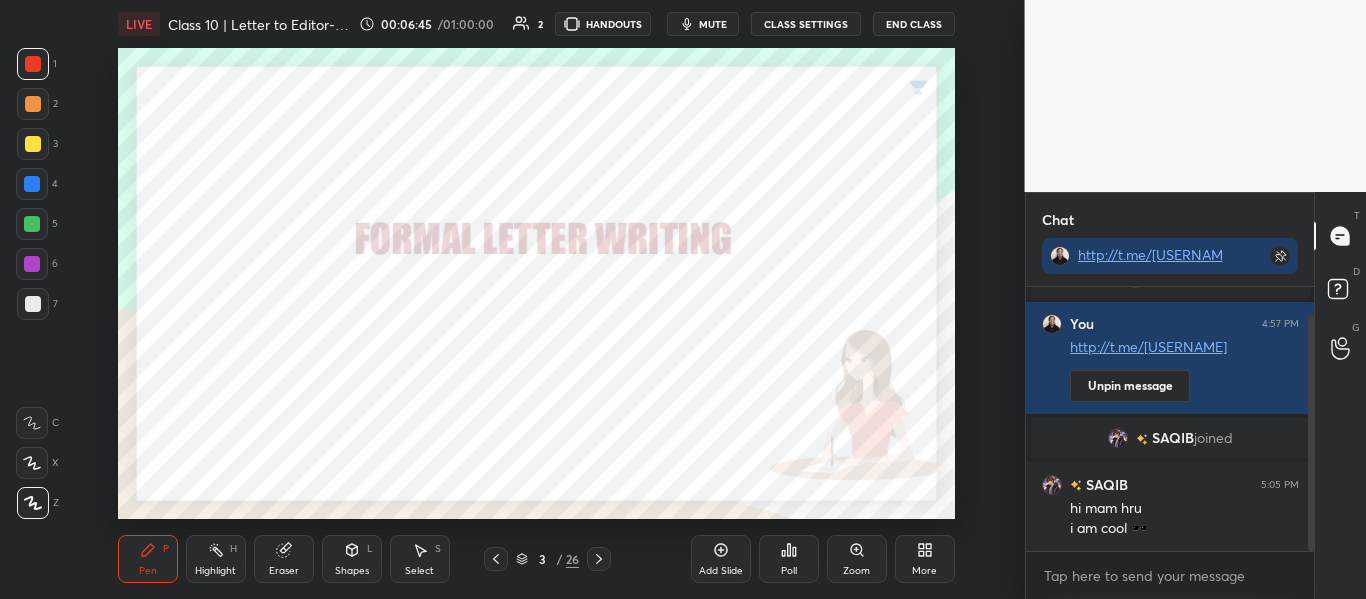 drag, startPoint x: 1310, startPoint y: 492, endPoint x: 1309, endPoint y: 566, distance: 74.00676 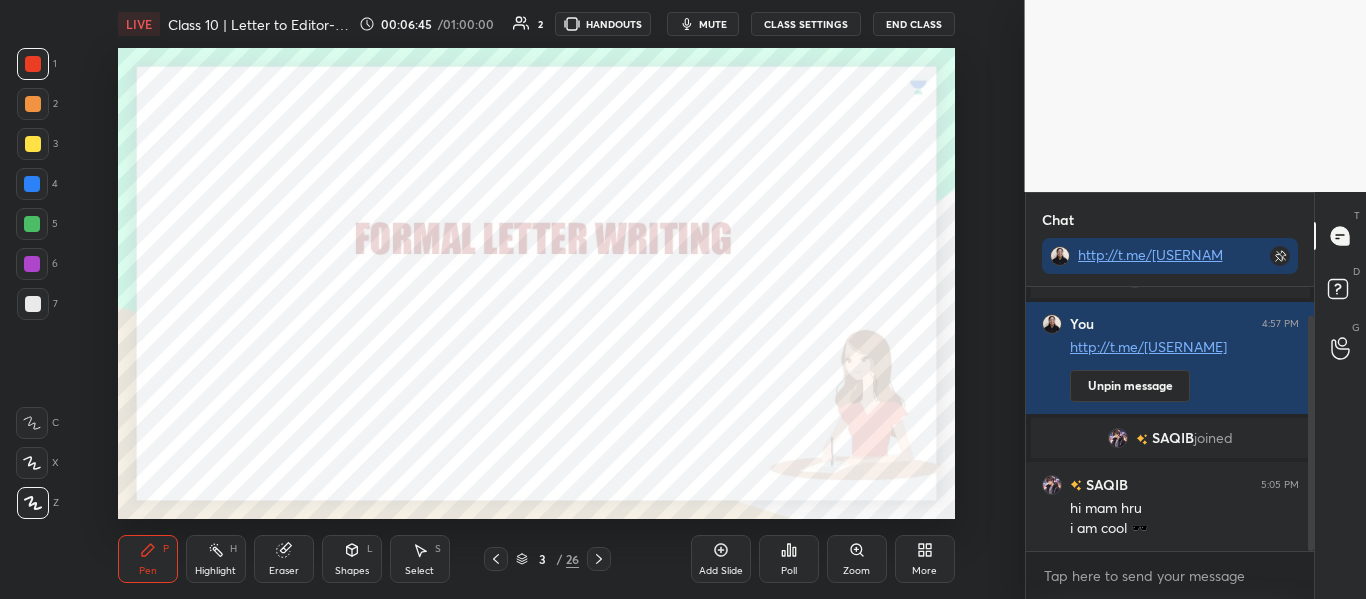 click on "You  joined You 4:57 PM http://t.me/oshinmam Unpin message SAQIB  joined SAQIB 5:05 PM hi mam hru i am cool 🕶️ JUMP TO LATEST Enable hand raising Enable raise hand to speak to learners. Once enabled, chat will be turned off temporarily. Enable x" at bounding box center [1170, 443] 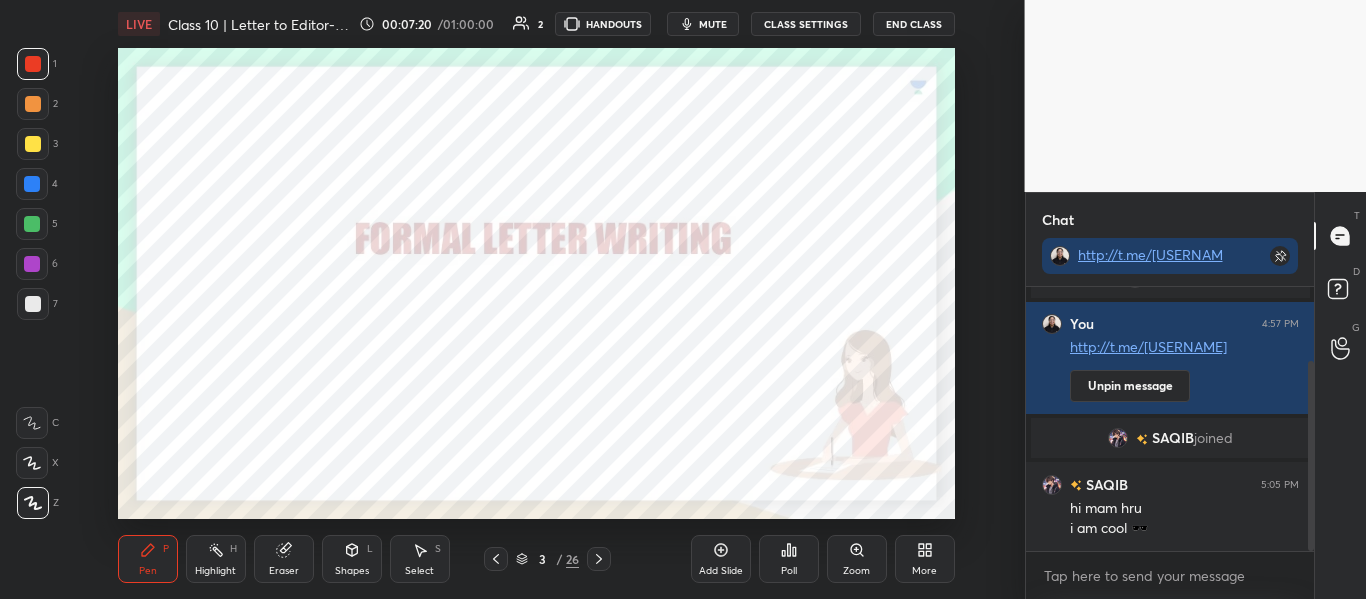 scroll, scrollTop: 102, scrollLeft: 0, axis: vertical 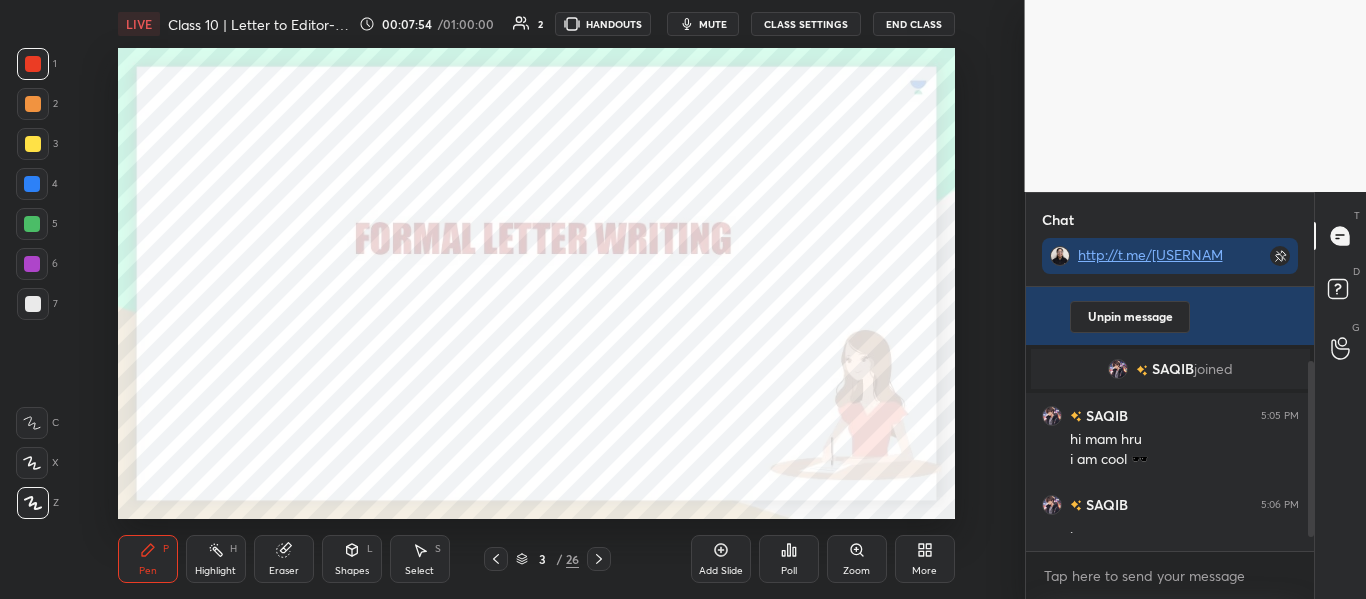 click at bounding box center (1308, 419) 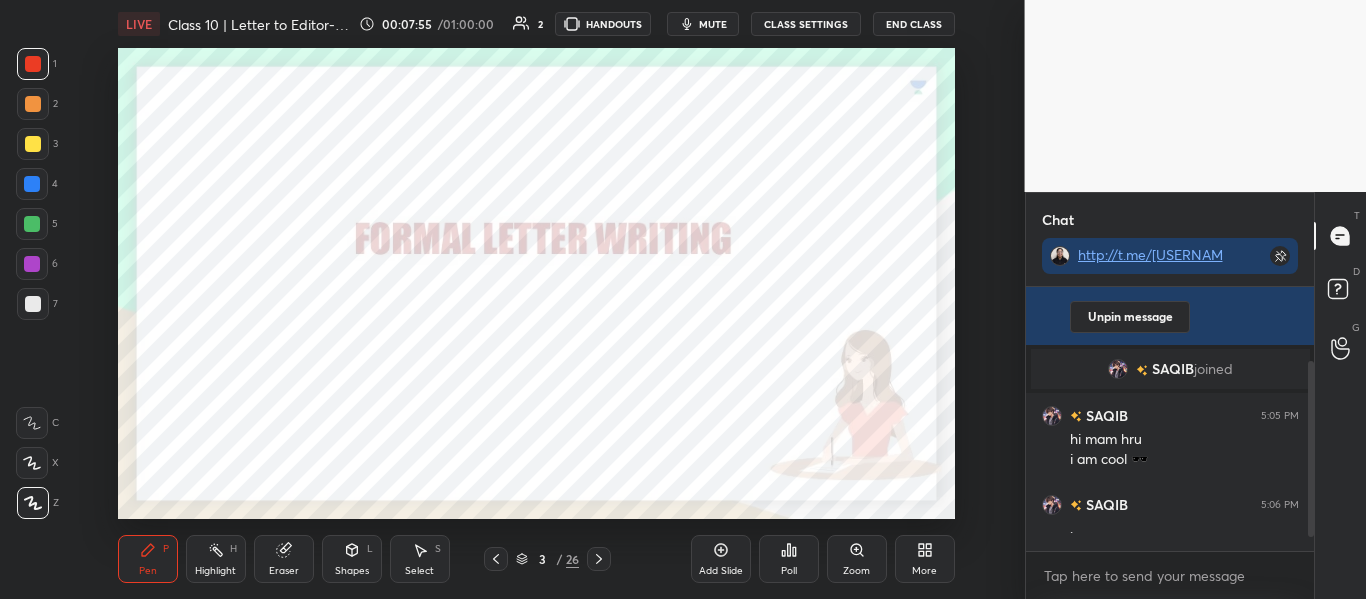 drag, startPoint x: 1311, startPoint y: 443, endPoint x: 1332, endPoint y: 565, distance: 123.79418 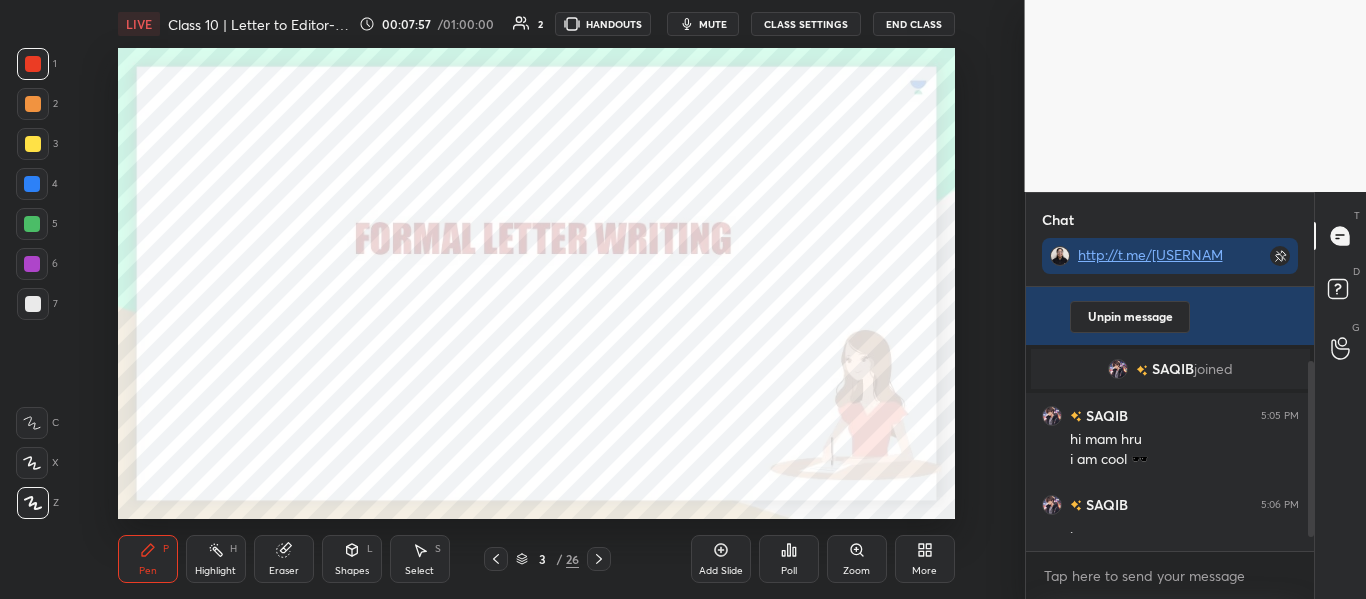 drag, startPoint x: 1311, startPoint y: 496, endPoint x: 1327, endPoint y: 497, distance: 16.03122 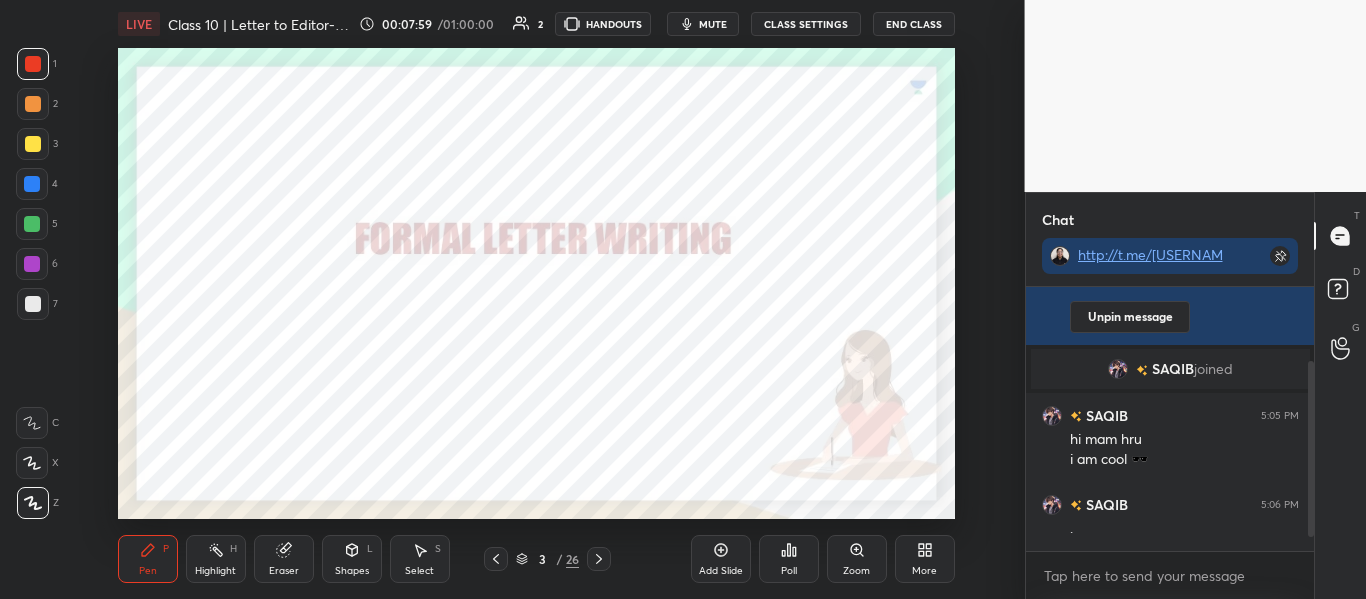 click on "T Messages (T) D Doubts (D) G Raise Hand (G)" at bounding box center [1340, 395] 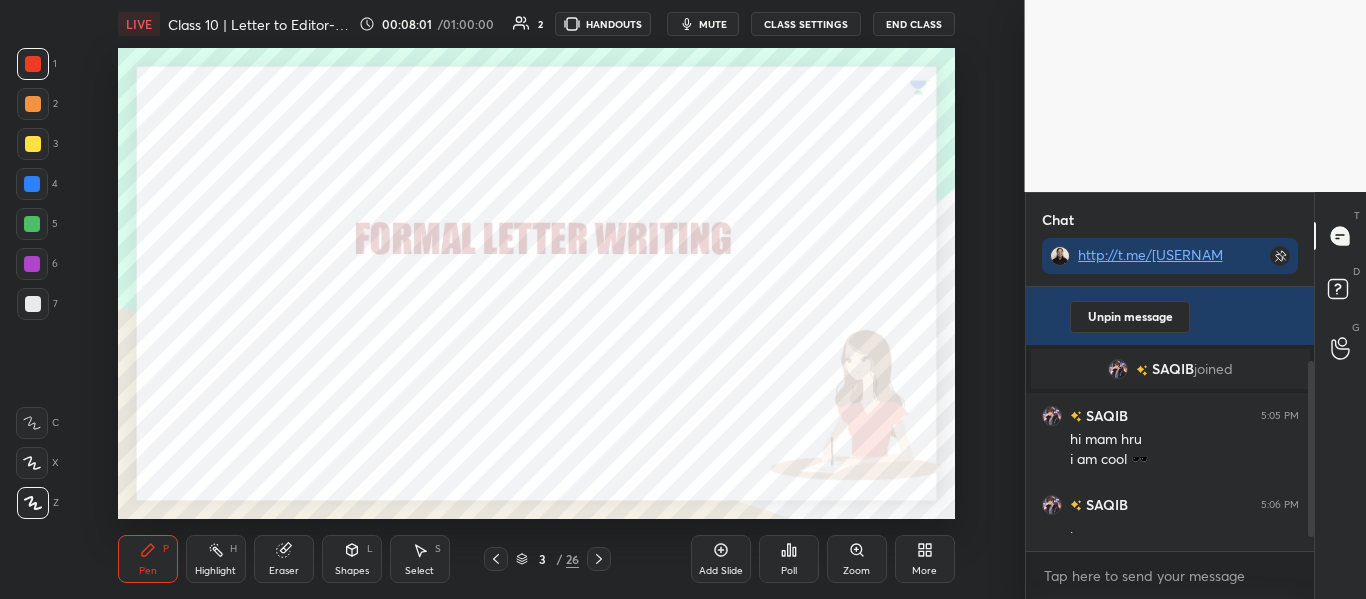 drag, startPoint x: 1311, startPoint y: 482, endPoint x: 1314, endPoint y: 519, distance: 37.12142 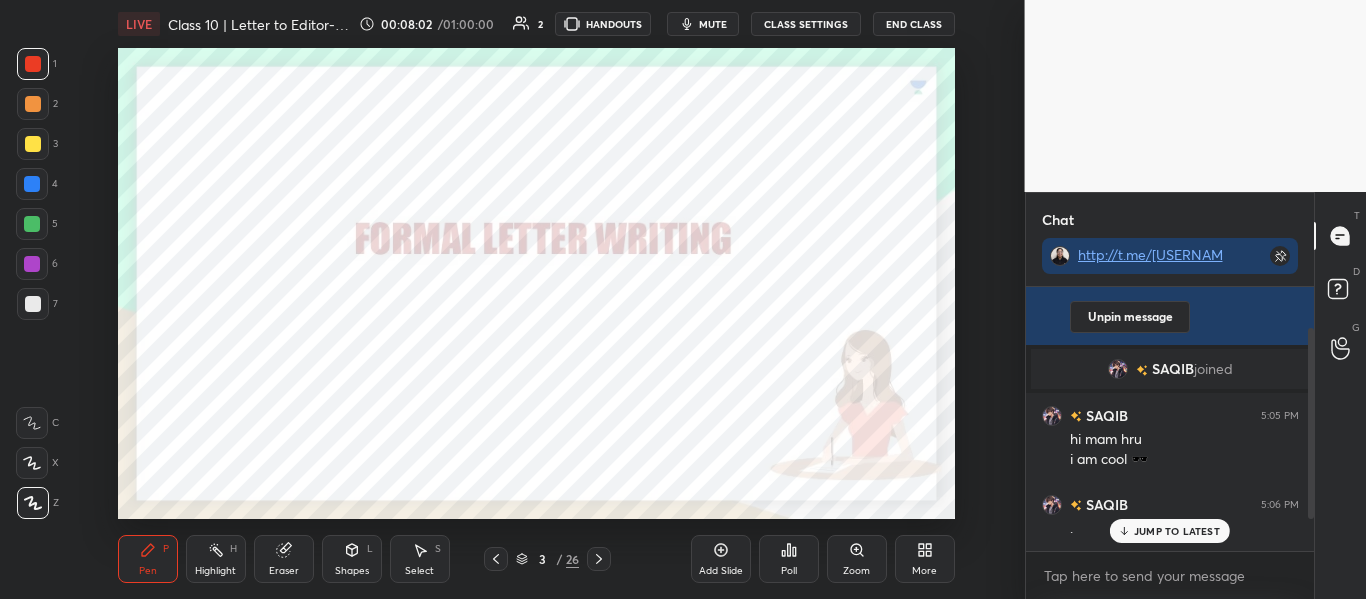 drag, startPoint x: 1312, startPoint y: 513, endPoint x: 1325, endPoint y: 456, distance: 58.463665 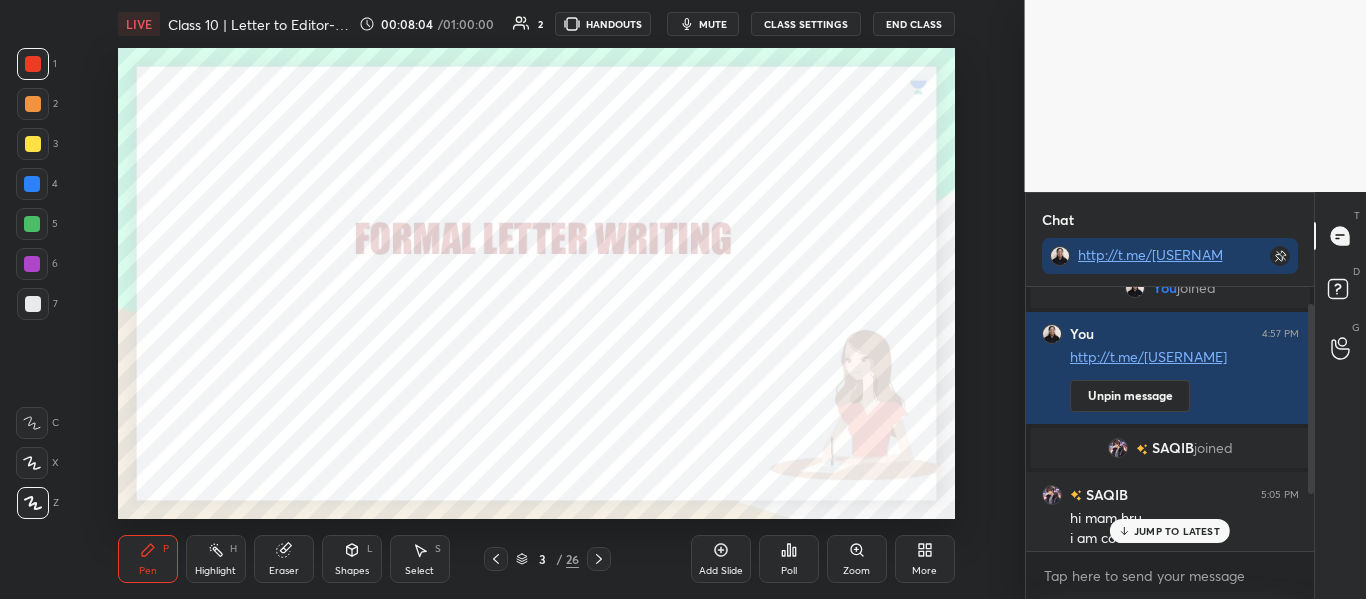 click on "T Messages (T) D Doubts (D) G Raise Hand (G)" at bounding box center (1340, 395) 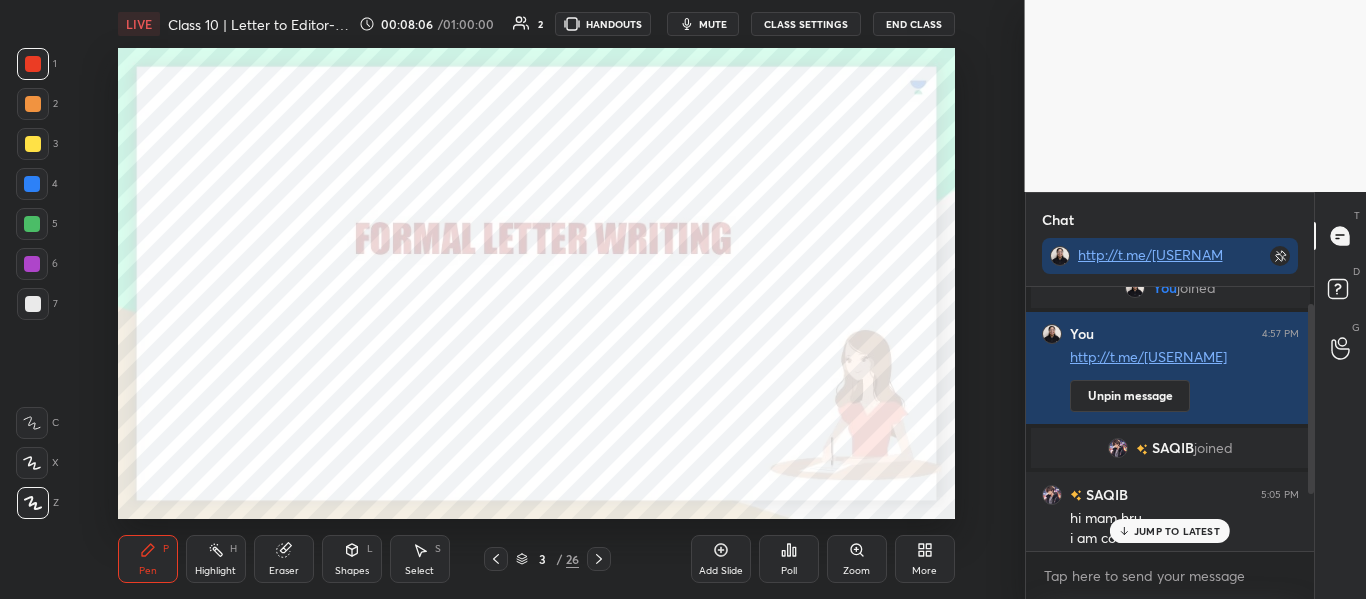 click on "JUMP TO LATEST" at bounding box center [1177, 531] 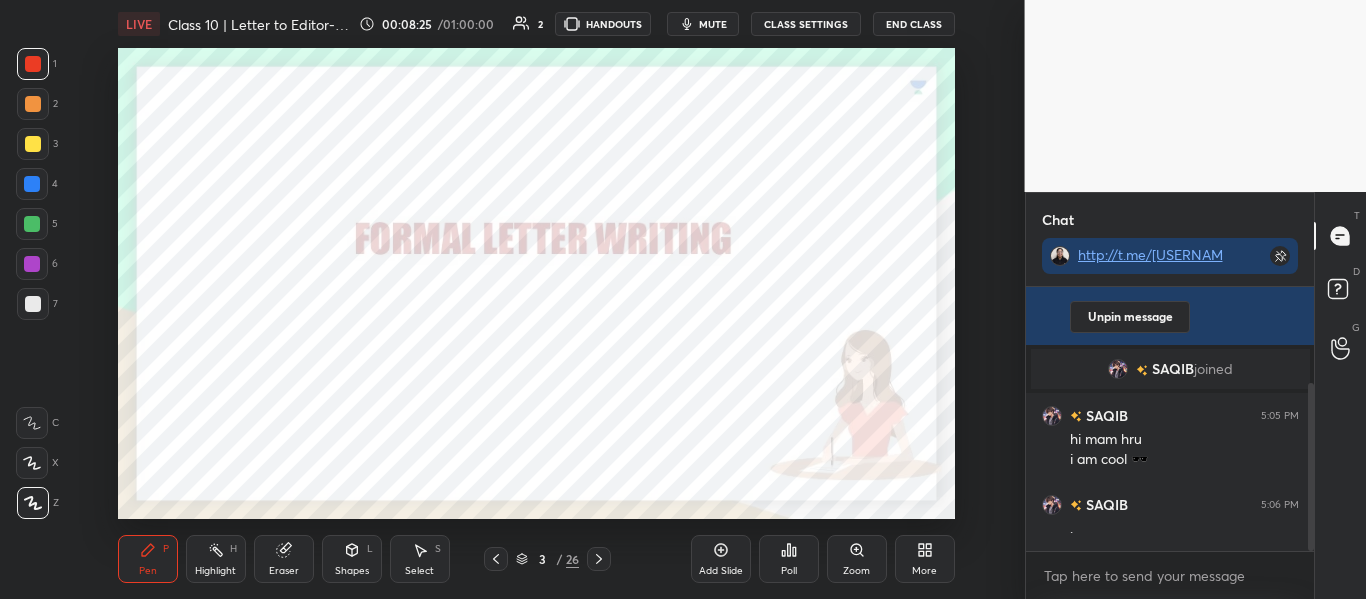 scroll, scrollTop: 150, scrollLeft: 0, axis: vertical 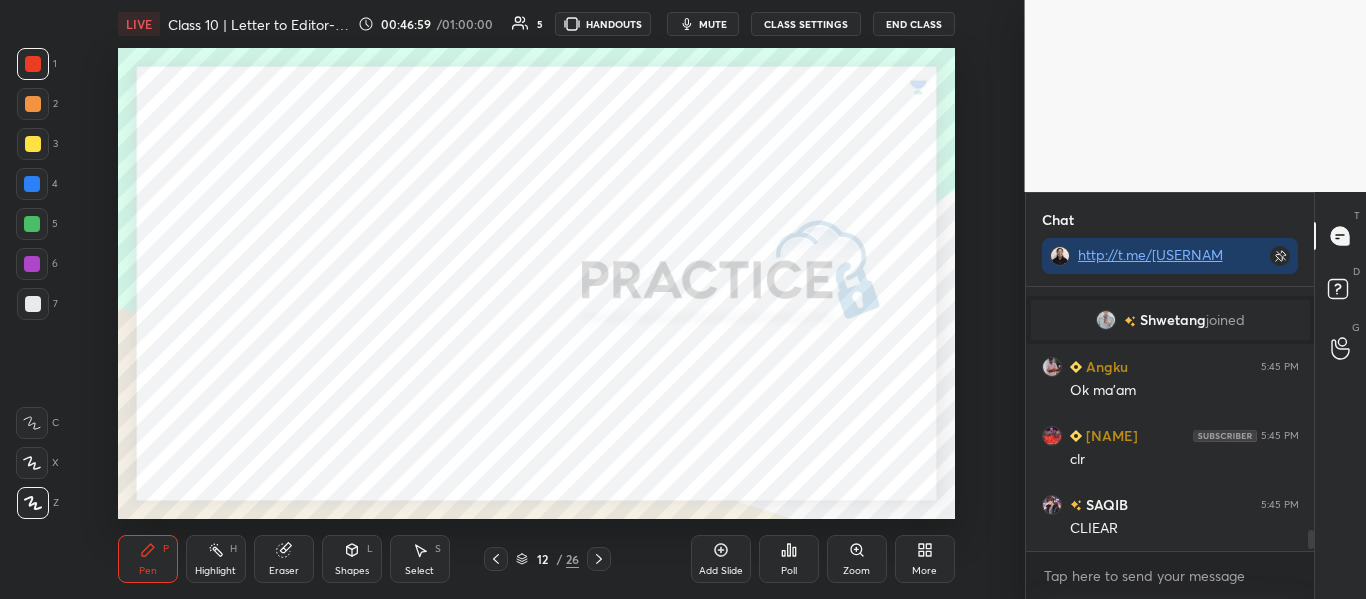click 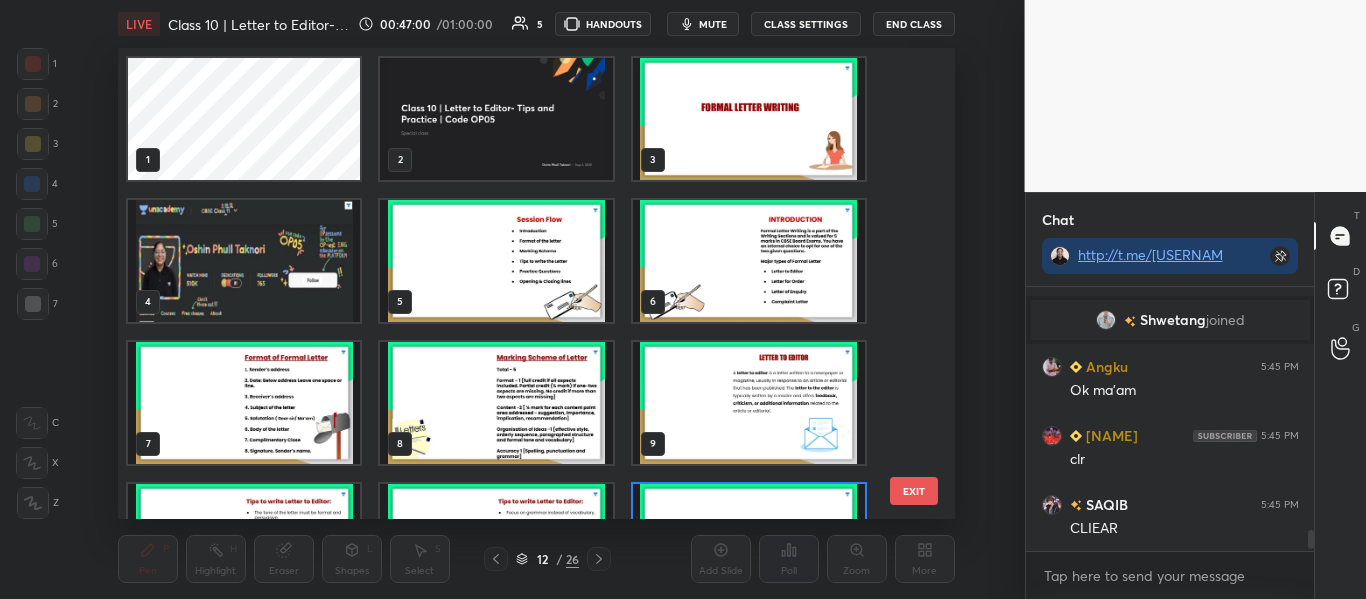 scroll, scrollTop: 97, scrollLeft: 0, axis: vertical 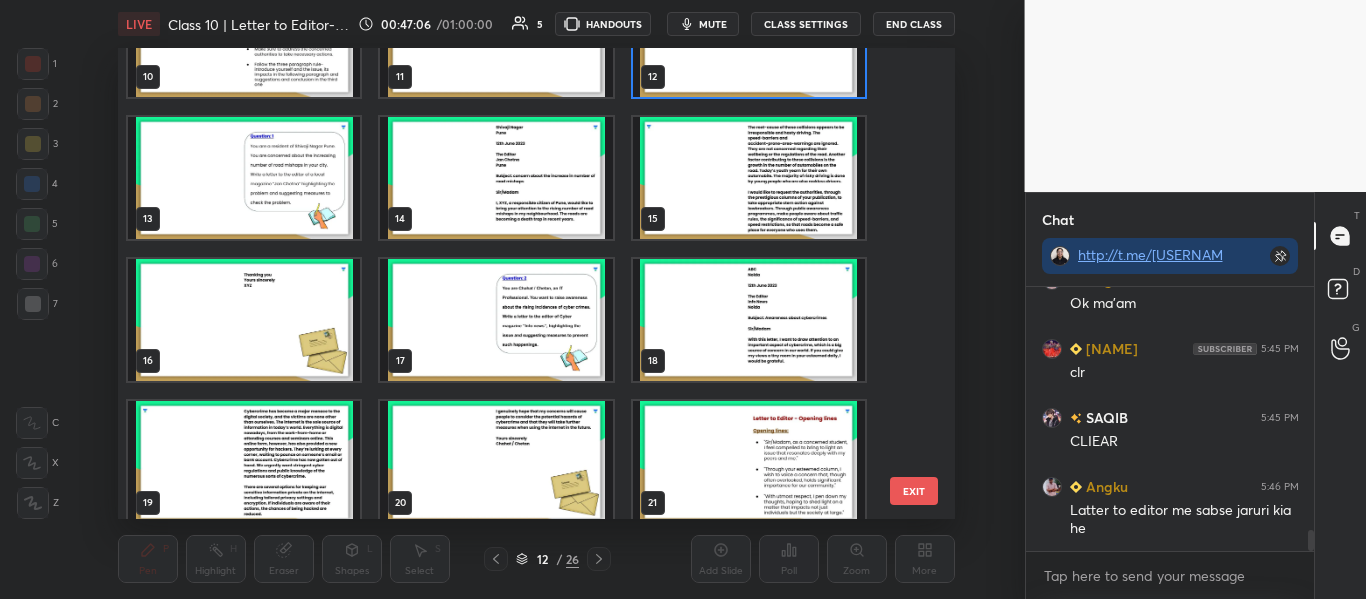 click at bounding box center [496, 320] 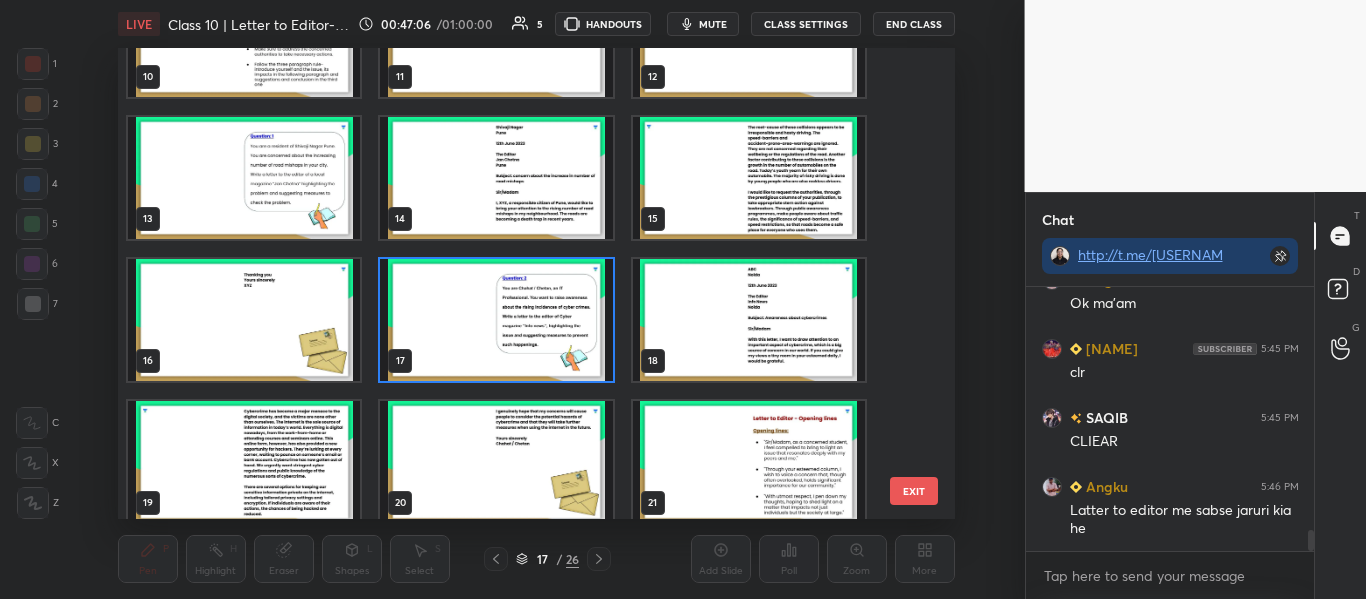 click at bounding box center [496, 320] 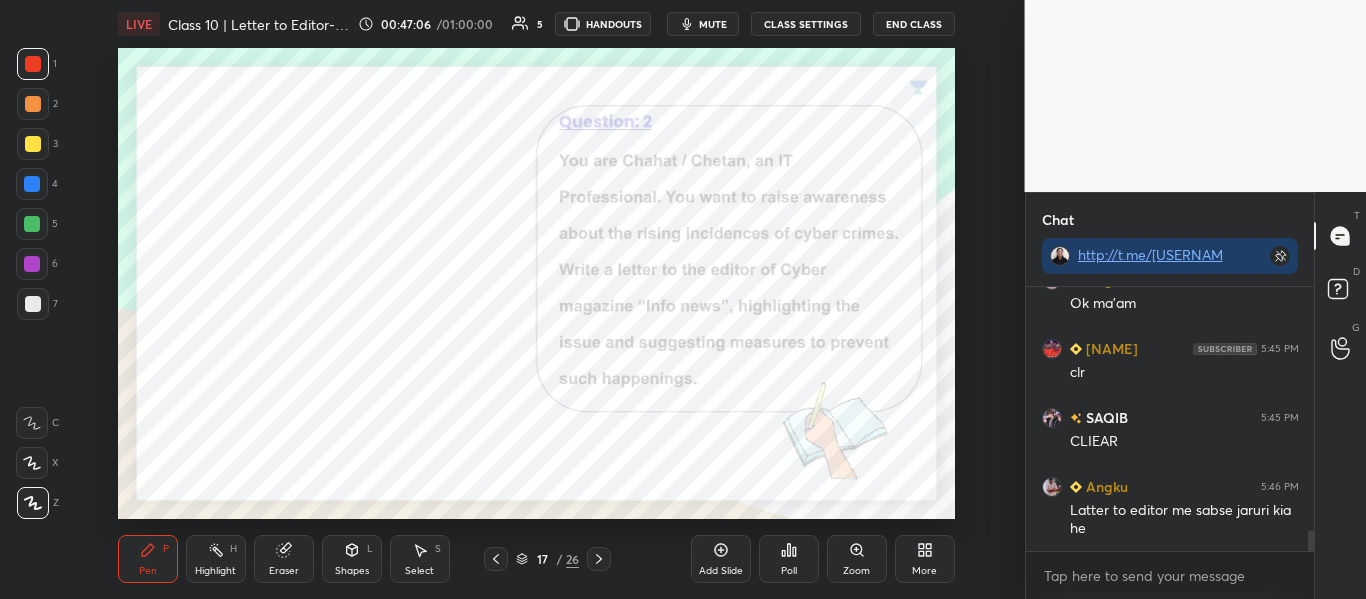 click at bounding box center [496, 320] 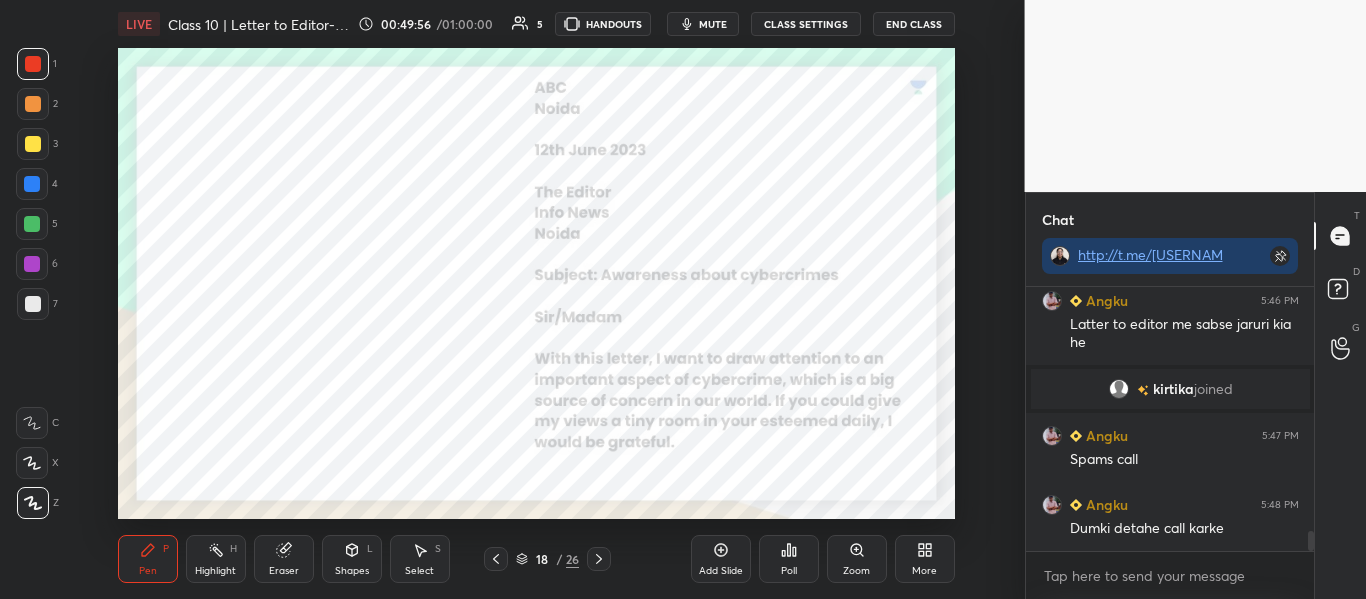 scroll, scrollTop: 3251, scrollLeft: 0, axis: vertical 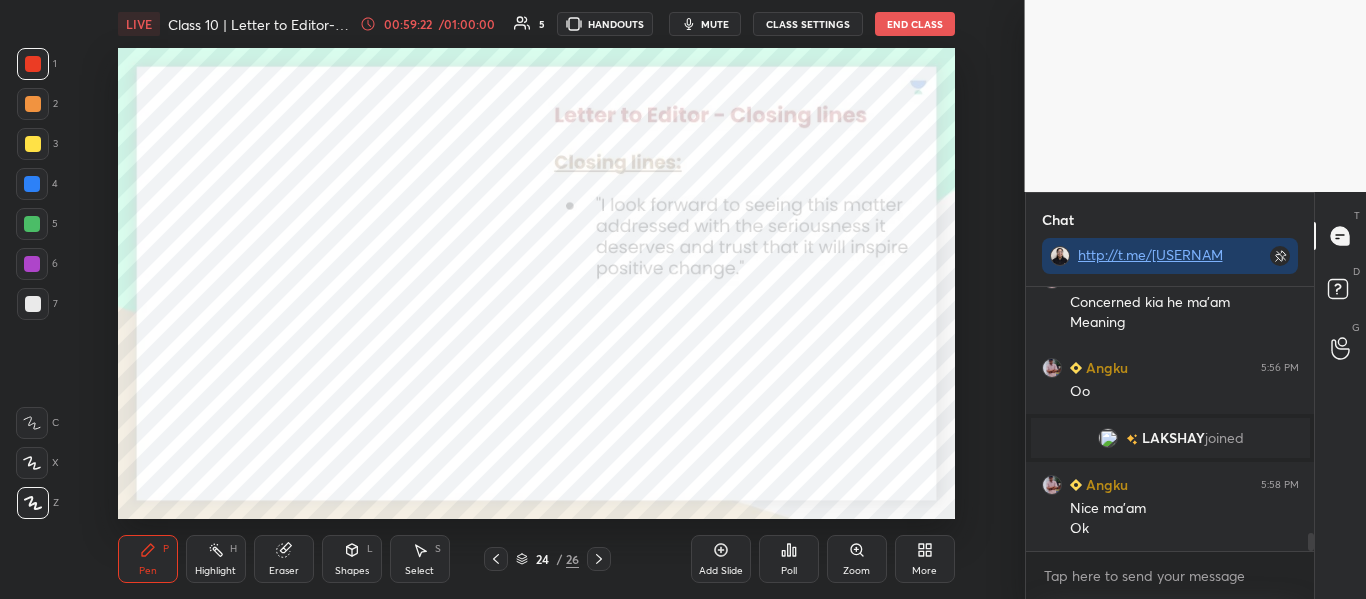 click on "24 / 26" at bounding box center [547, 559] 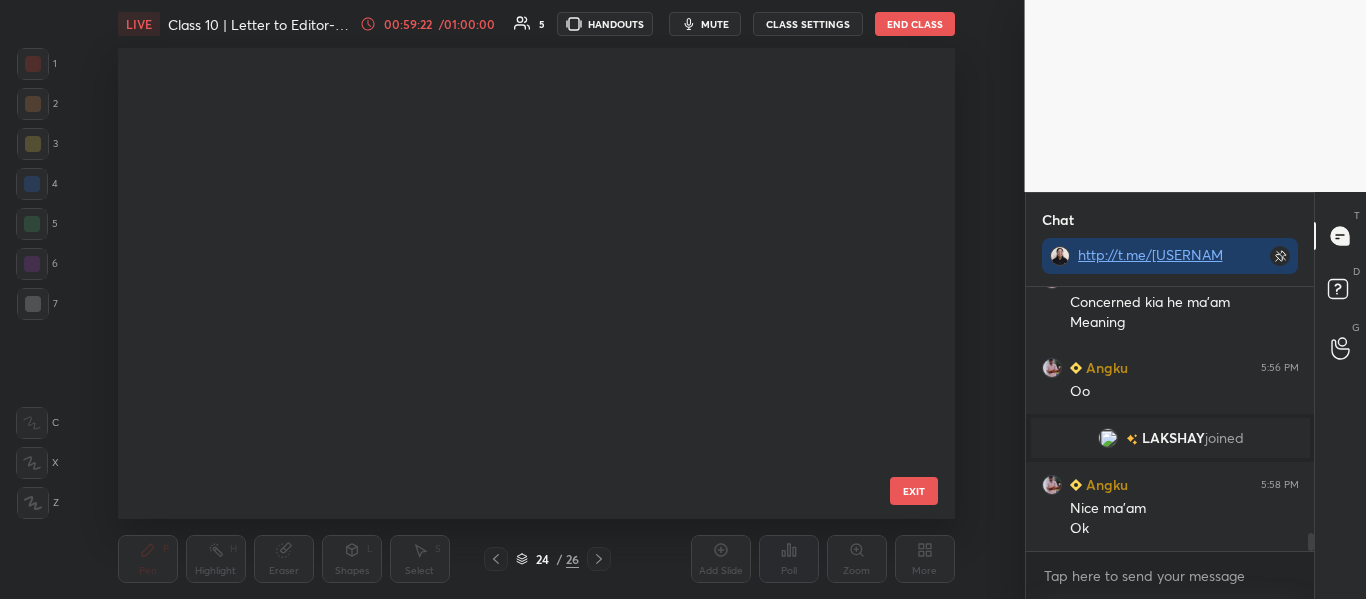 scroll, scrollTop: 665, scrollLeft: 0, axis: vertical 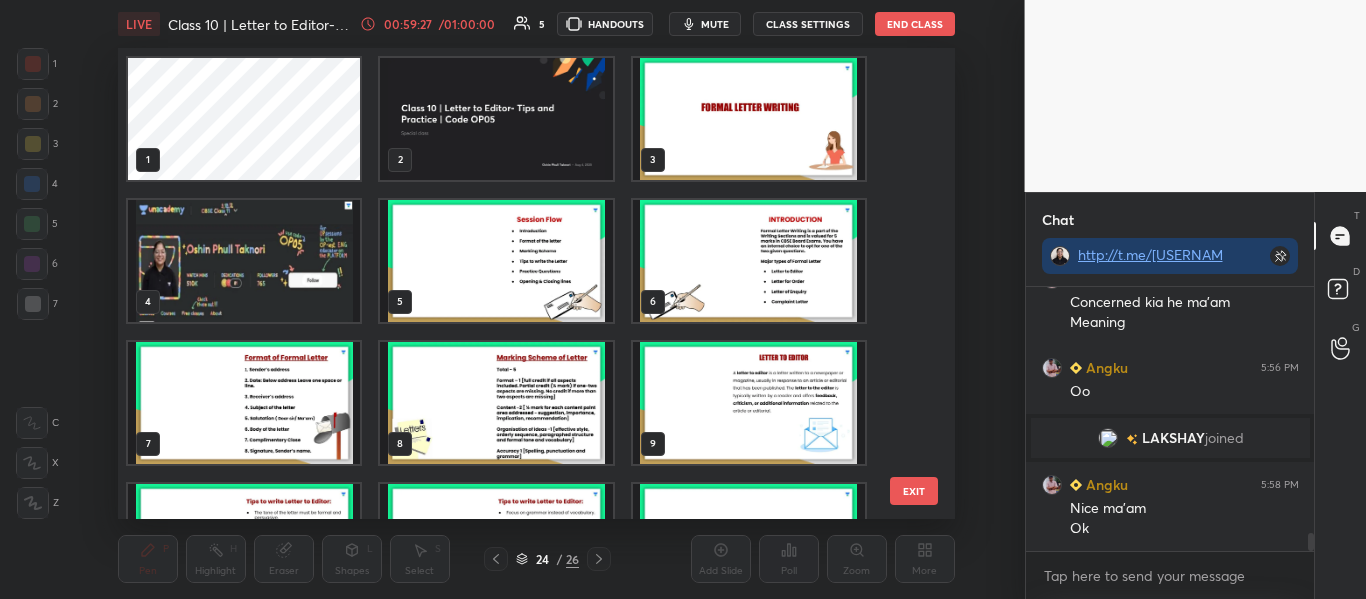 click at bounding box center (244, 261) 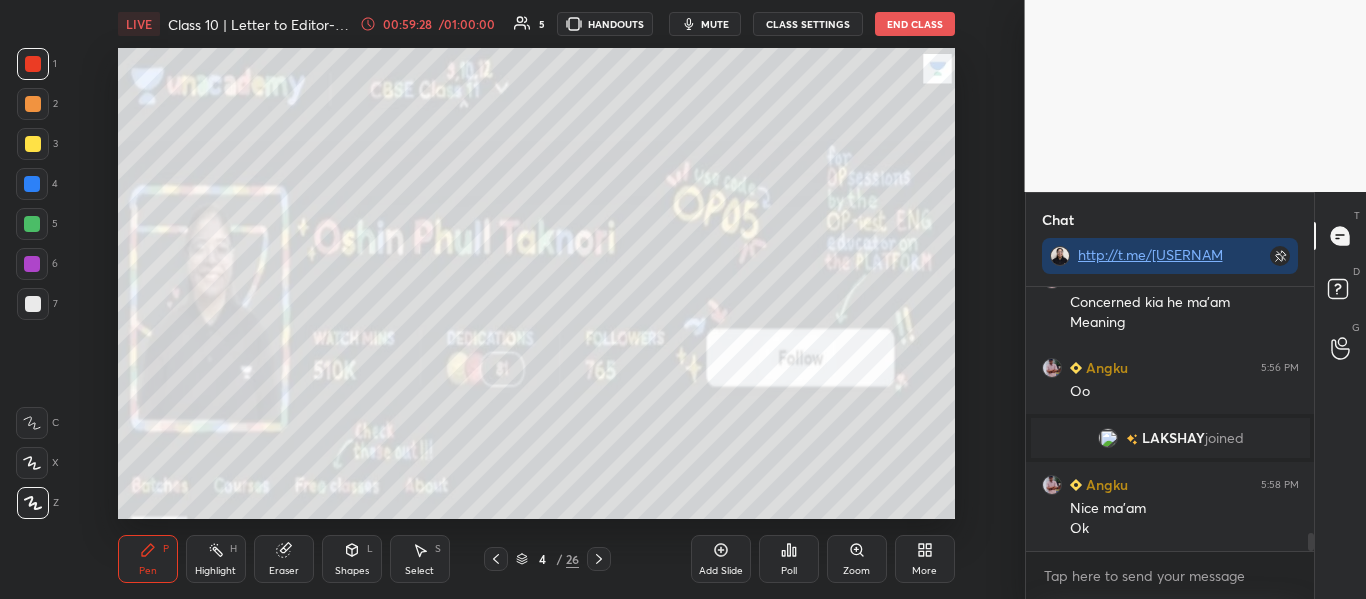 click at bounding box center (244, 261) 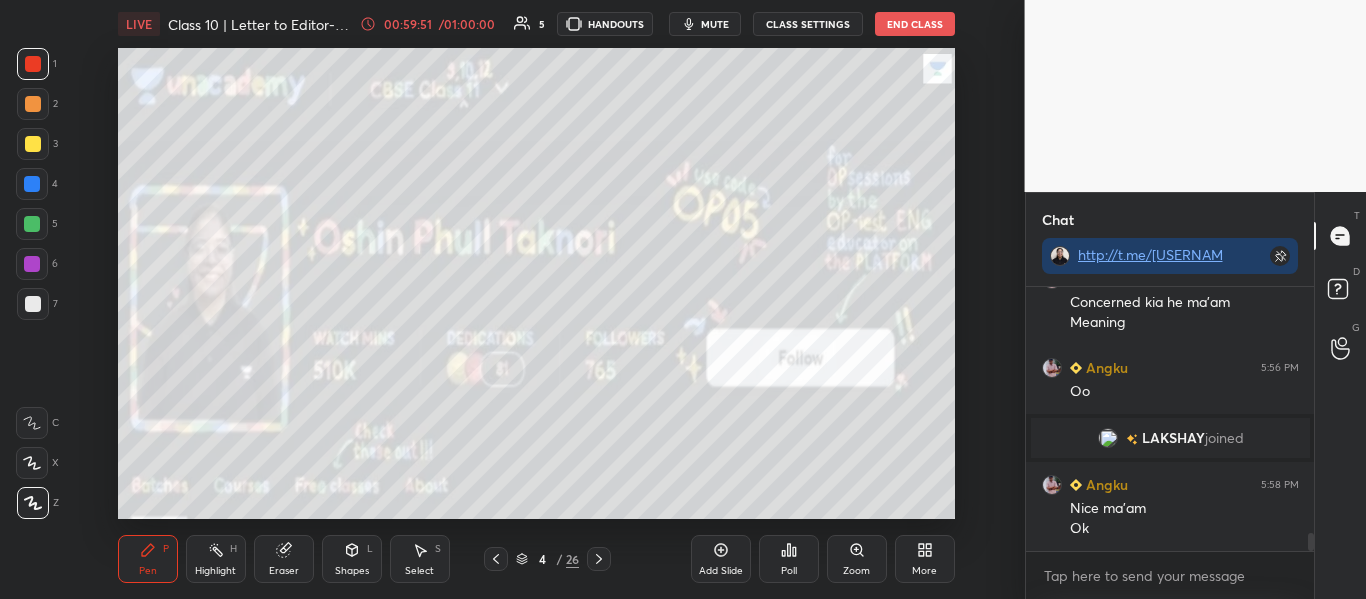scroll, scrollTop: 3679, scrollLeft: 0, axis: vertical 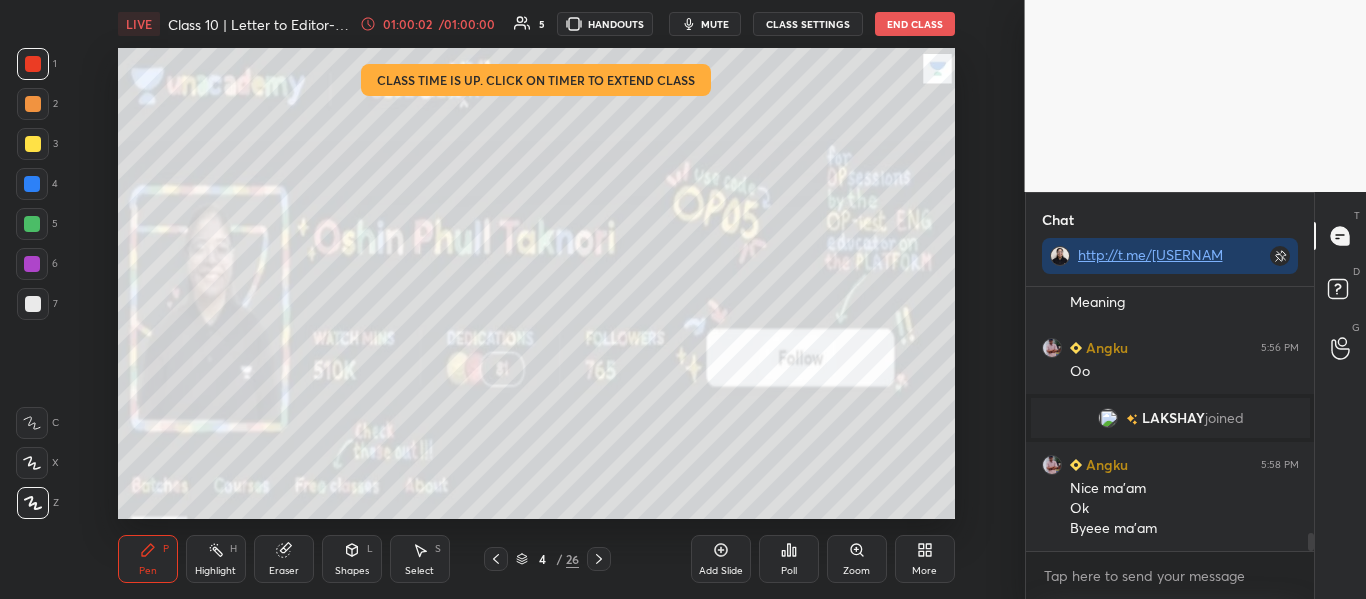 click on "End Class" at bounding box center [915, 24] 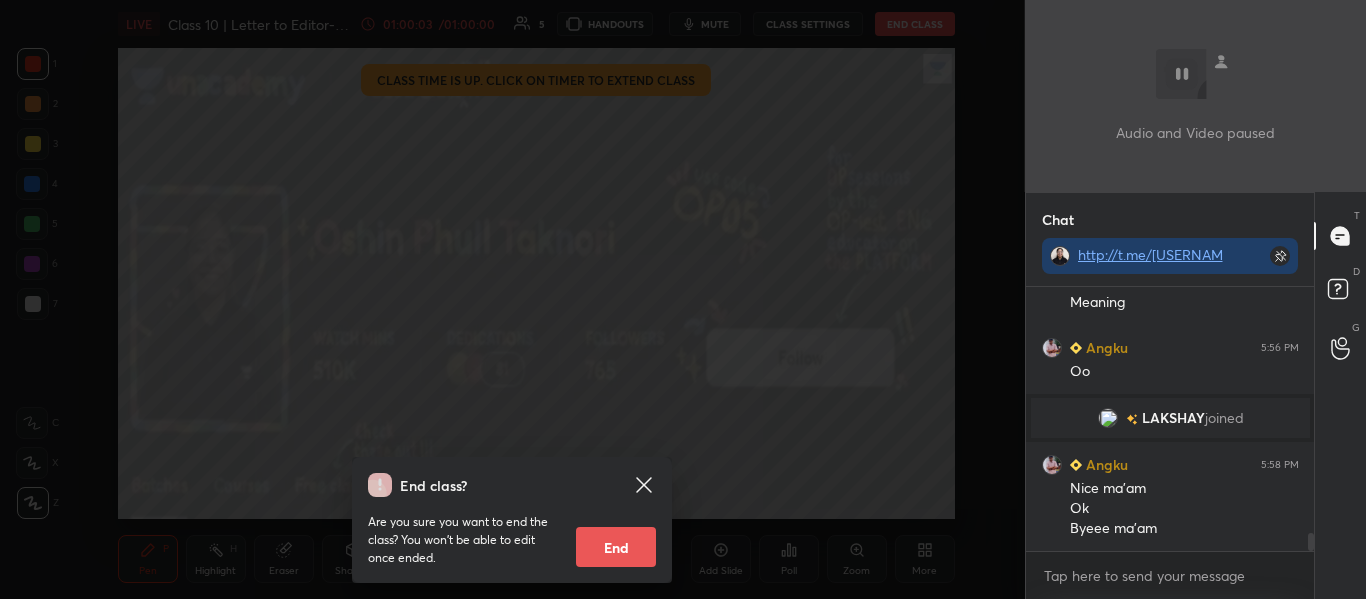 click on "End" at bounding box center (616, 547) 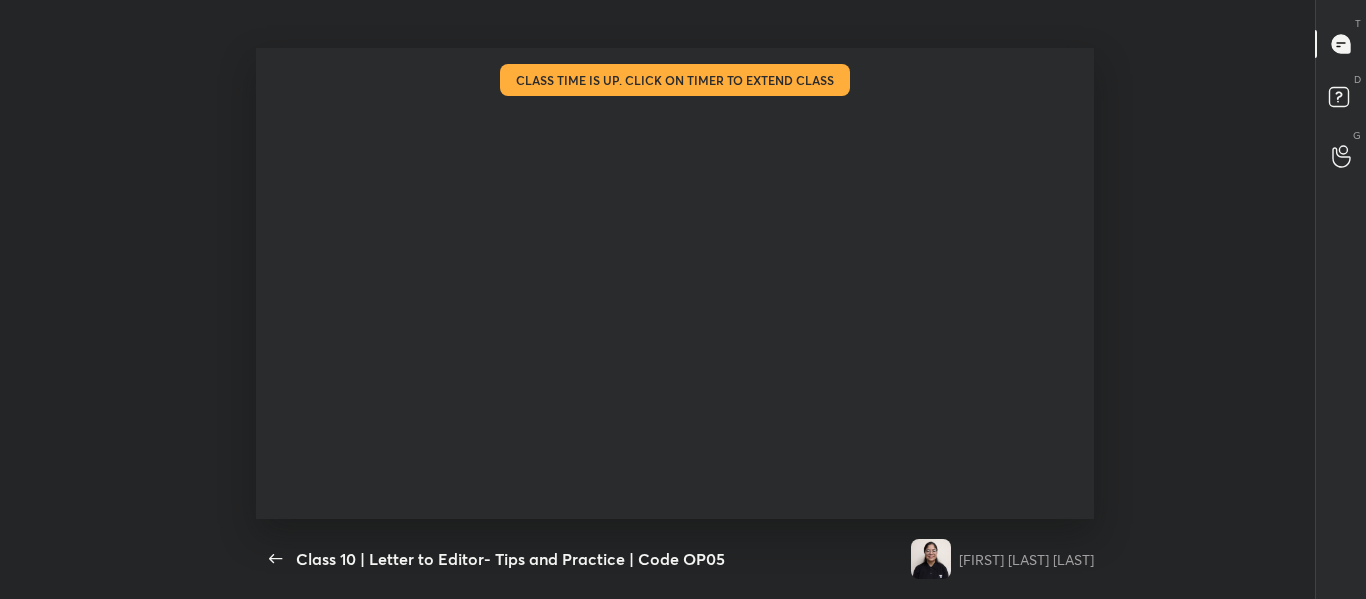 scroll, scrollTop: 99529, scrollLeft: 98991, axis: both 